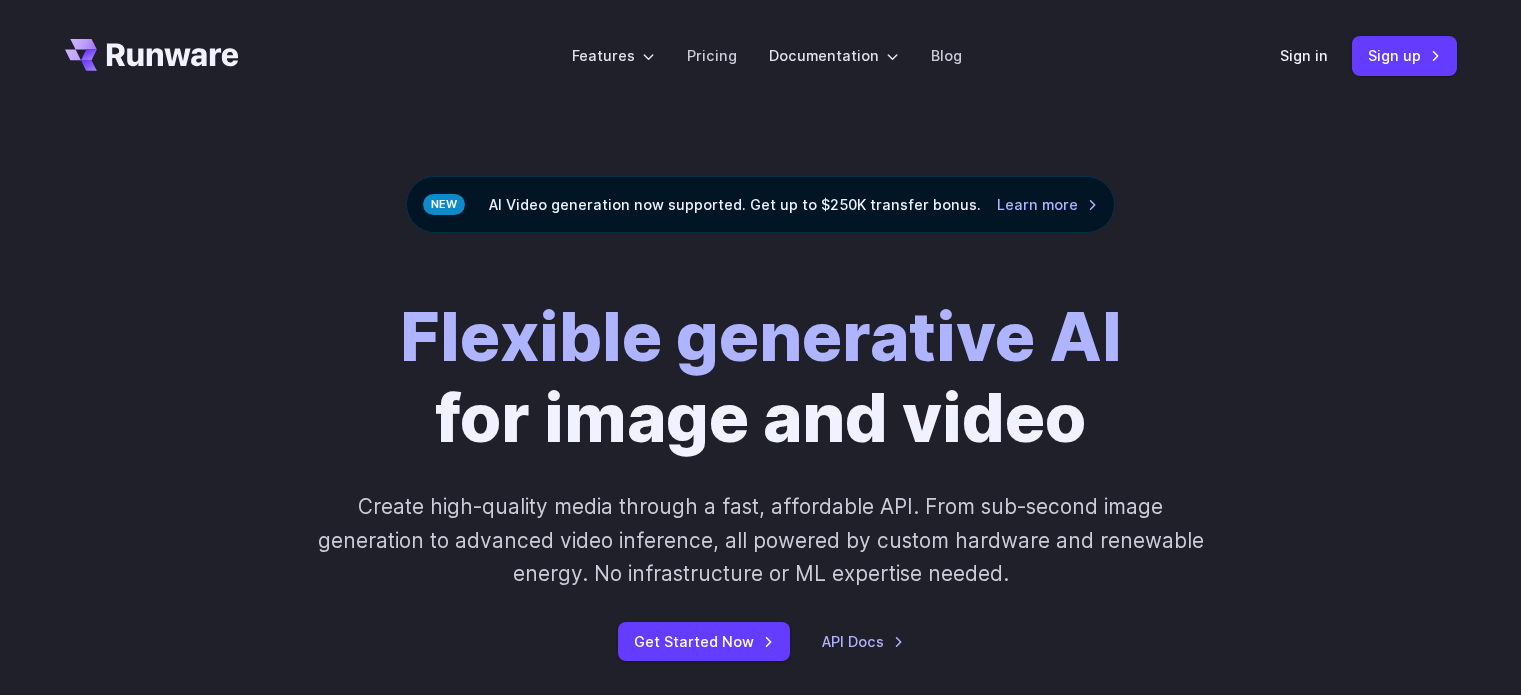 scroll, scrollTop: 0, scrollLeft: 0, axis: both 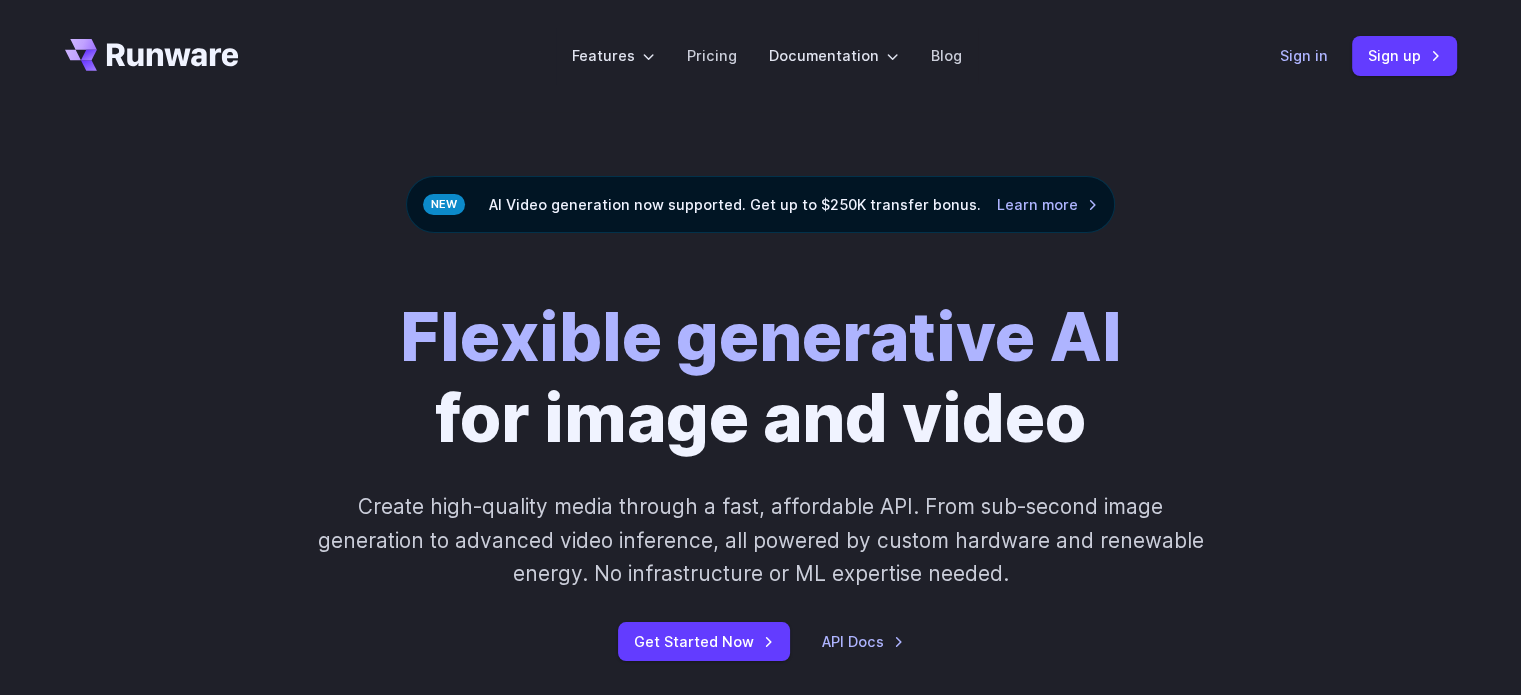 click on "Sign in" at bounding box center (1304, 55) 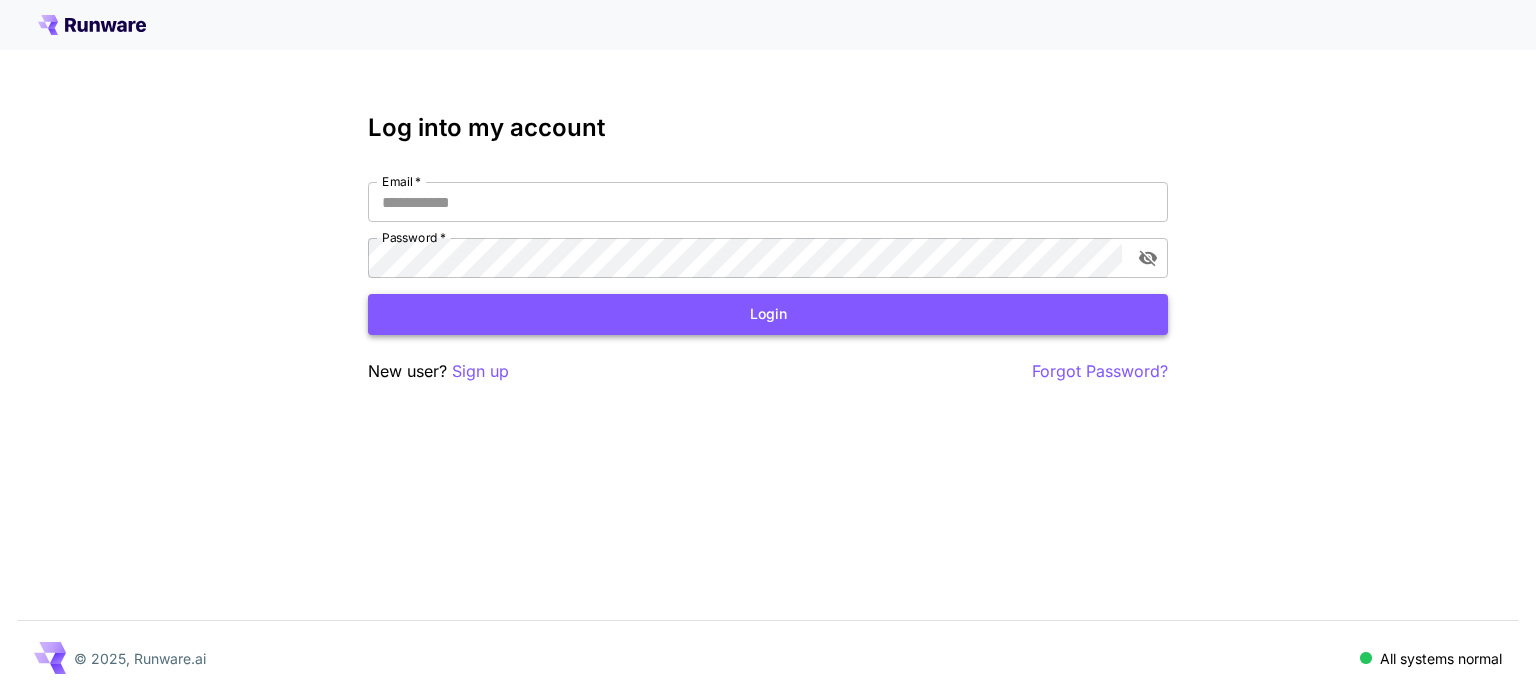 scroll, scrollTop: 0, scrollLeft: 0, axis: both 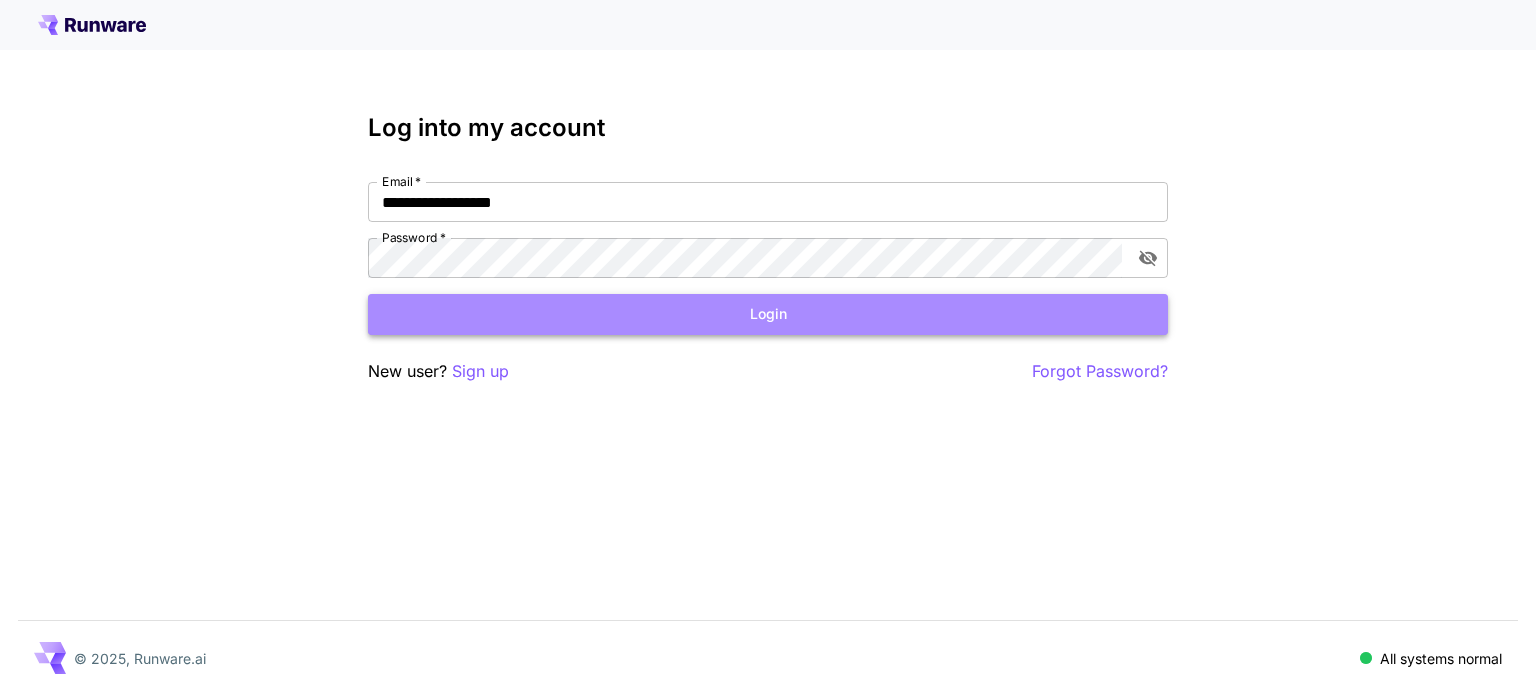 click on "Login" at bounding box center [768, 314] 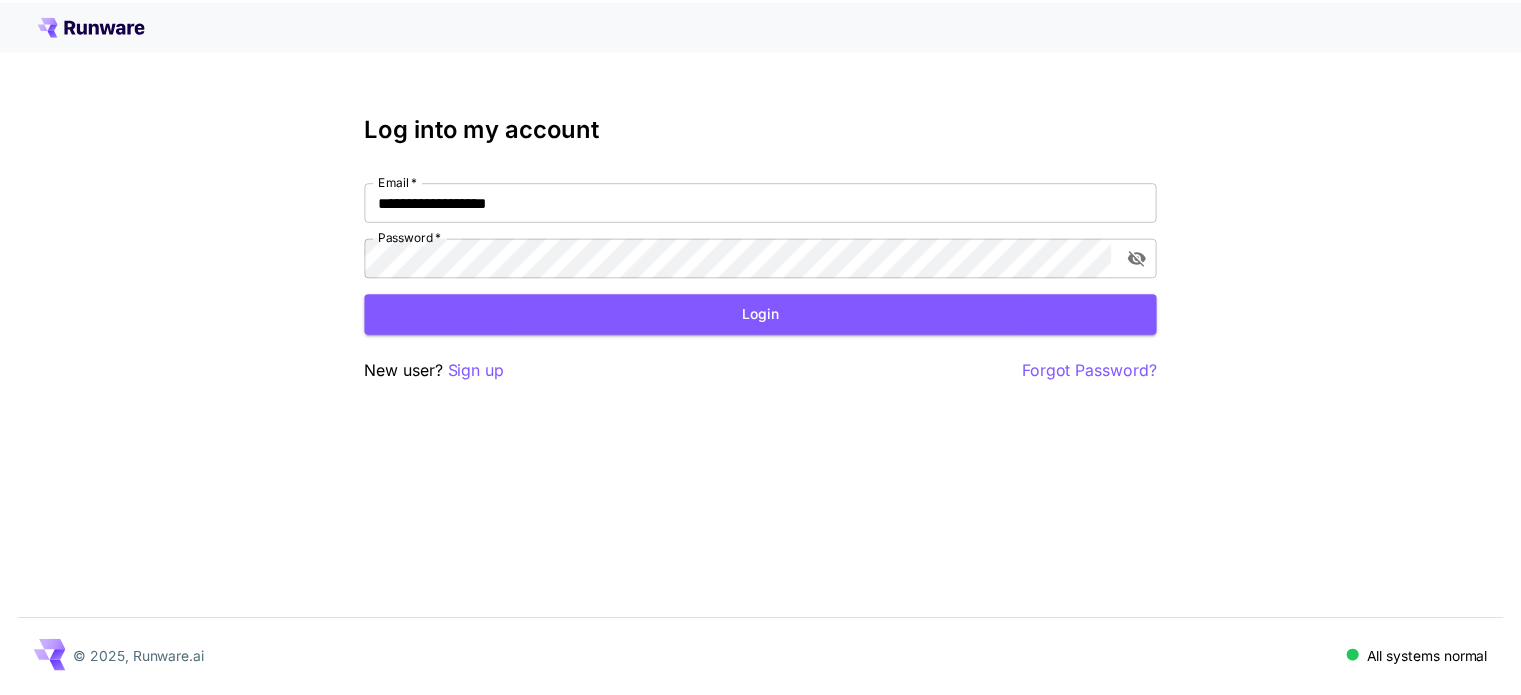 scroll, scrollTop: 0, scrollLeft: 0, axis: both 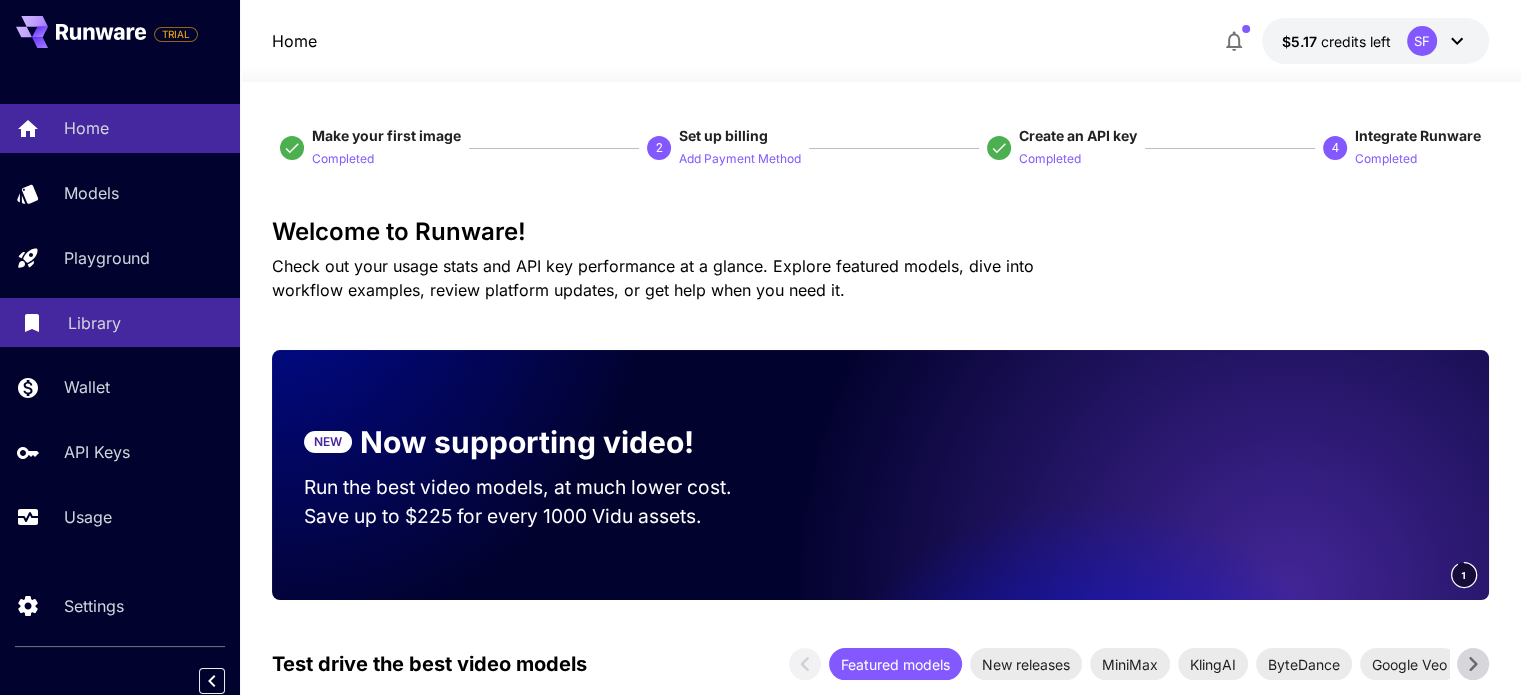 click on "Library" at bounding box center (94, 323) 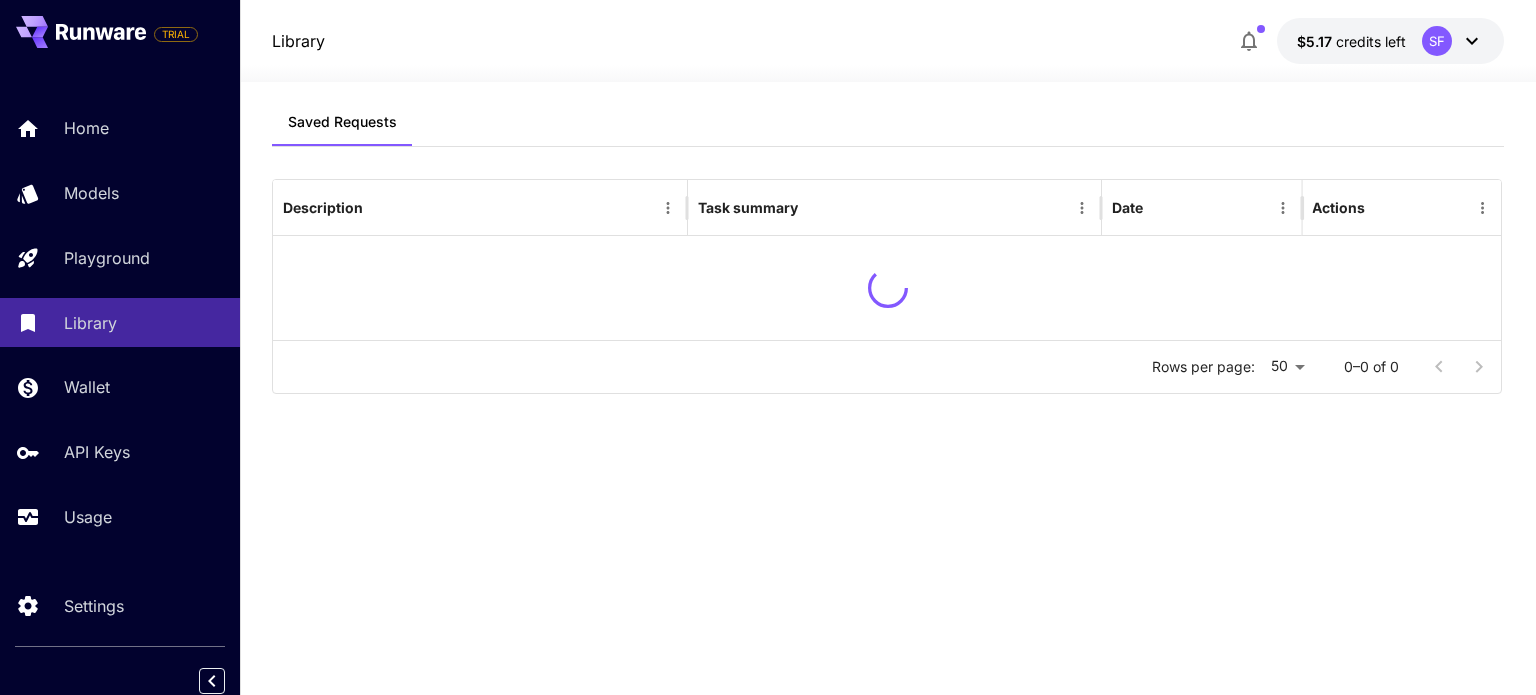 scroll, scrollTop: 0, scrollLeft: 0, axis: both 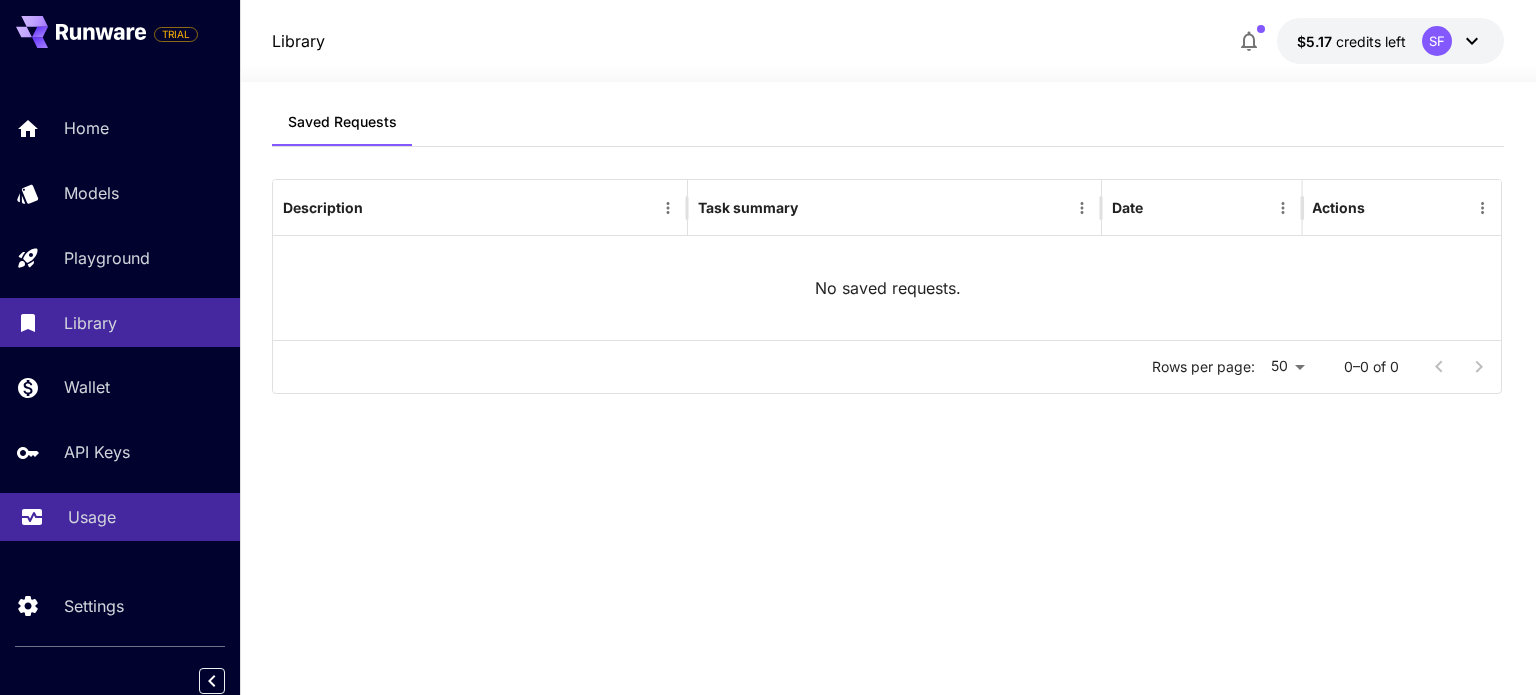 click on "Usage" at bounding box center (92, 517) 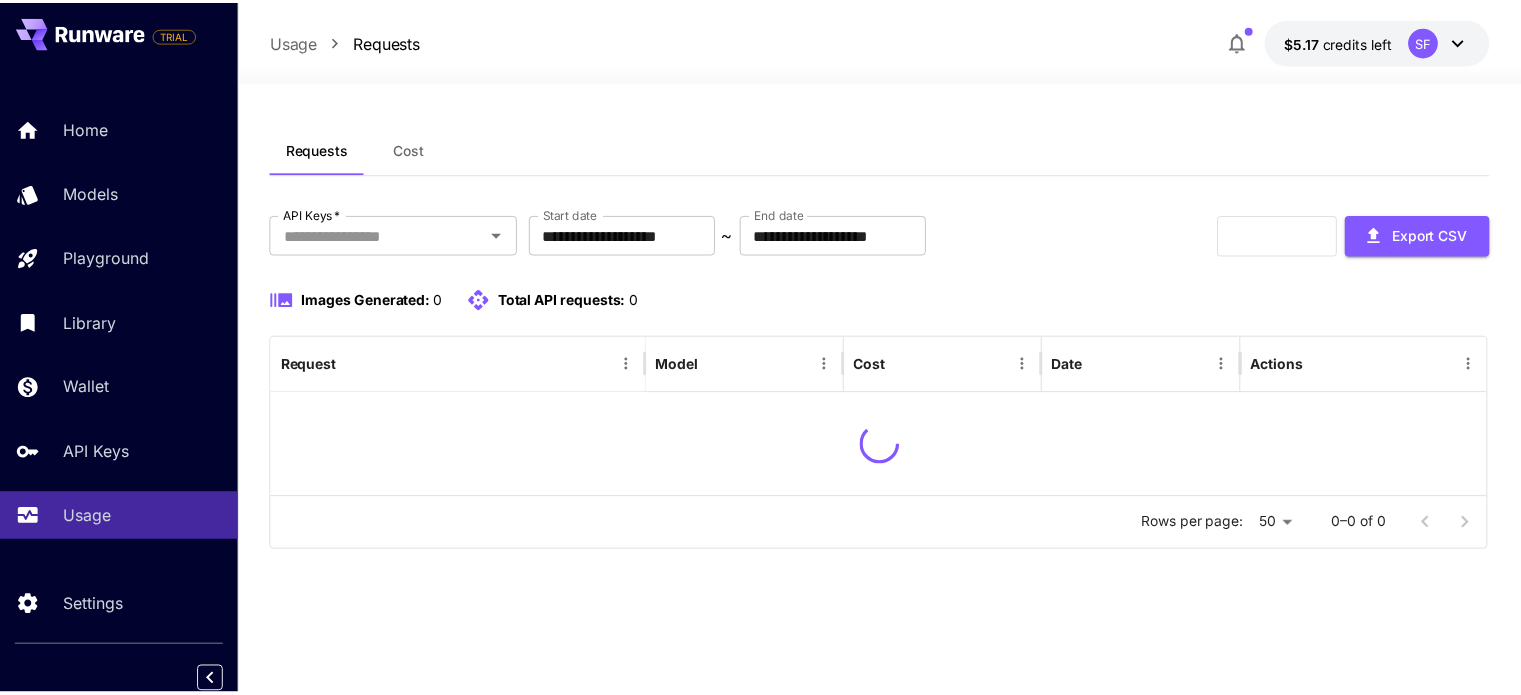 scroll, scrollTop: 0, scrollLeft: 0, axis: both 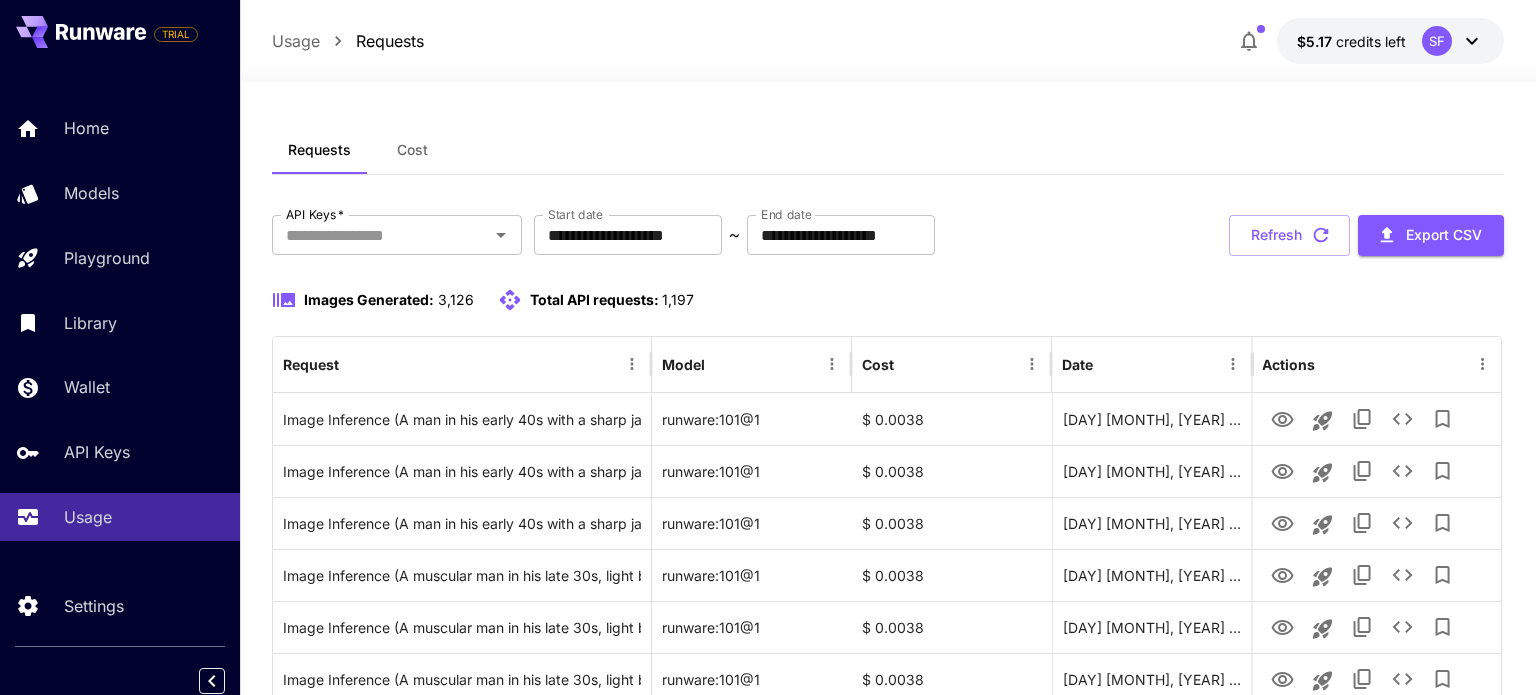 click on "Cost" at bounding box center (412, 150) 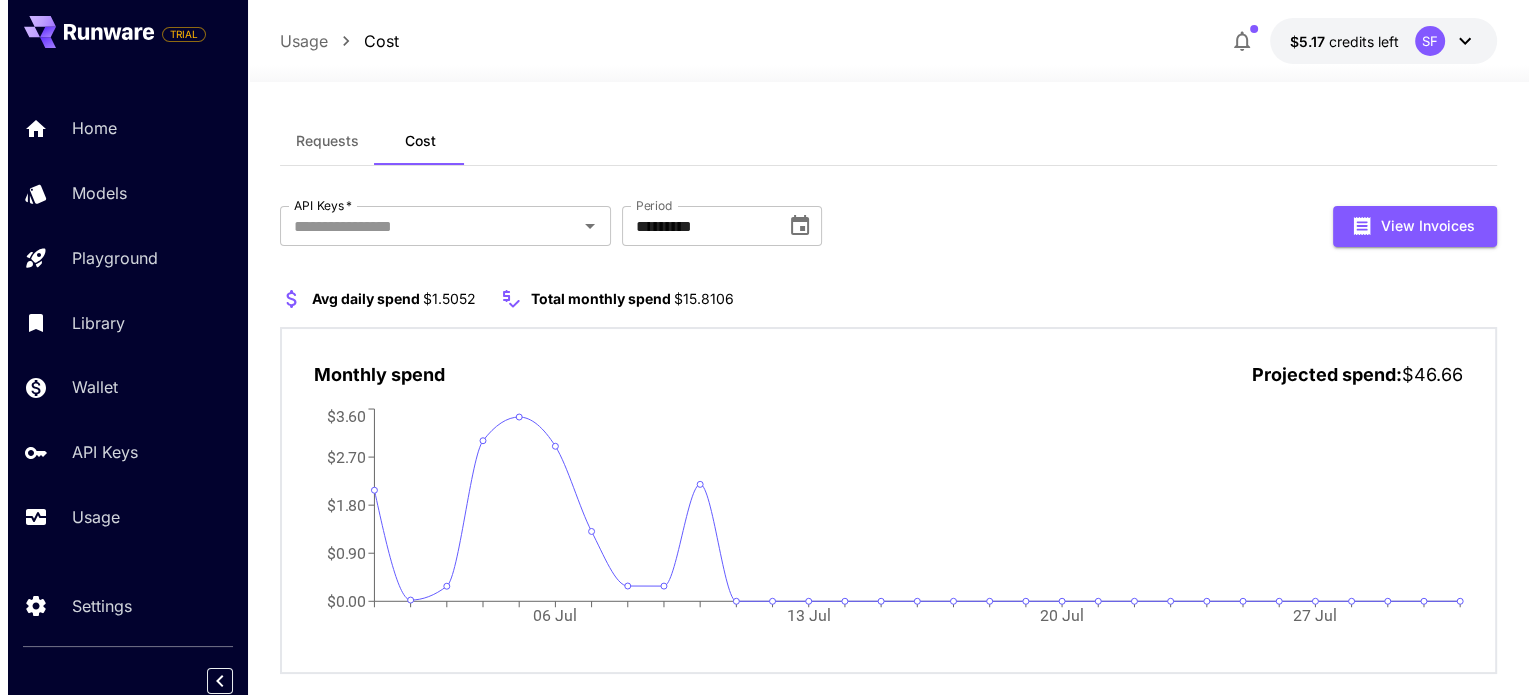 scroll, scrollTop: 0, scrollLeft: 0, axis: both 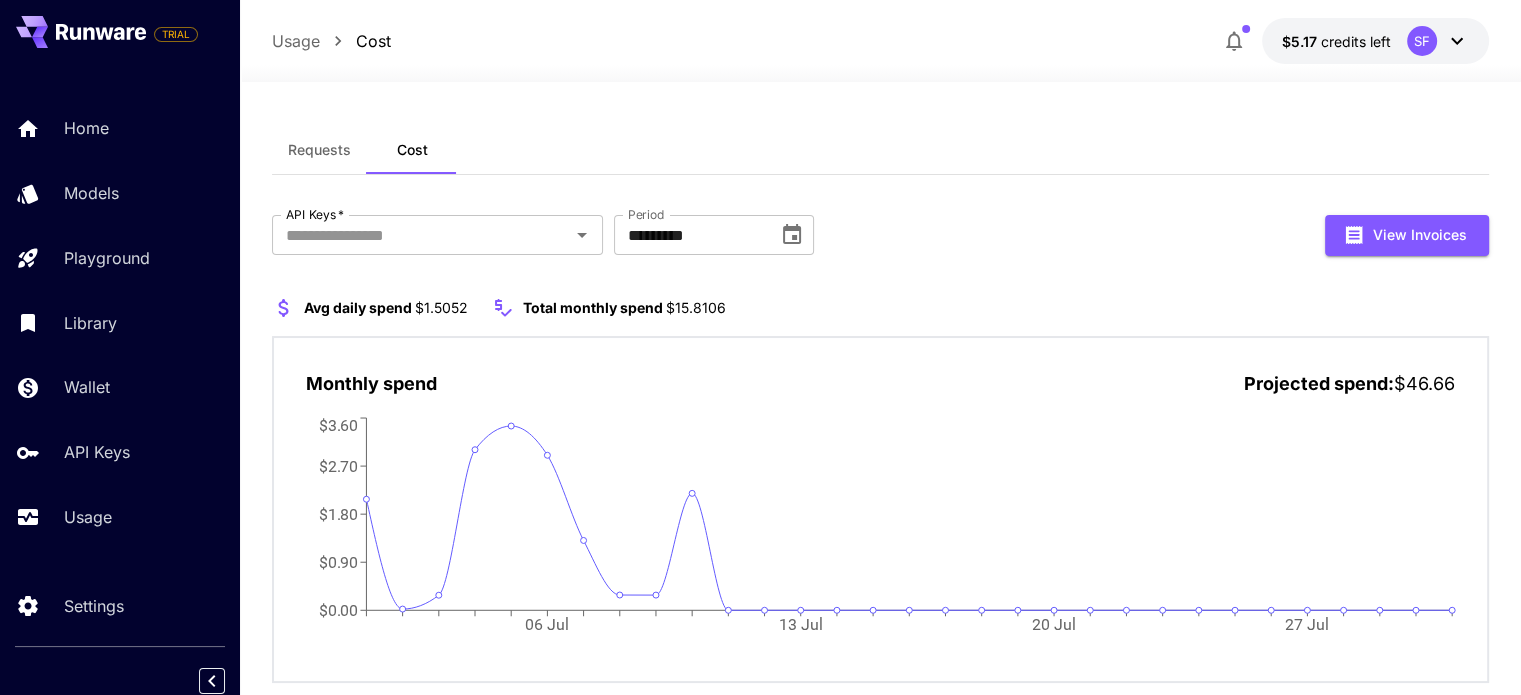 click on "Requests" at bounding box center [319, 150] 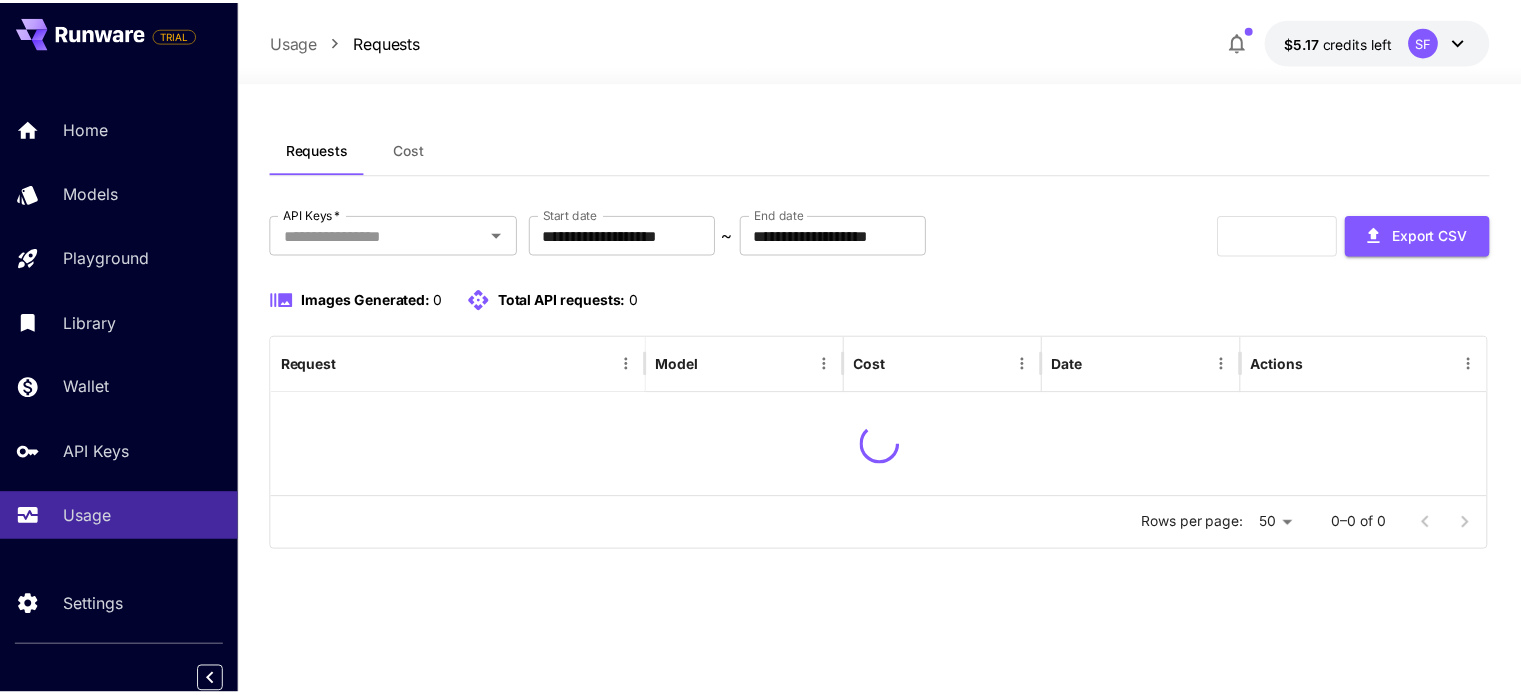 scroll, scrollTop: 0, scrollLeft: 0, axis: both 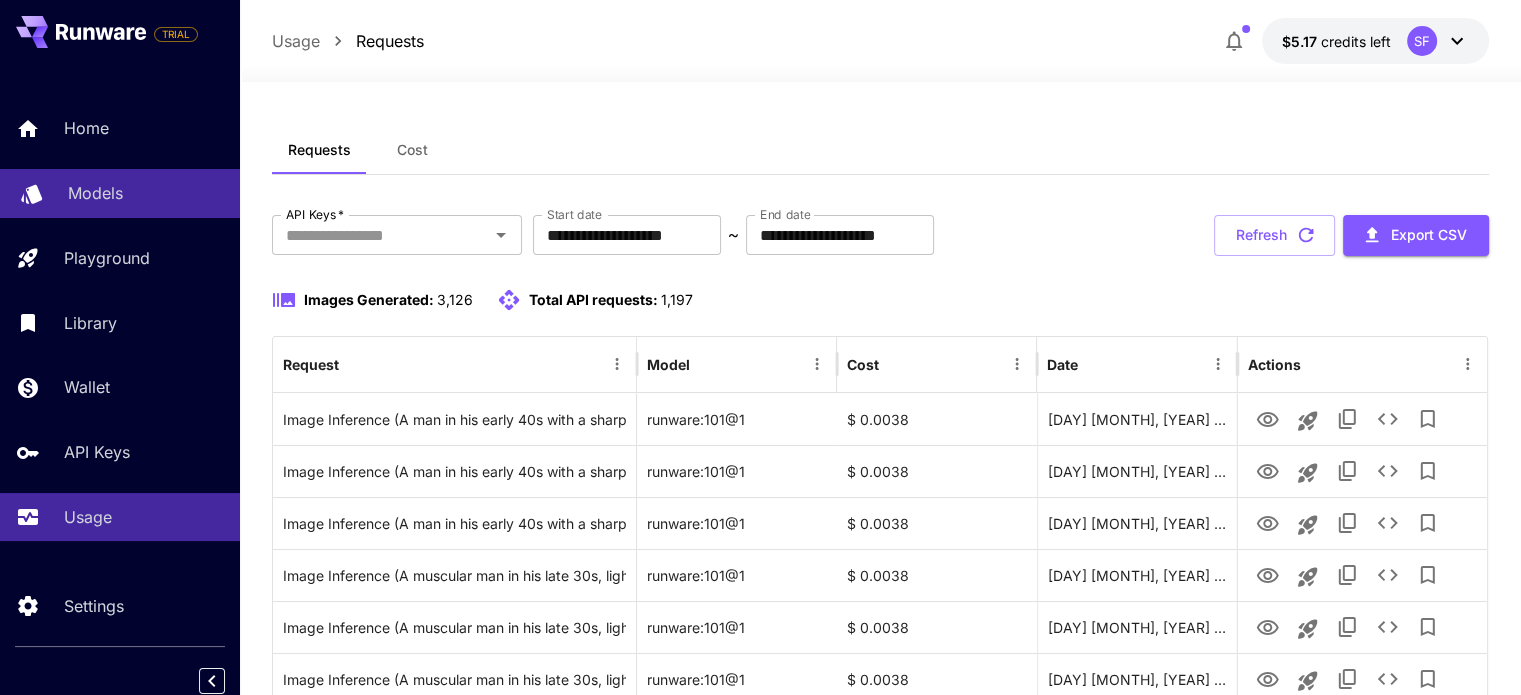 click on "Models" at bounding box center (95, 193) 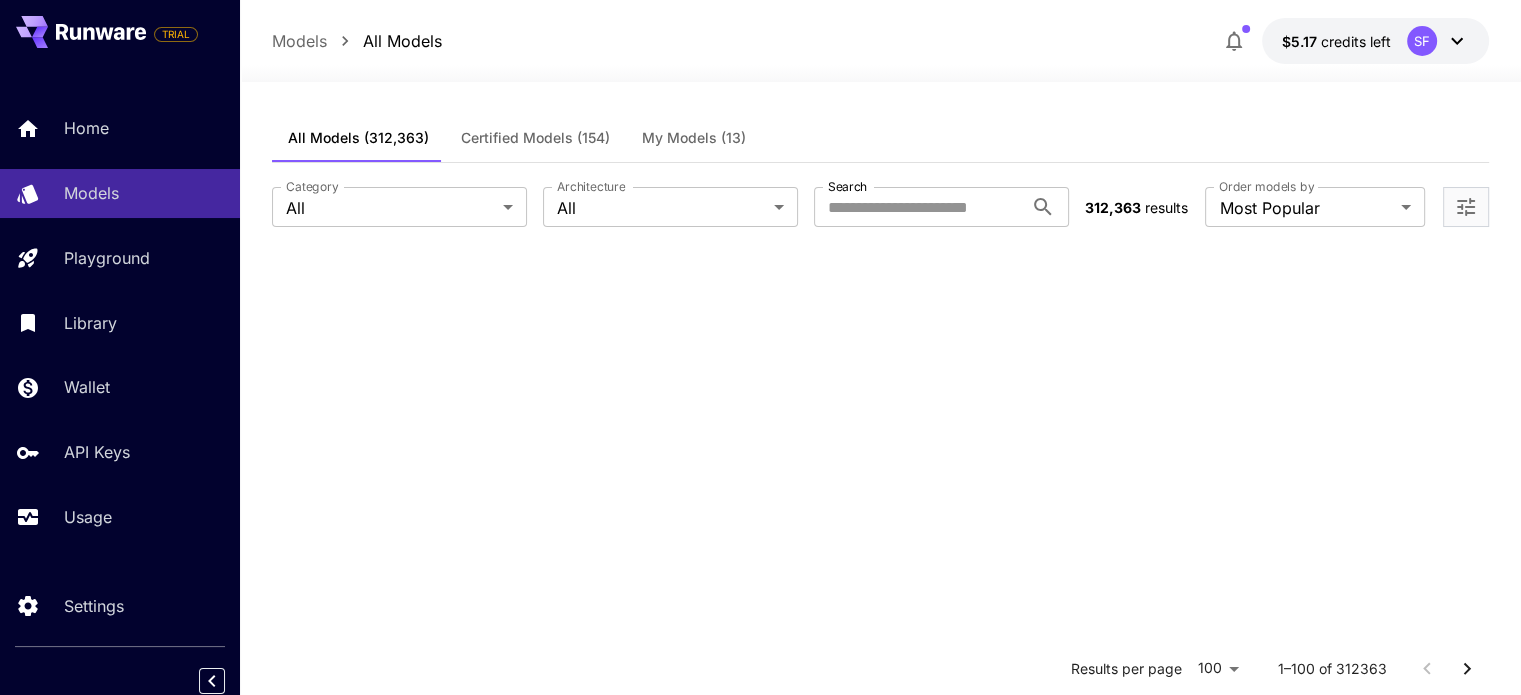 scroll, scrollTop: 0, scrollLeft: 0, axis: both 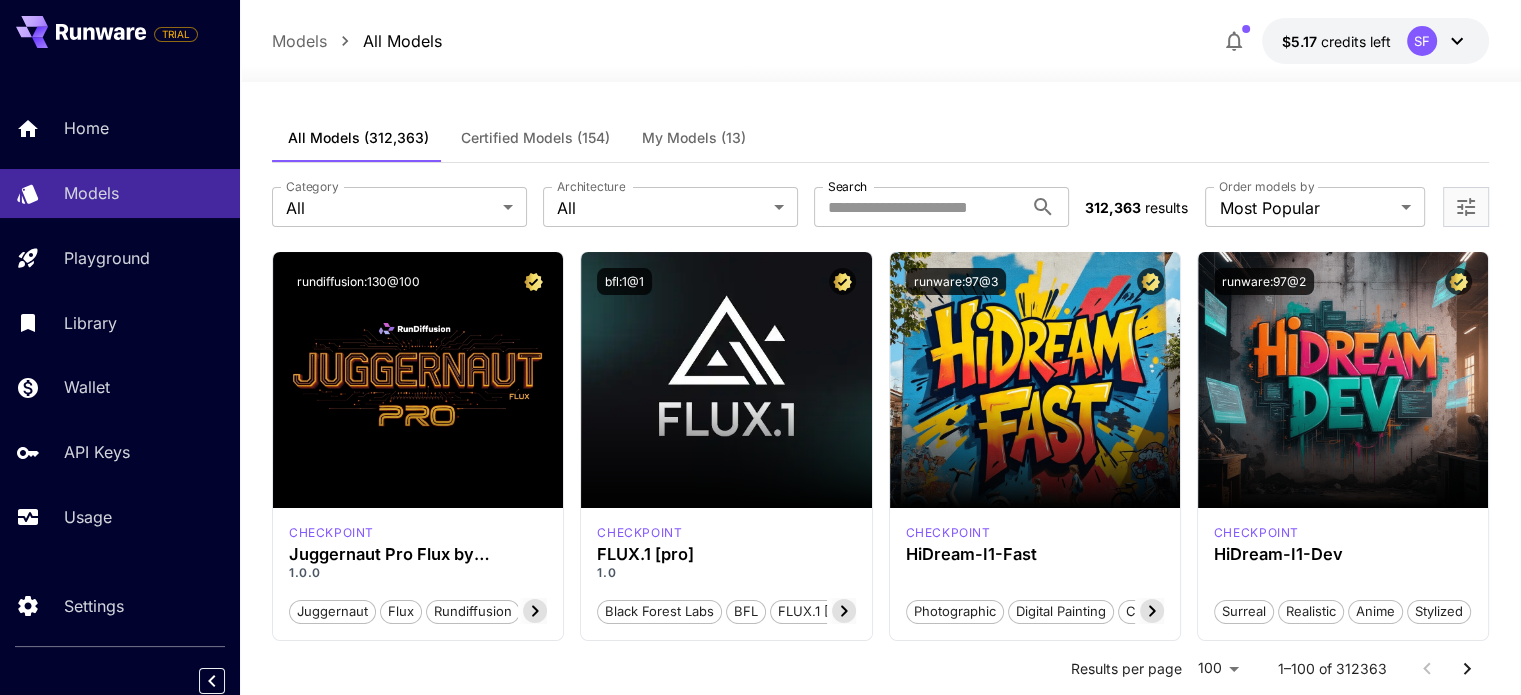 click on "My Models (13)" at bounding box center [694, 138] 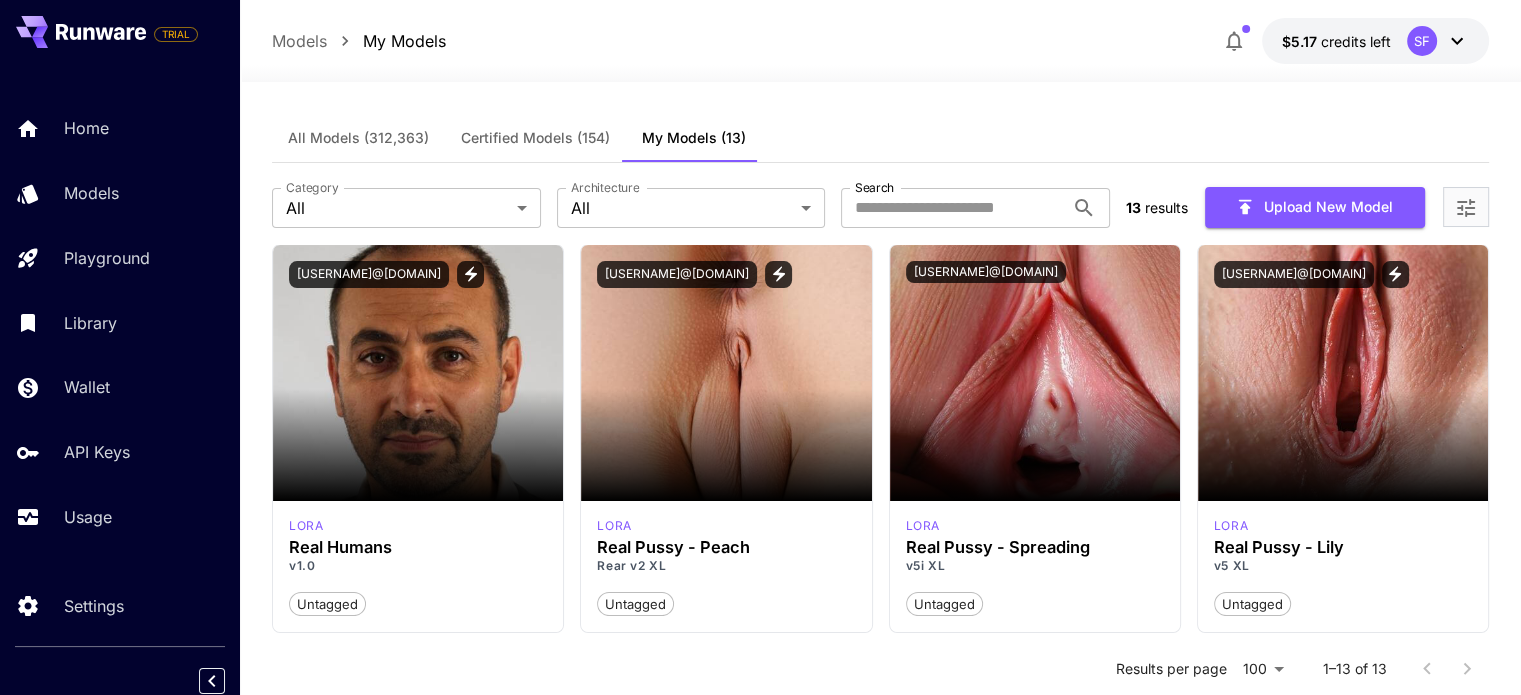 scroll, scrollTop: 0, scrollLeft: 0, axis: both 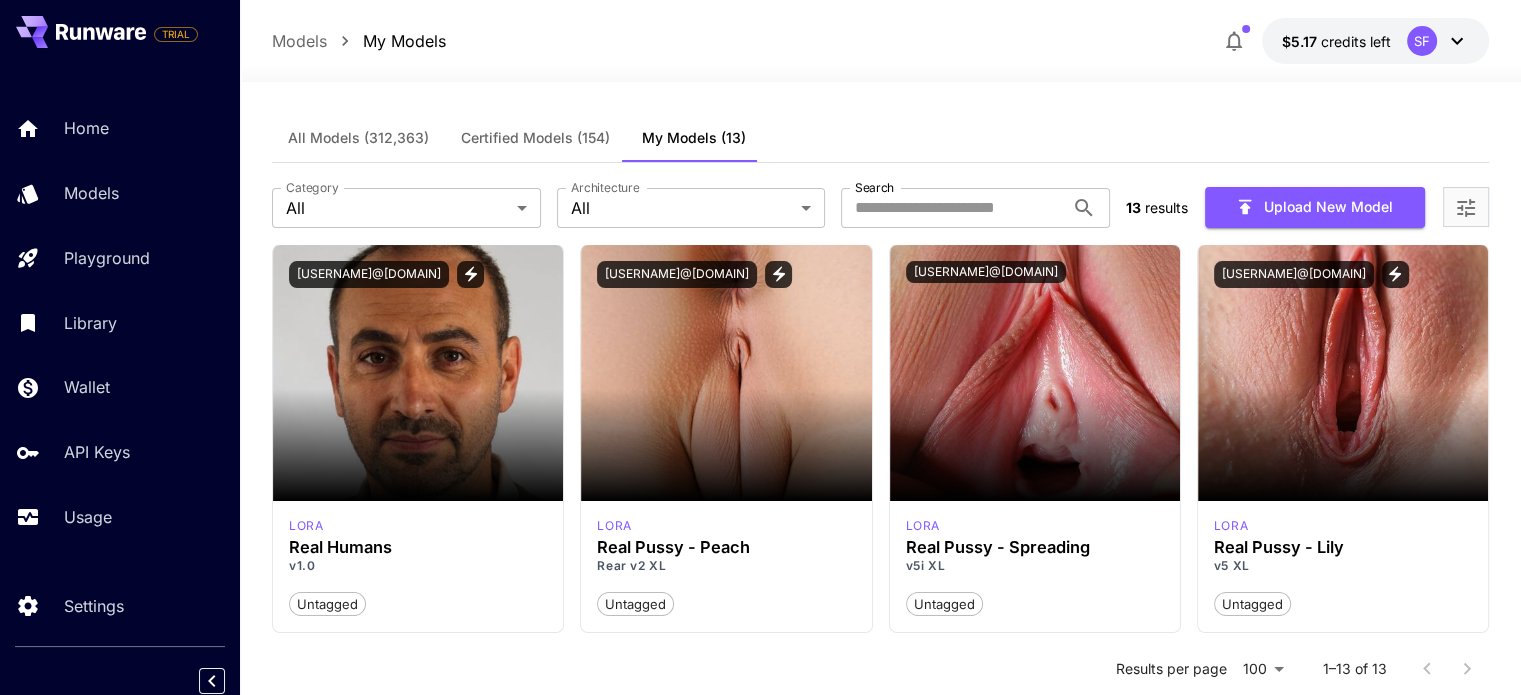 click on "Category All *** Category Architecture All *** Architecture Search Search 13   results Upload New Model" at bounding box center (880, 203) 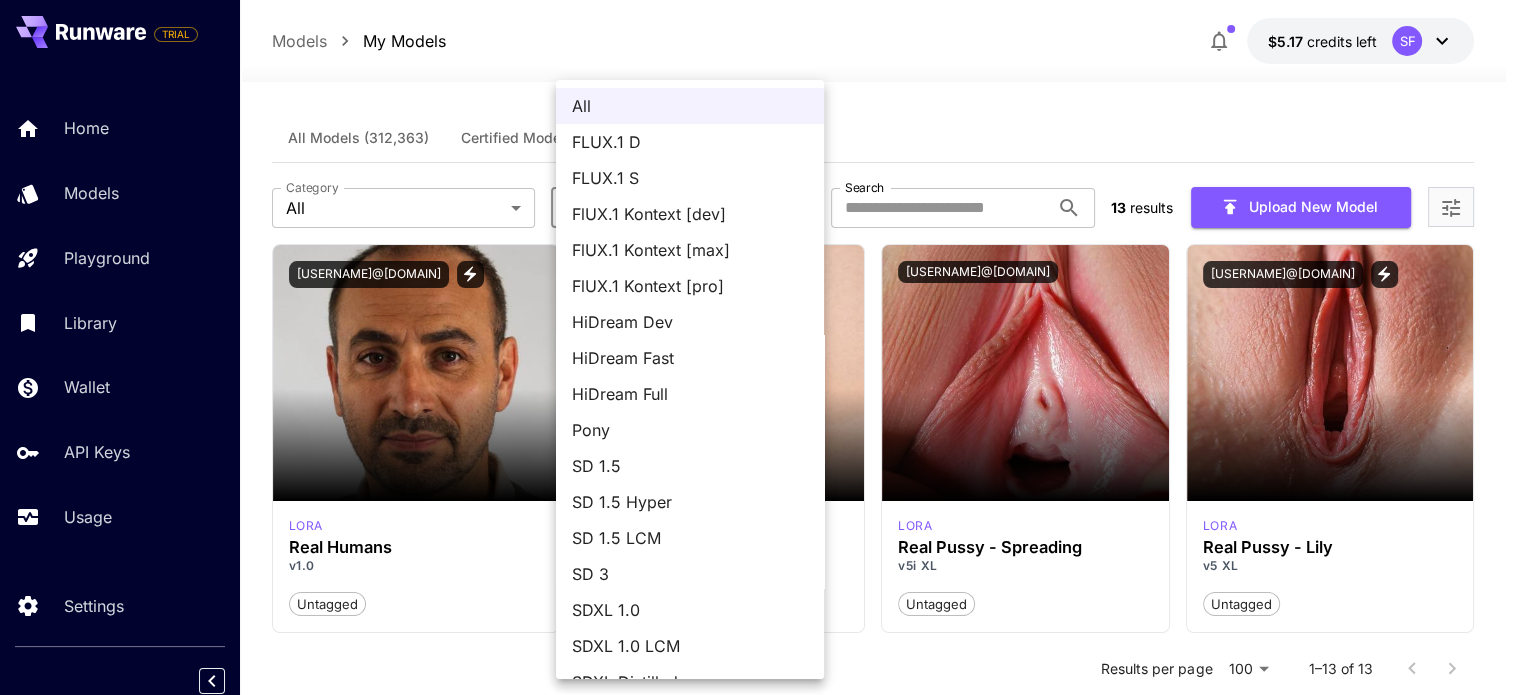 click on "TRIAL Home Models Playground Library Wallet API Keys Usage Settings Models My Models $5.17    credits left  SF All Models (312,363) Certified Models (154) My Models (13) Category All *** Category Architecture All *** Architecture Search Search 13   results Upload New Model Launch in Playground qwikforge:232746@262705 lora Real Humans v1.0 Untagged Launch in Playground qwikforge:99174@1604857 lora Real Pussy - Peach Rear v2 XL Untagged Launch in Playground qwikforge:149904@1511445 lora Real Pussy - Spreading v5i XL Untagged Launch in Playground qwikforge:86788@871108 lora Real Pussy - Lily v5 XL Untagged Launch in Playground qwikforge:149904@1511240 lora Real Pussy - Spreading v5 XL Untagged Launch in Playground qwikforge:1276581@1440127 lora Dark Sinful for SDXL 0.1 Untagged Launch in Playground qwikforge:89005@712004 lora Real Pussy - Lotte v6_XL Untagged Launch in Playground qwikforge:90740@1284103 lora Real Pussy - Butterfly v4 XL Untagged Launch in Playground qwikforge:137423@802232 lora v3 XL lora" at bounding box center [760, 981] 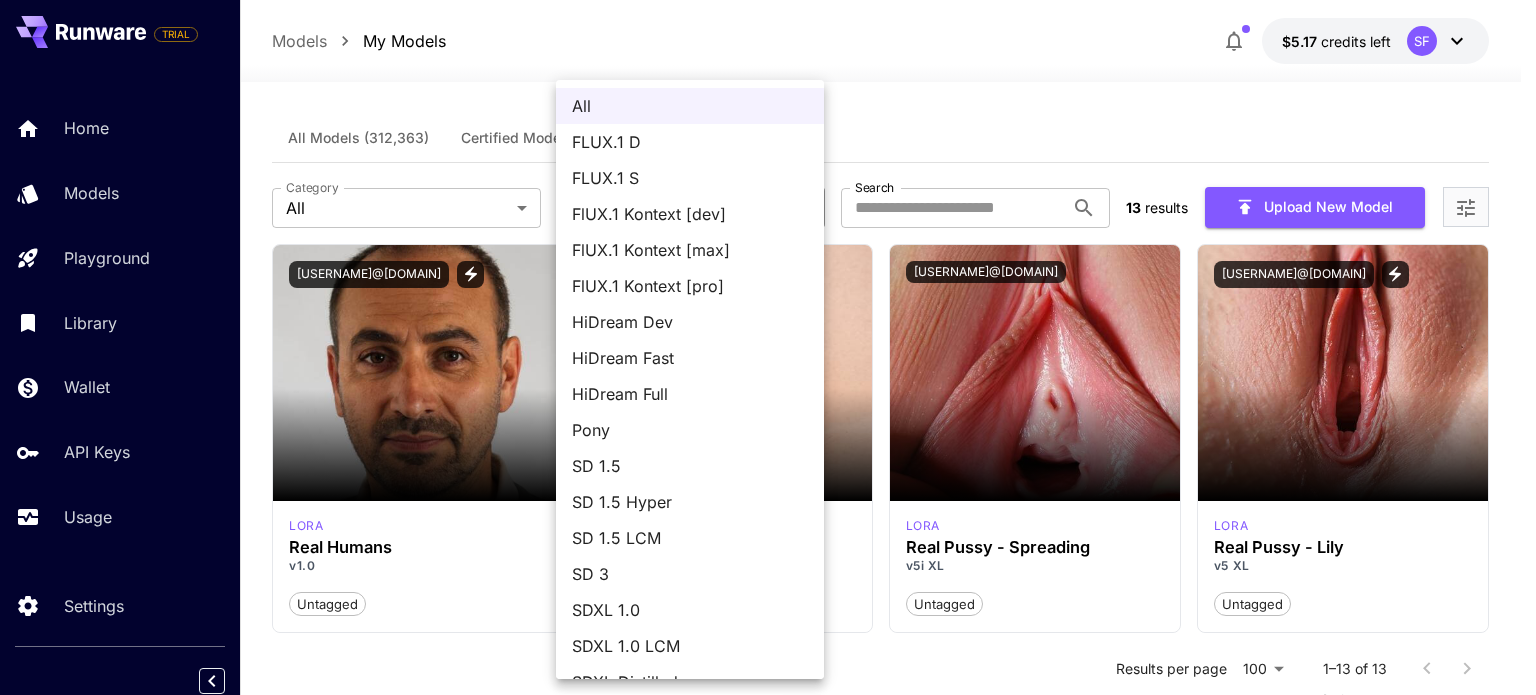 click at bounding box center (768, 347) 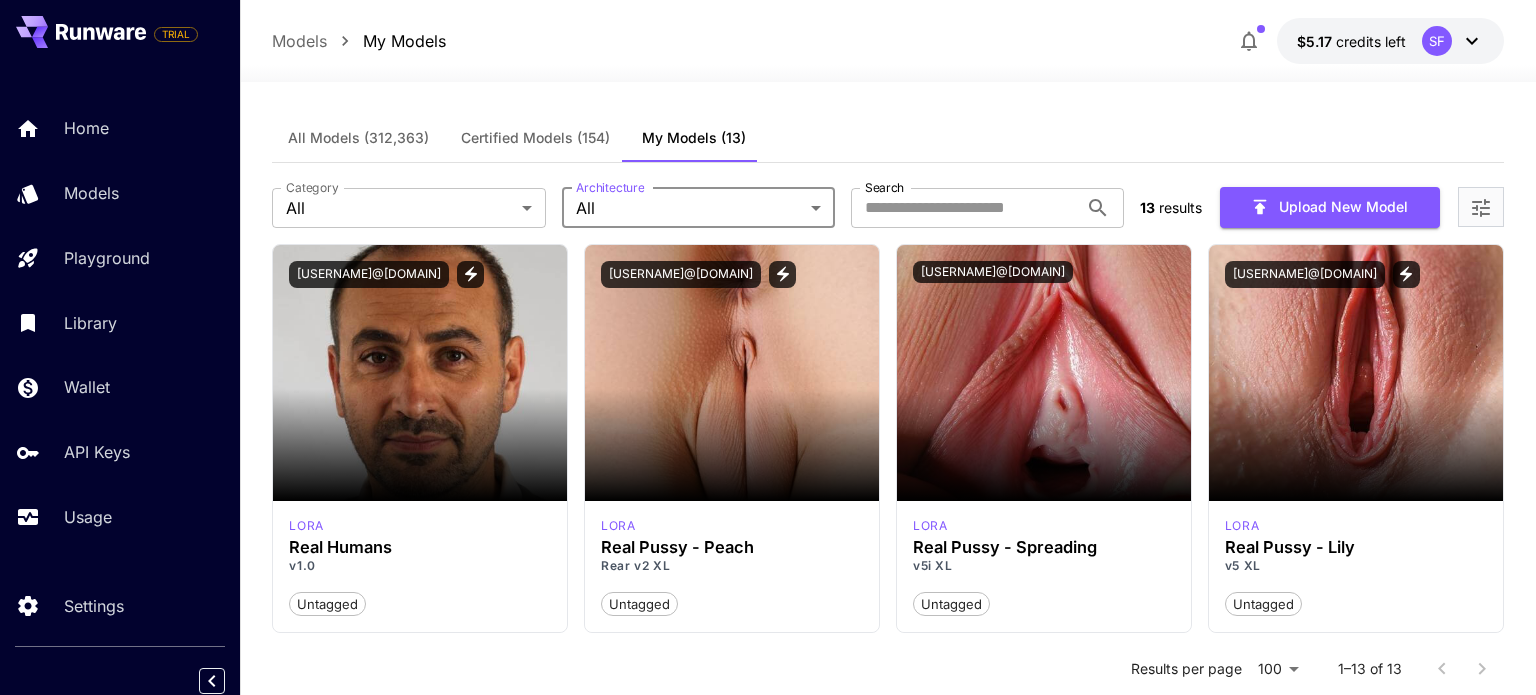 click on "TRIAL Home Models Playground Library Wallet API Keys Usage Settings Models My Models $5.17    credits left  SF All Models (312,363) Certified Models (154) My Models (13) Category All *** Category Architecture All *** Architecture Search Search 13   results Upload New Model Launch in Playground qwikforge:232746@262705 lora Real Humans v1.0 Untagged Launch in Playground qwikforge:99174@1604857 lora Real Pussy - Peach Rear v2 XL Untagged Launch in Playground qwikforge:149904@1511445 lora Real Pussy - Spreading v5i XL Untagged Launch in Playground qwikforge:86788@871108 lora Real Pussy - Lily v5 XL Untagged Launch in Playground qwikforge:149904@1511240 lora Real Pussy - Spreading v5 XL Untagged Launch in Playground qwikforge:1276581@1440127 lora Dark Sinful for SDXL 0.1 Untagged Launch in Playground qwikforge:89005@712004 lora Real Pussy - Lotte v6_XL Untagged Launch in Playground qwikforge:90740@1284103 lora Real Pussy - Butterfly v4 XL Untagged Launch in Playground qwikforge:137423@802232 lora v3 XL lora" at bounding box center (768, 981) 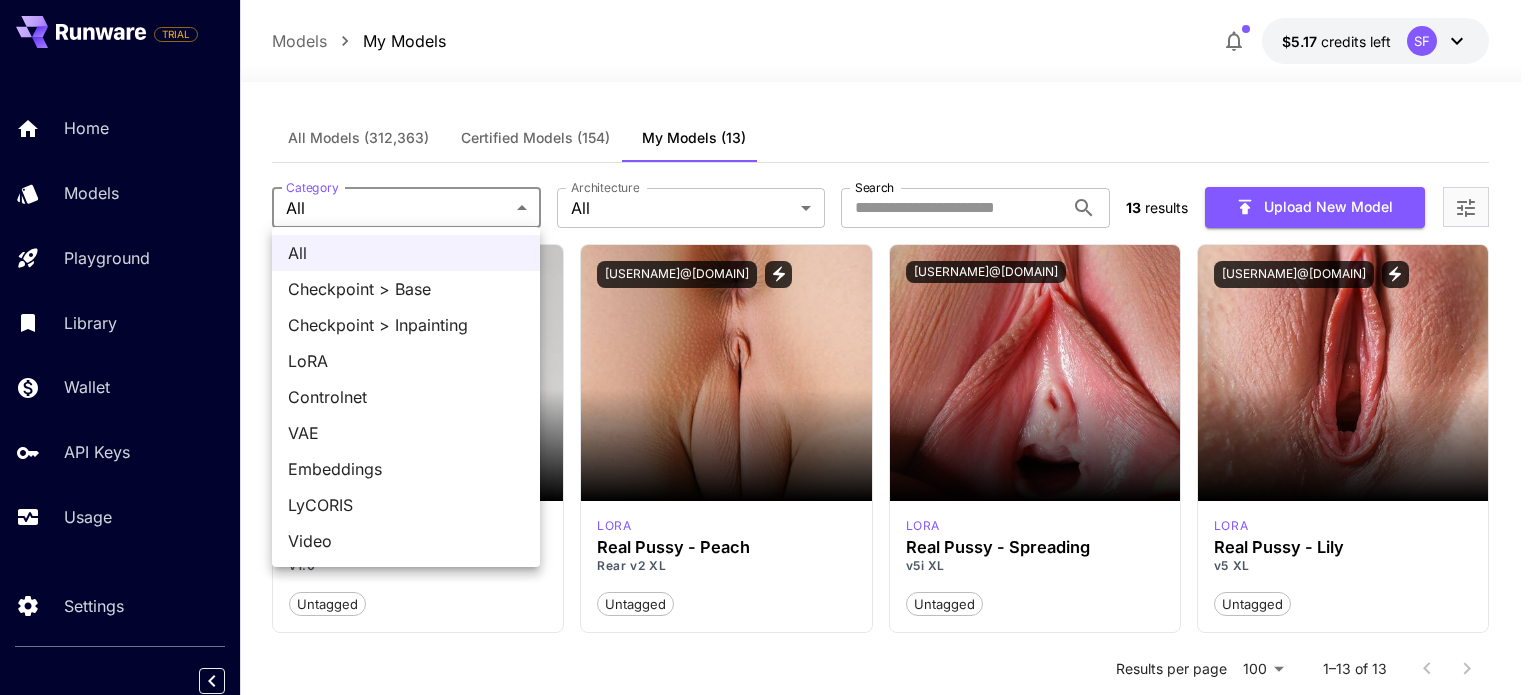 click on "Checkpoint > Base" at bounding box center [406, 289] 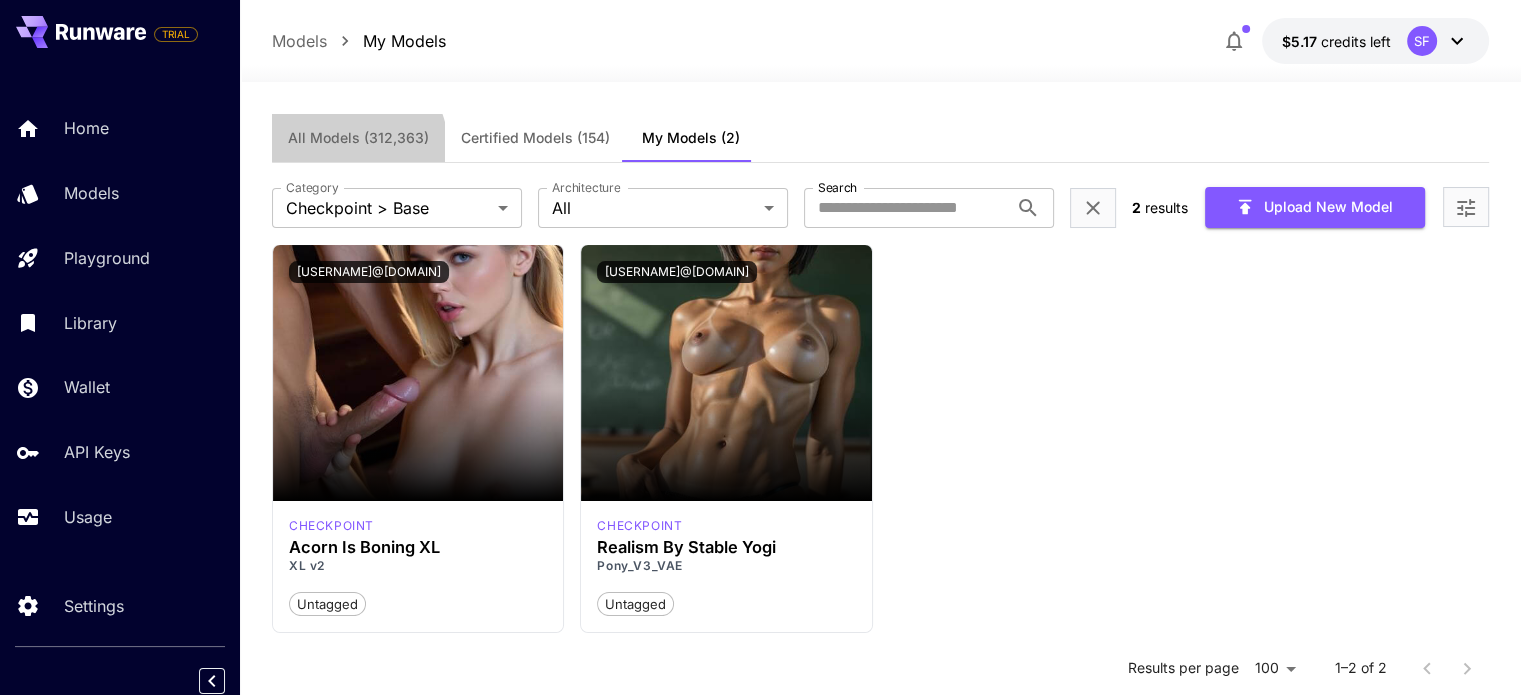 click on "All Models (312,363)" at bounding box center [358, 138] 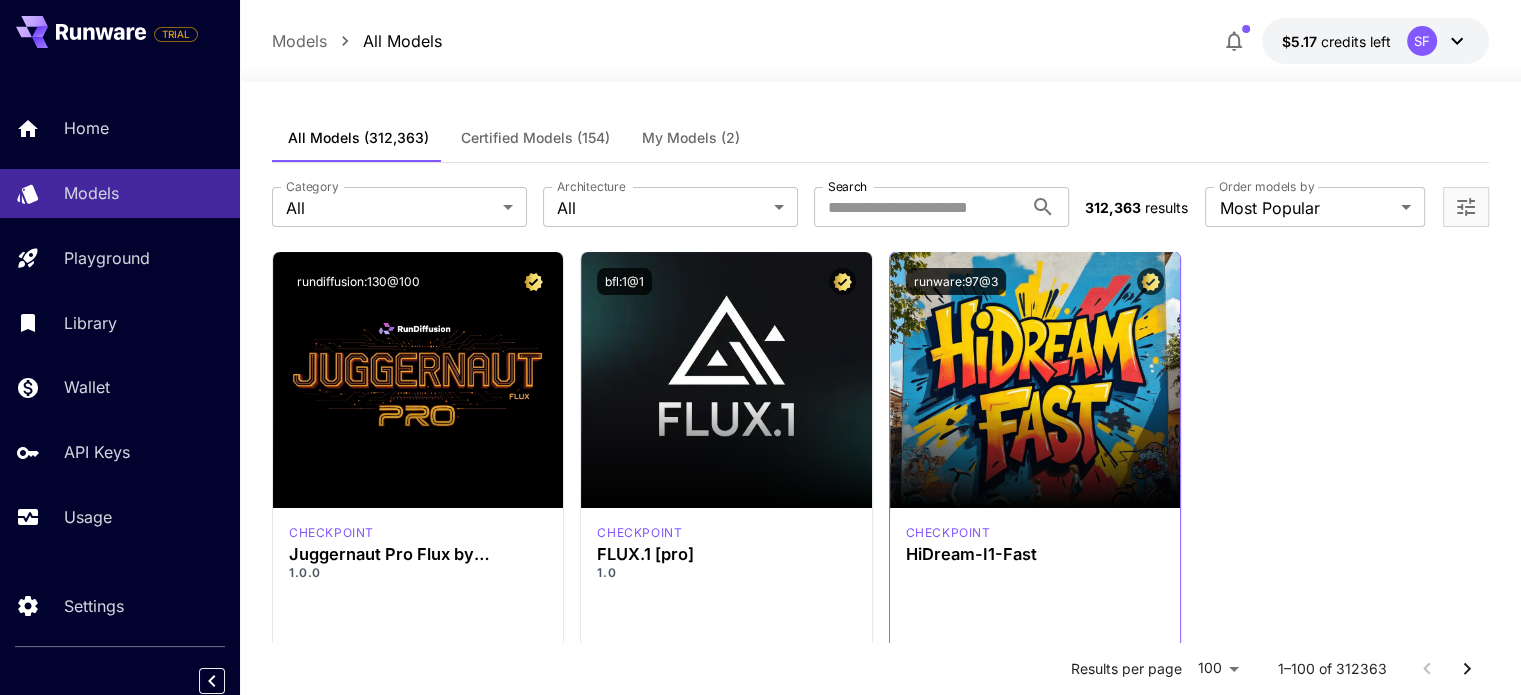 scroll, scrollTop: 0, scrollLeft: 0, axis: both 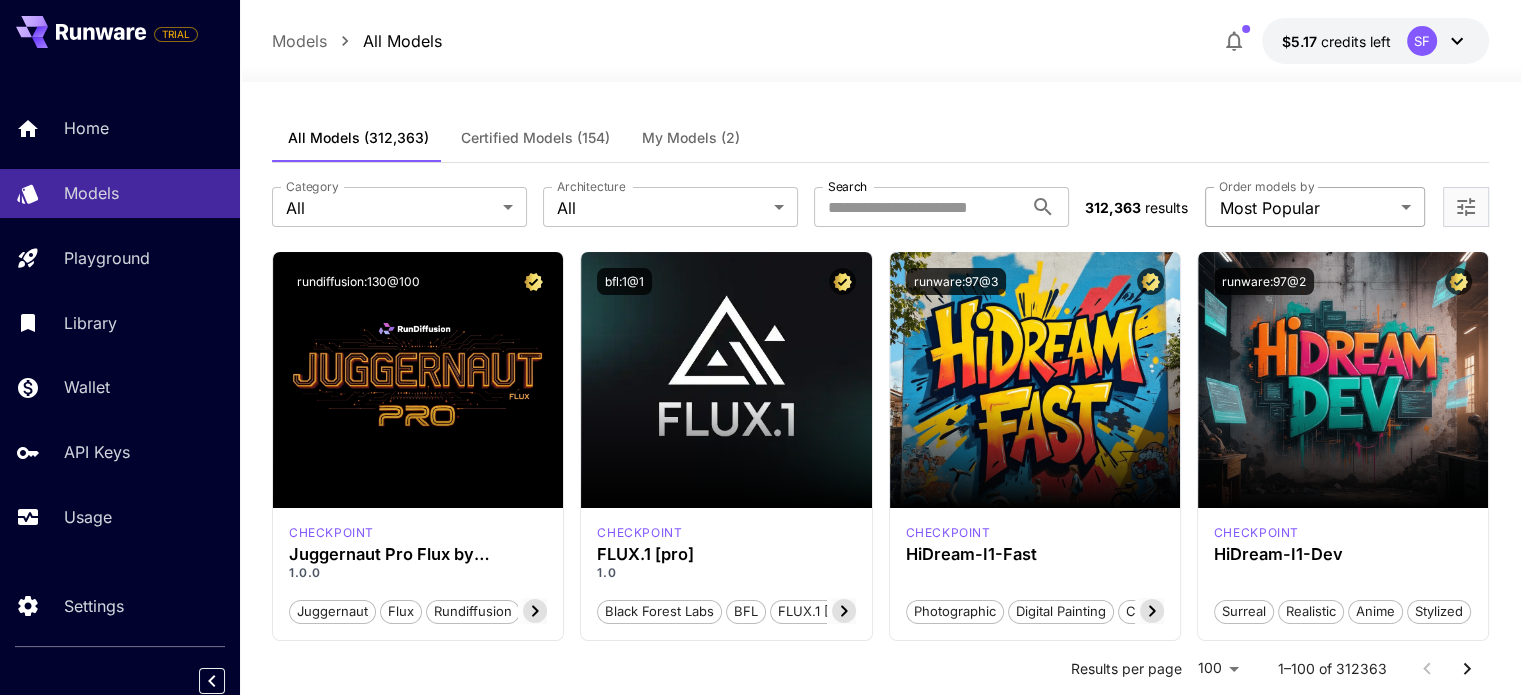 click on "**********" at bounding box center [760, 9553] 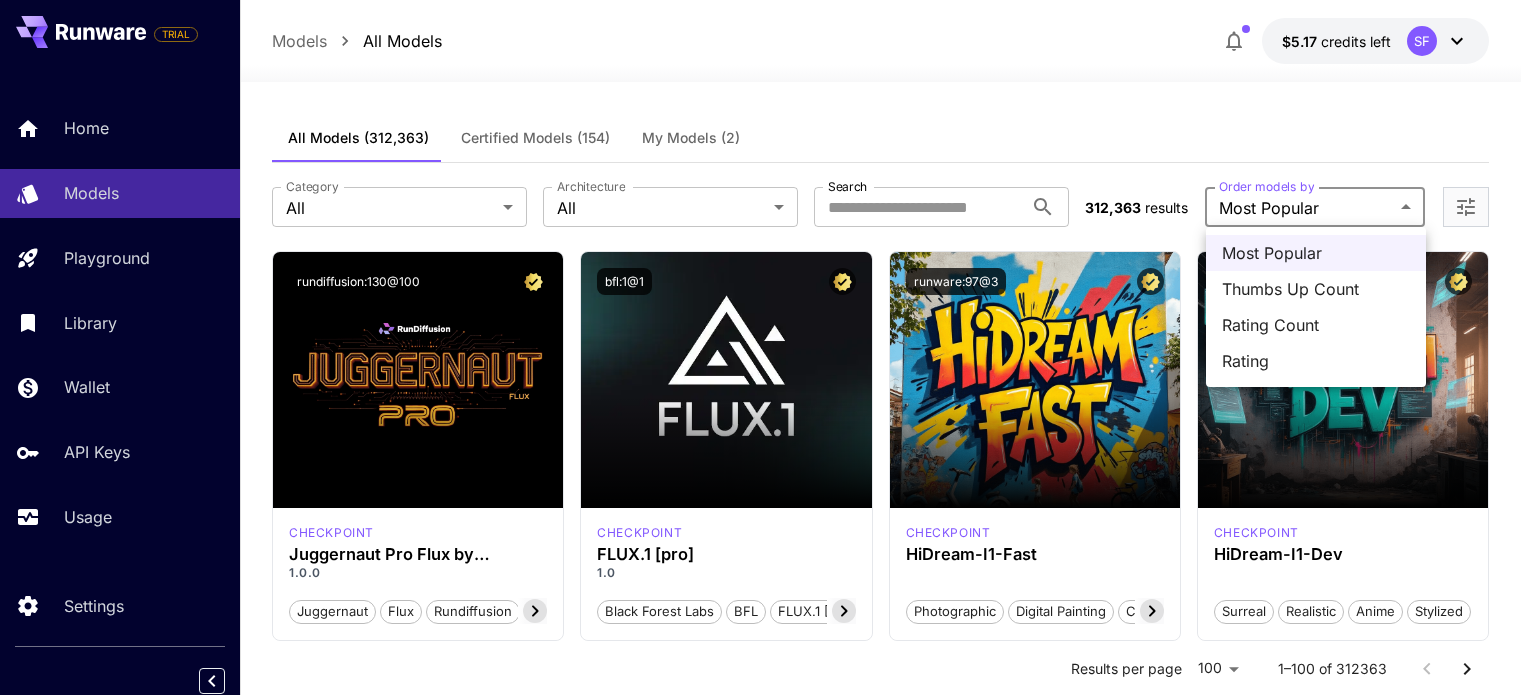 click at bounding box center (768, 347) 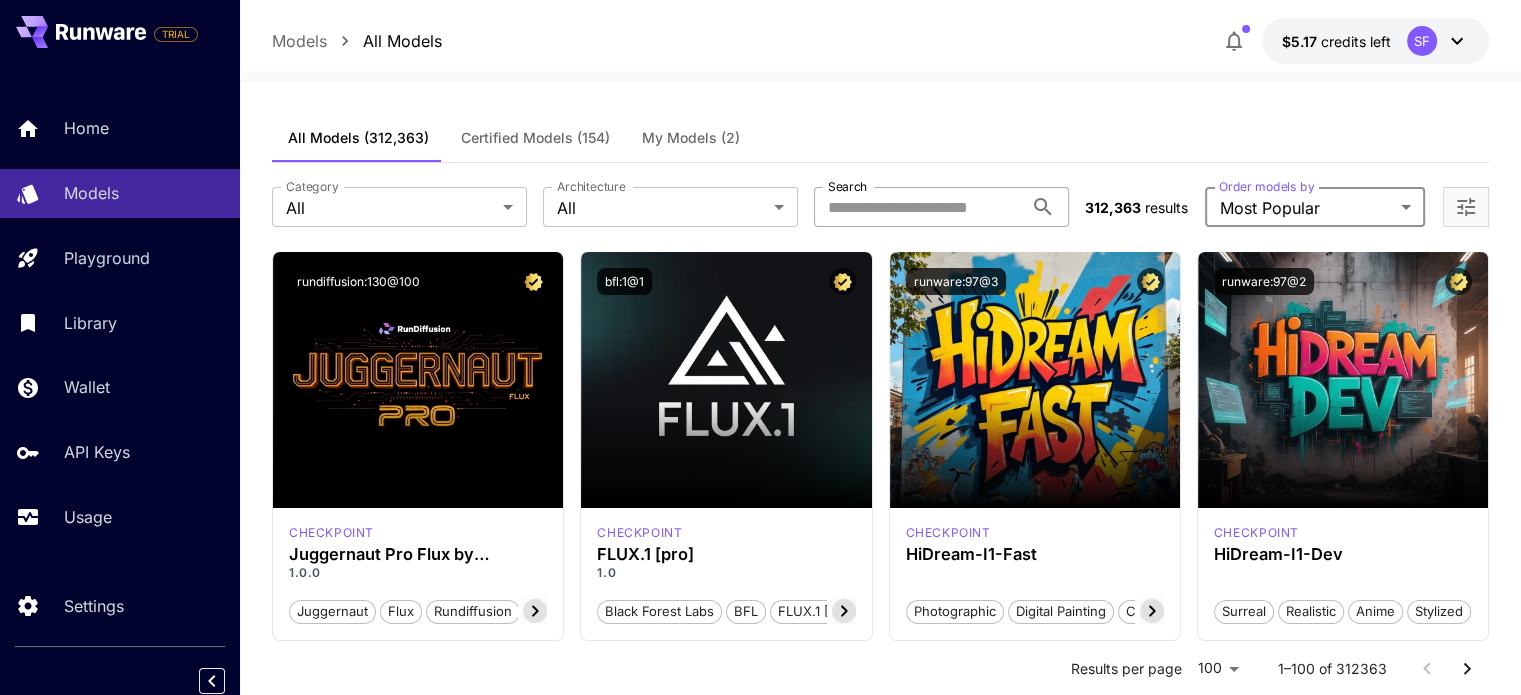 click on "Search" at bounding box center (918, 207) 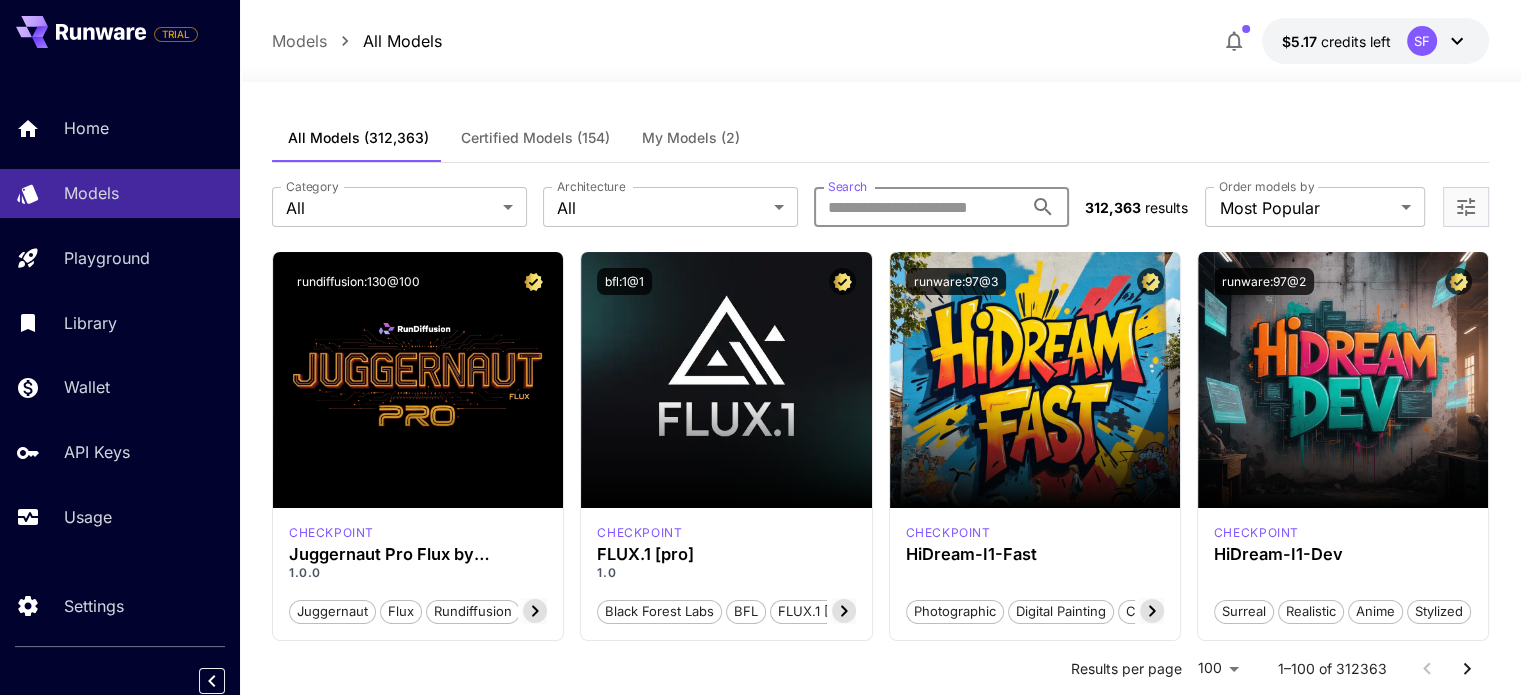 paste on "*******" 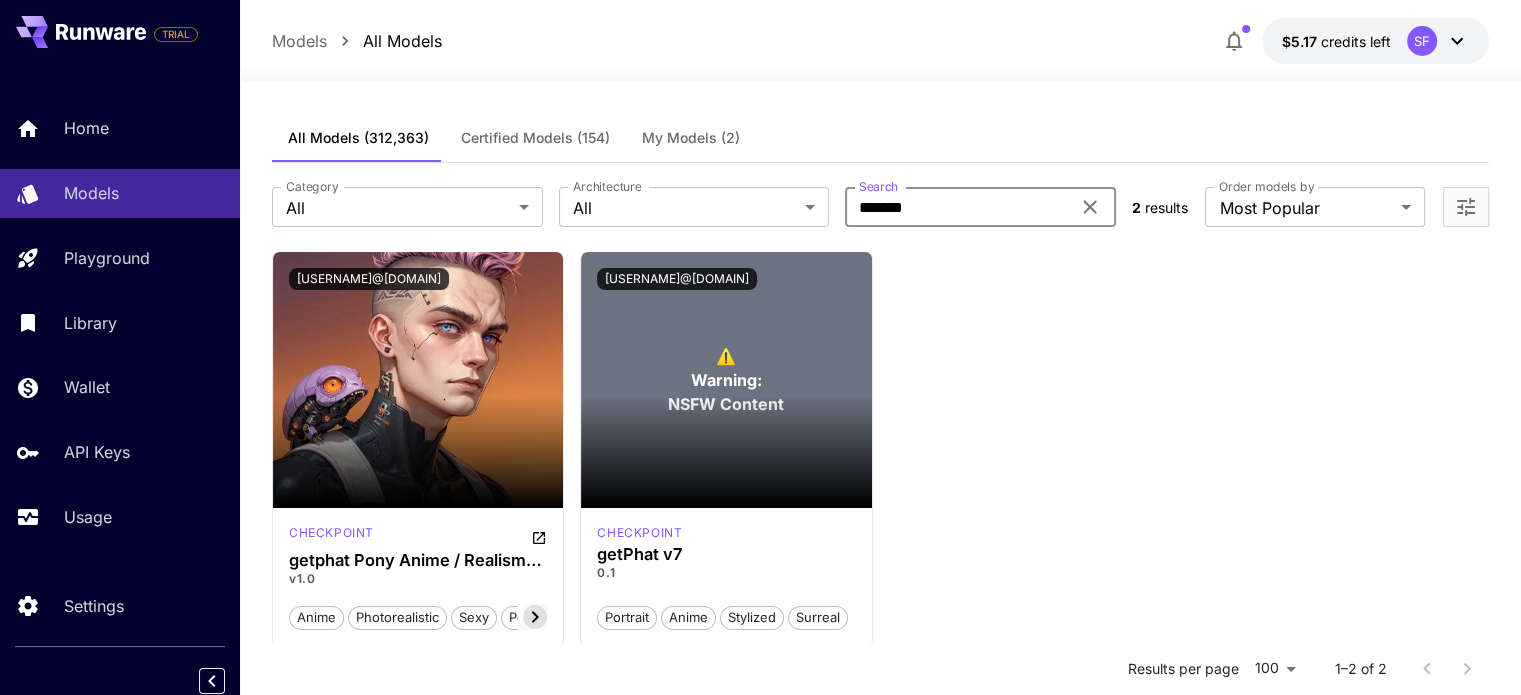 type on "*******" 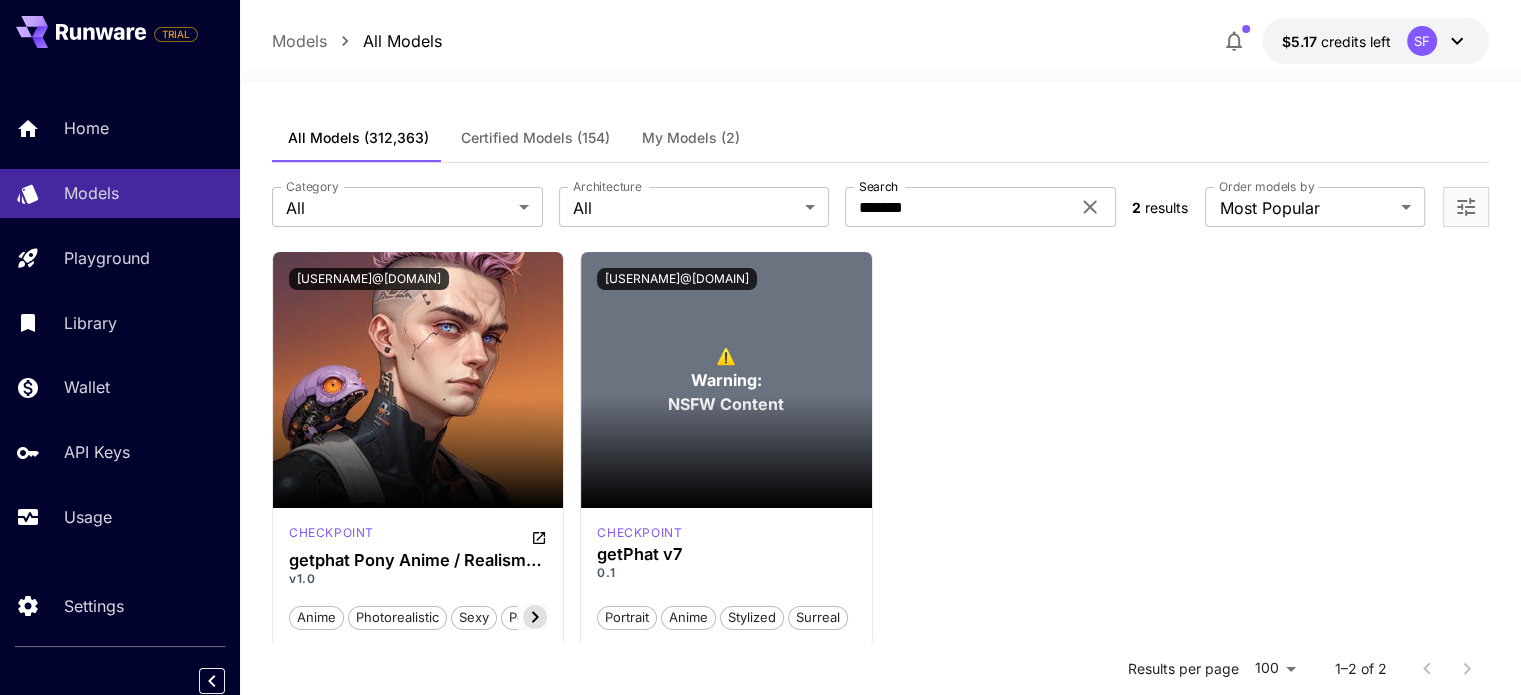 click 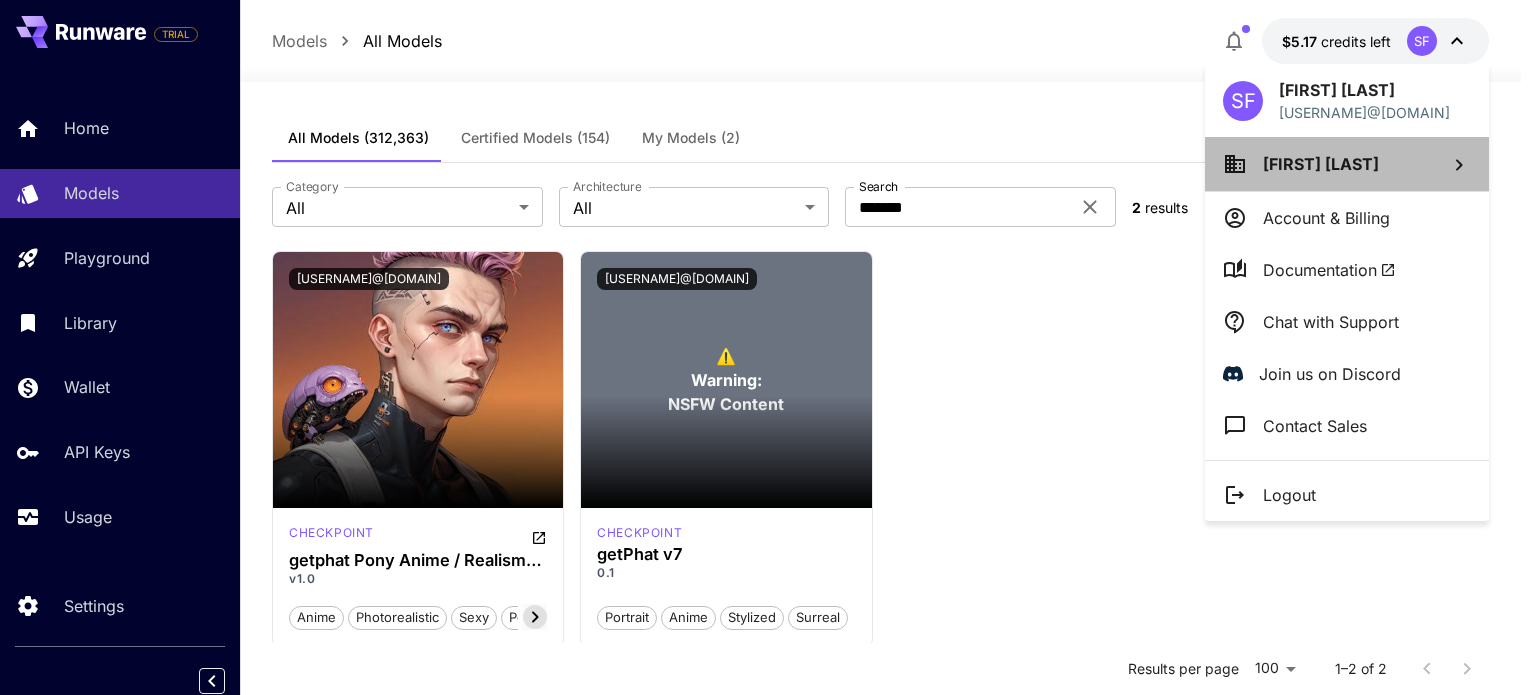 click on "Stefan Florin" at bounding box center (1347, 164) 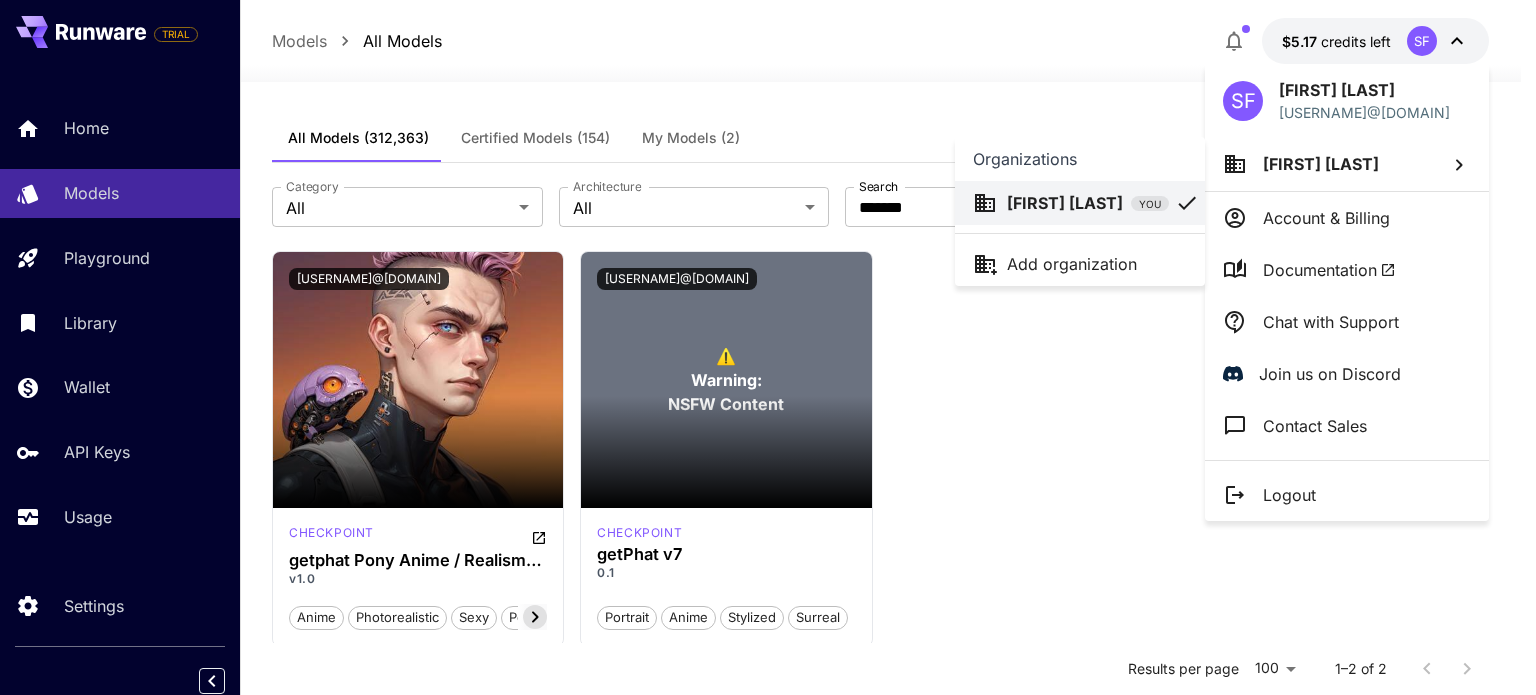 click at bounding box center [768, 347] 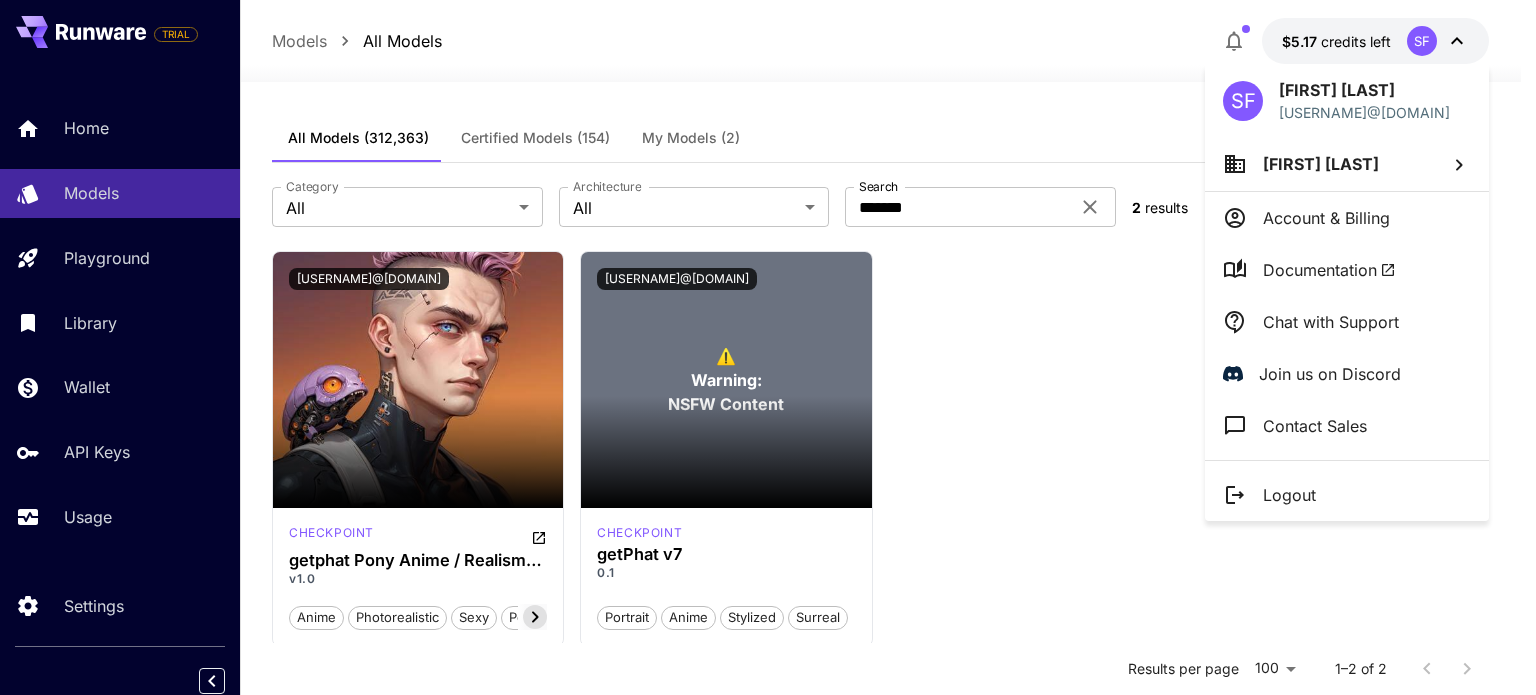 click 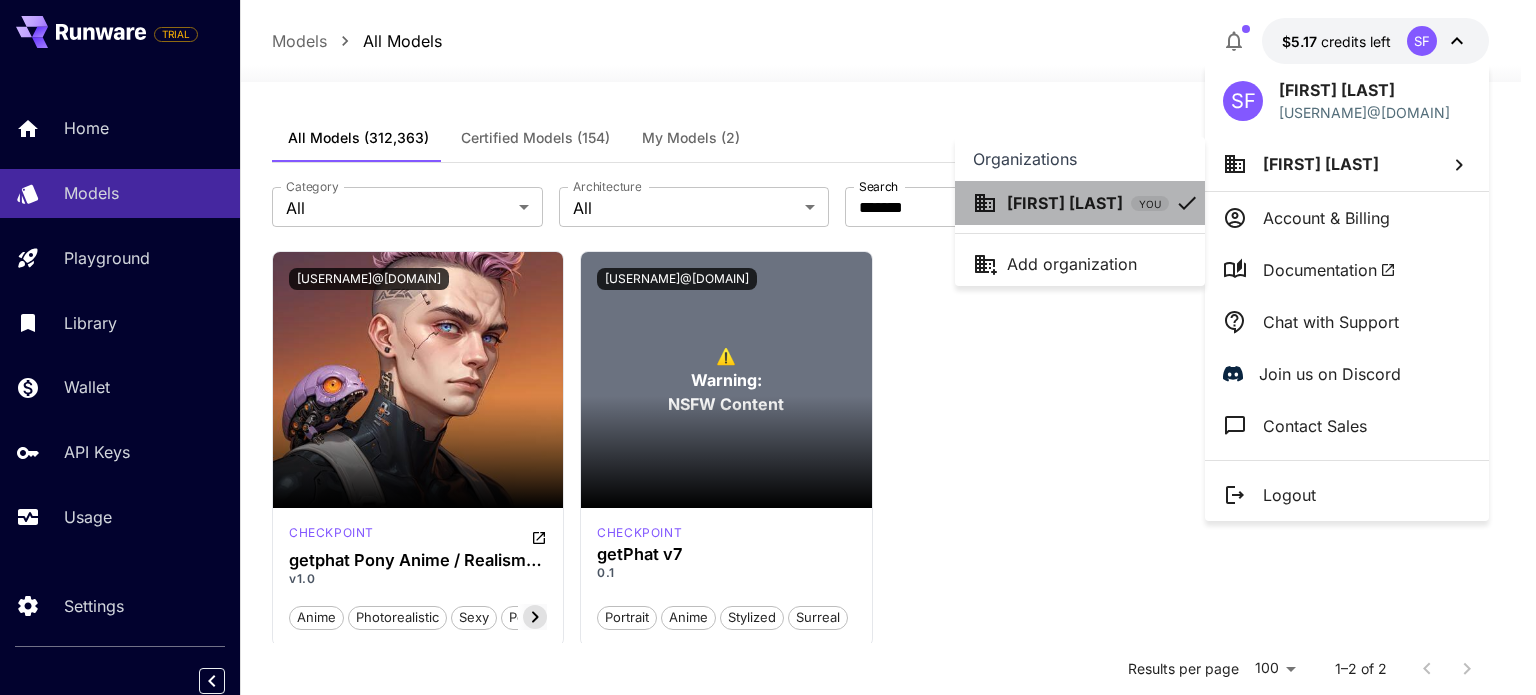 click on "Stefan Florin" at bounding box center (1065, 203) 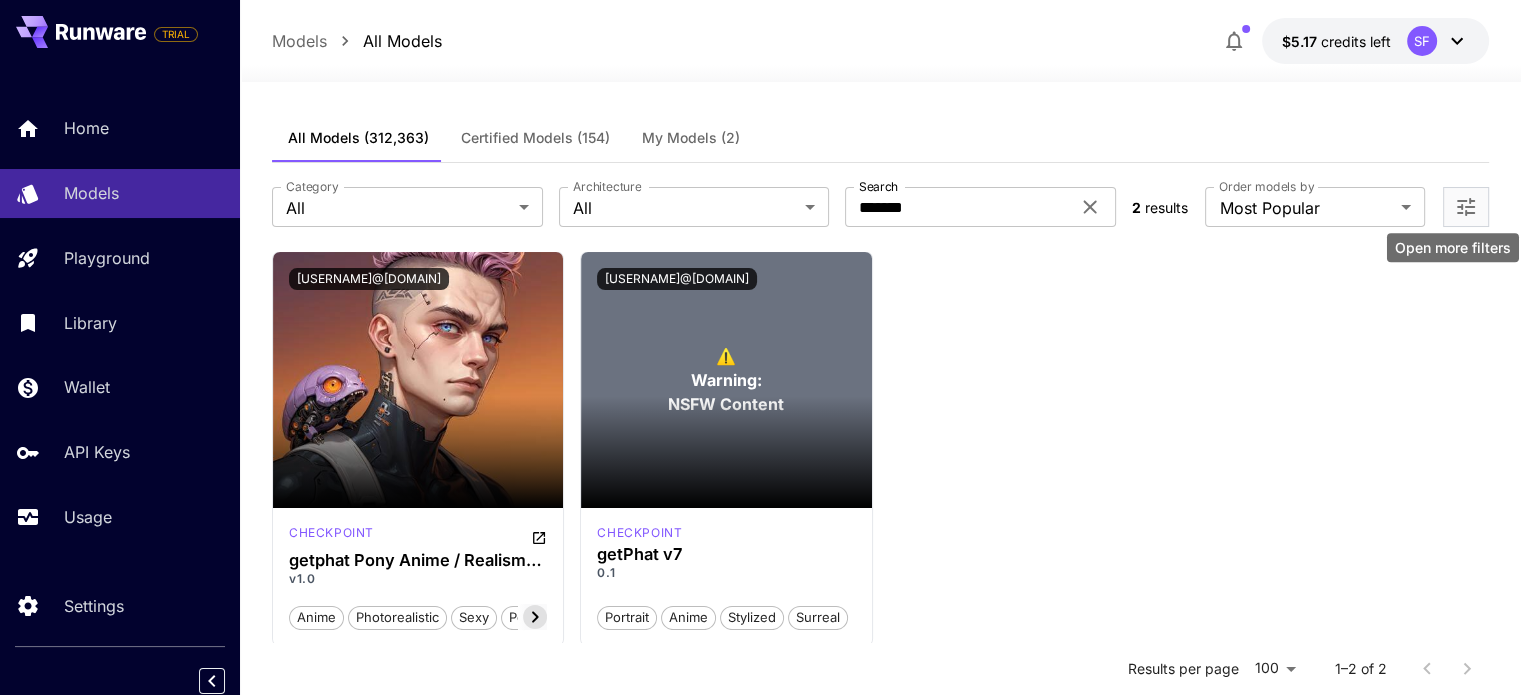 click 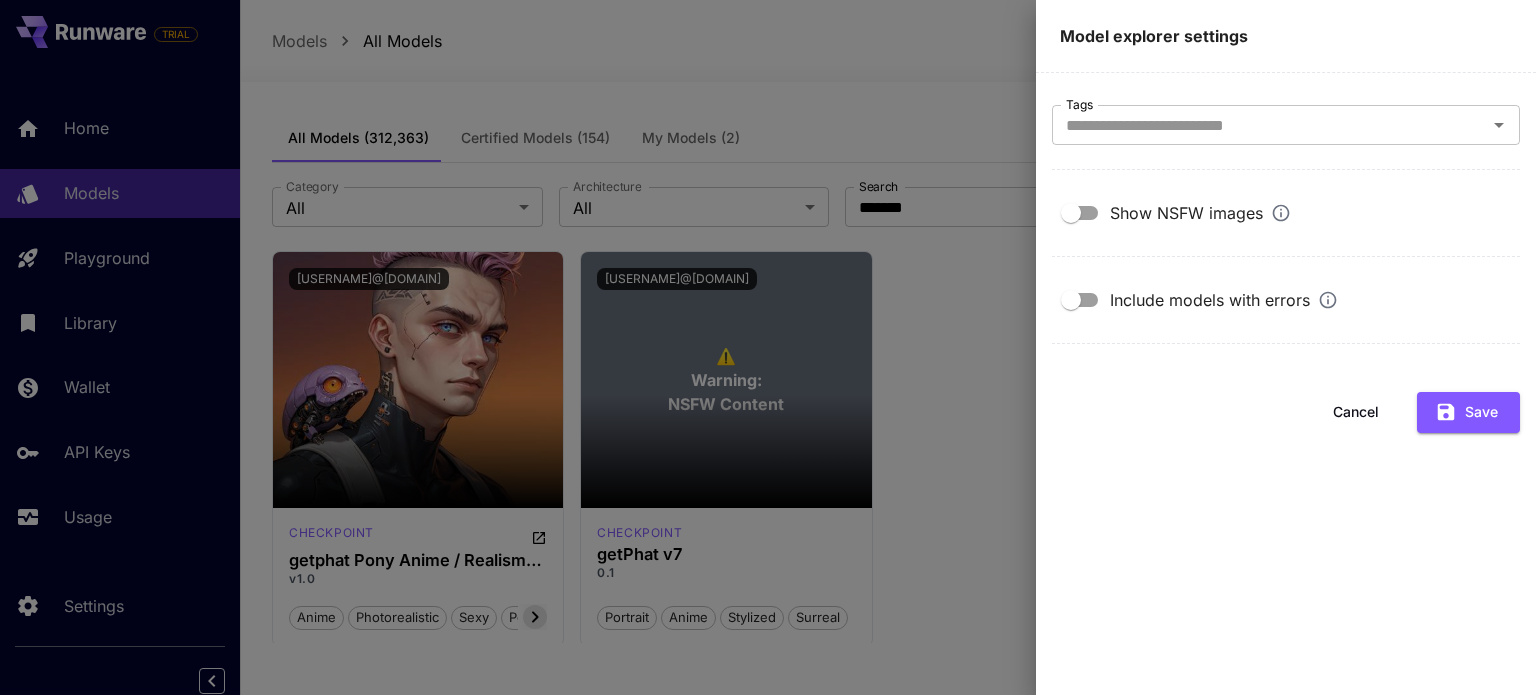 click on "Show NSFW images" at bounding box center (1200, 213) 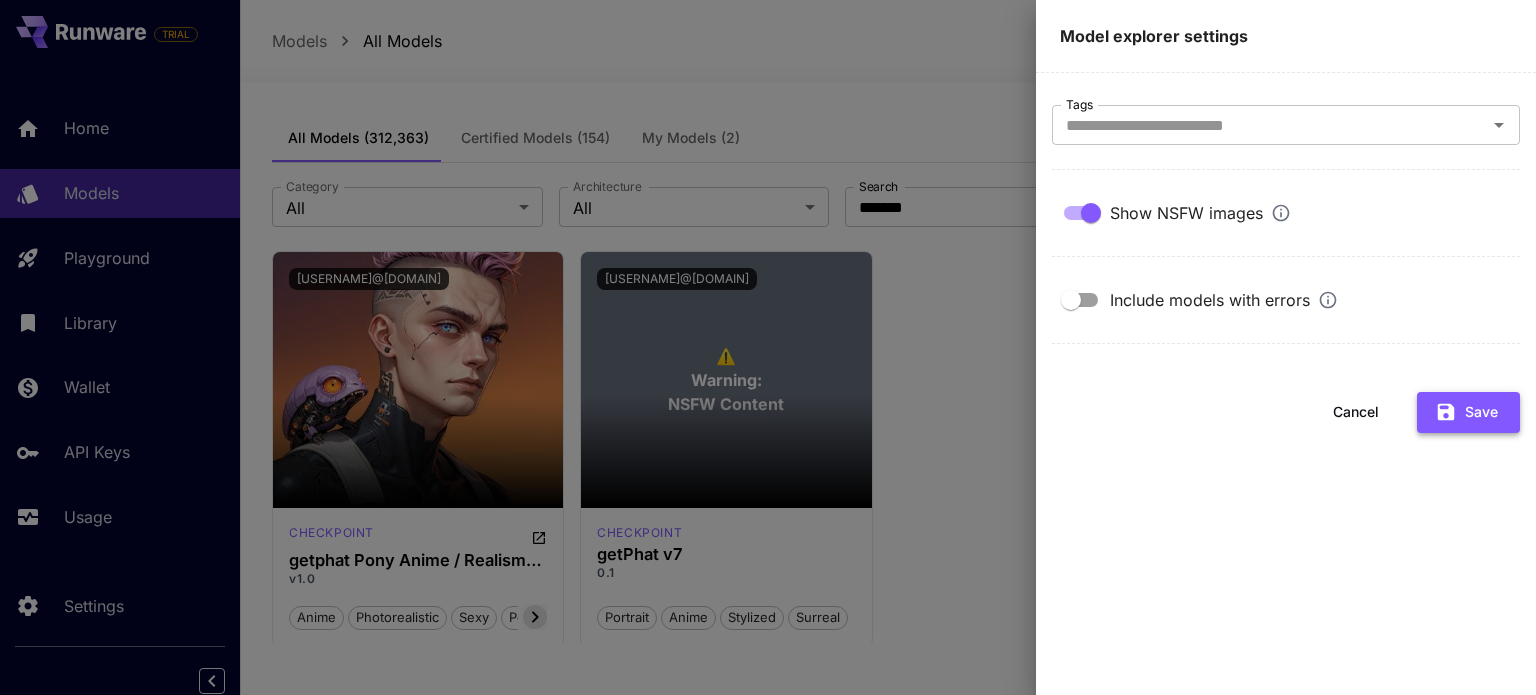 click on "Save" at bounding box center [1468, 412] 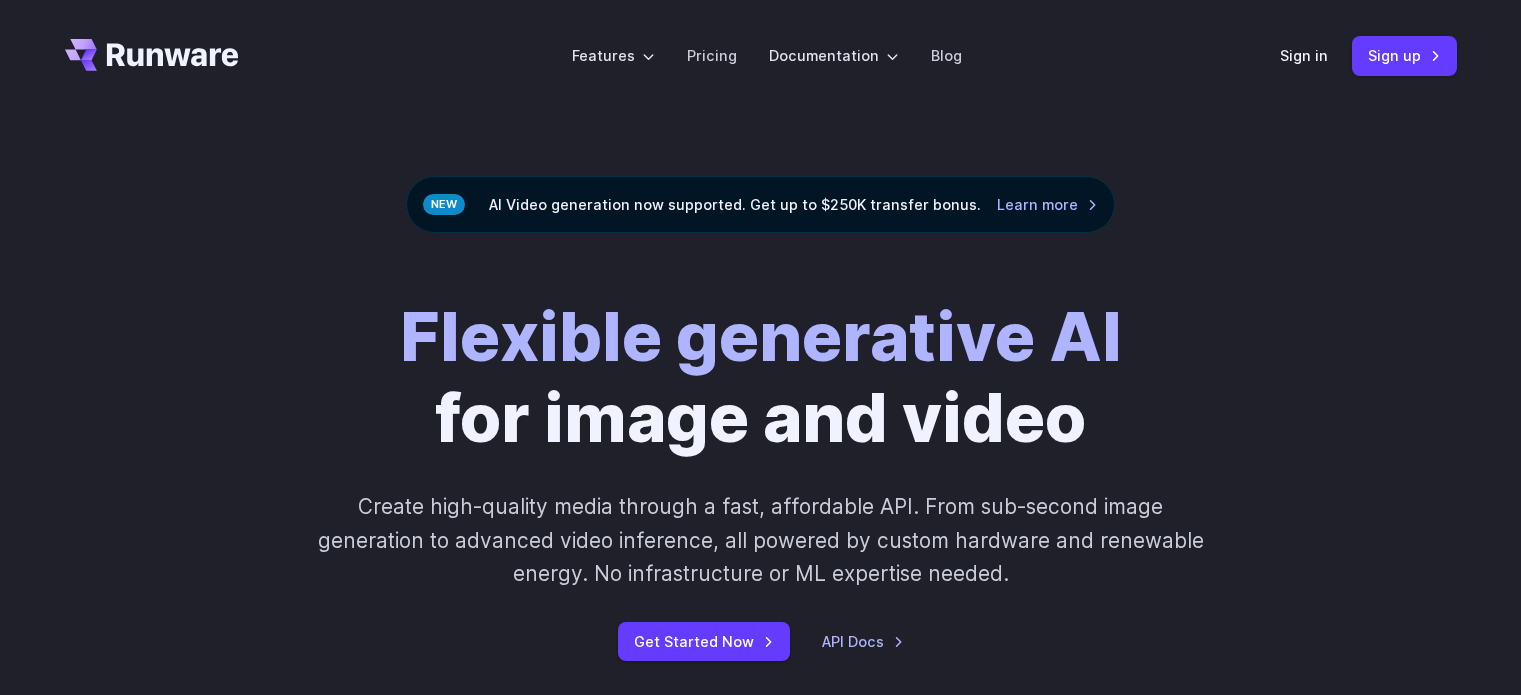 scroll, scrollTop: 0, scrollLeft: 0, axis: both 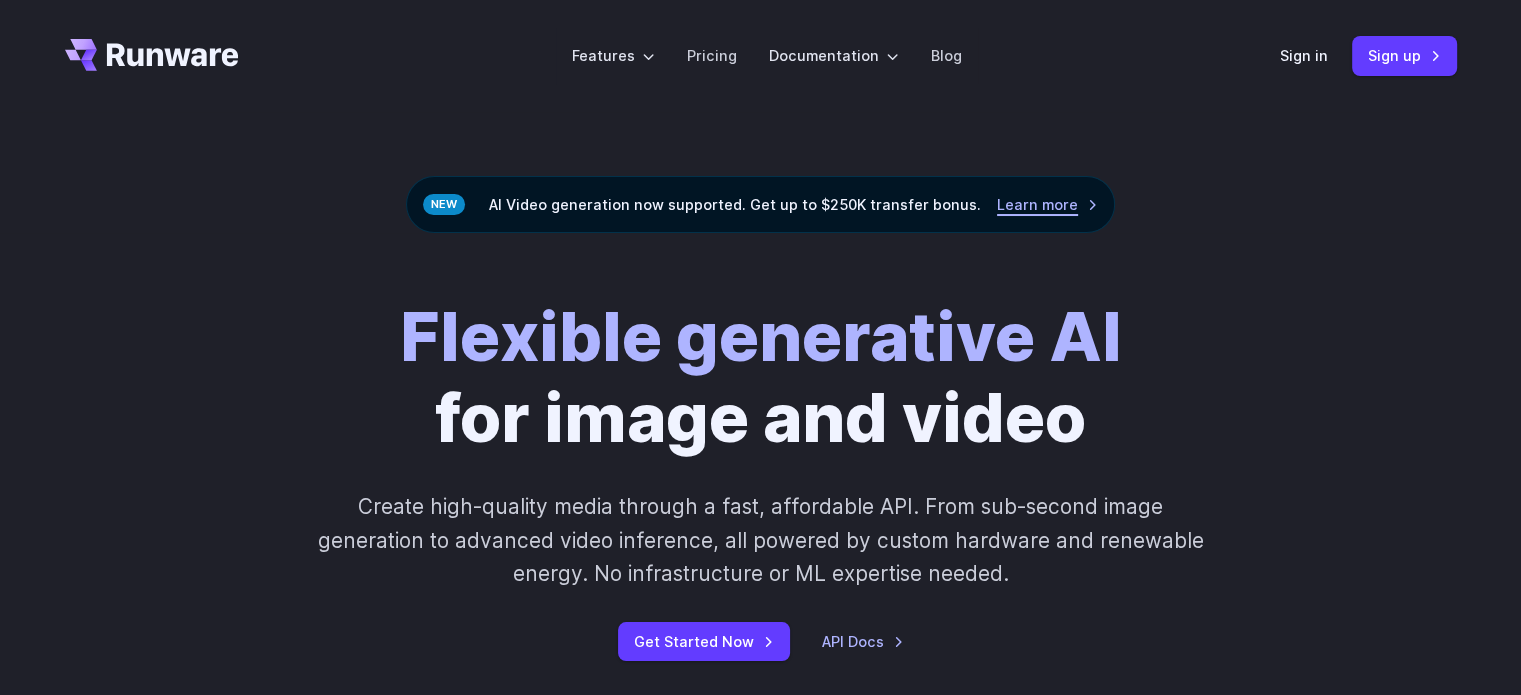 click on "Learn more" at bounding box center [1047, 204] 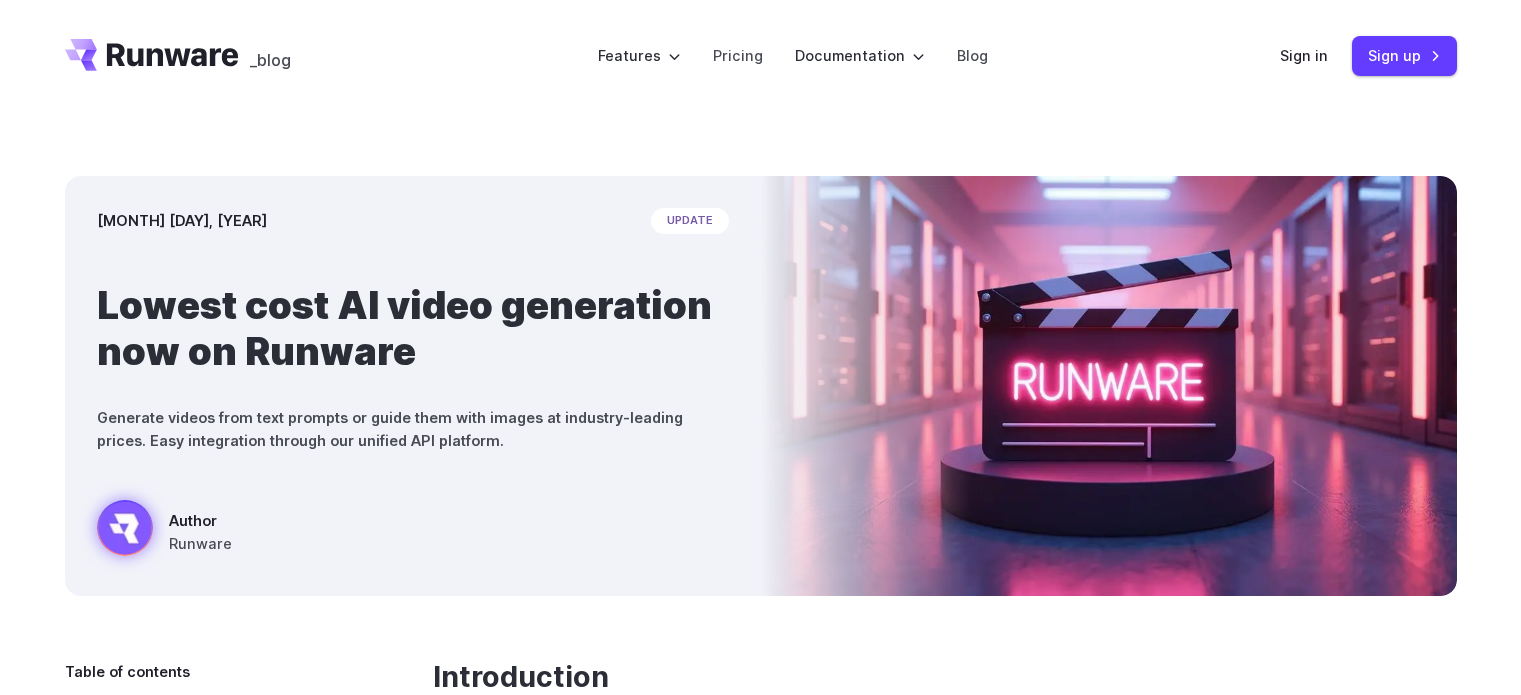 scroll, scrollTop: 0, scrollLeft: 0, axis: both 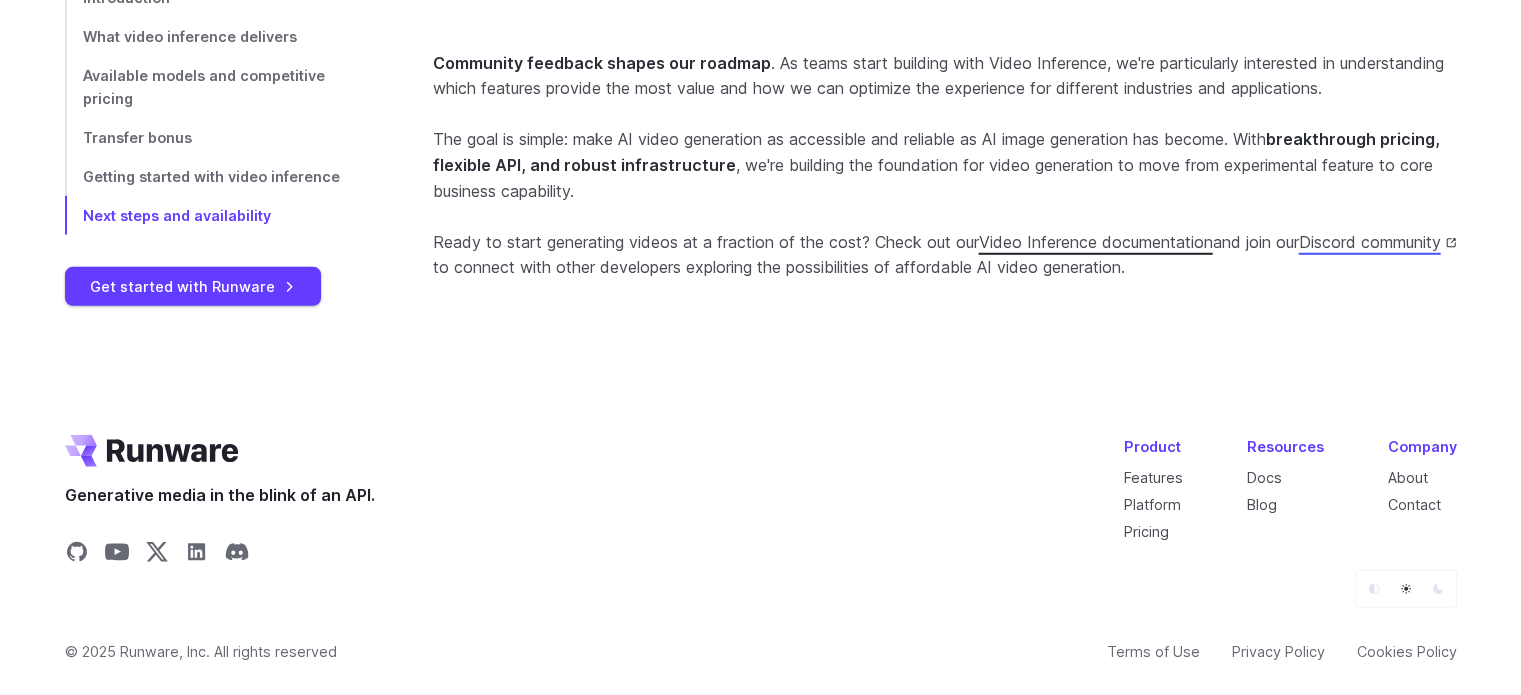 click on "Video Inference documentation" at bounding box center [1096, 242] 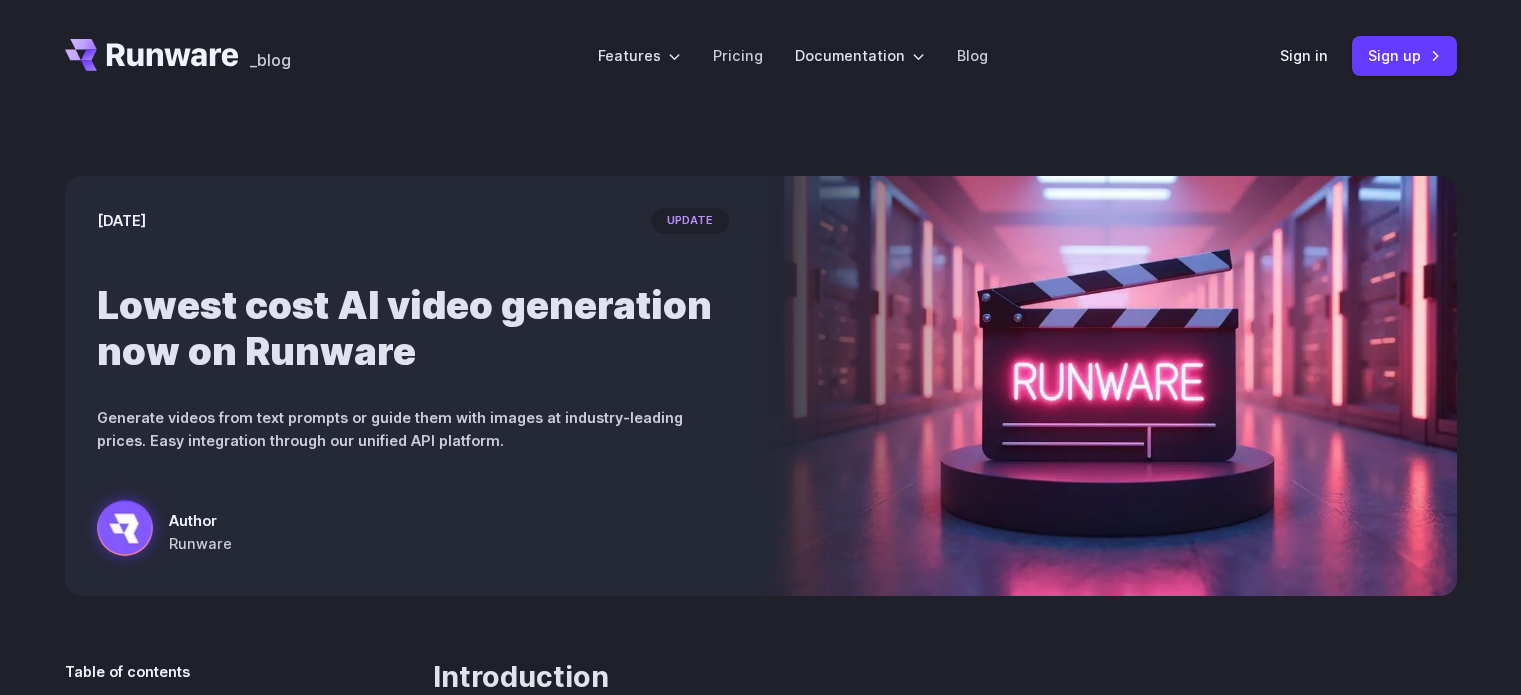 scroll, scrollTop: 0, scrollLeft: 0, axis: both 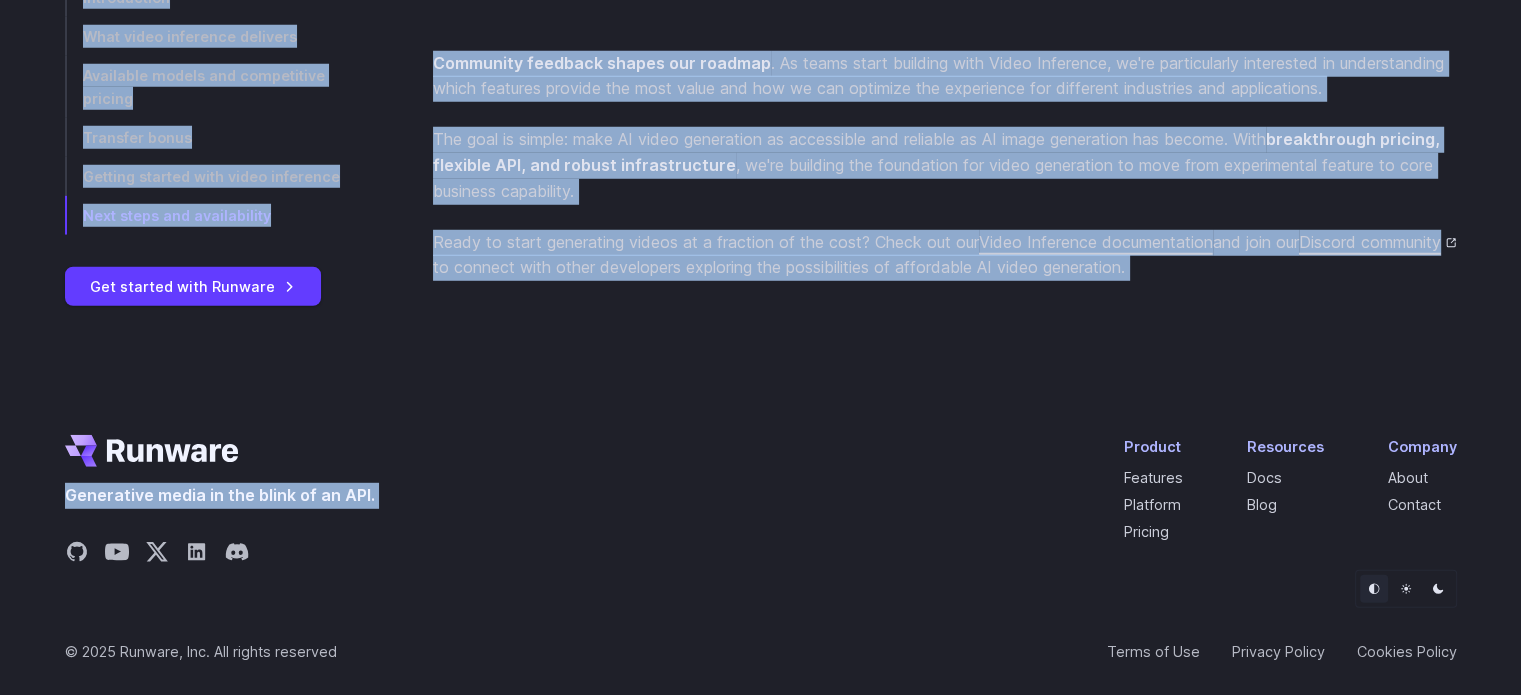 drag, startPoint x: 85, startPoint y: 215, endPoint x: 1316, endPoint y: 403, distance: 1245.2731 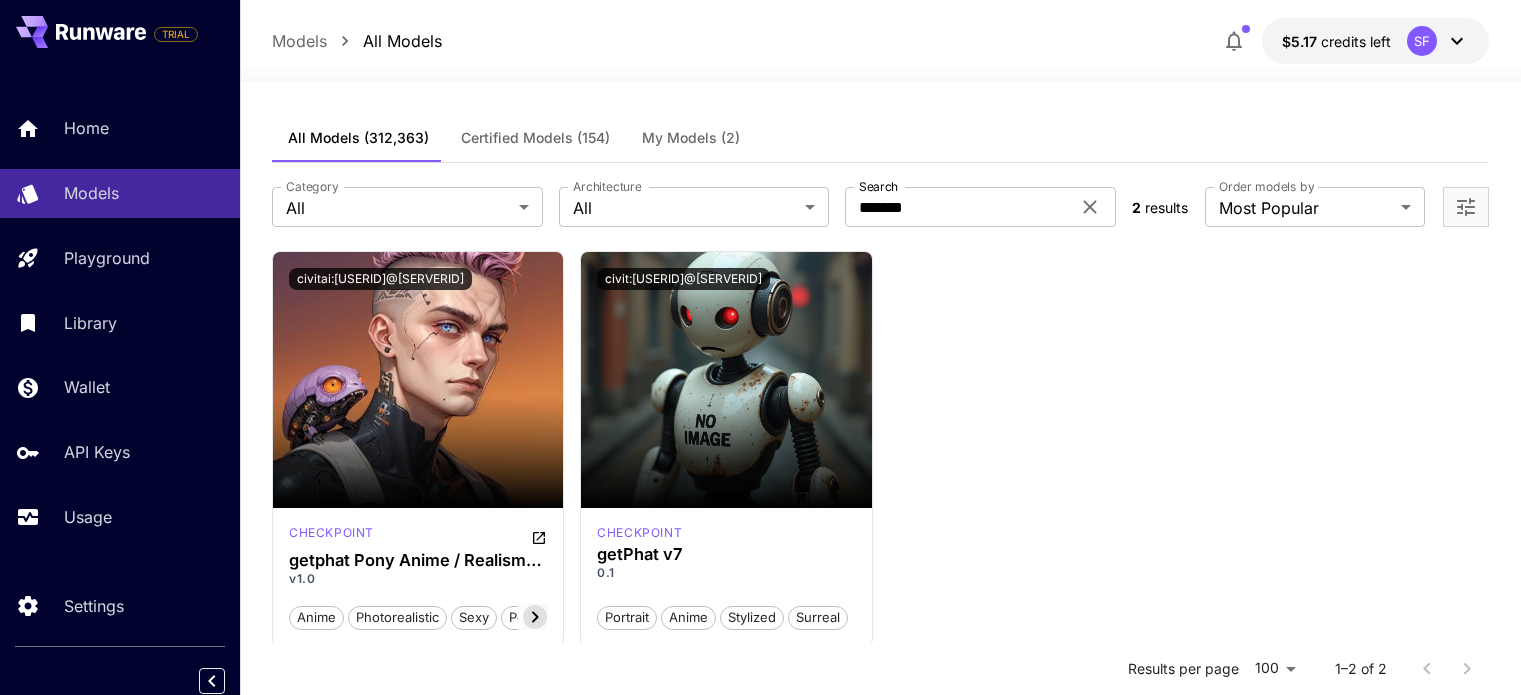 scroll, scrollTop: 0, scrollLeft: 0, axis: both 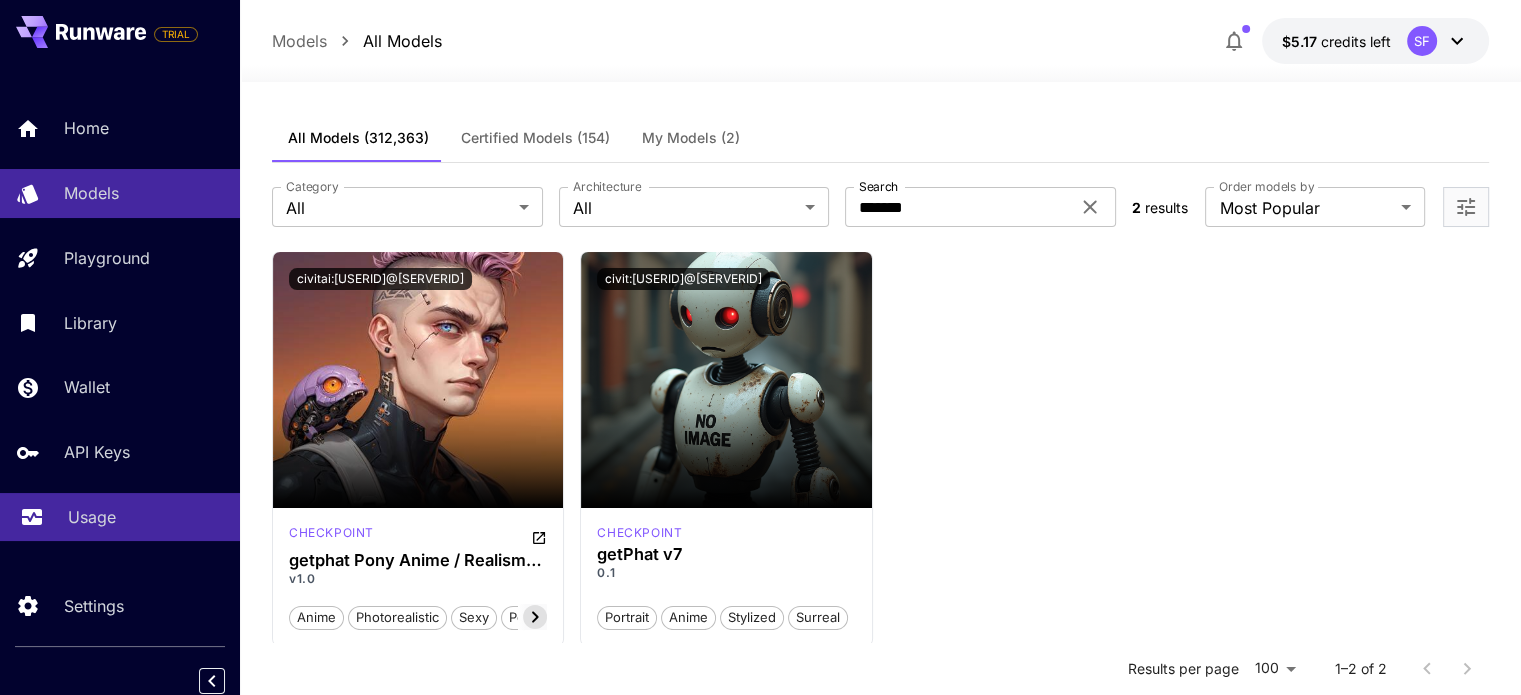 click on "Usage" at bounding box center [92, 517] 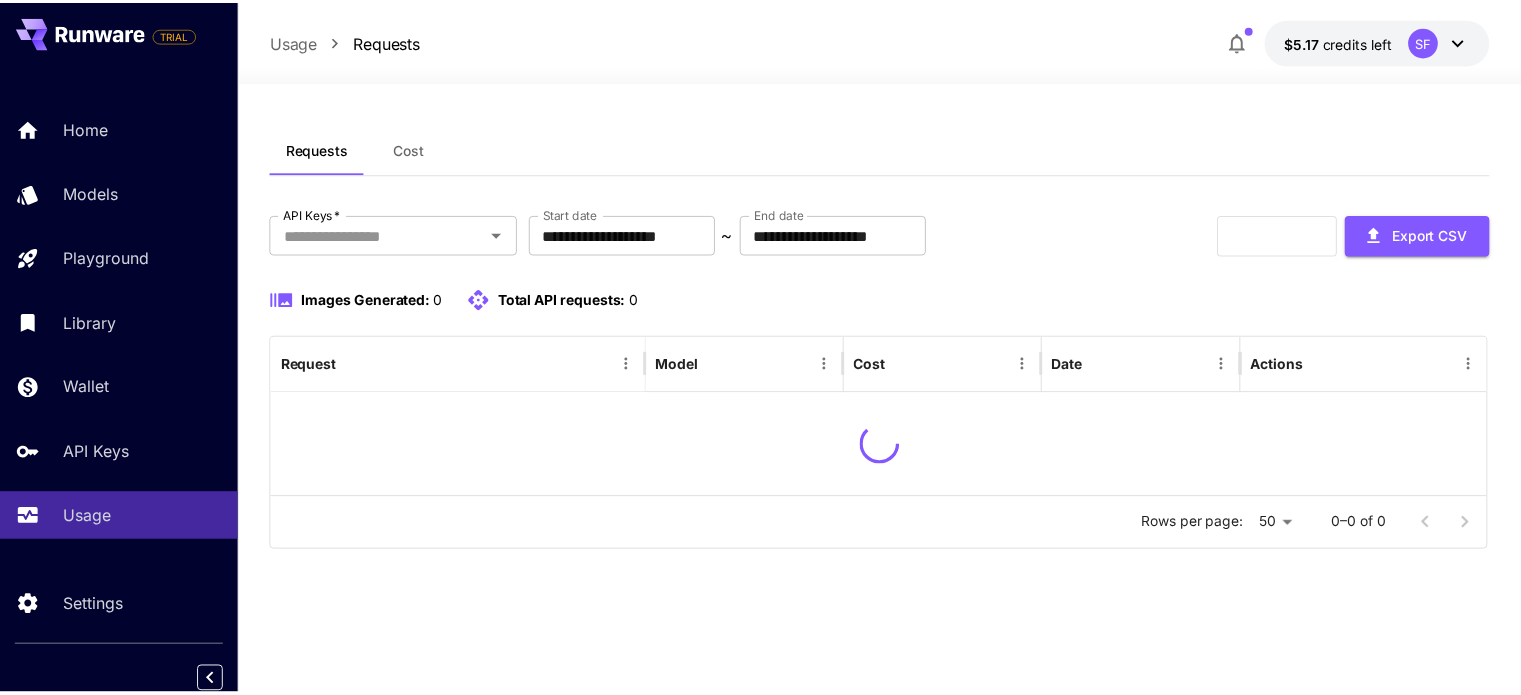 scroll, scrollTop: 0, scrollLeft: 0, axis: both 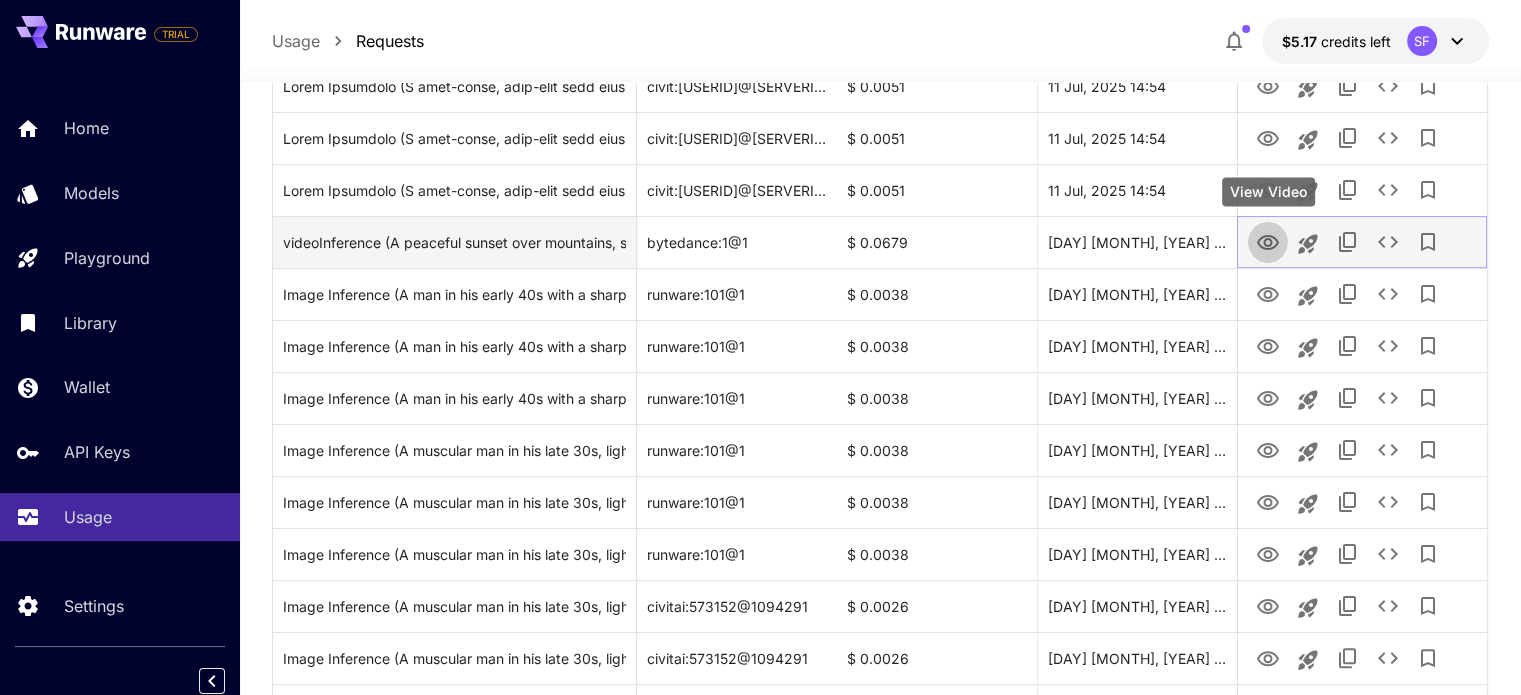 click 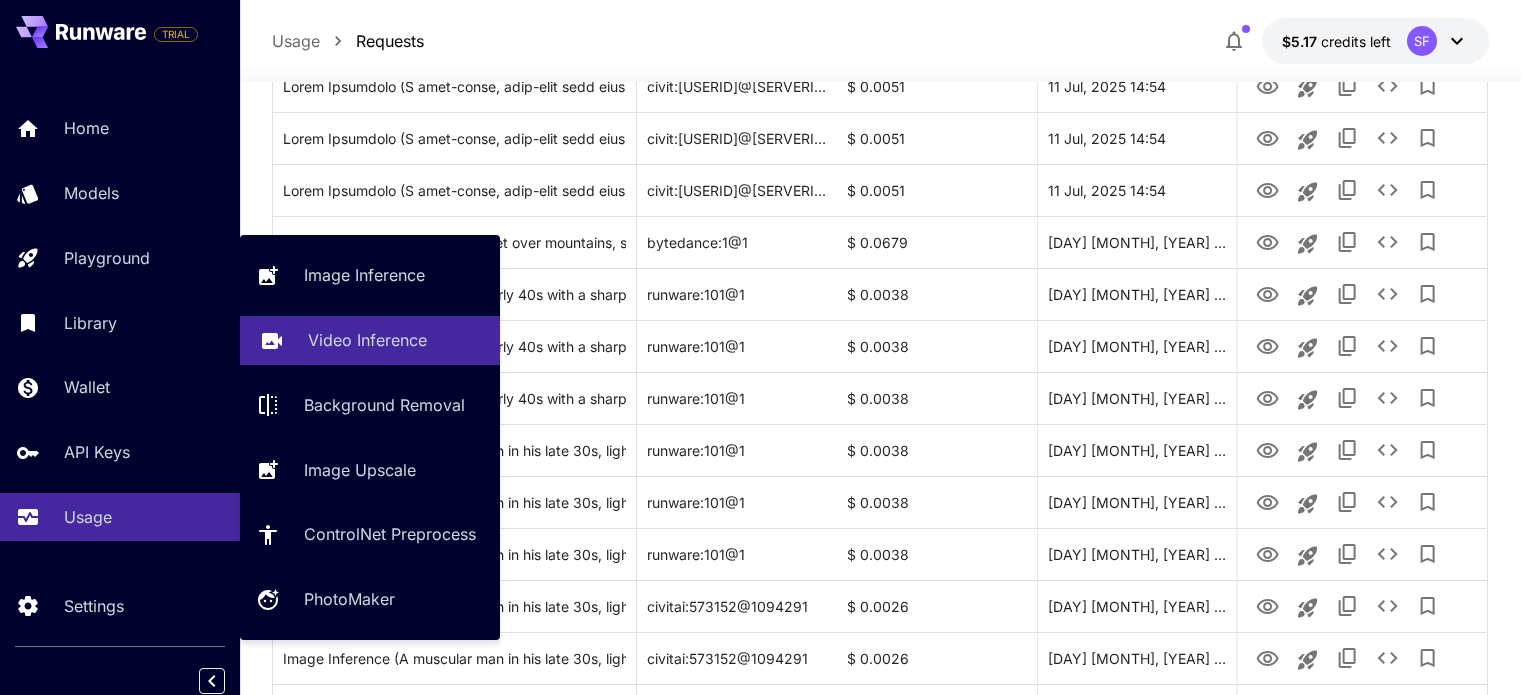click on "Video Inference" at bounding box center [367, 340] 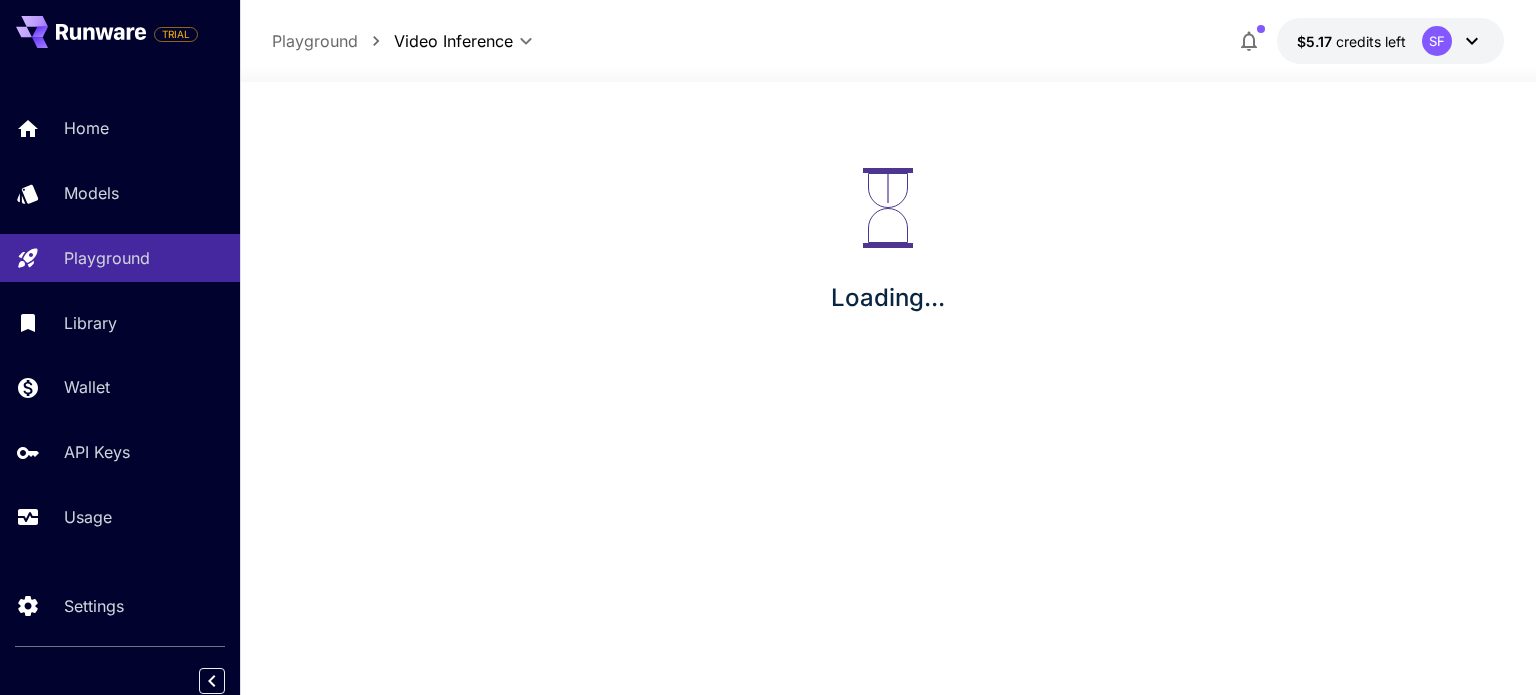scroll, scrollTop: 0, scrollLeft: 0, axis: both 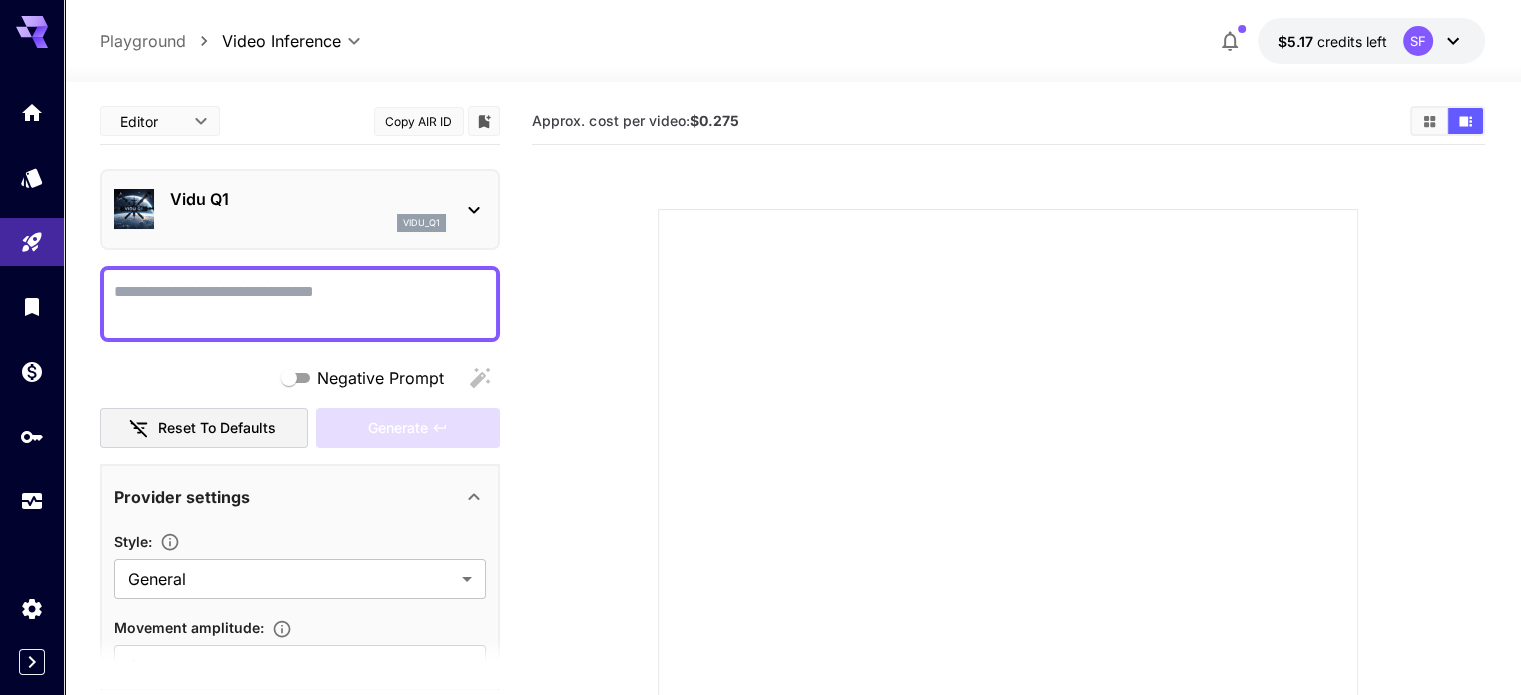 click on "Vidu Q1" at bounding box center [308, 199] 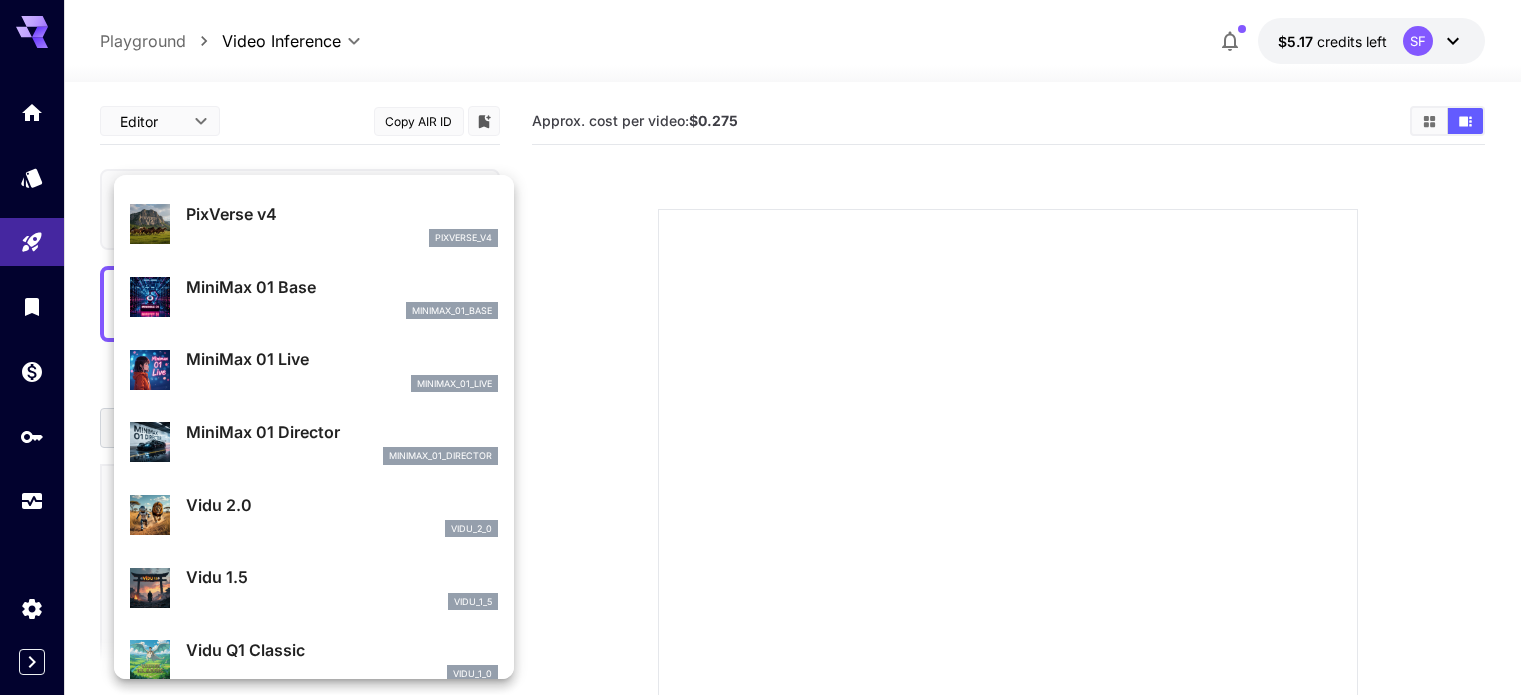 scroll, scrollTop: 1261, scrollLeft: 0, axis: vertical 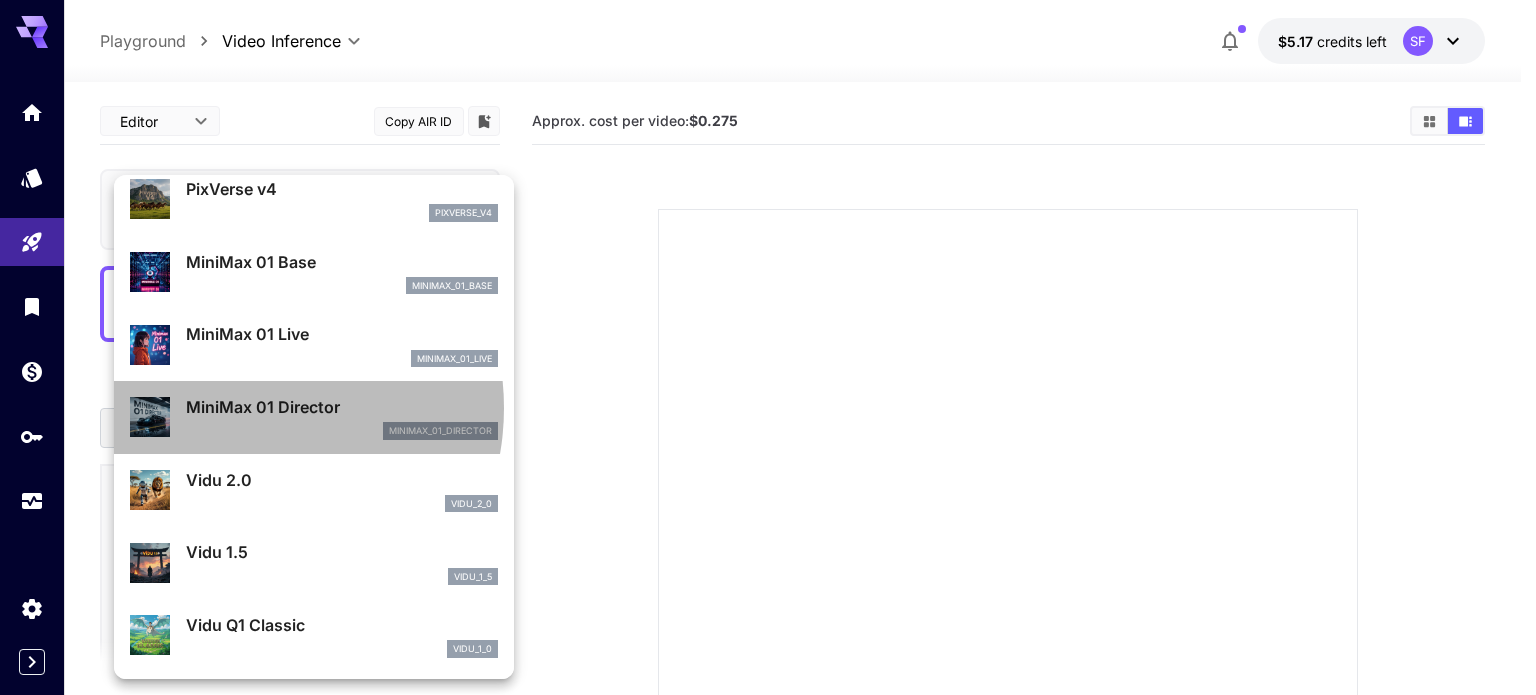 click on "MiniMax 01 Director" at bounding box center [342, 407] 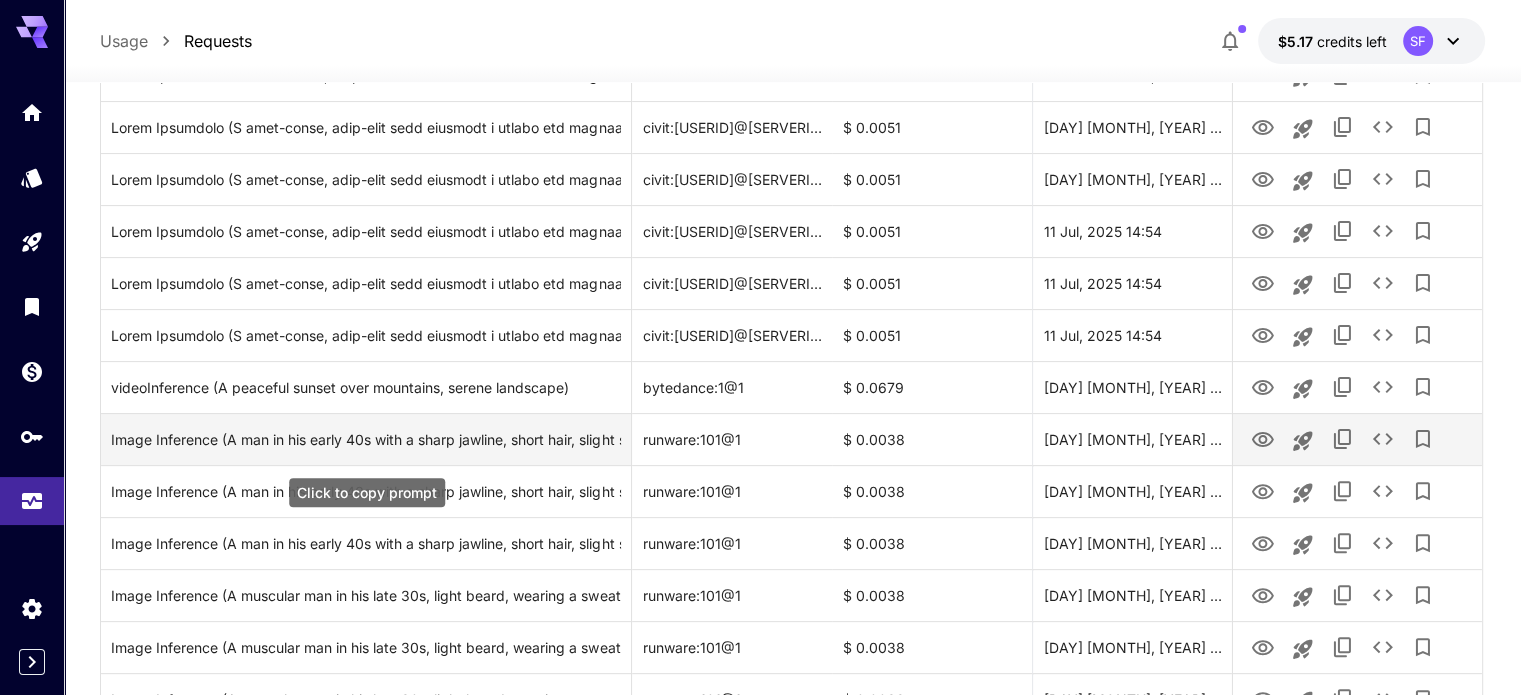 scroll, scrollTop: 666, scrollLeft: 0, axis: vertical 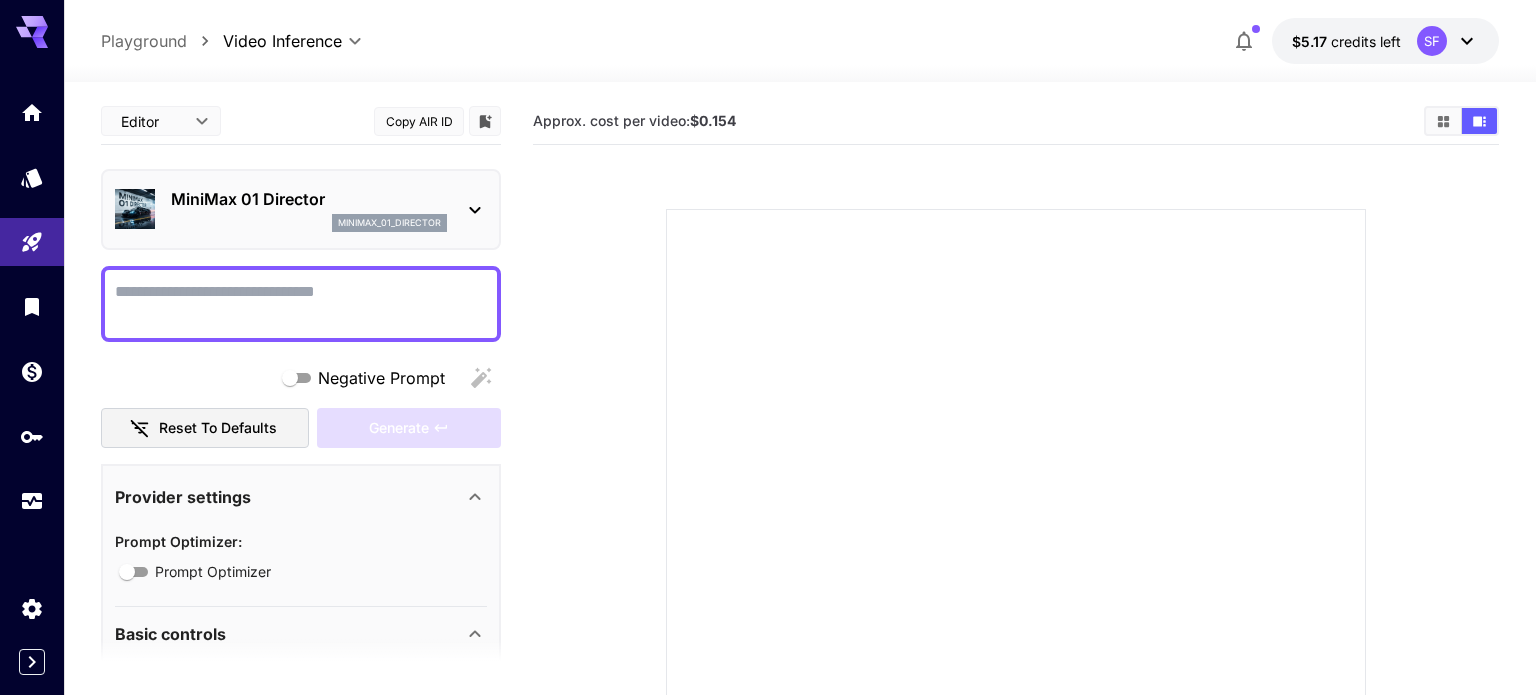 click on "**********" at bounding box center [768, 484] 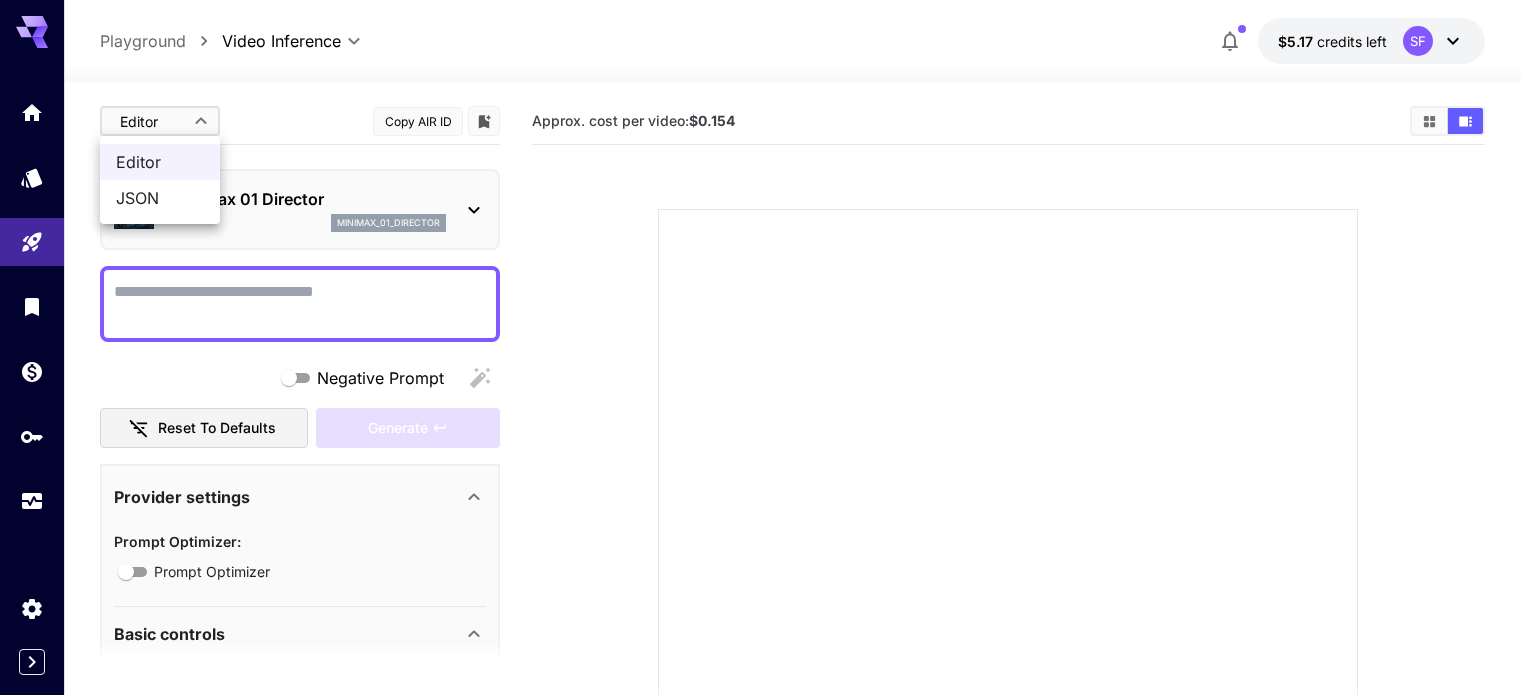 click on "JSON" at bounding box center [160, 198] 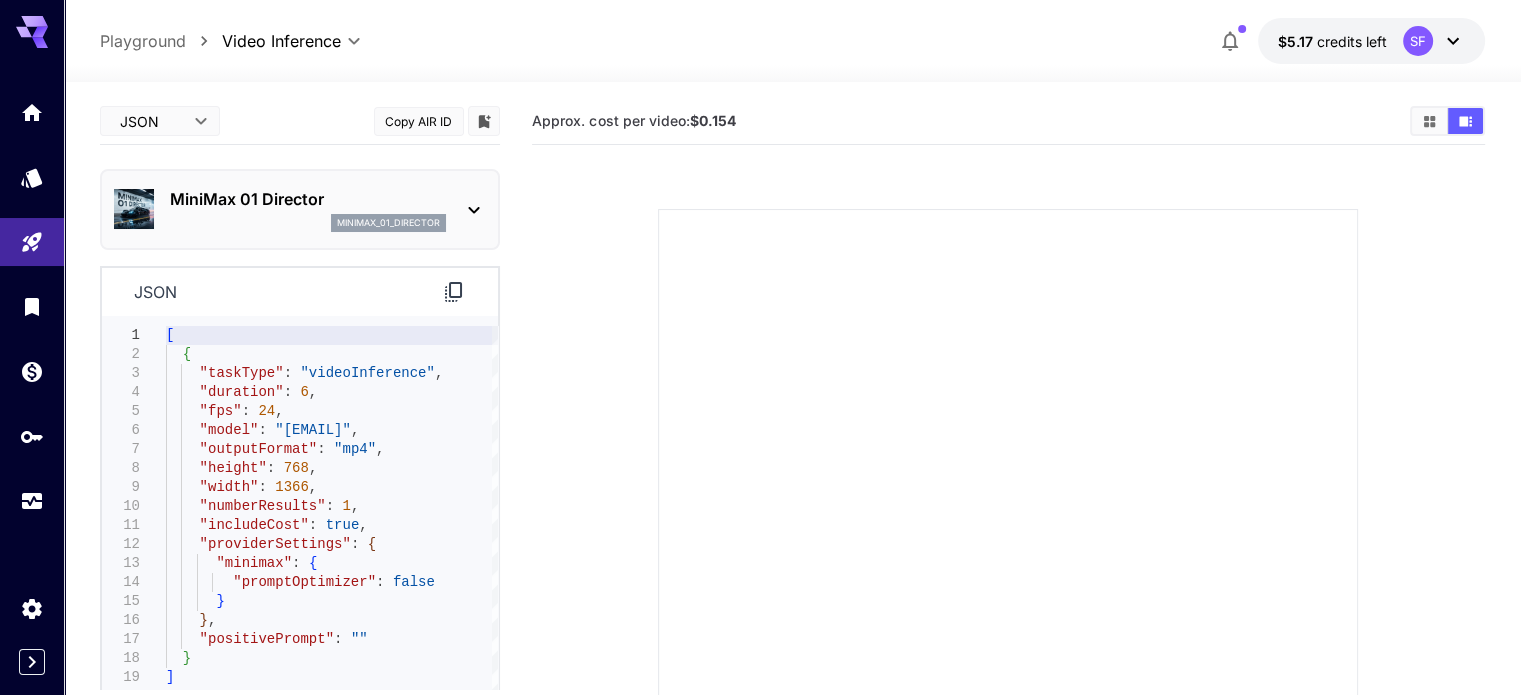 click on "MiniMax 01 Director minimax_01_director" at bounding box center [300, 209] 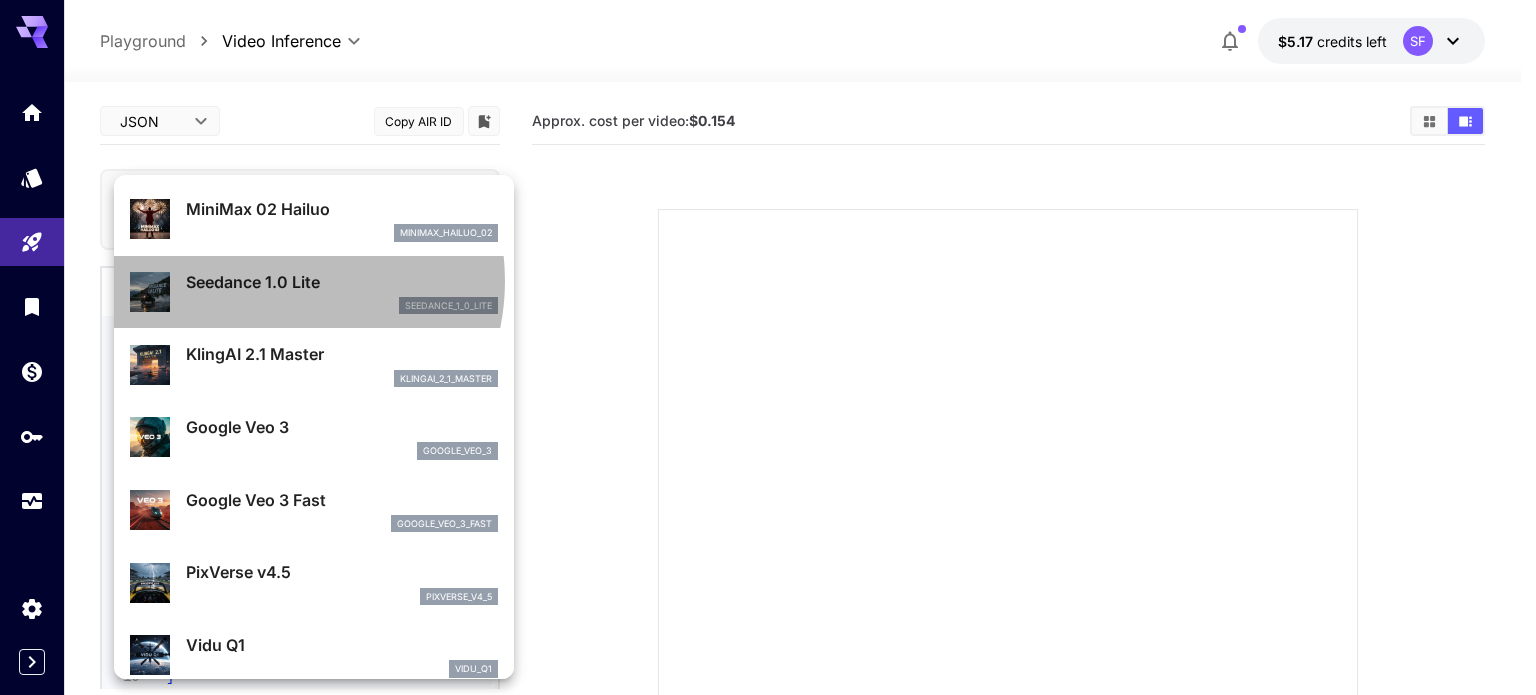 click on "Seedance 1.0 Lite" at bounding box center (342, 282) 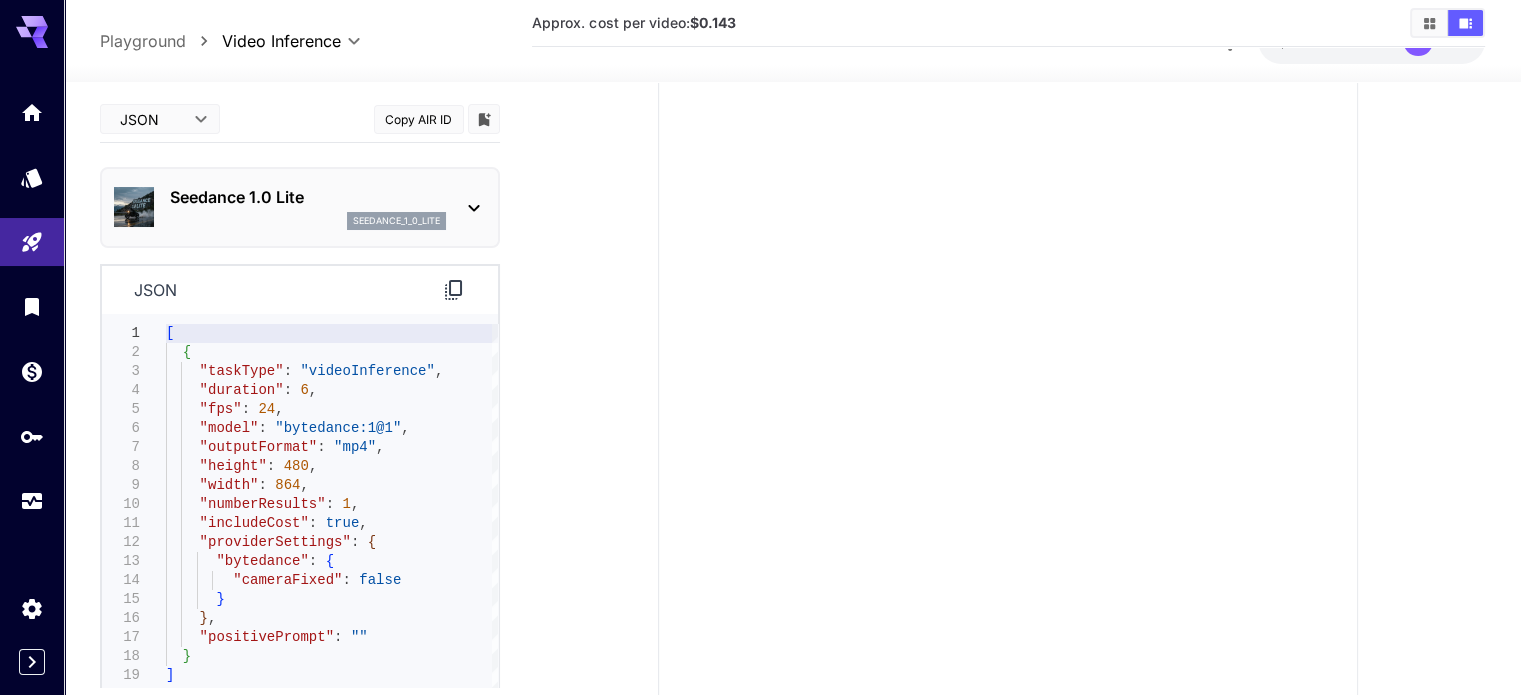 scroll, scrollTop: 166, scrollLeft: 0, axis: vertical 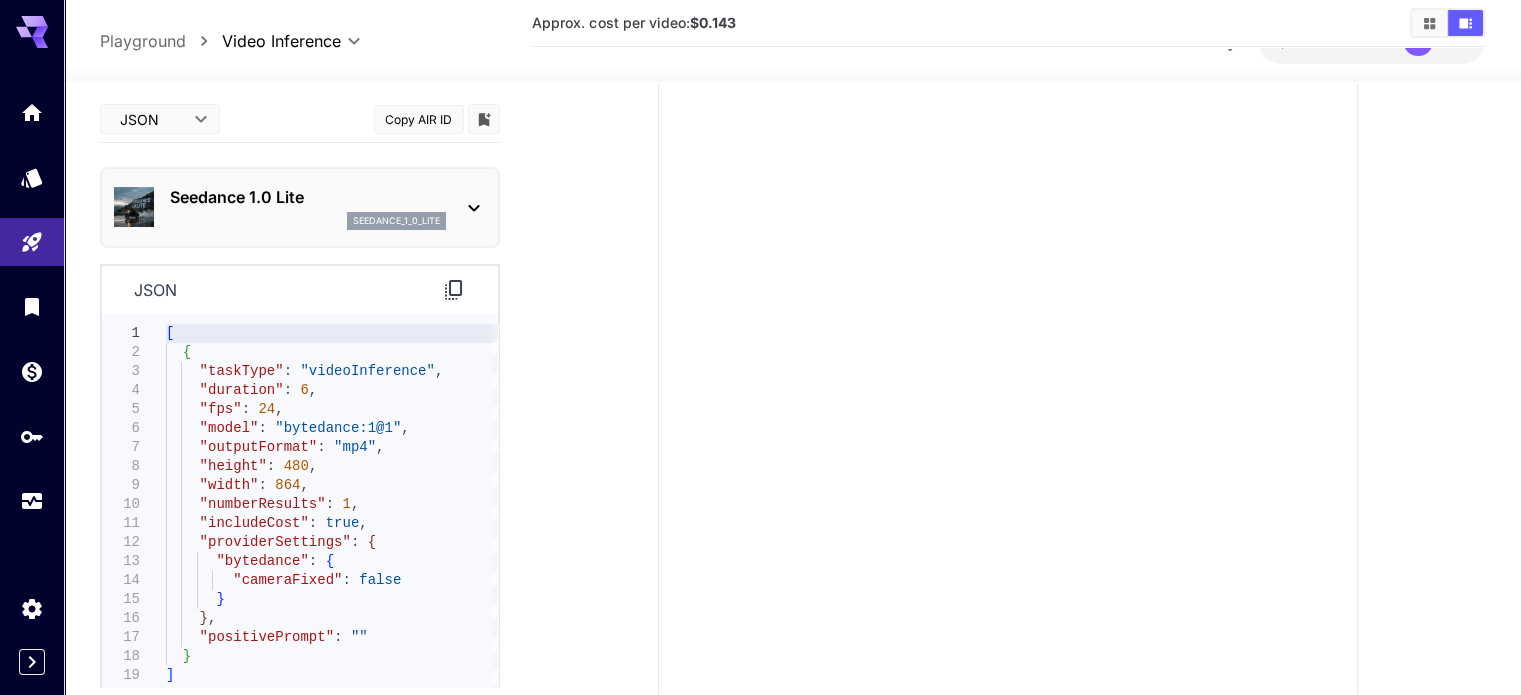 click on "**********" at bounding box center [760, 318] 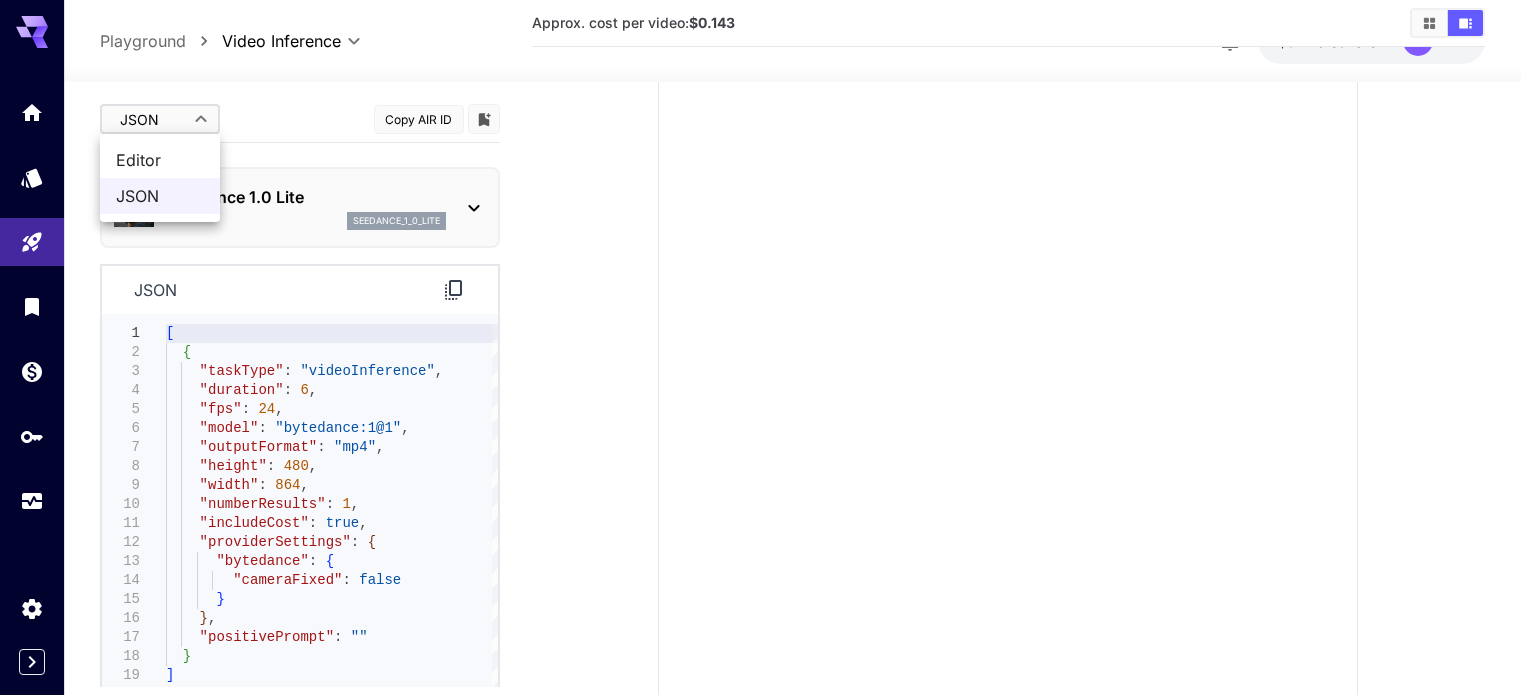 click on "Editor" at bounding box center [160, 160] 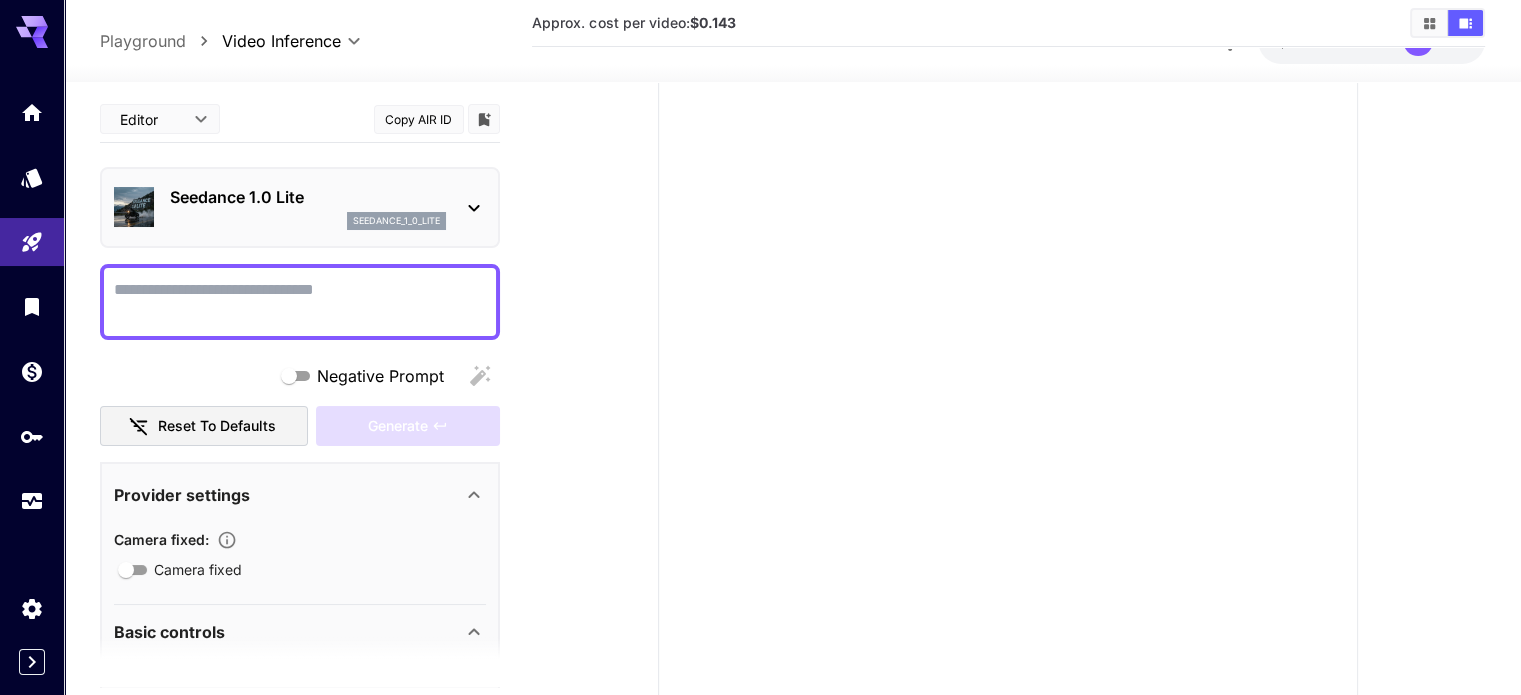 scroll, scrollTop: 273, scrollLeft: 0, axis: vertical 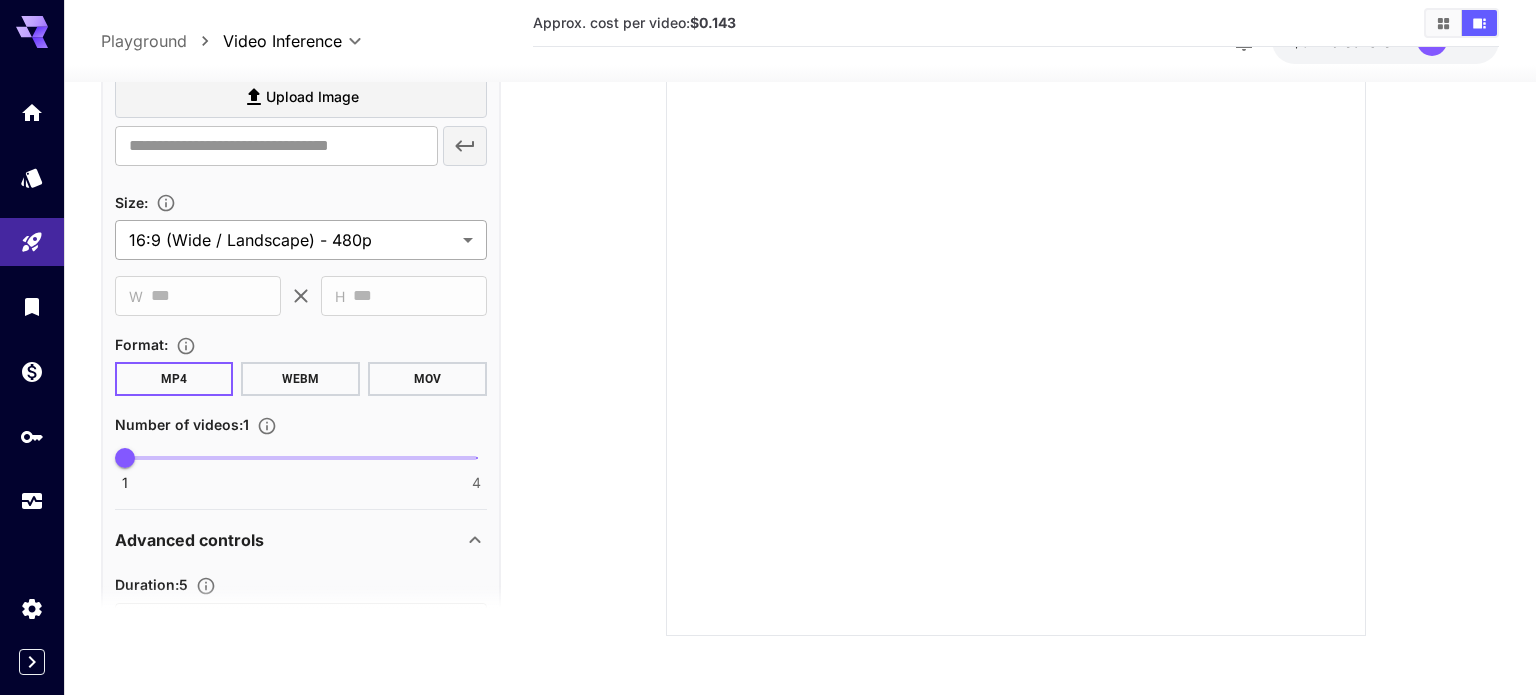 click on "**********" at bounding box center (768, 211) 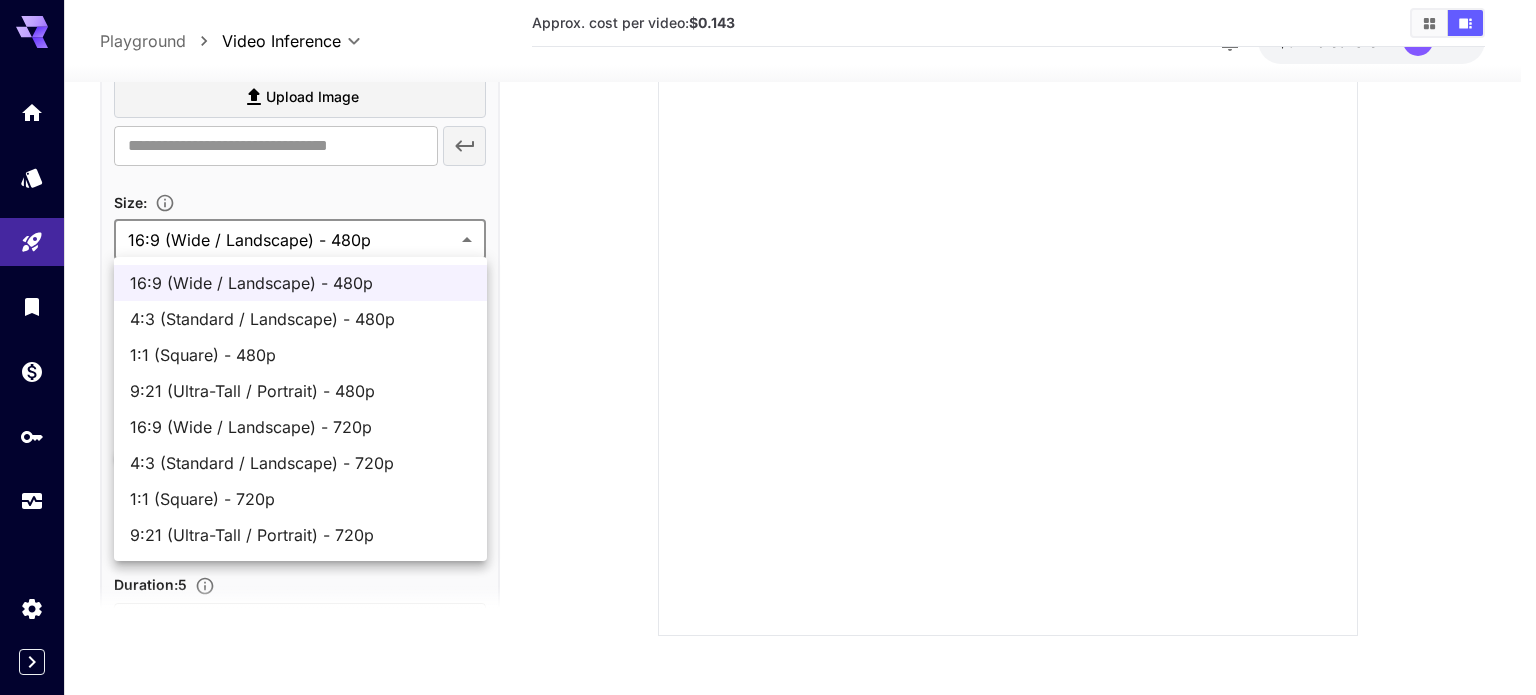 click at bounding box center [768, 347] 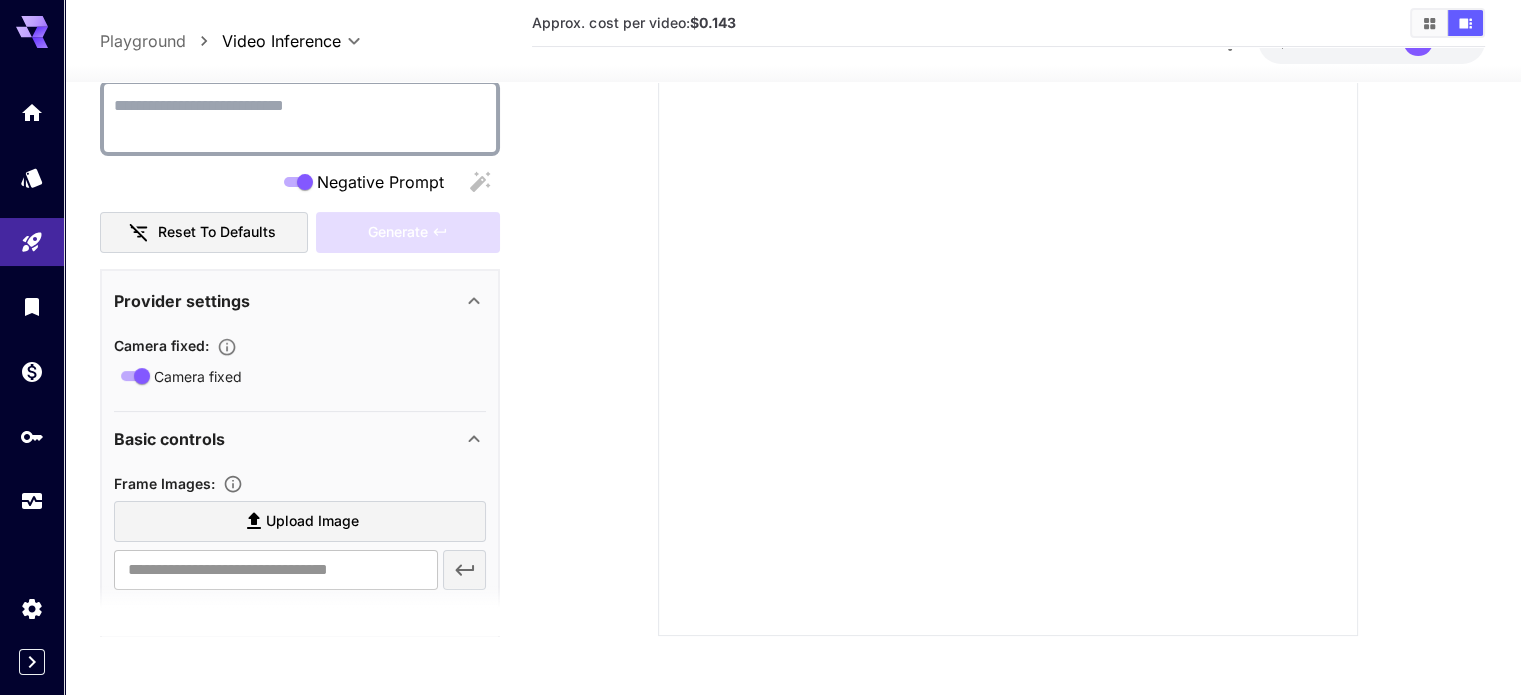 scroll, scrollTop: 0, scrollLeft: 0, axis: both 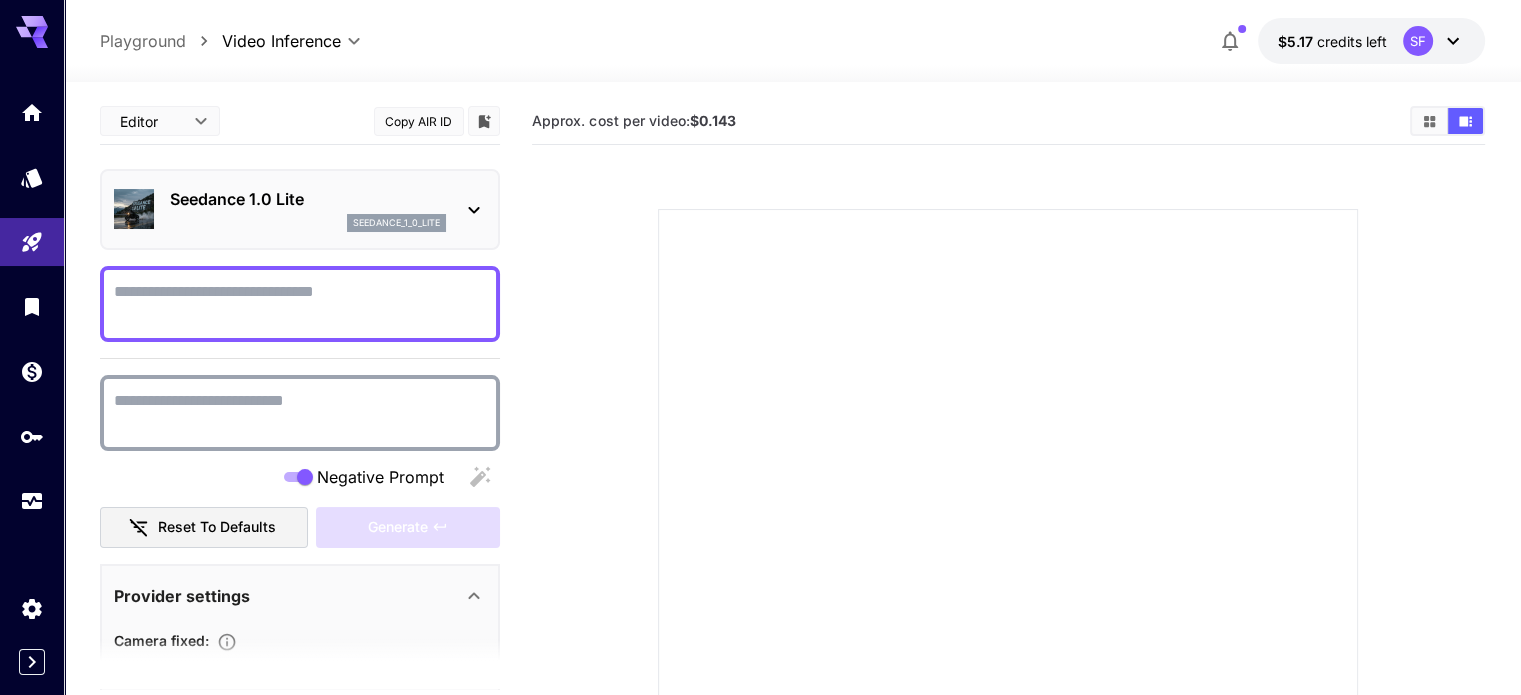 click on "**********" at bounding box center [760, 484] 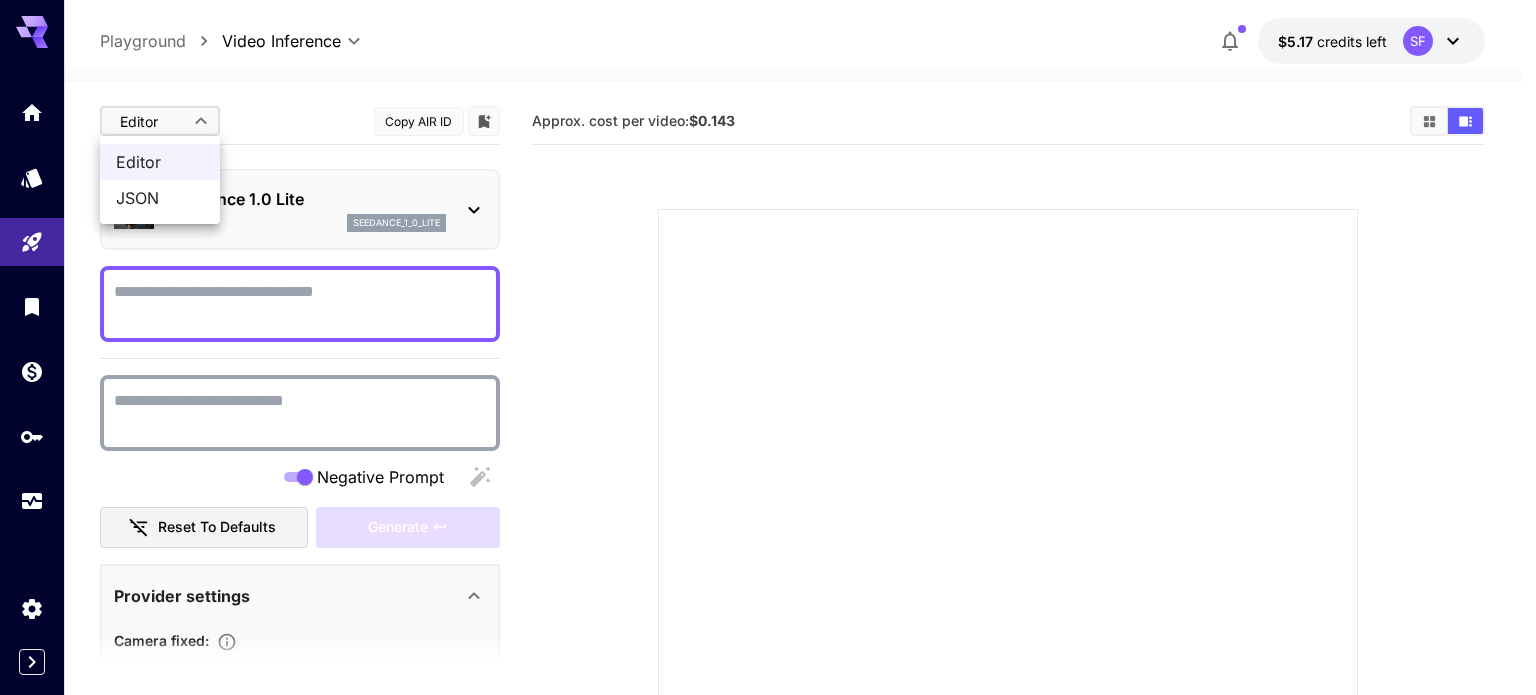 click at bounding box center (768, 347) 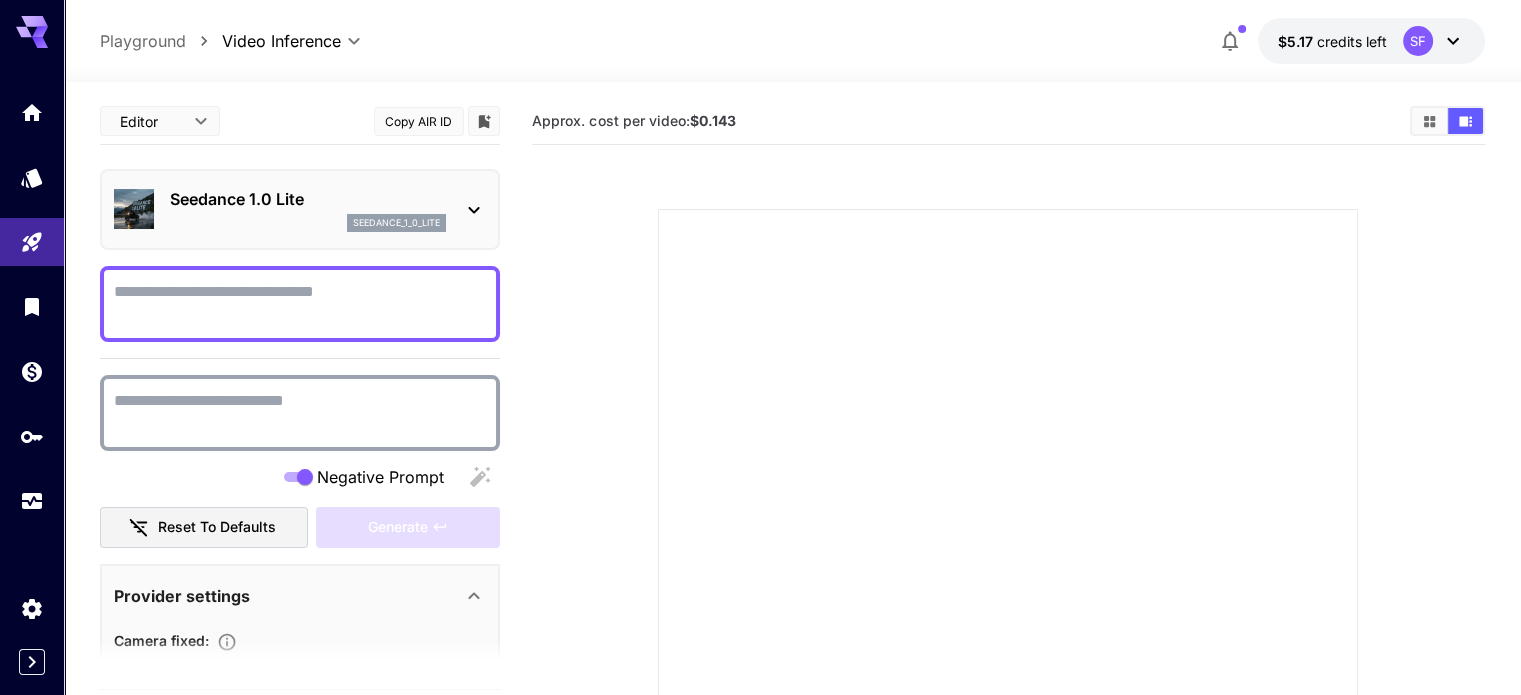 click on "Negative Prompt" at bounding box center [300, 304] 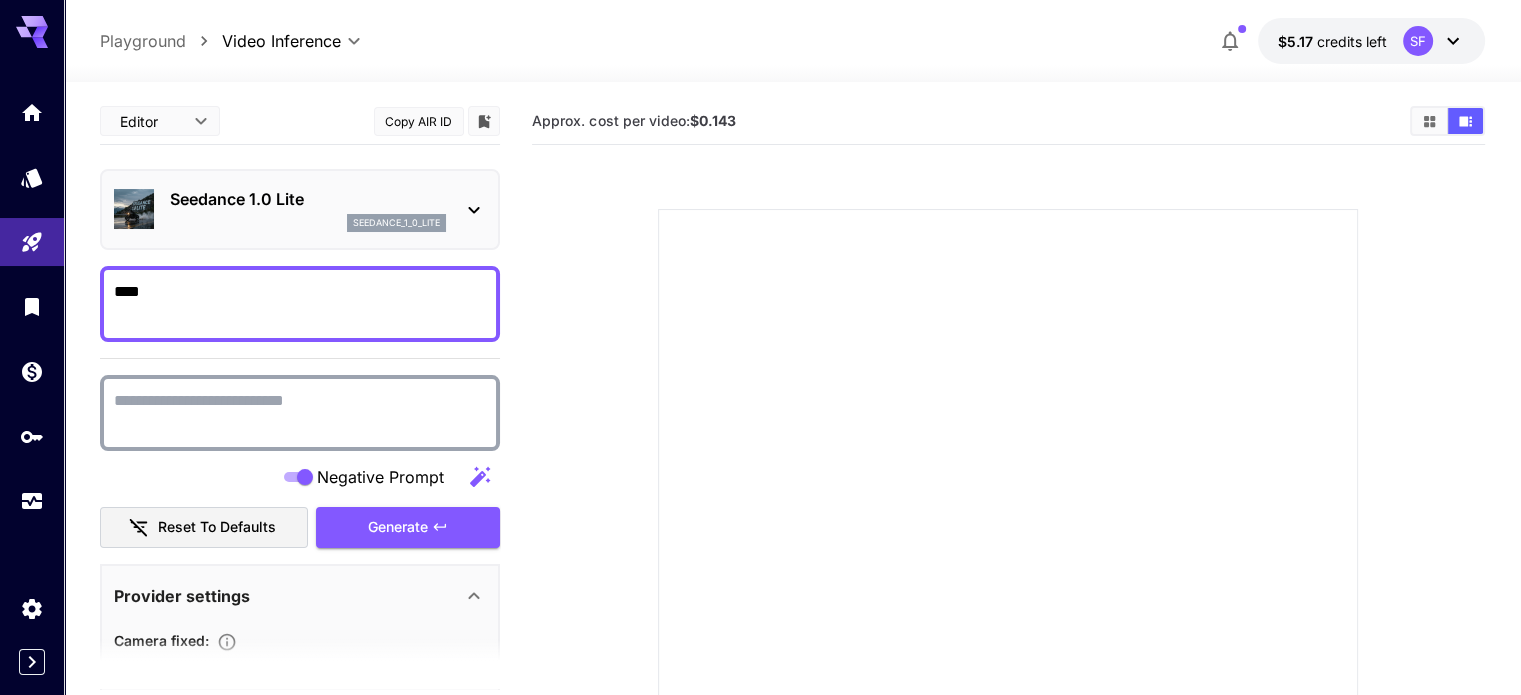 type on "****" 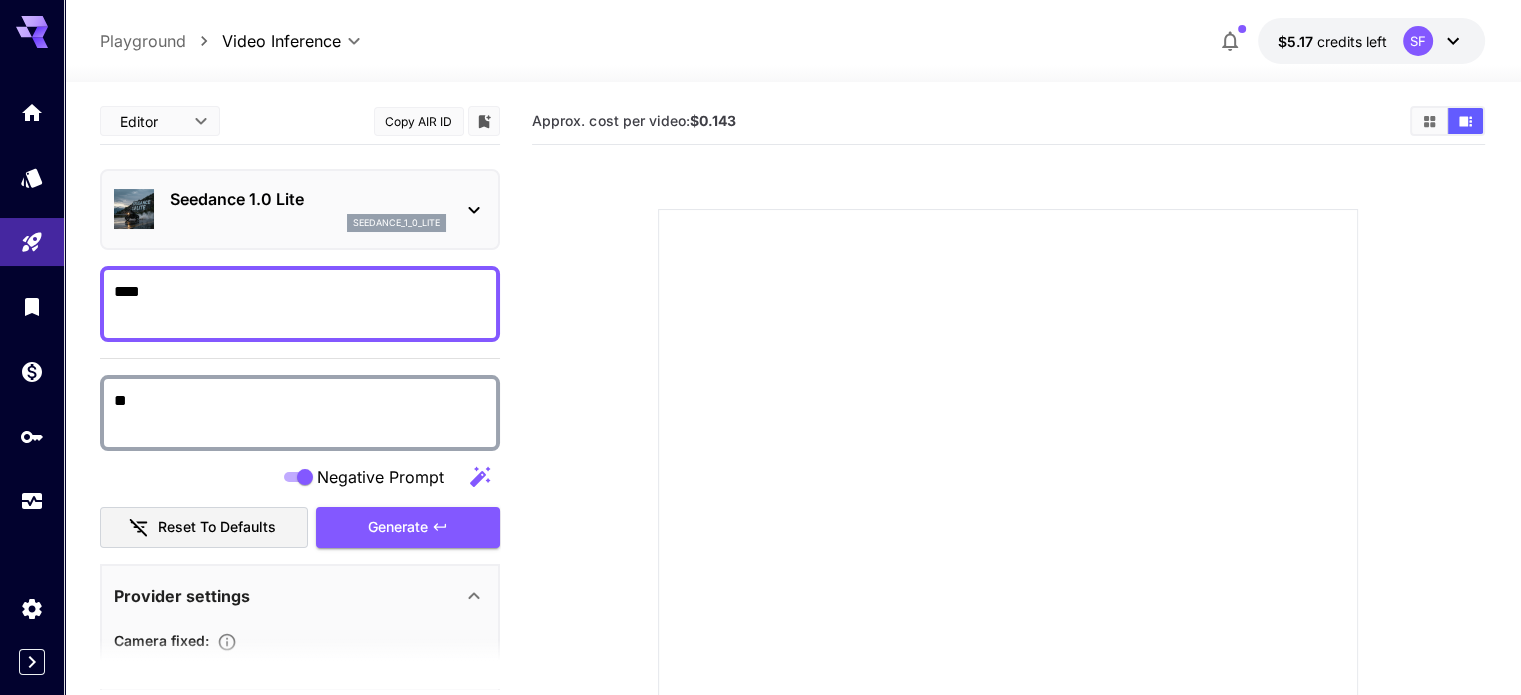 type on "**" 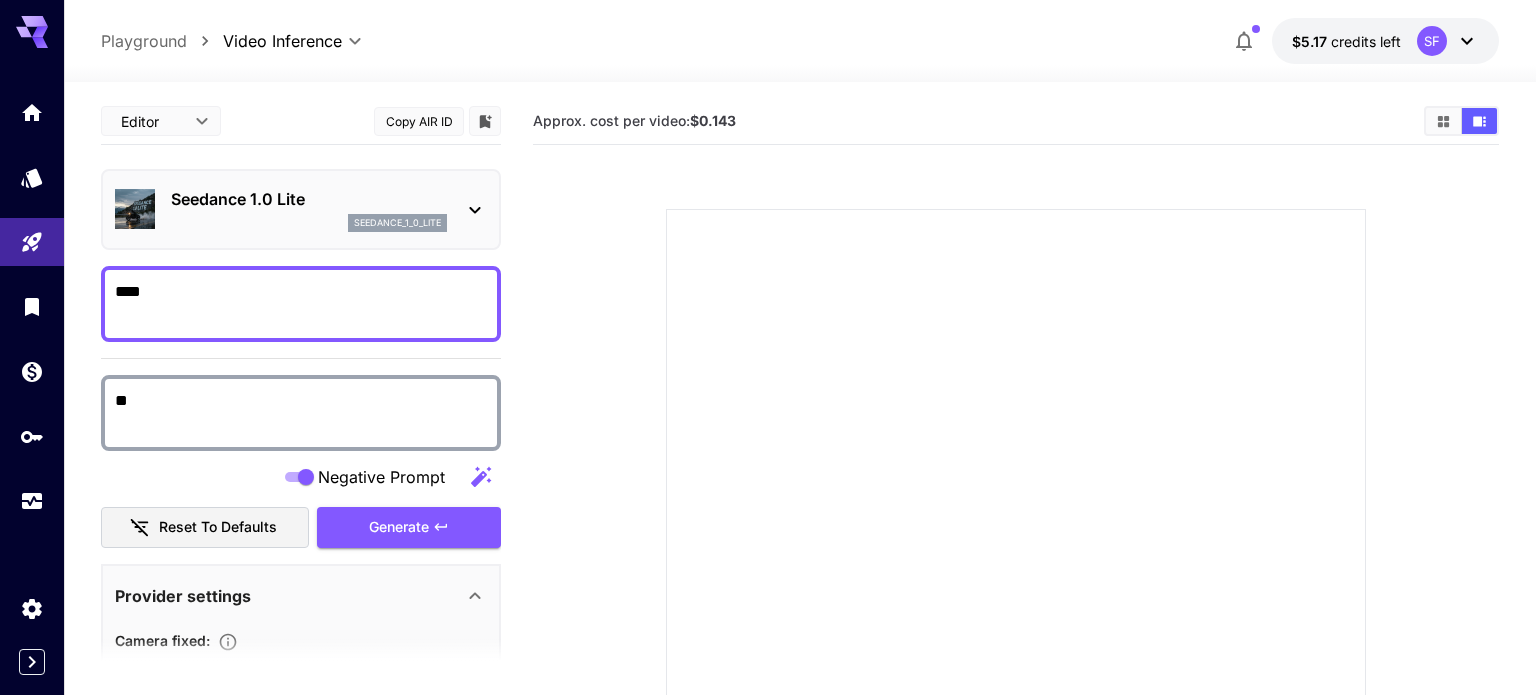 click on "**********" at bounding box center (768, 484) 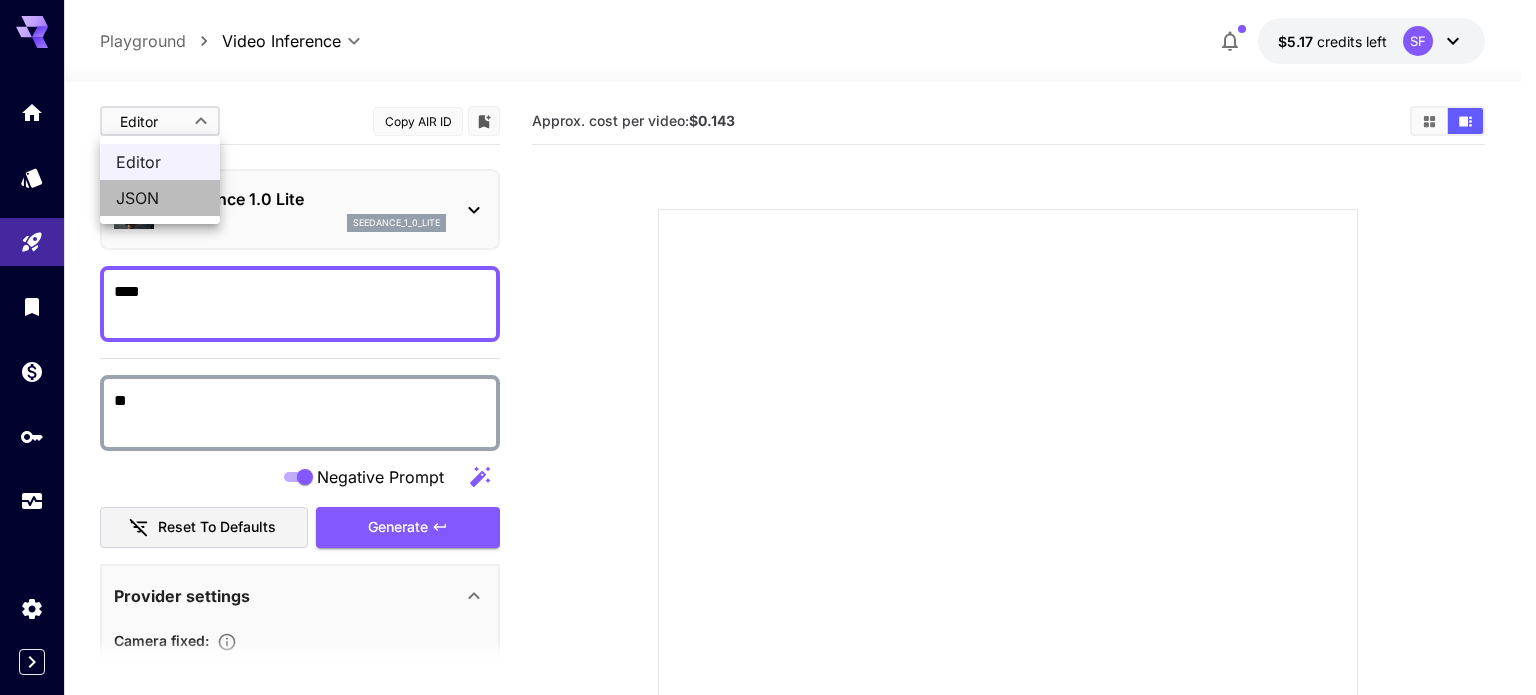 click on "JSON" at bounding box center (160, 198) 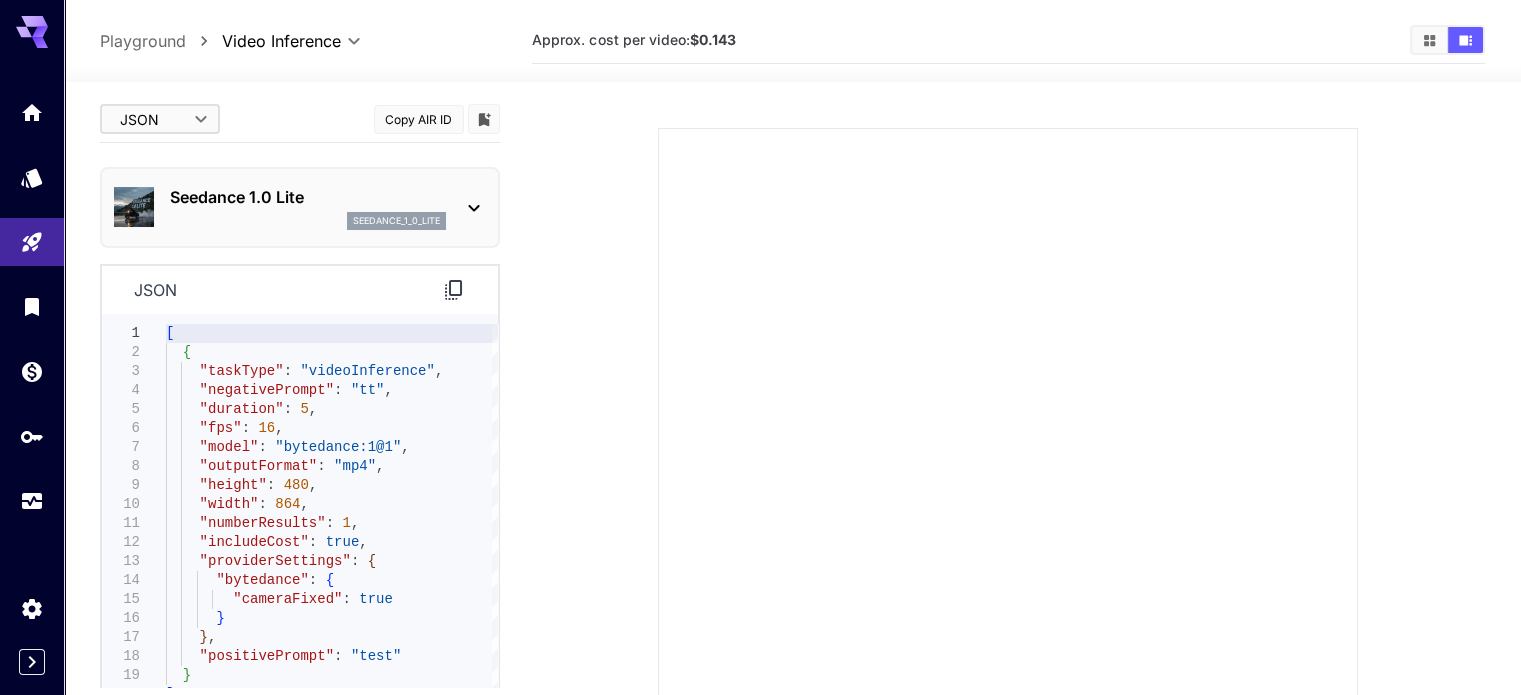 scroll, scrollTop: 0, scrollLeft: 0, axis: both 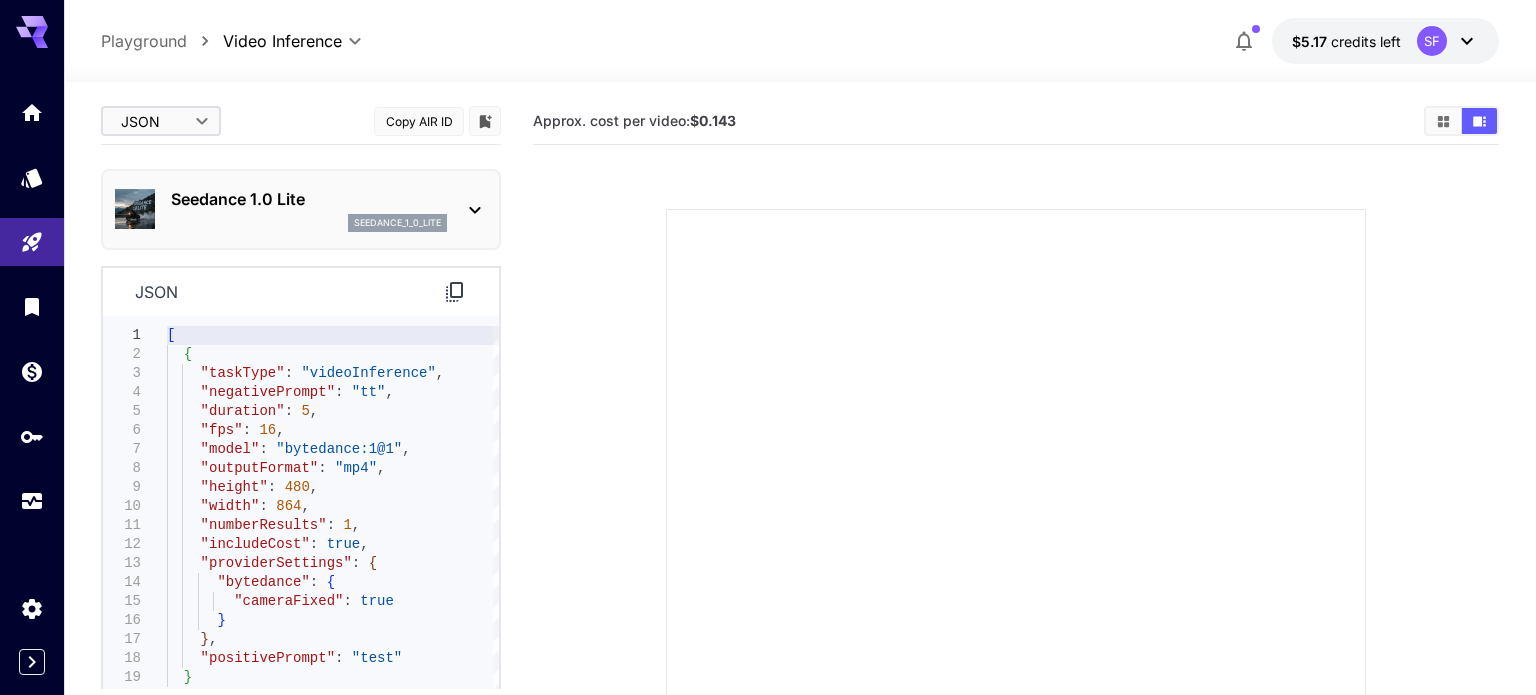 click on "**********" at bounding box center [768, 484] 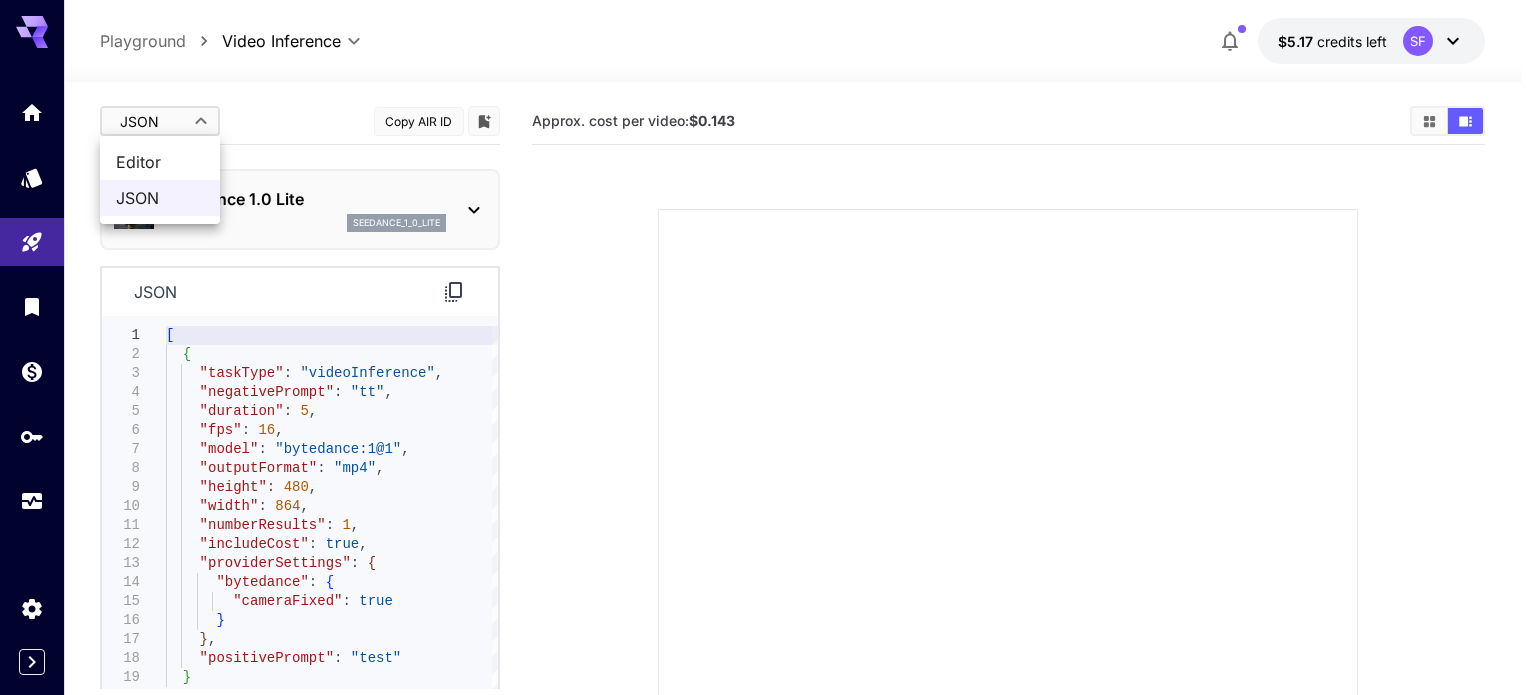 click on "Editor" at bounding box center (160, 162) 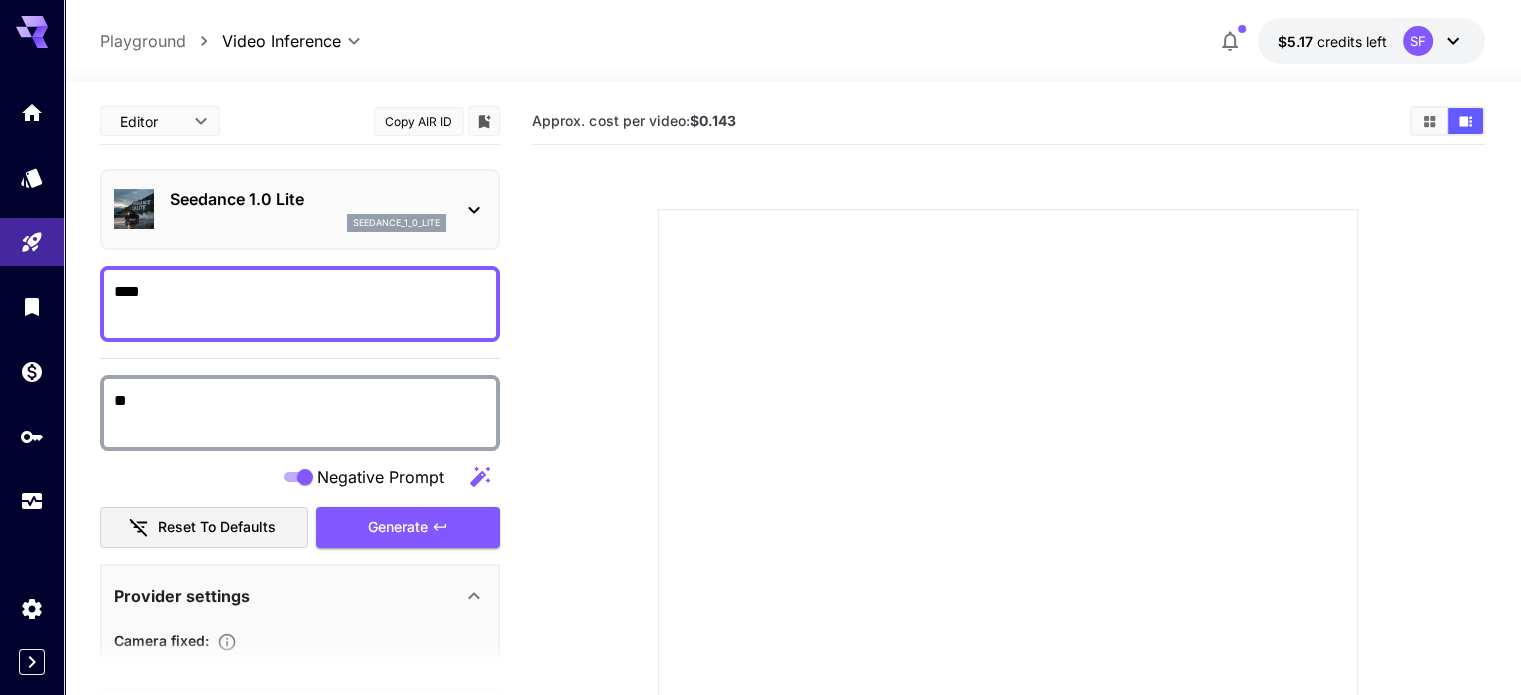 scroll, scrollTop: 166, scrollLeft: 0, axis: vertical 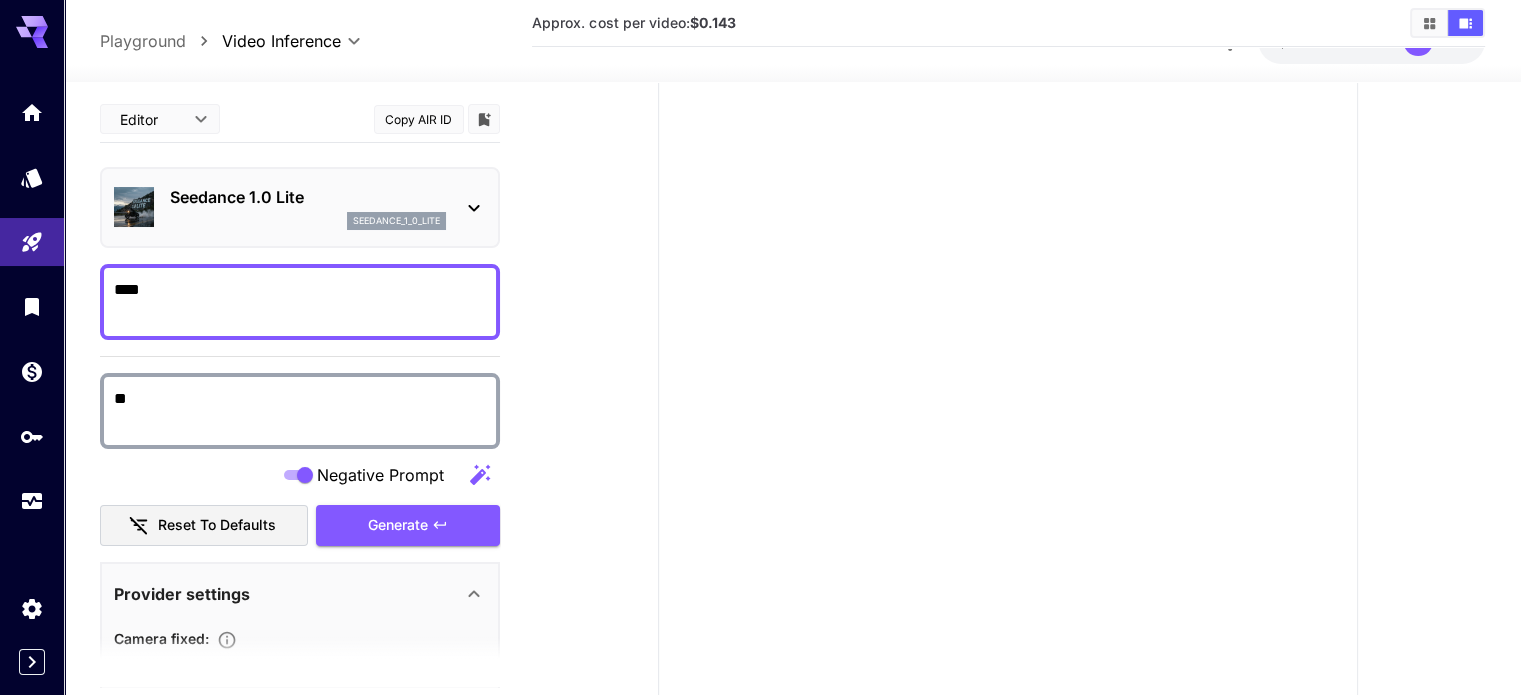 drag, startPoint x: 224, startPoint y: 291, endPoint x: 102, endPoint y: 293, distance: 122.016396 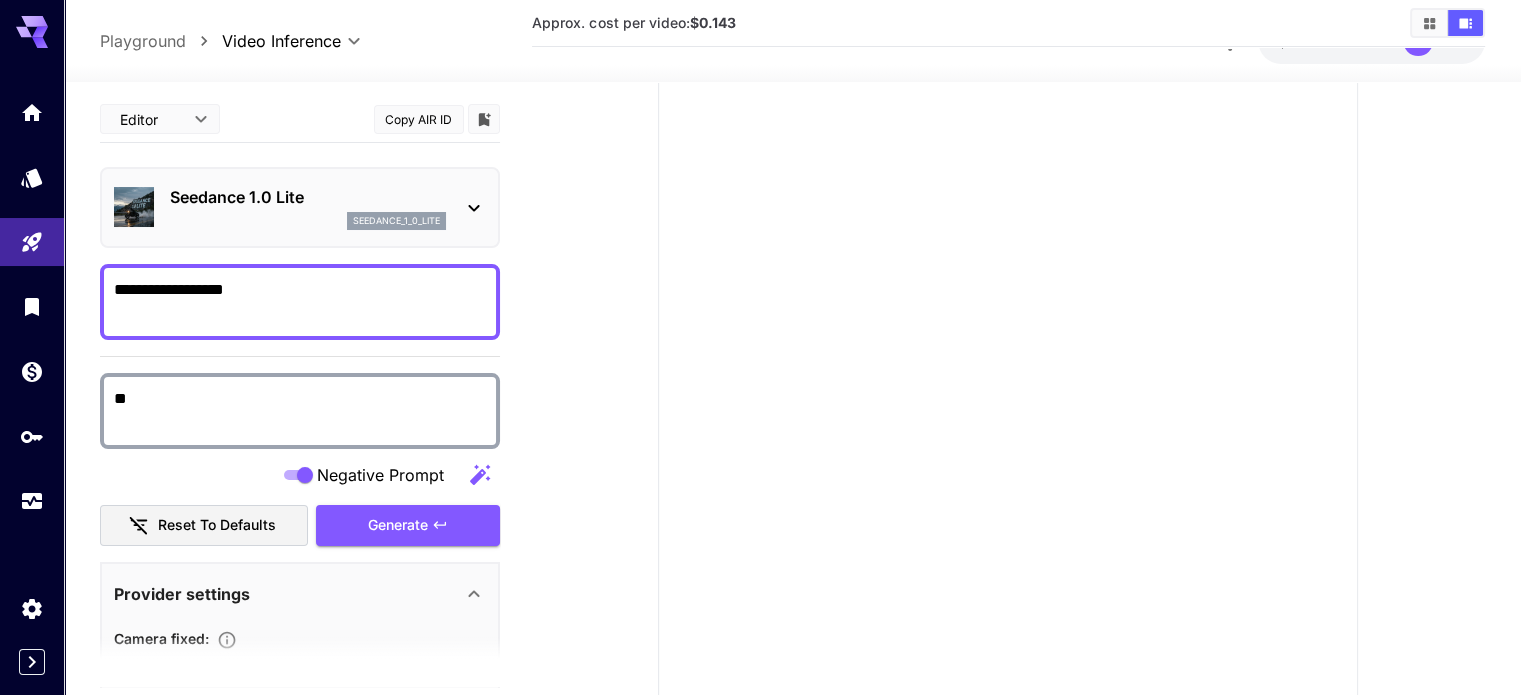 type on "**********" 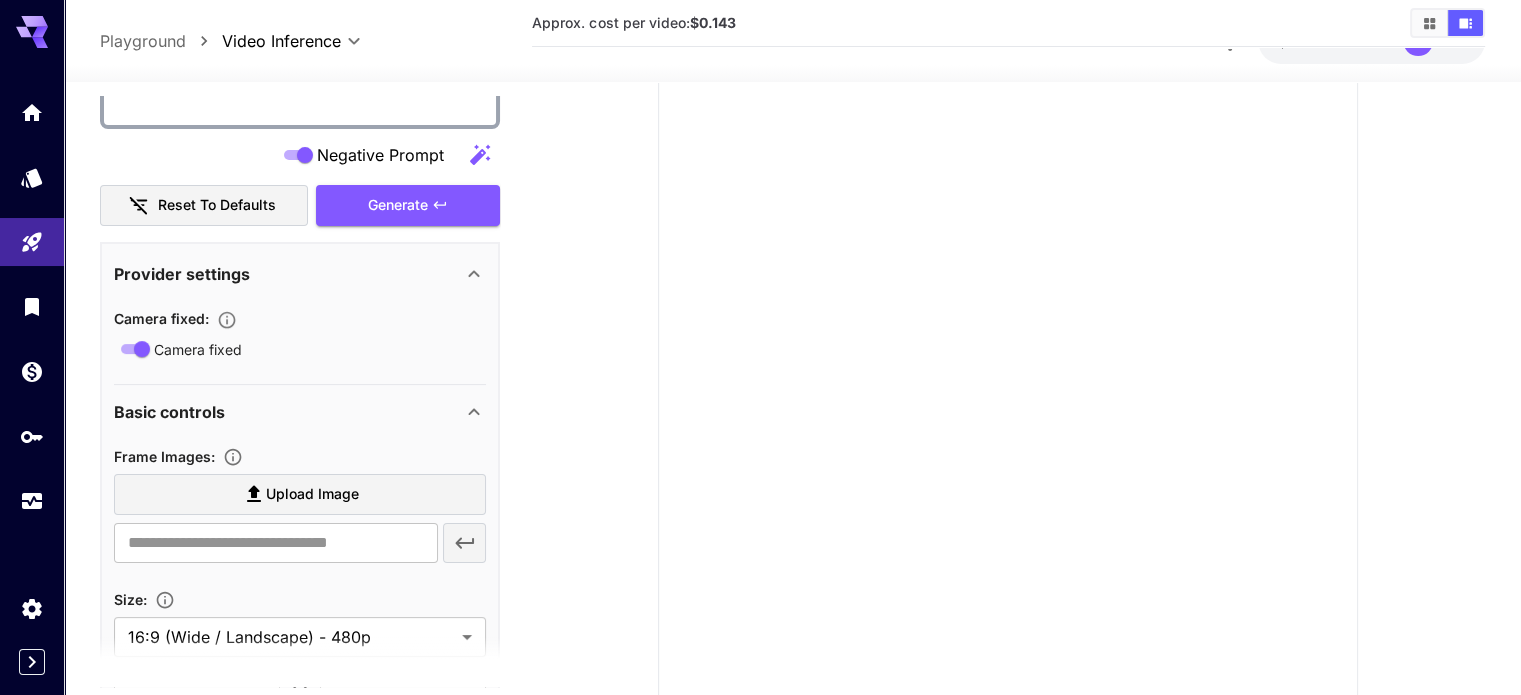 scroll, scrollTop: 333, scrollLeft: 0, axis: vertical 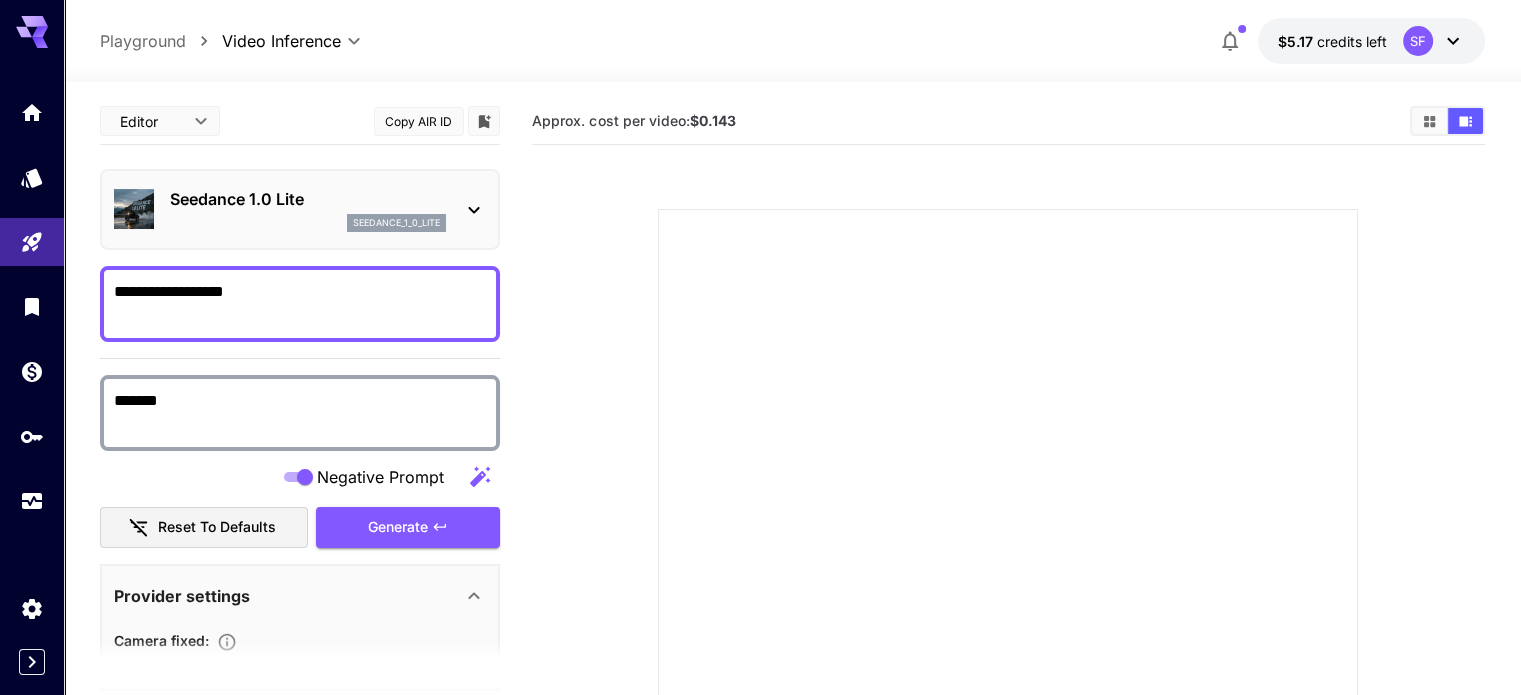 type on "*******" 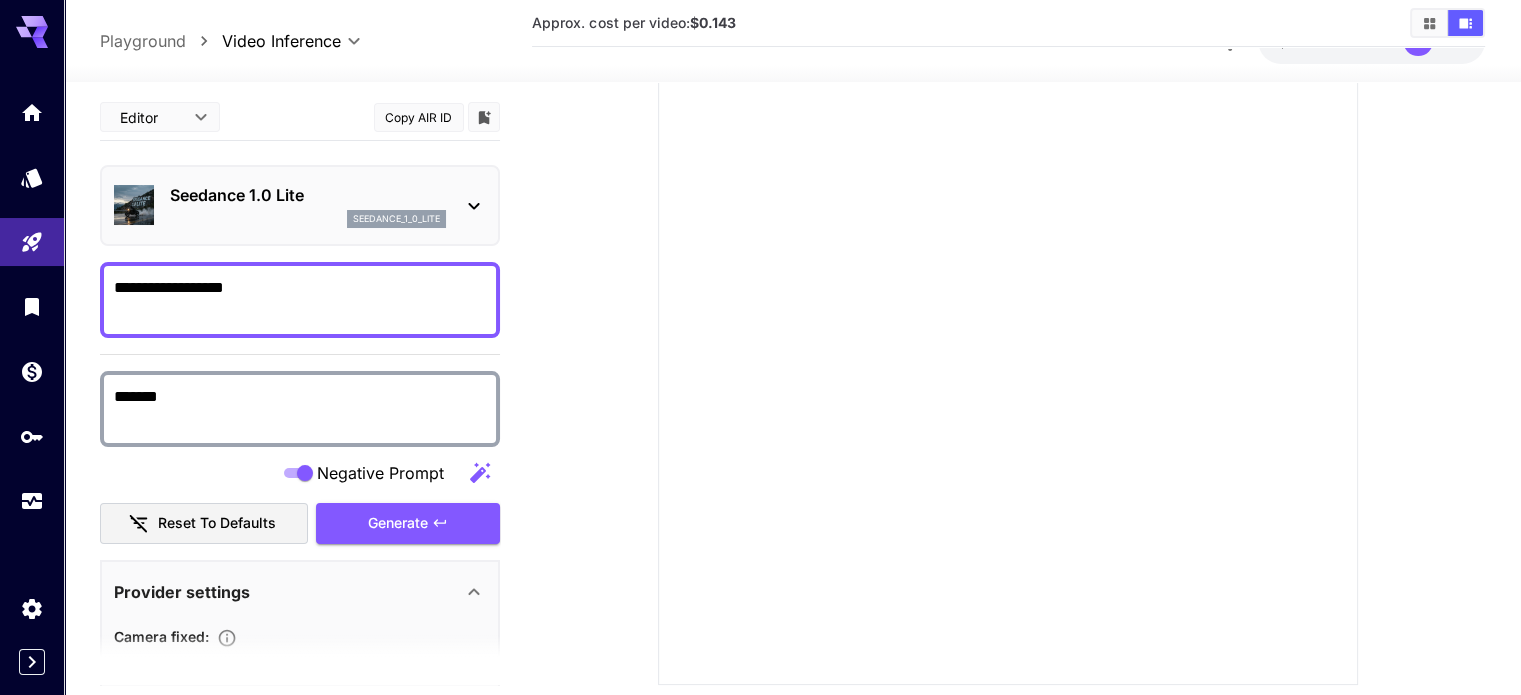scroll, scrollTop: 273, scrollLeft: 0, axis: vertical 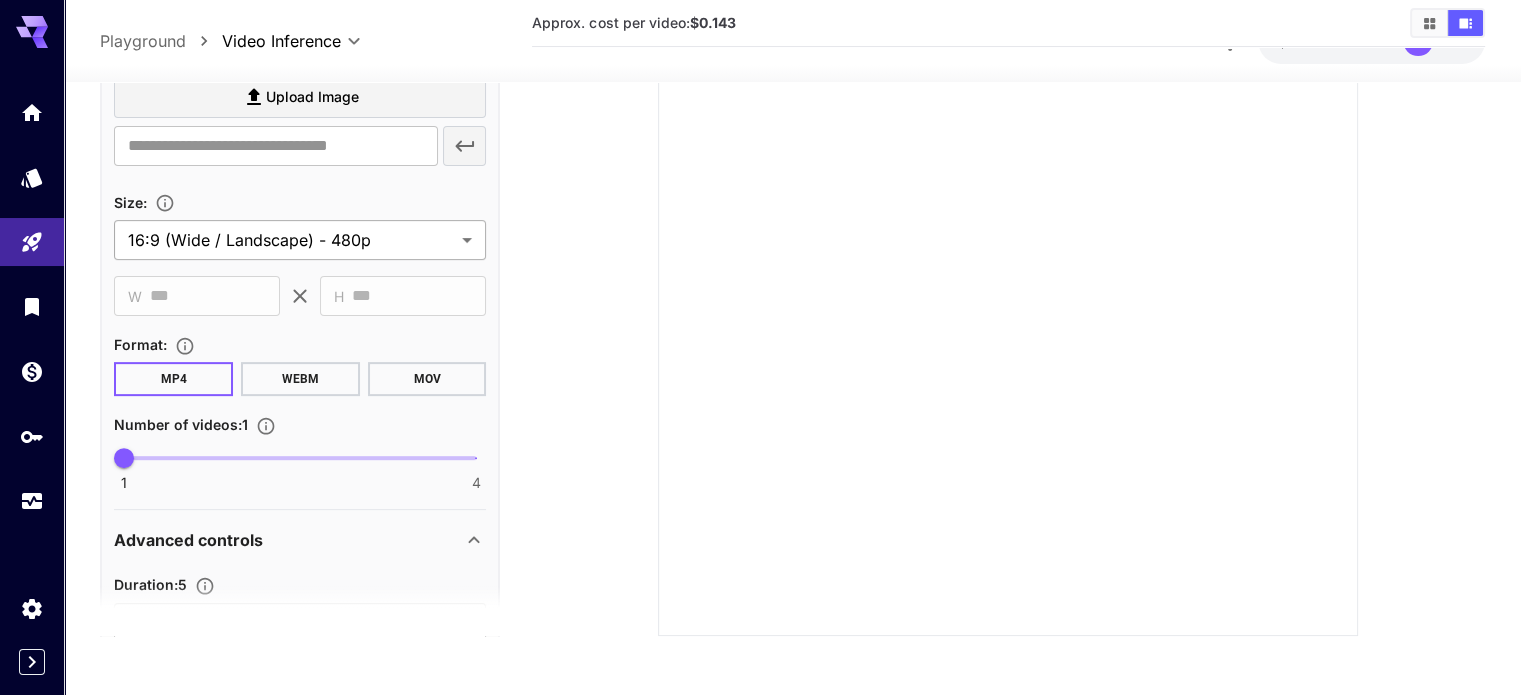 click on "**********" at bounding box center (760, 211) 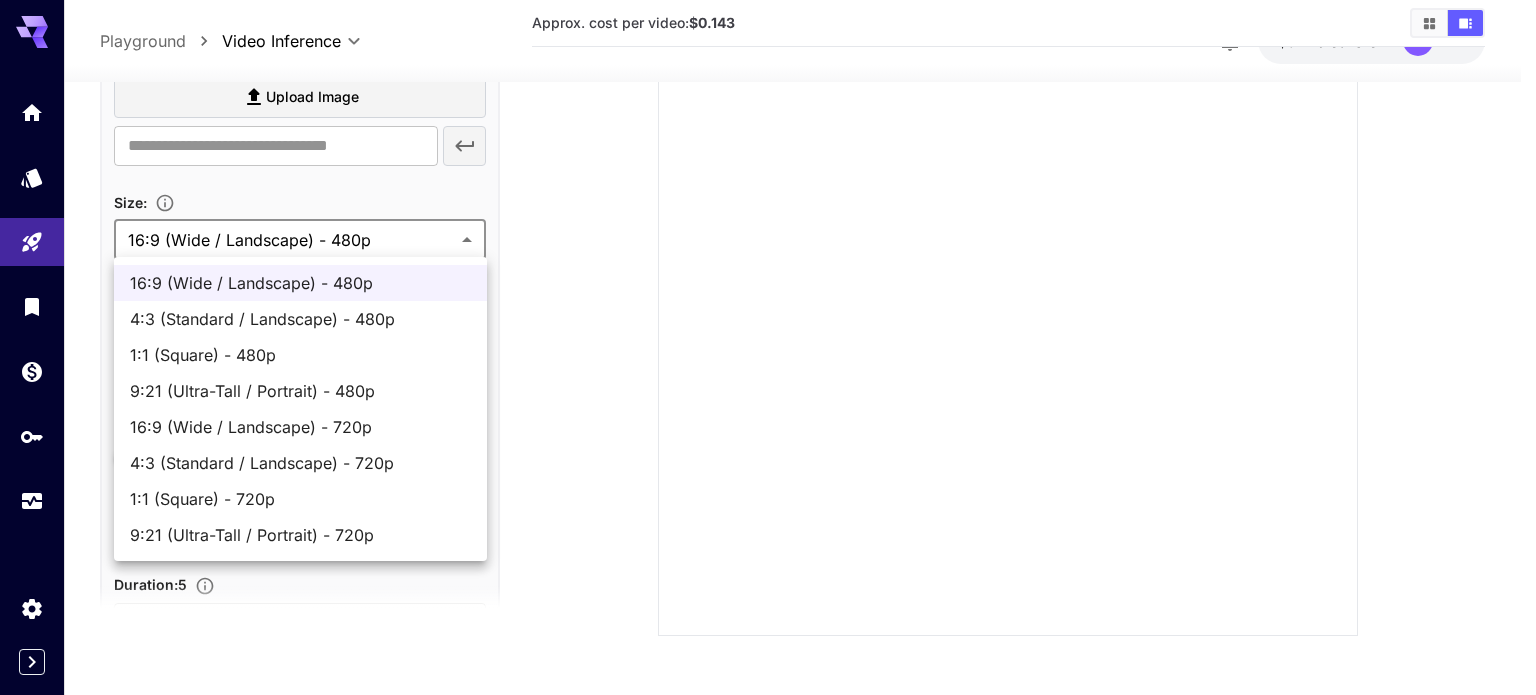 type 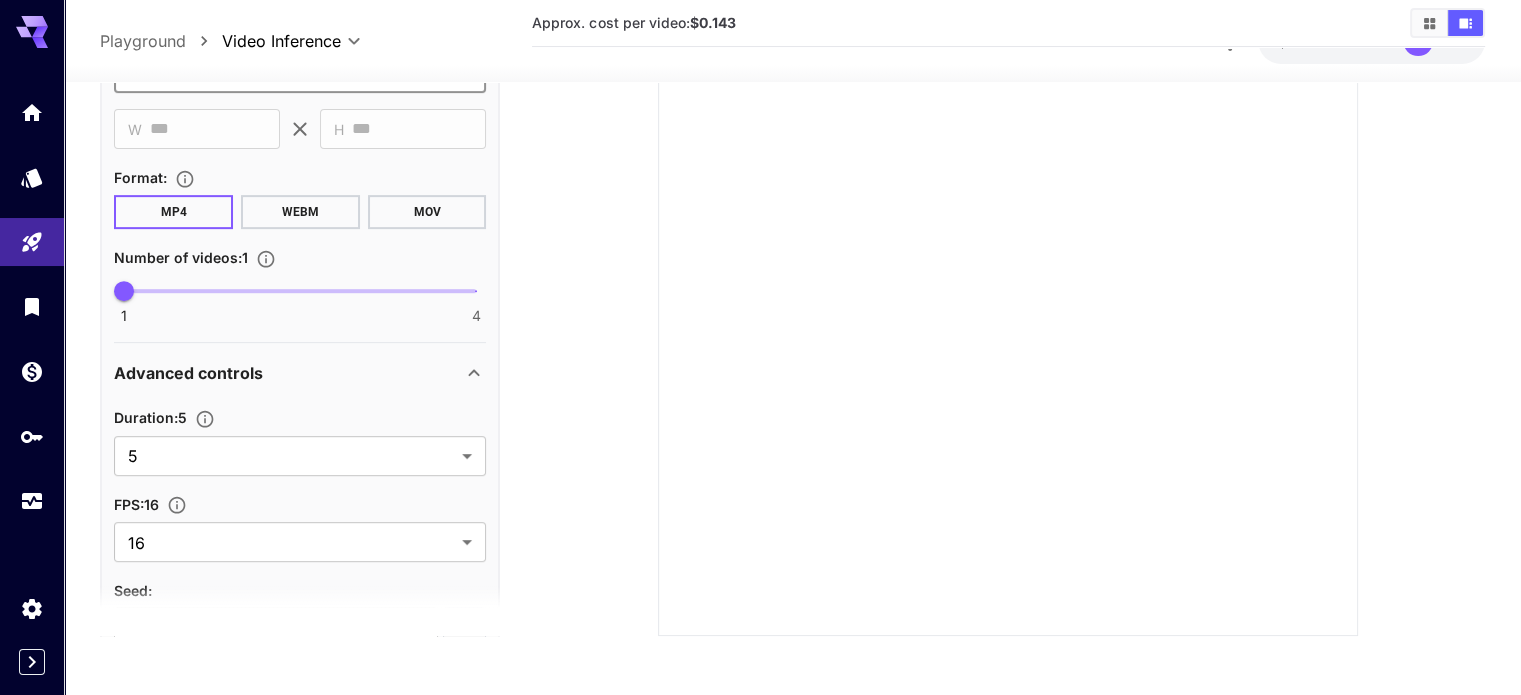 scroll, scrollTop: 976, scrollLeft: 0, axis: vertical 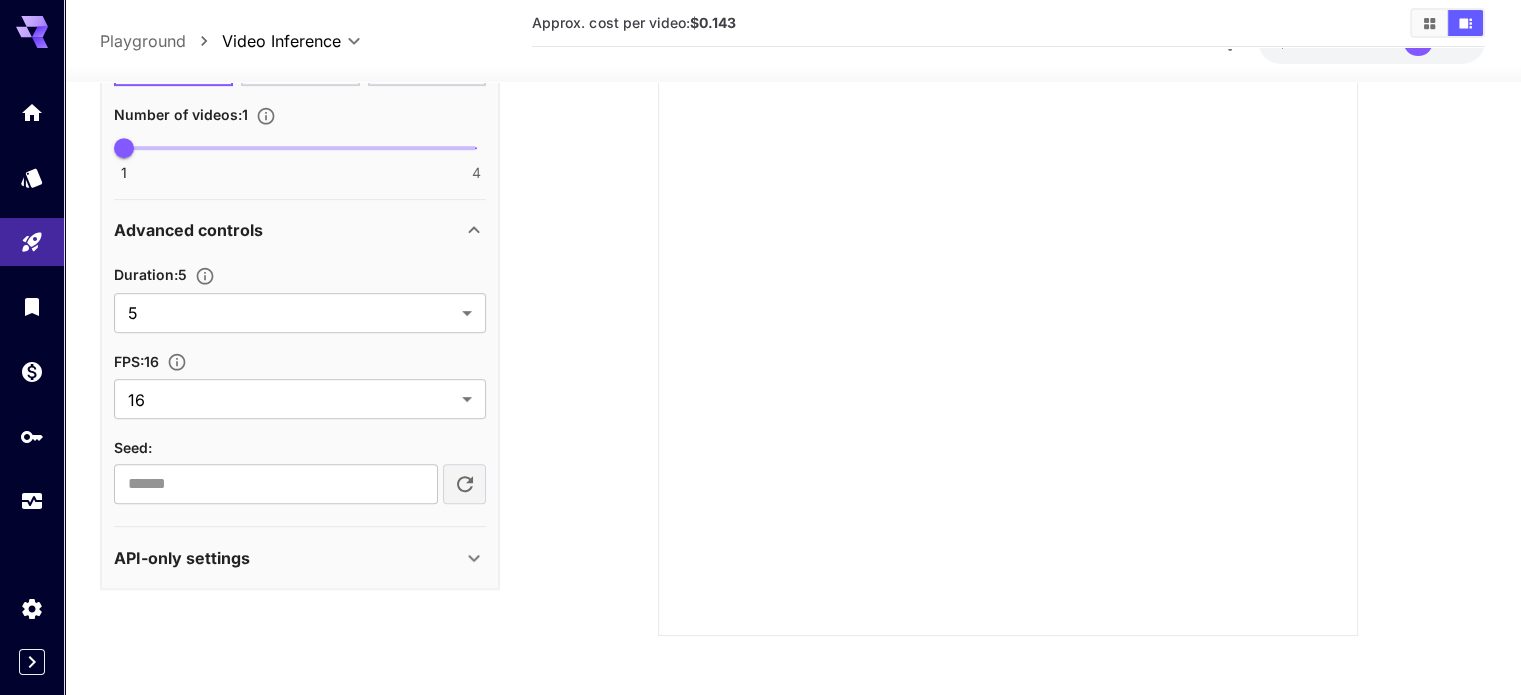 click on "API-only settings" at bounding box center [288, 558] 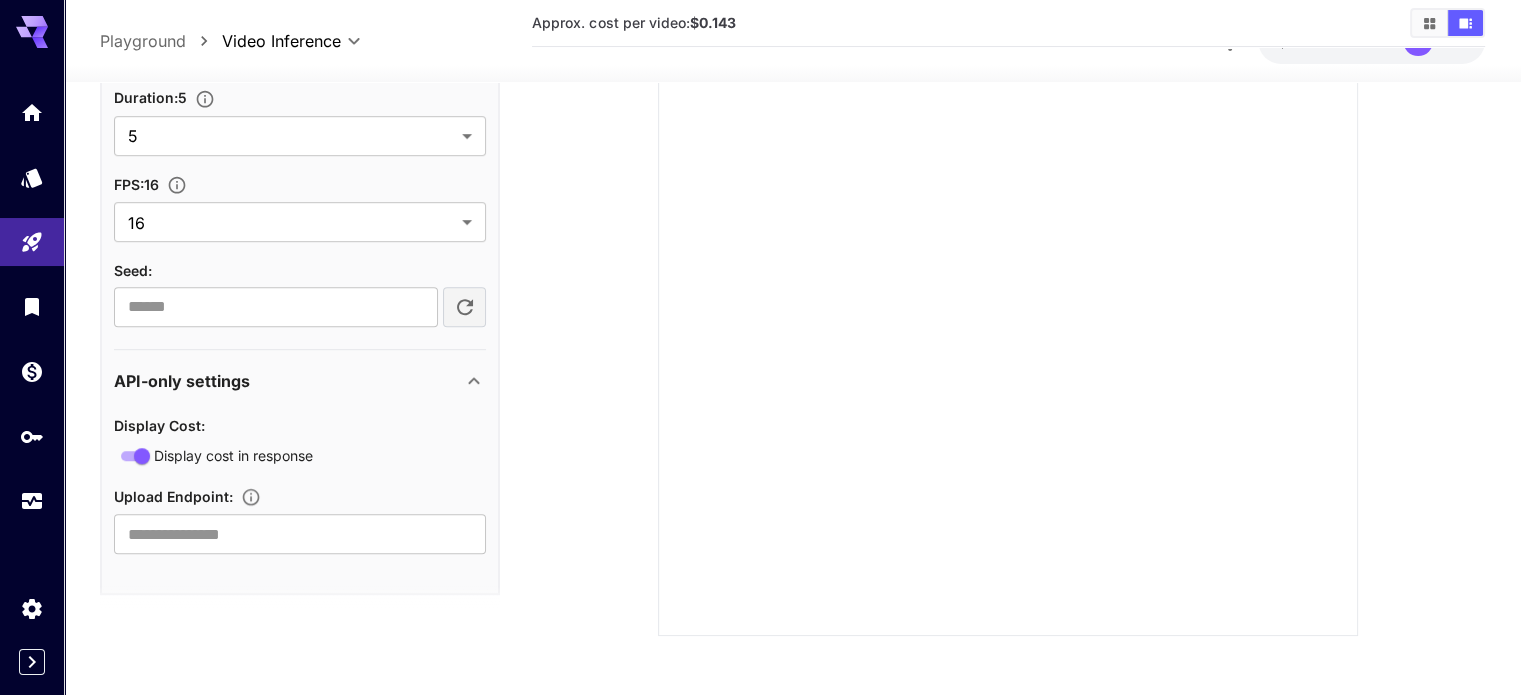 scroll, scrollTop: 1158, scrollLeft: 0, axis: vertical 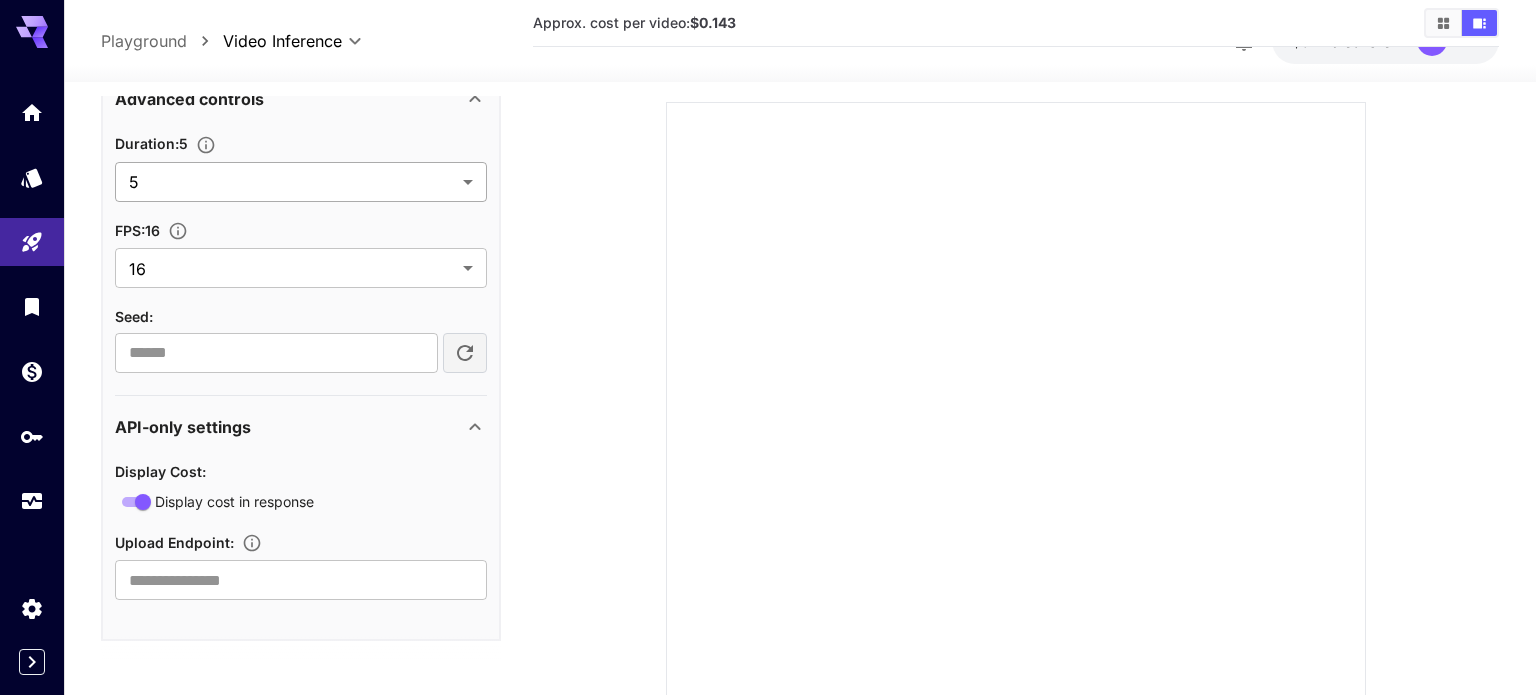 click on "**********" at bounding box center [768, 377] 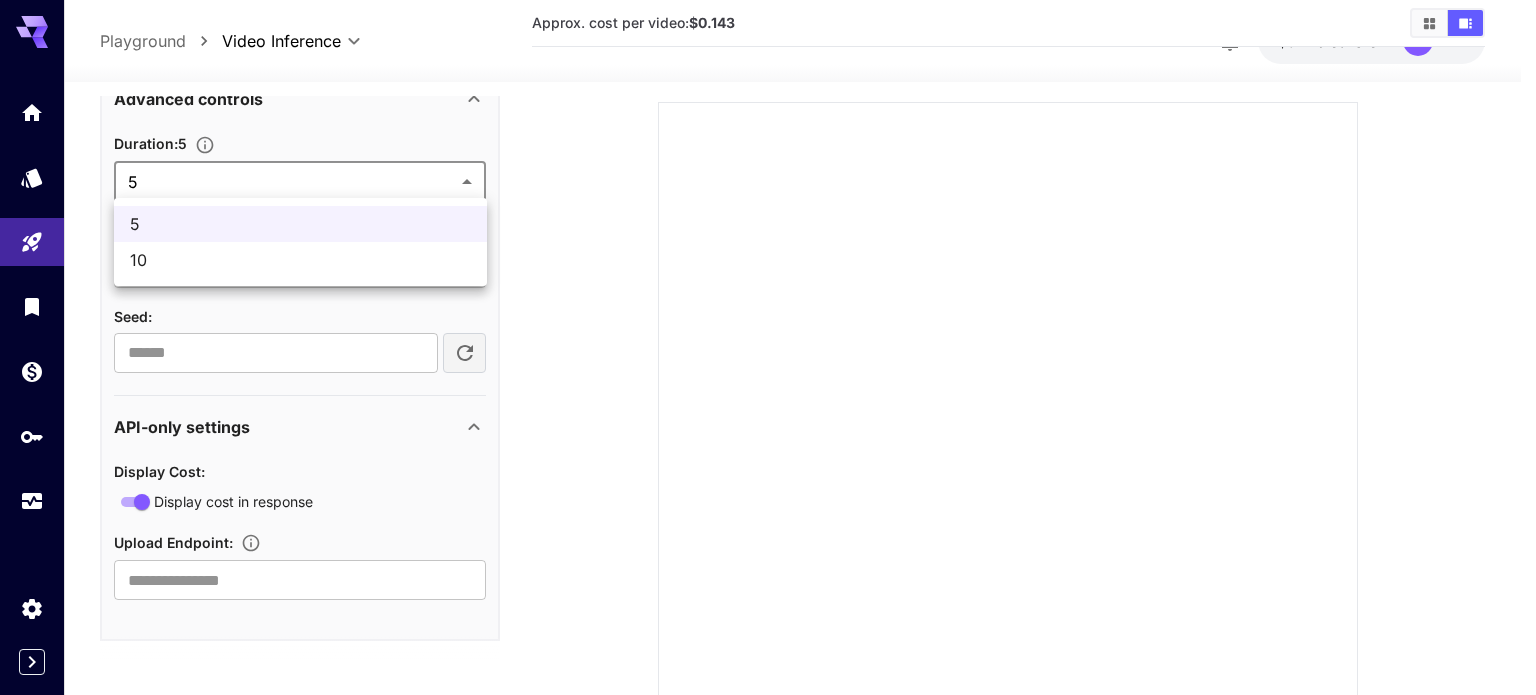 type 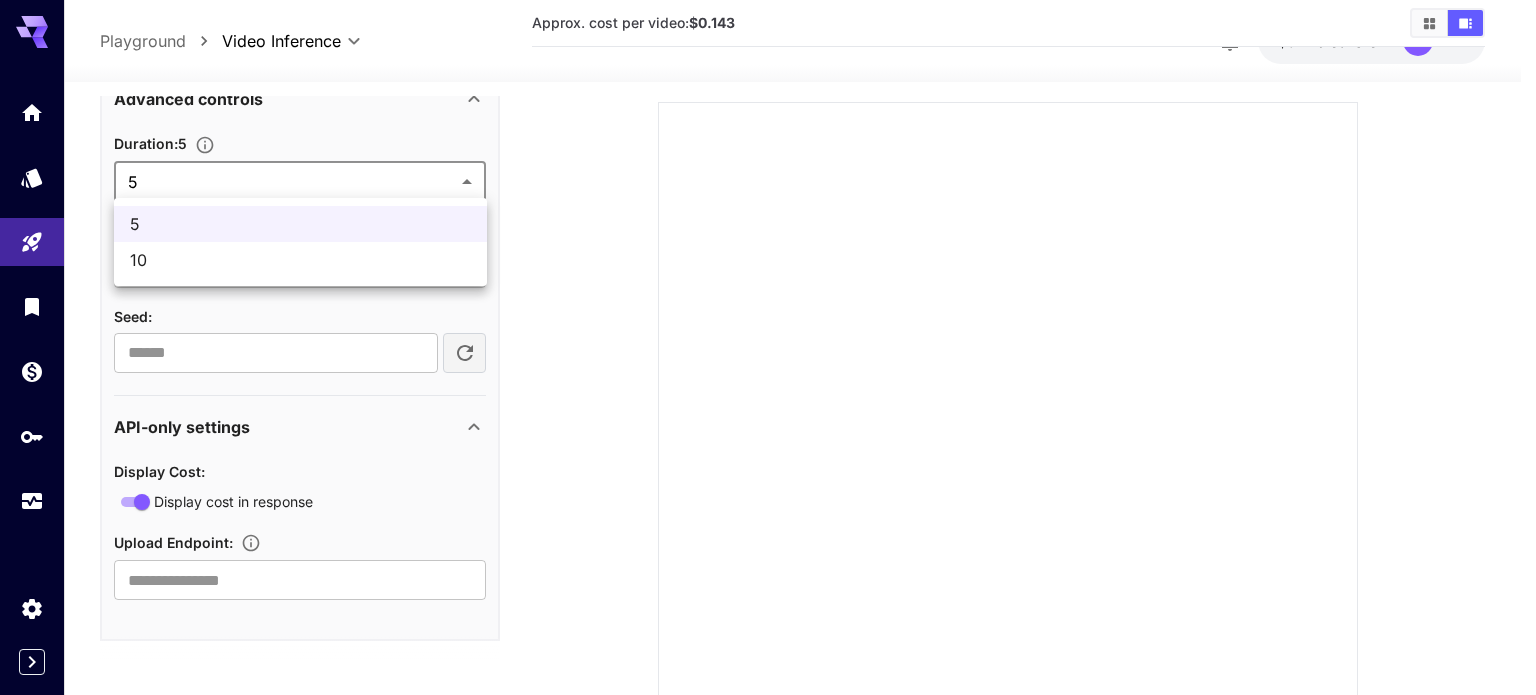 click at bounding box center [768, 347] 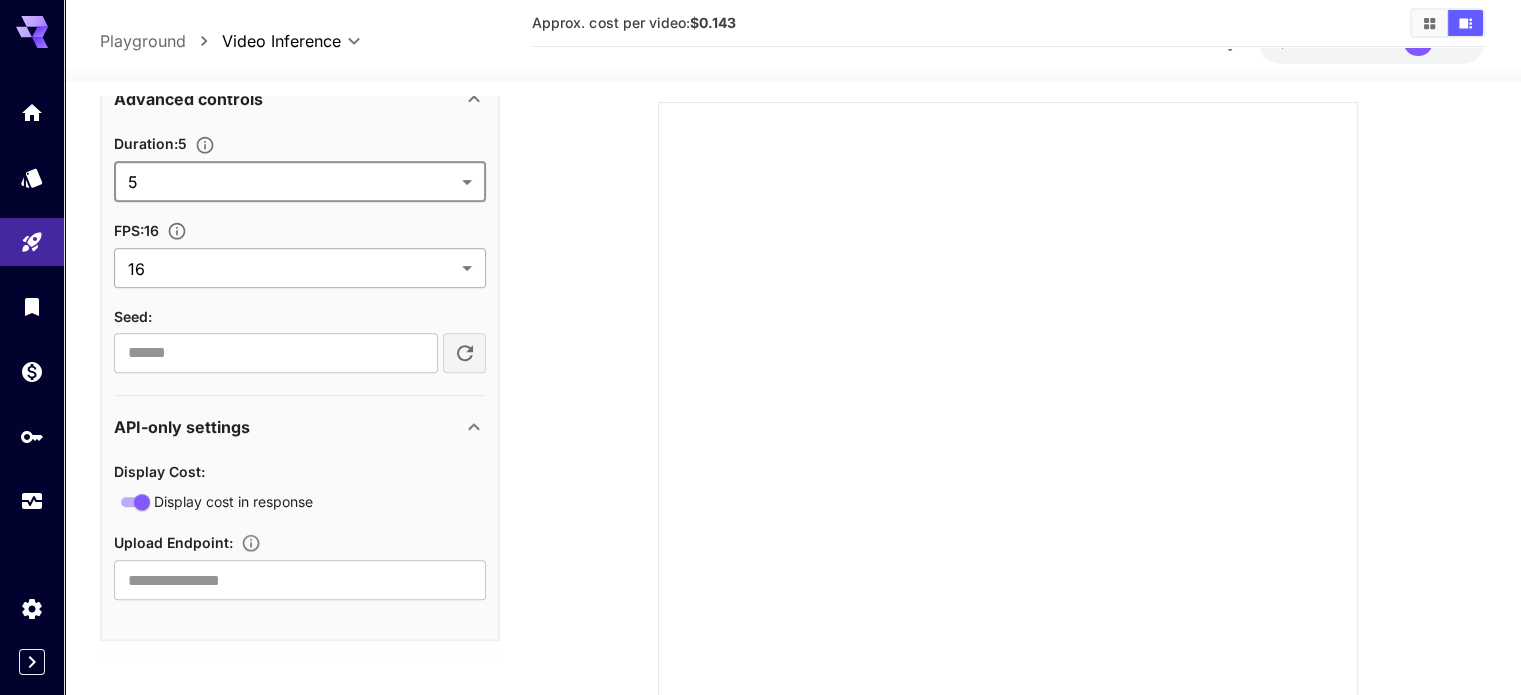 click on "**********" at bounding box center [760, 377] 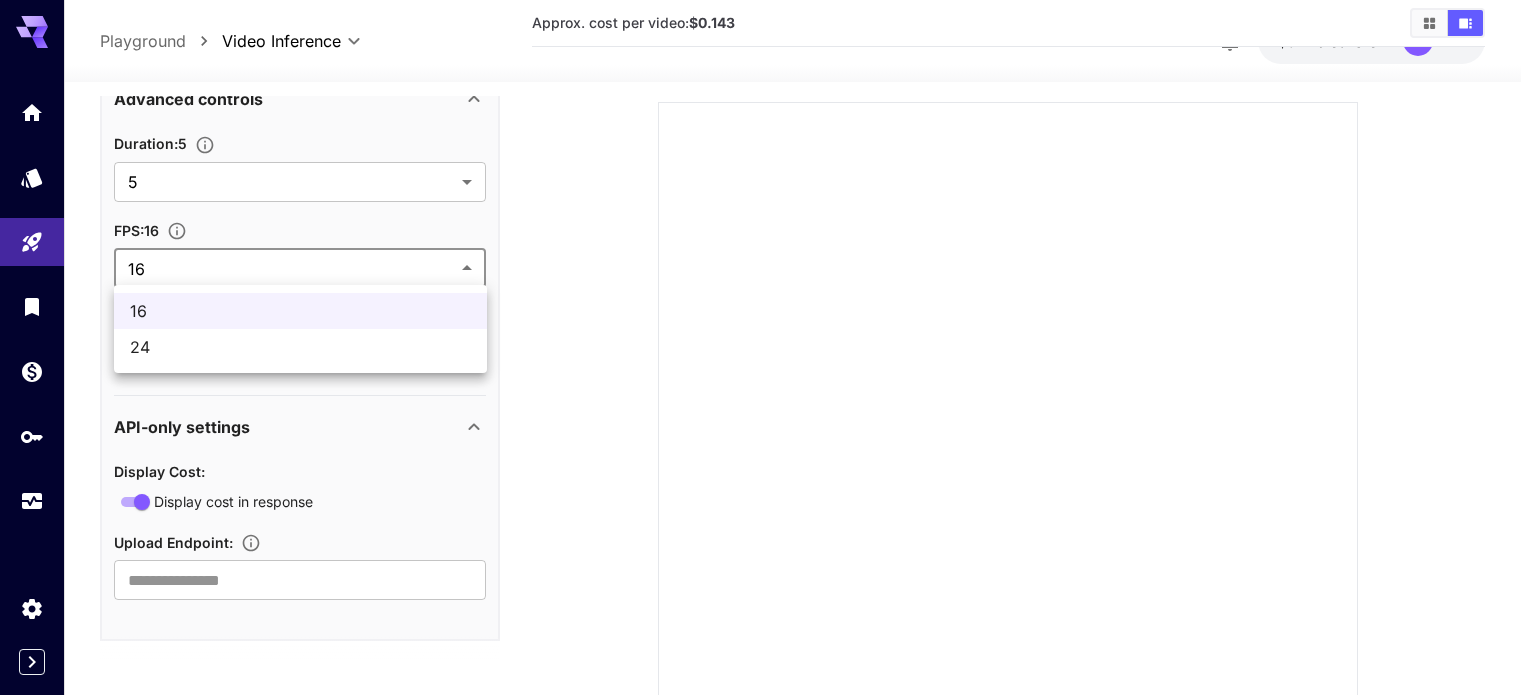 type 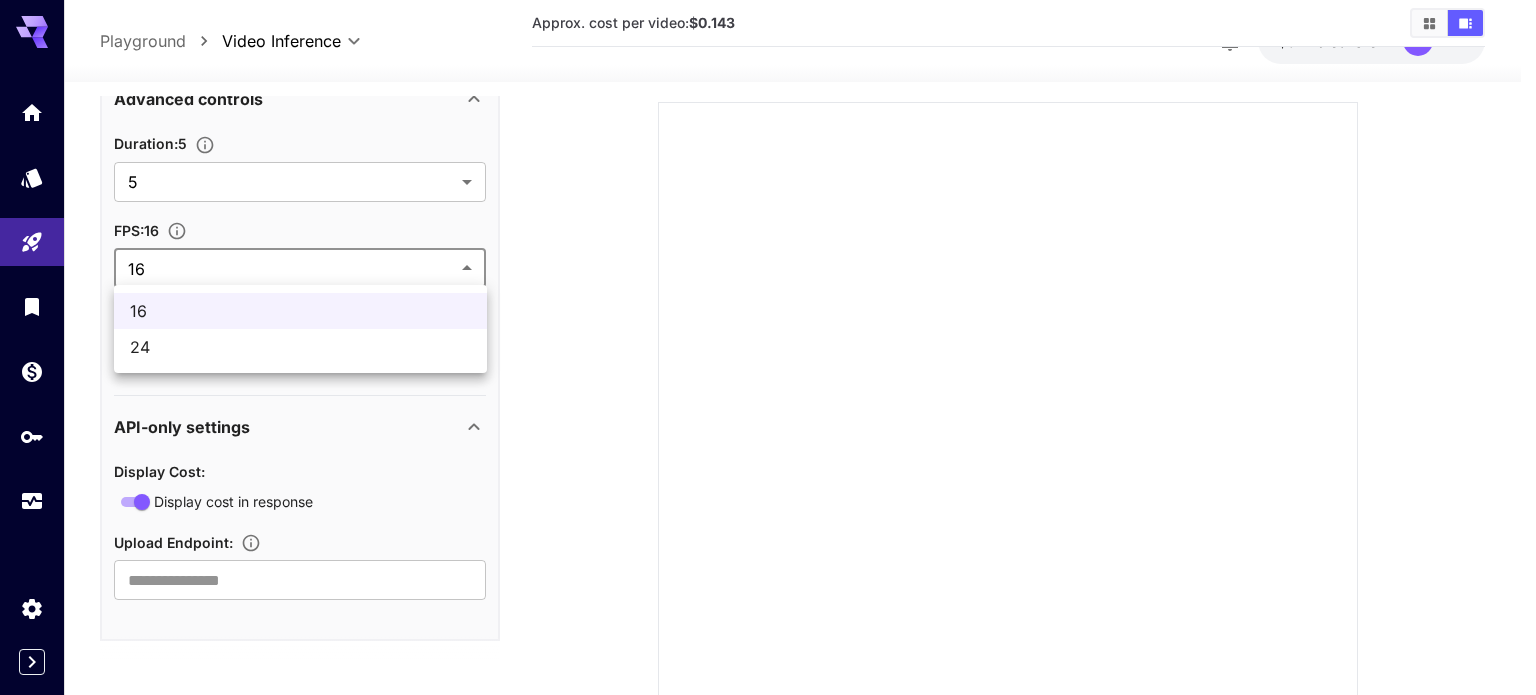 click at bounding box center [768, 347] 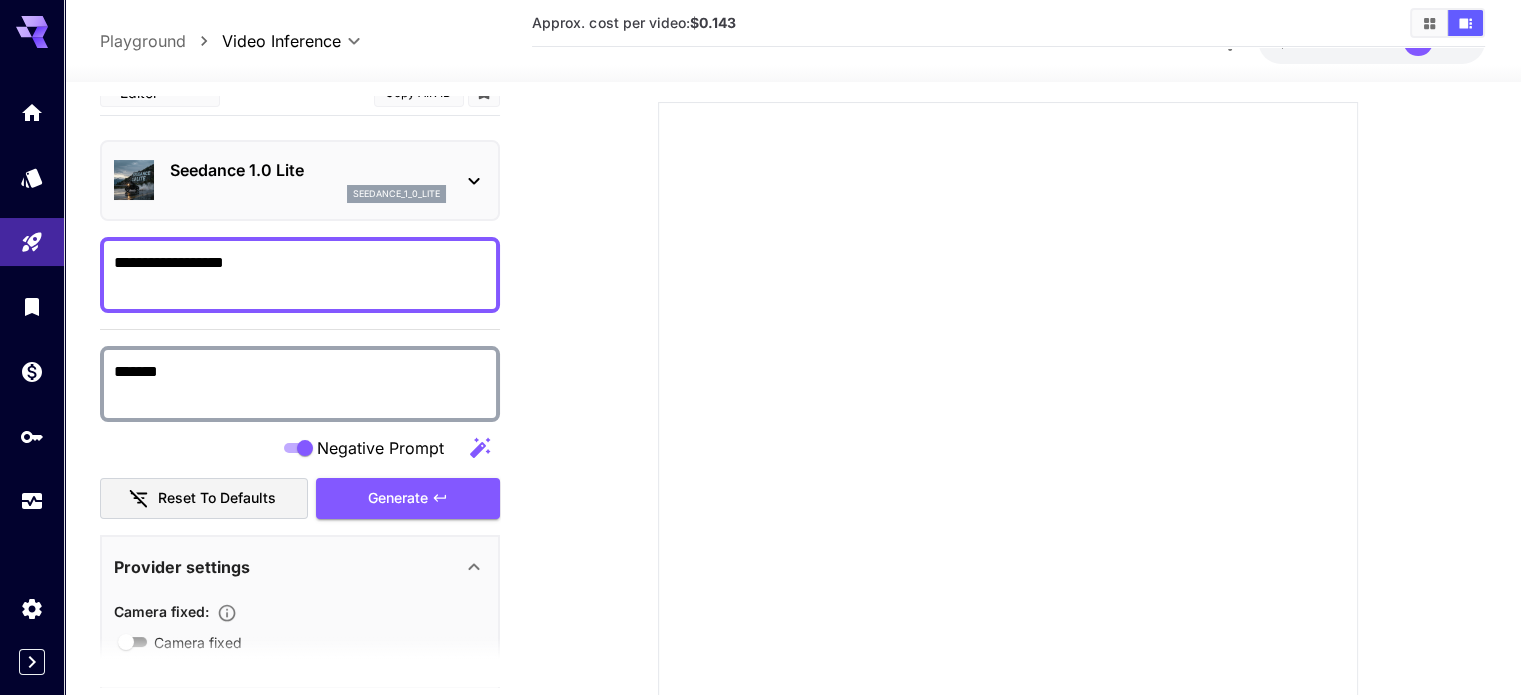 scroll, scrollTop: 0, scrollLeft: 0, axis: both 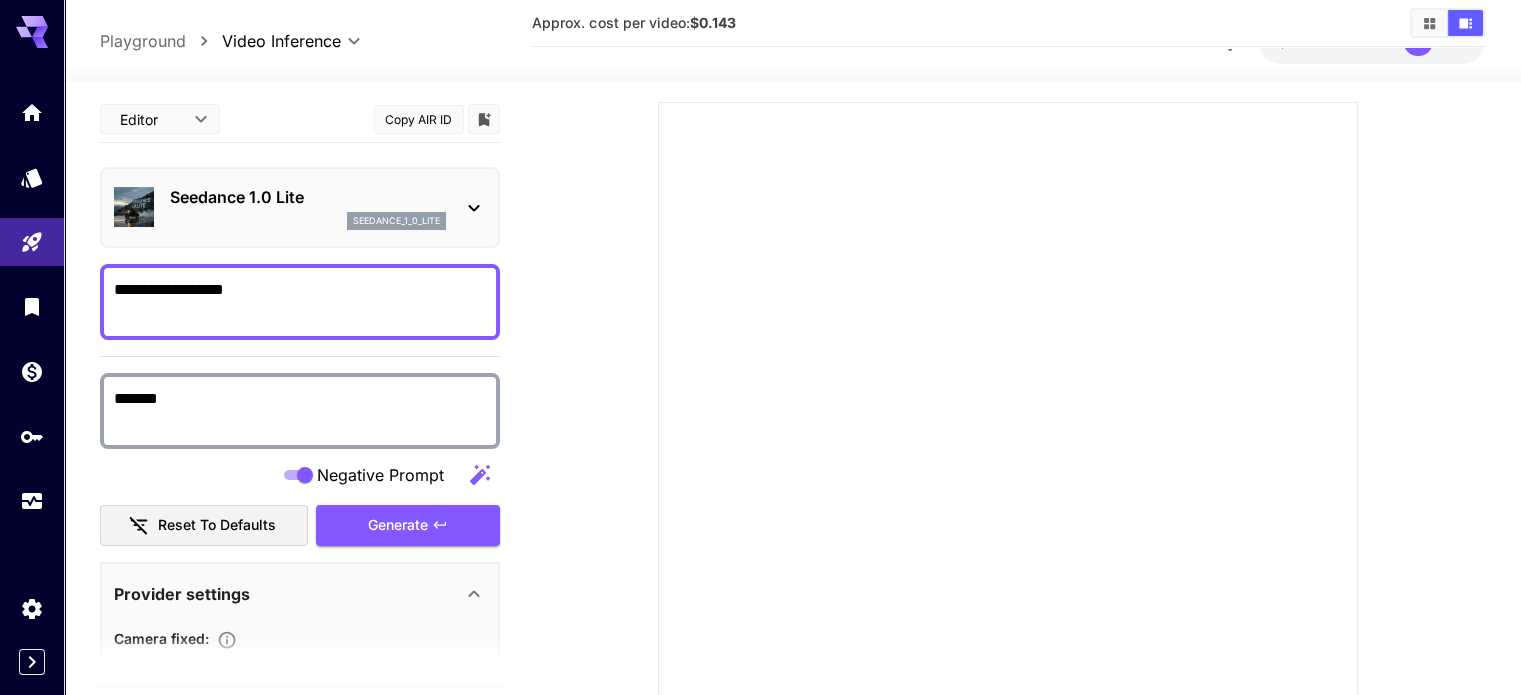 click on "**********" at bounding box center (760, 377) 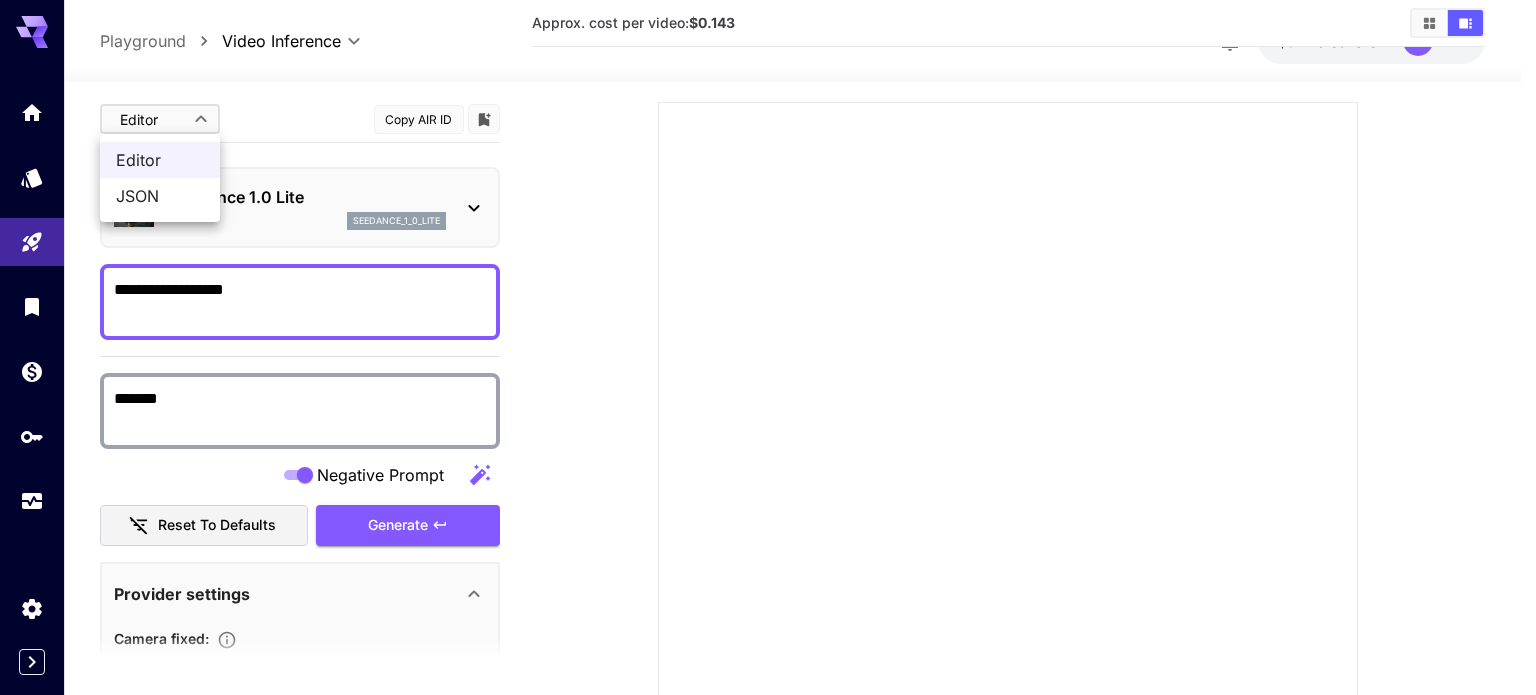 click on "JSON" at bounding box center (160, 196) 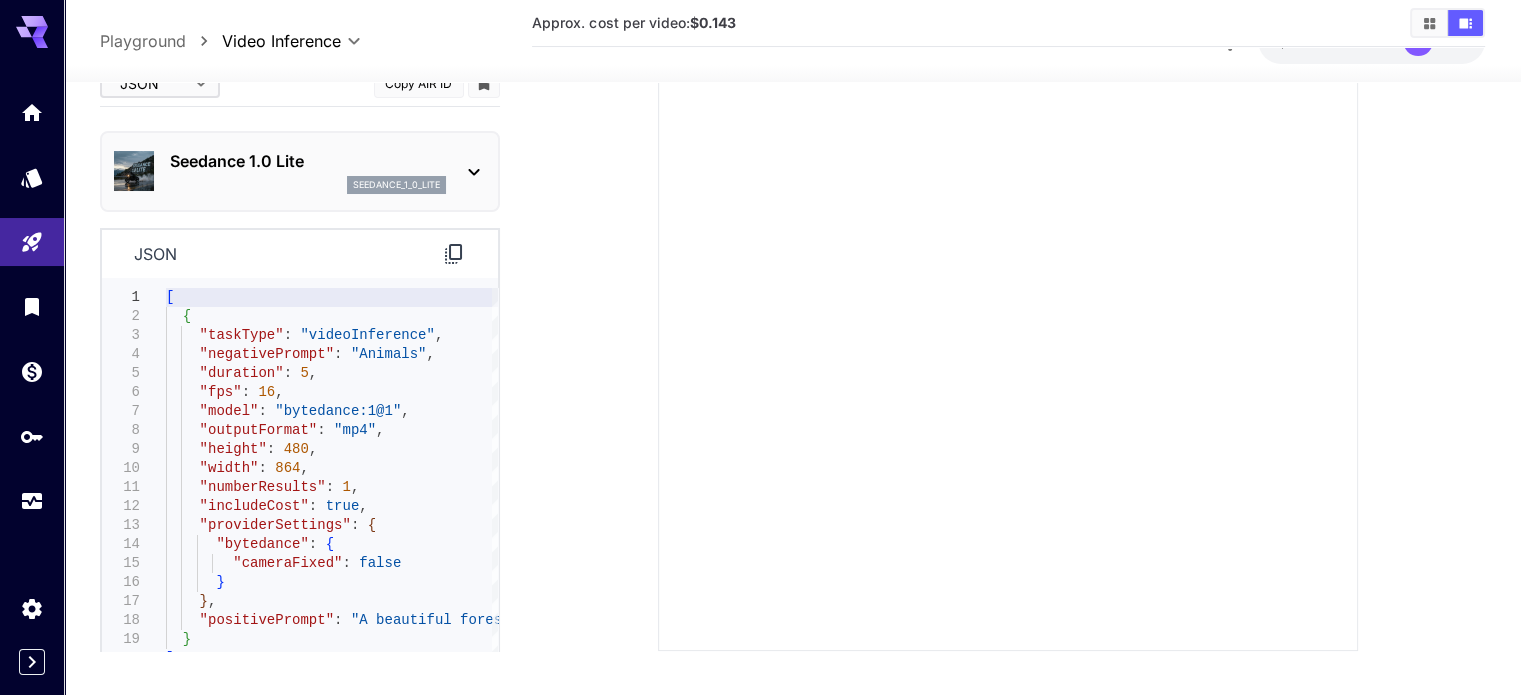 scroll, scrollTop: 273, scrollLeft: 0, axis: vertical 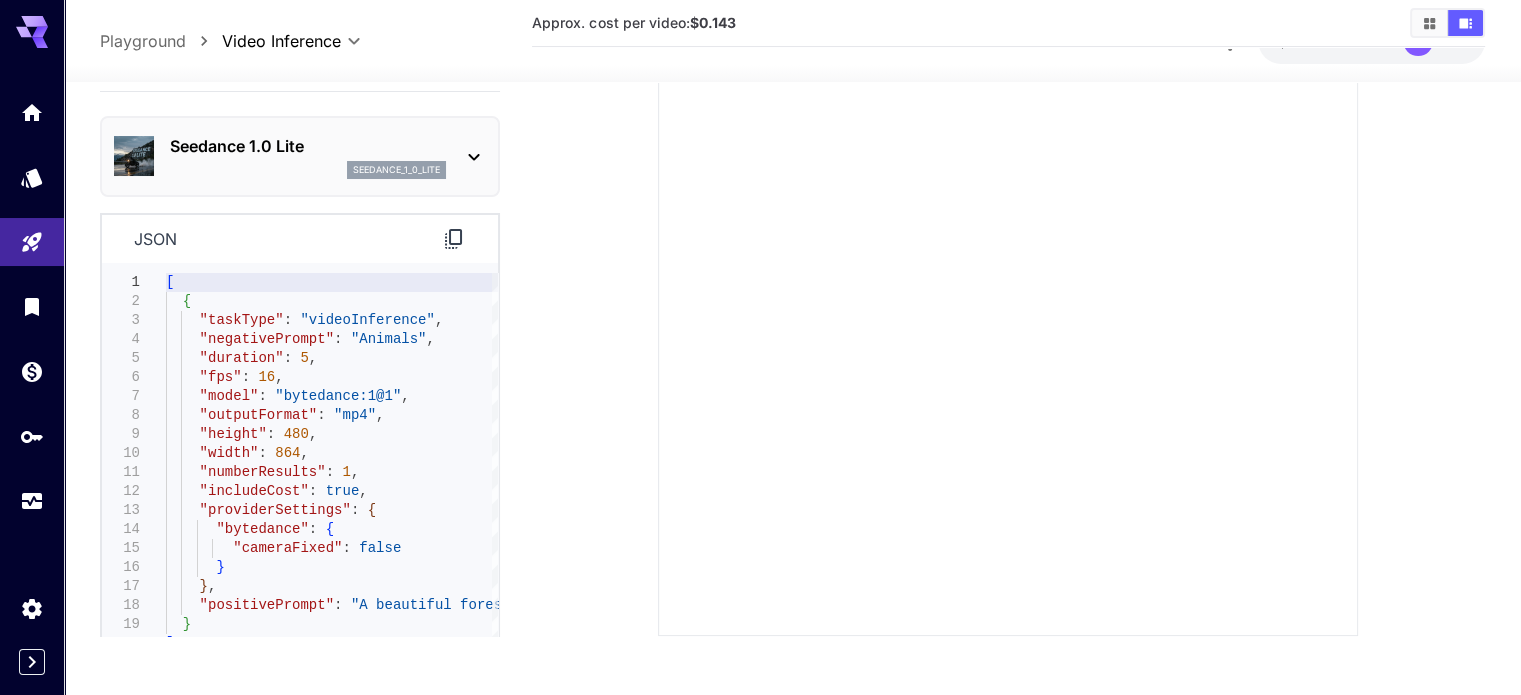 click 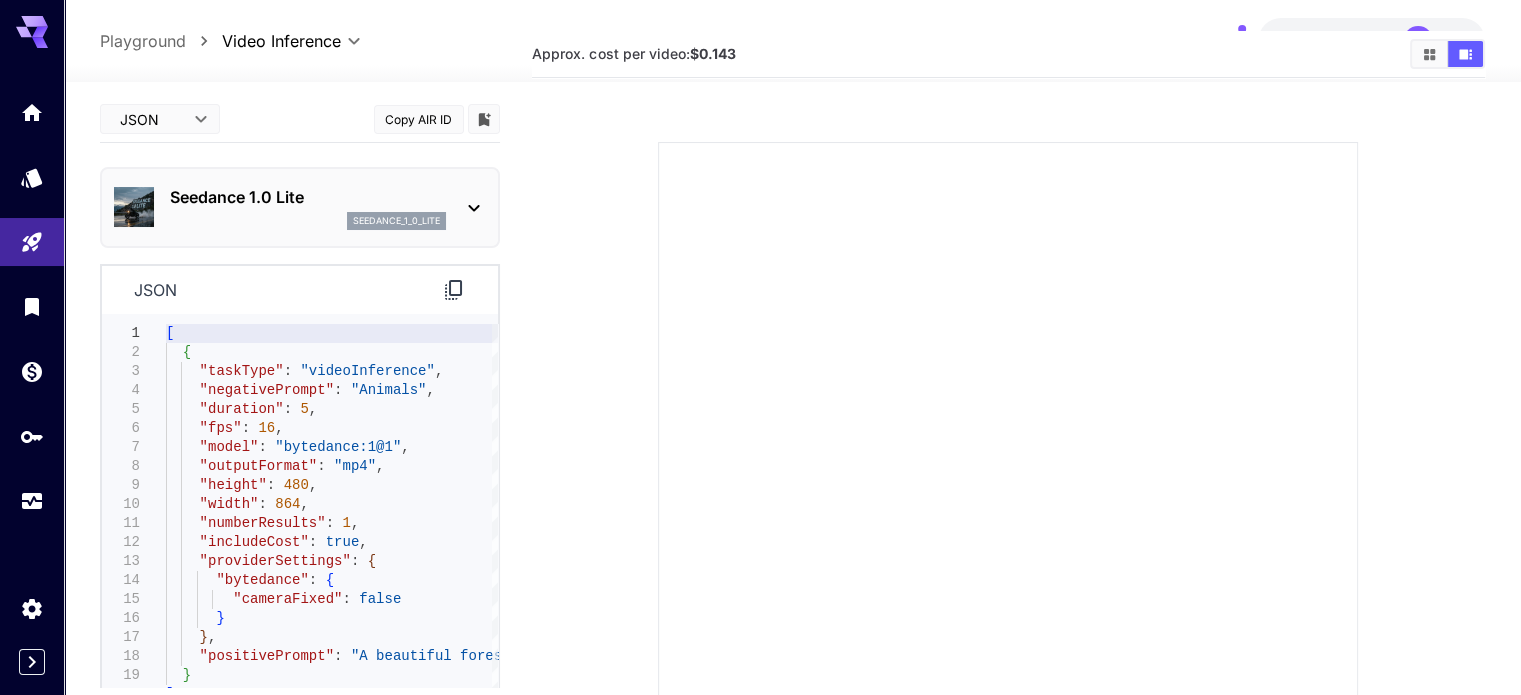 scroll, scrollTop: 0, scrollLeft: 0, axis: both 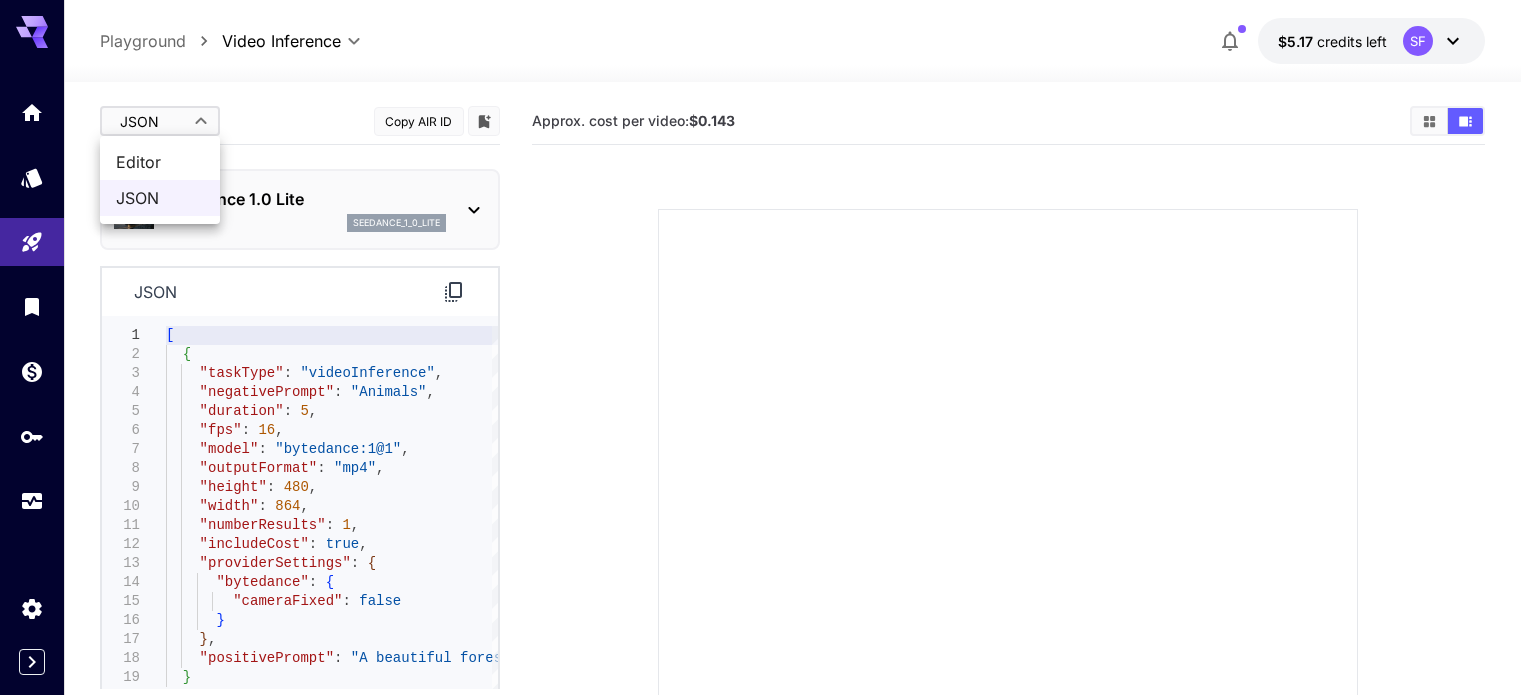 click on "**********" at bounding box center (768, 484) 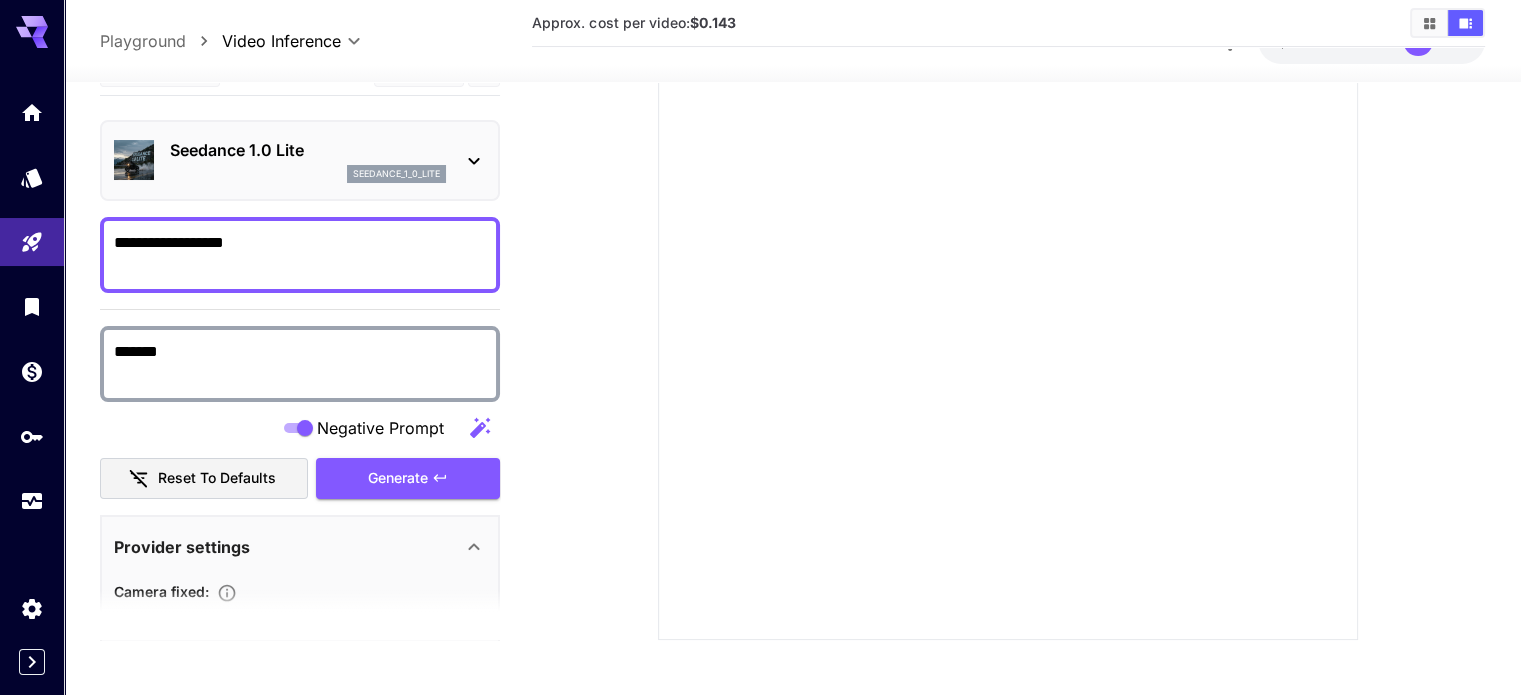 scroll, scrollTop: 273, scrollLeft: 0, axis: vertical 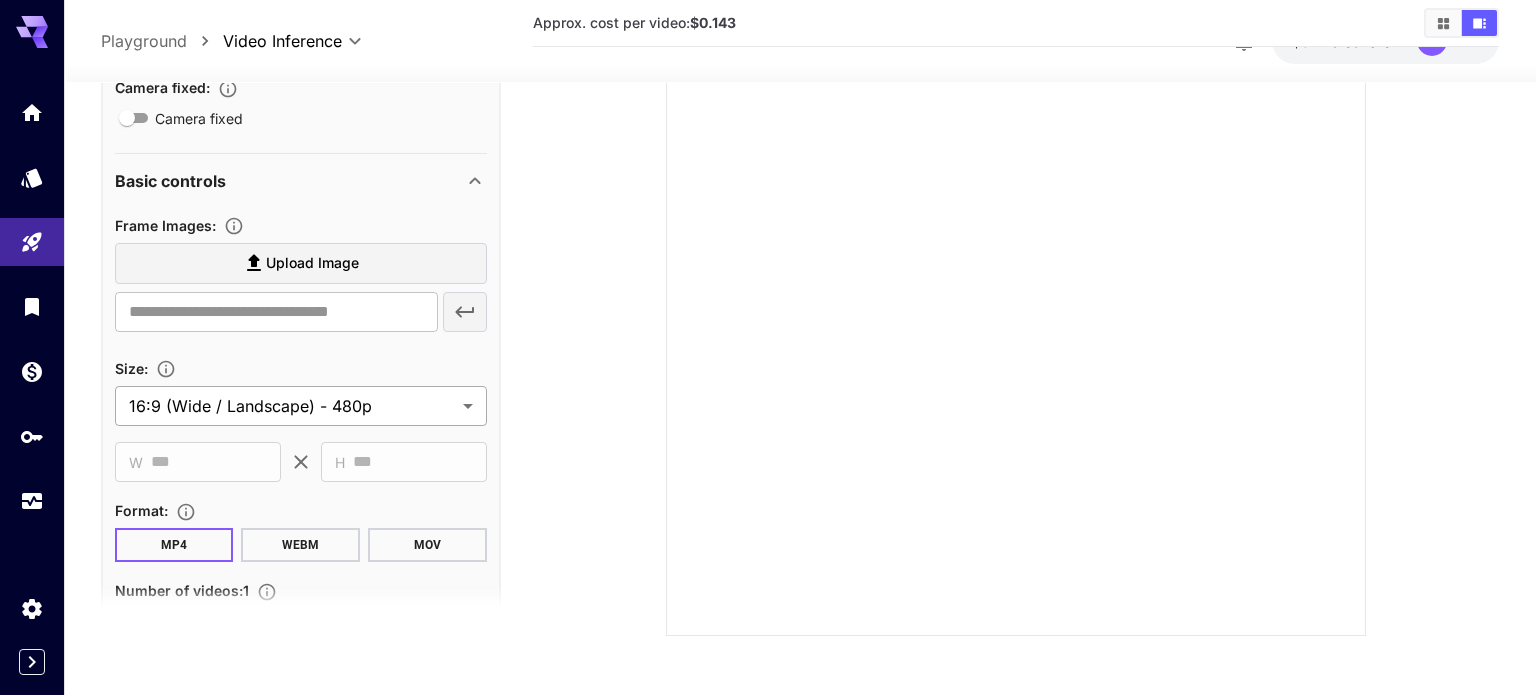click on "**********" at bounding box center [768, 211] 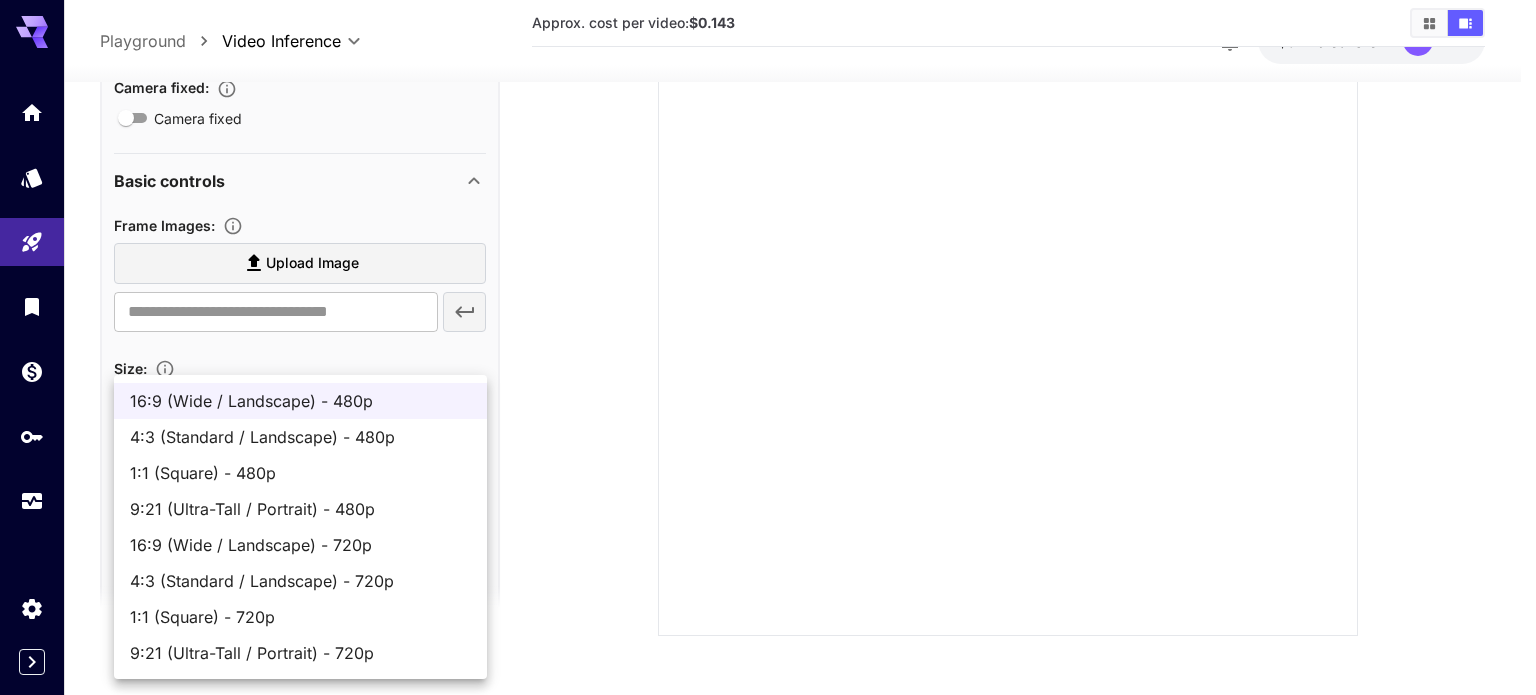 click on "4:3 (Standard / Landscape) - 480p" at bounding box center (300, 437) 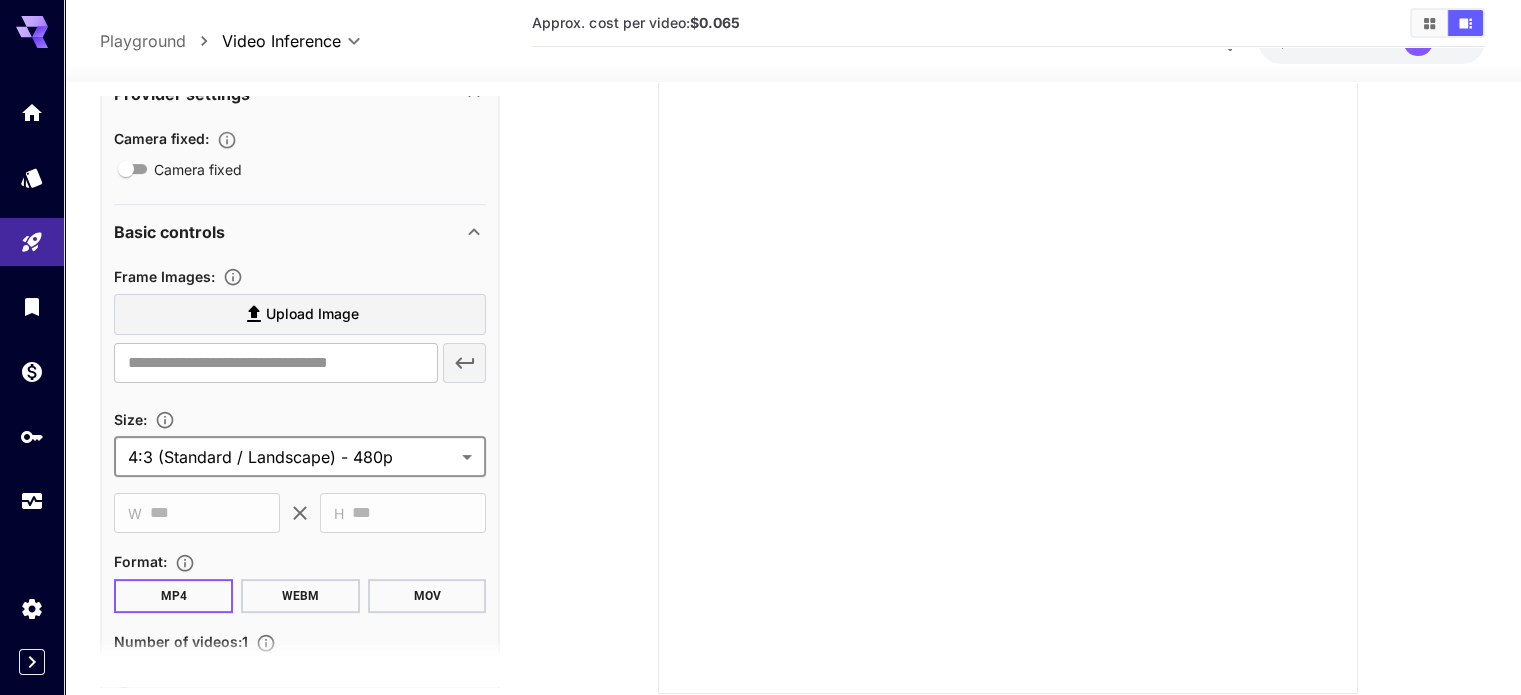 scroll, scrollTop: 0, scrollLeft: 0, axis: both 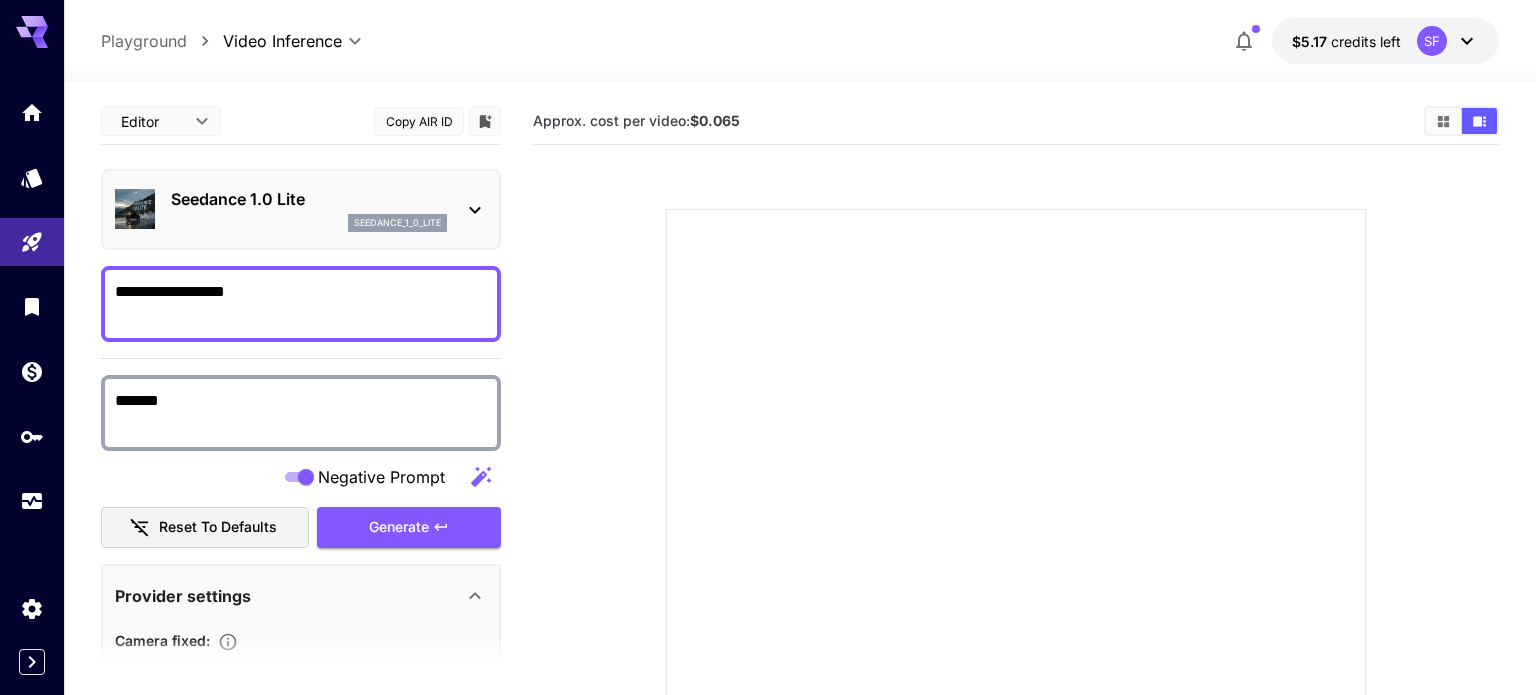click on "**********" at bounding box center [768, 484] 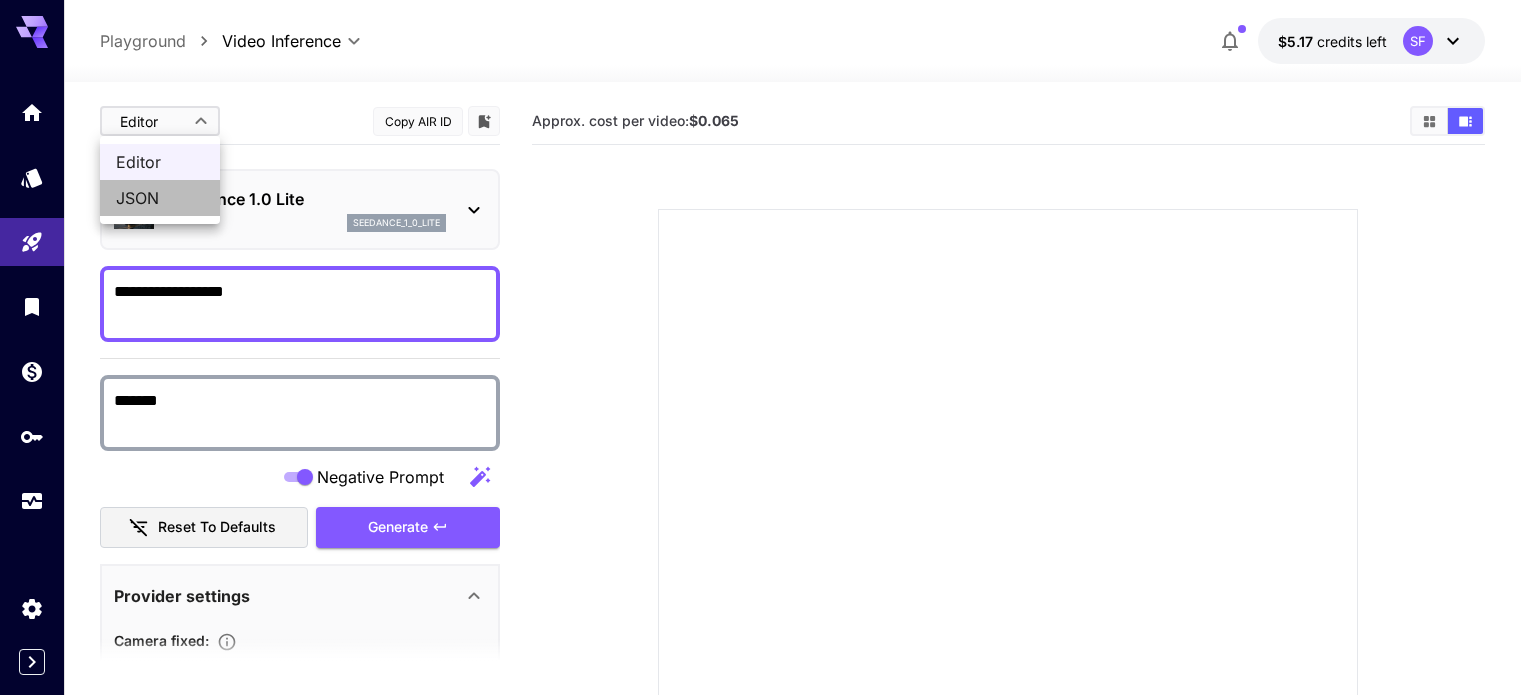 click on "JSON" at bounding box center [160, 198] 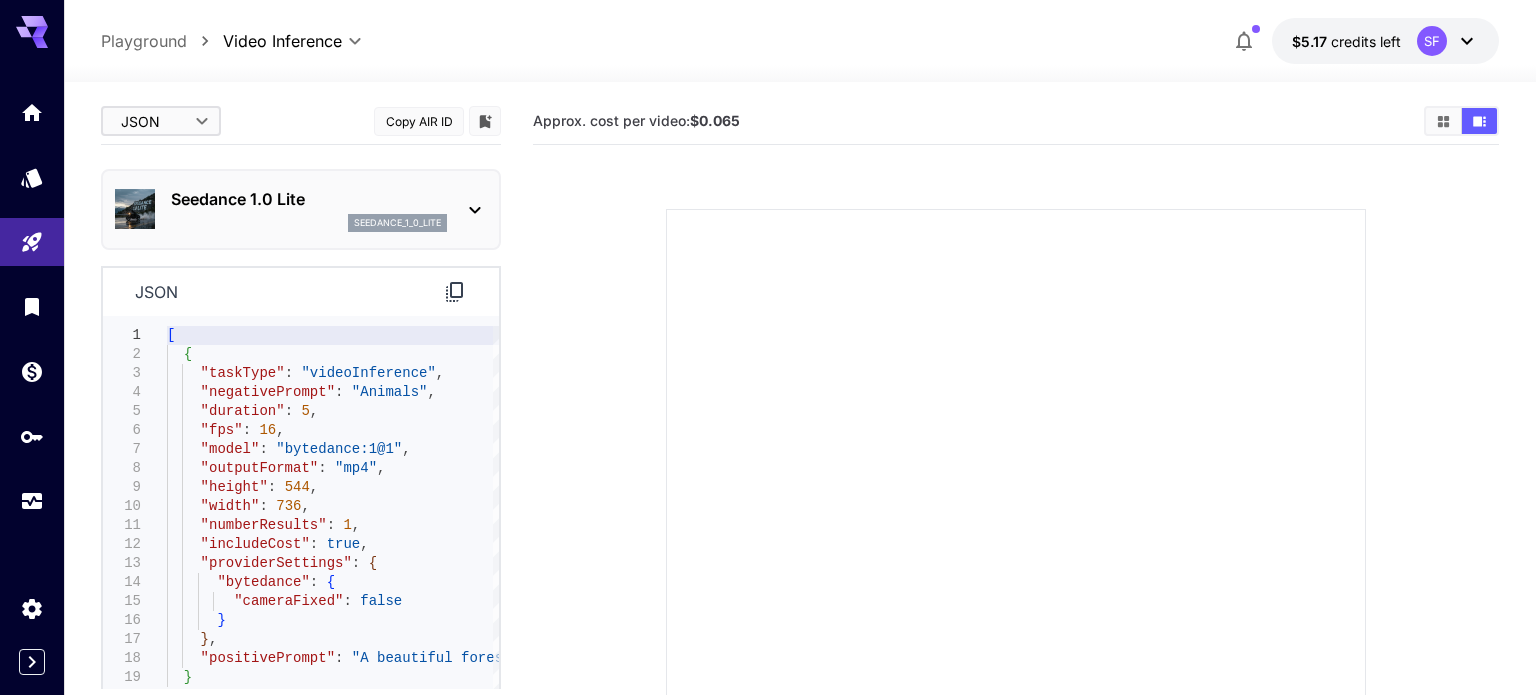 click on "**********" at bounding box center [768, 484] 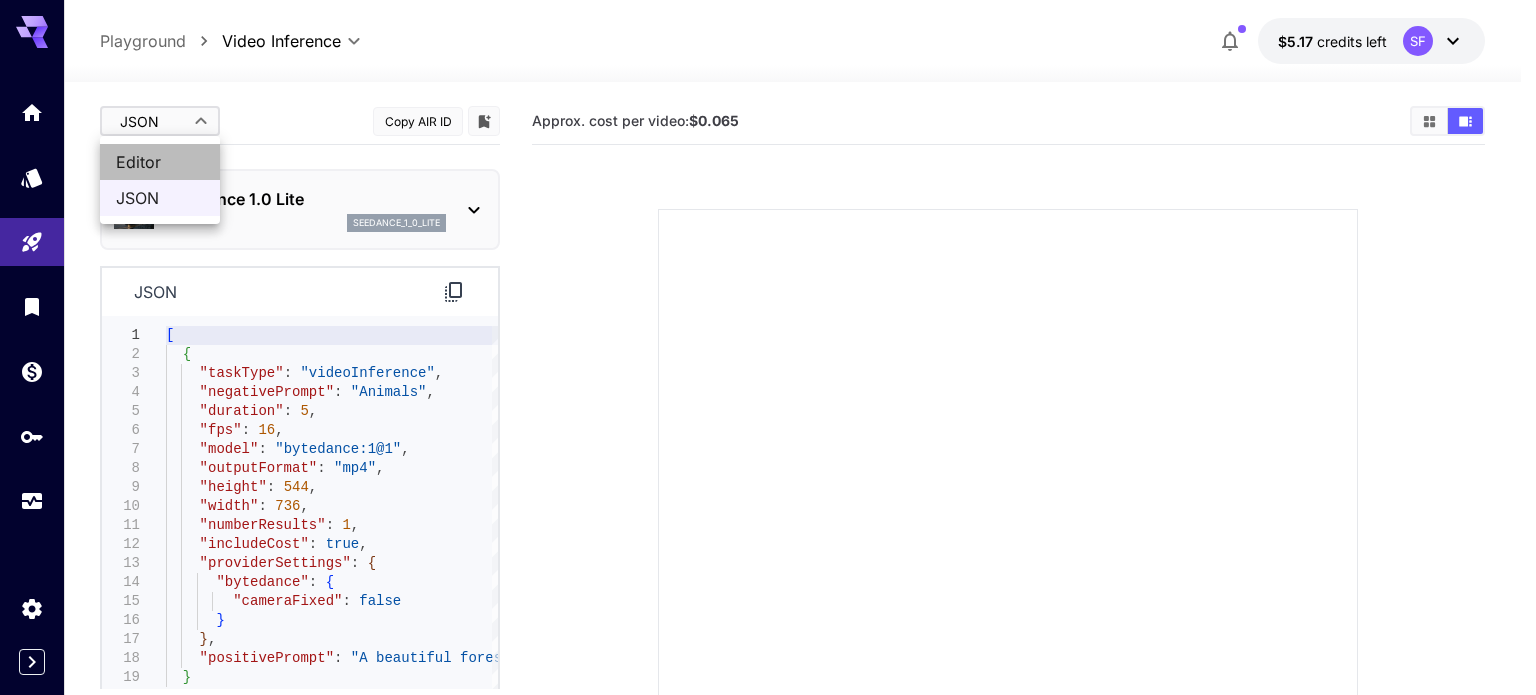 click on "Editor" at bounding box center [160, 162] 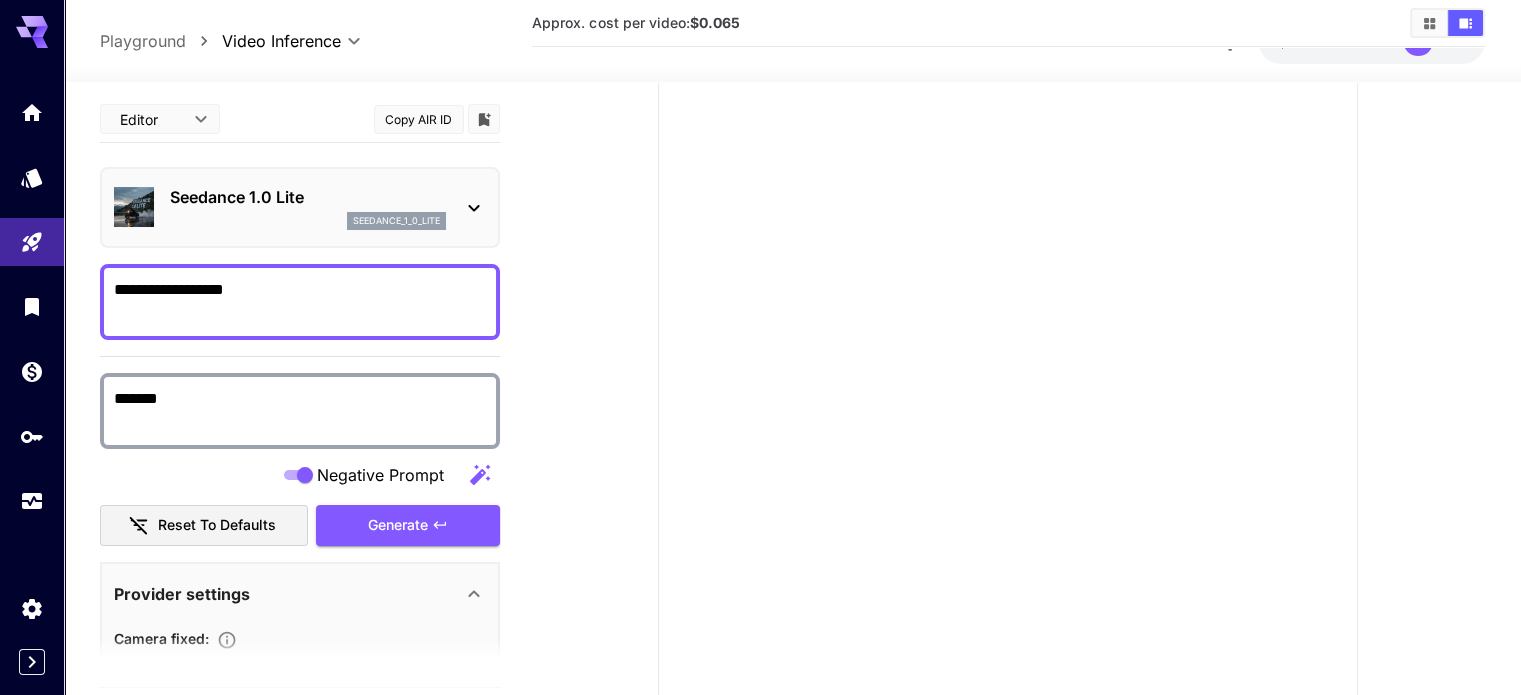 scroll, scrollTop: 273, scrollLeft: 0, axis: vertical 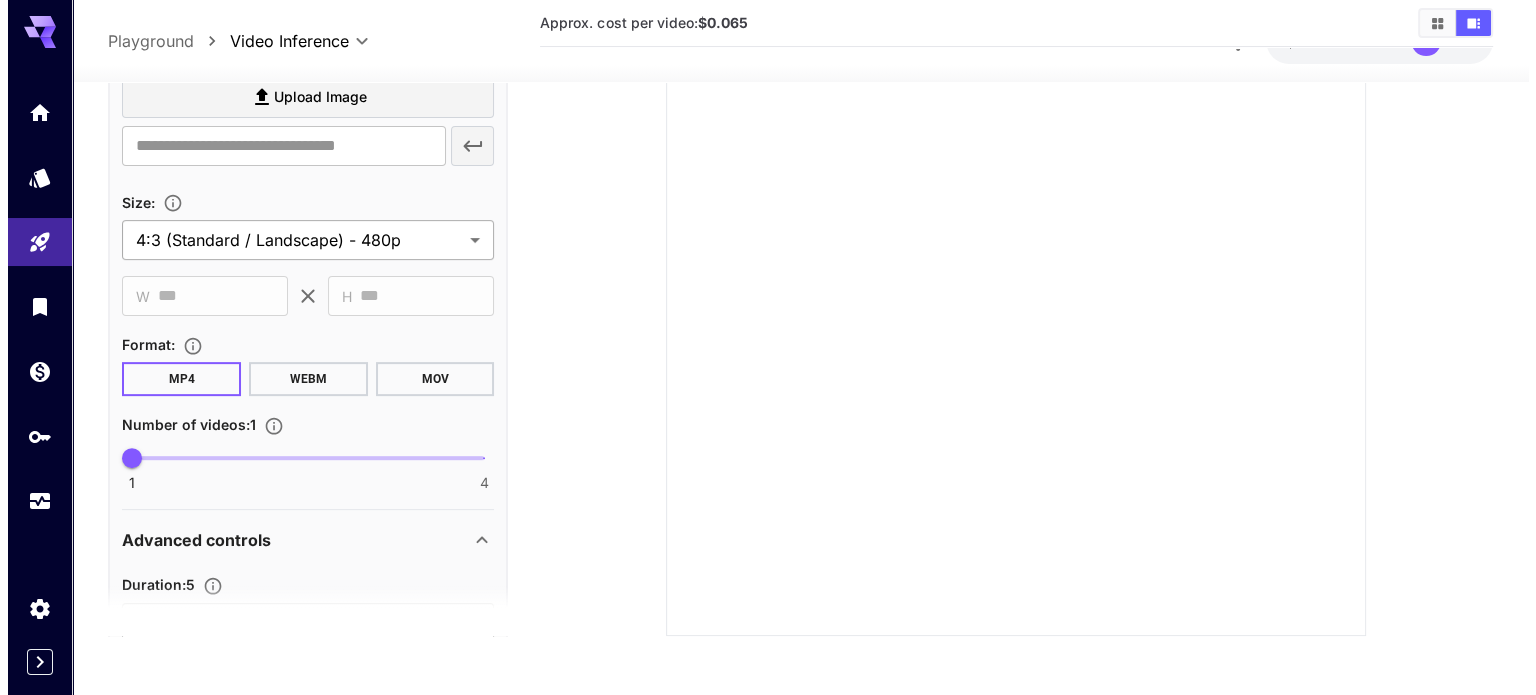 click on "**********" at bounding box center (760, 211) 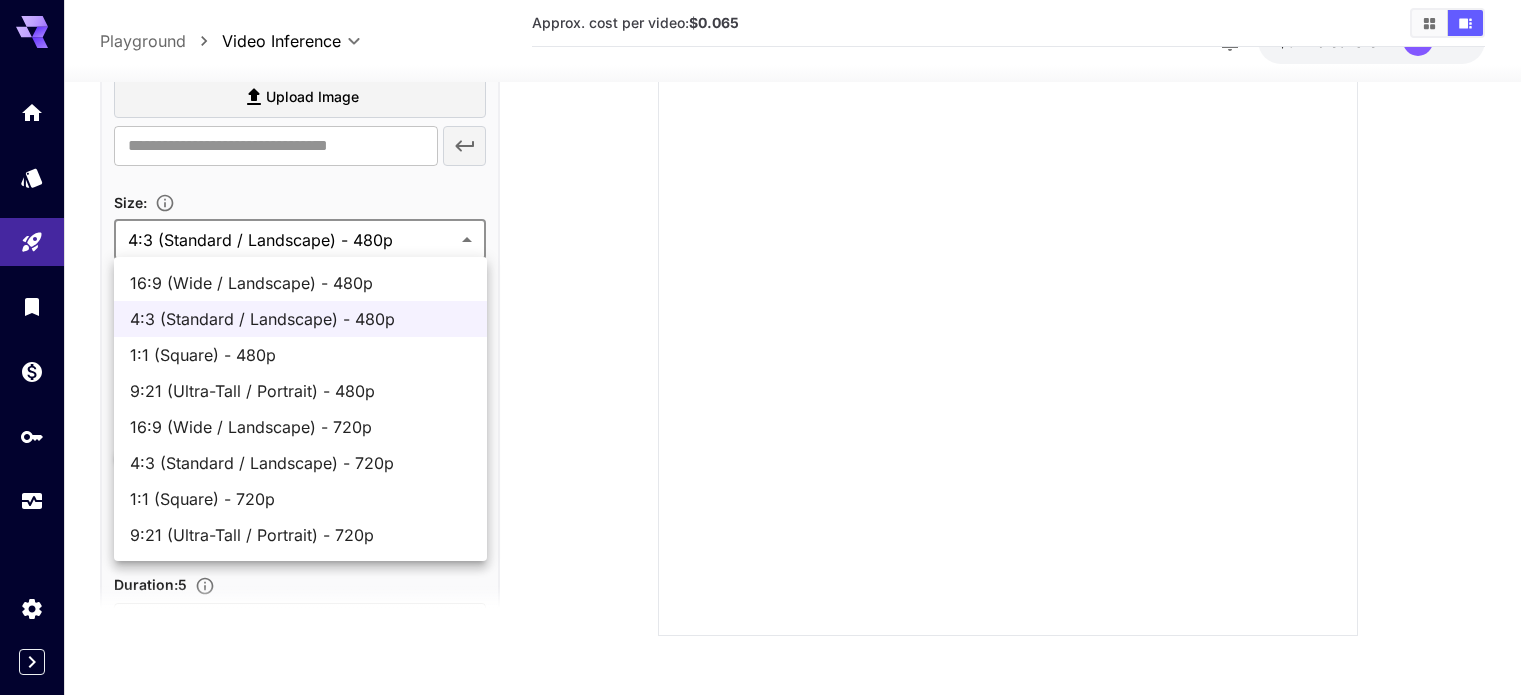 click on "16:9 (Wide / Landscape) - 480p" at bounding box center (300, 283) 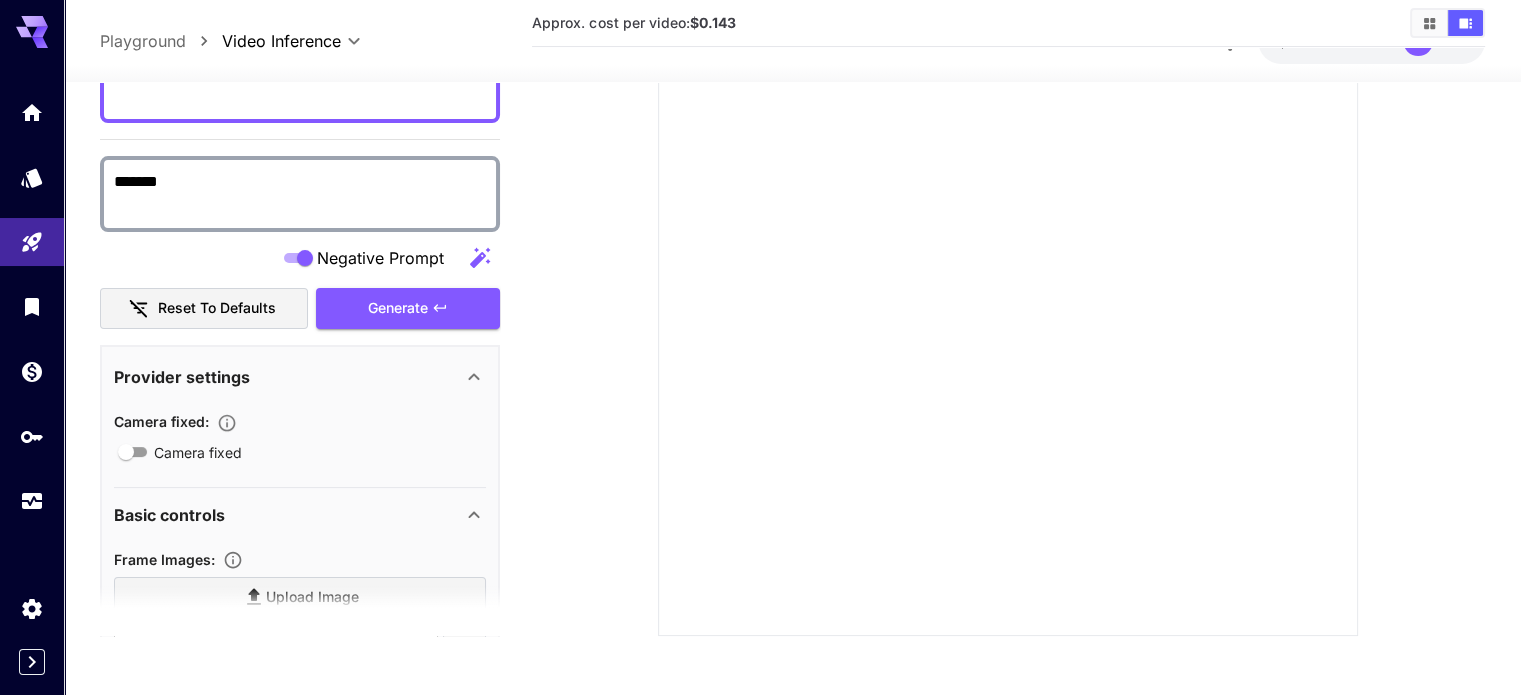 scroll, scrollTop: 0, scrollLeft: 0, axis: both 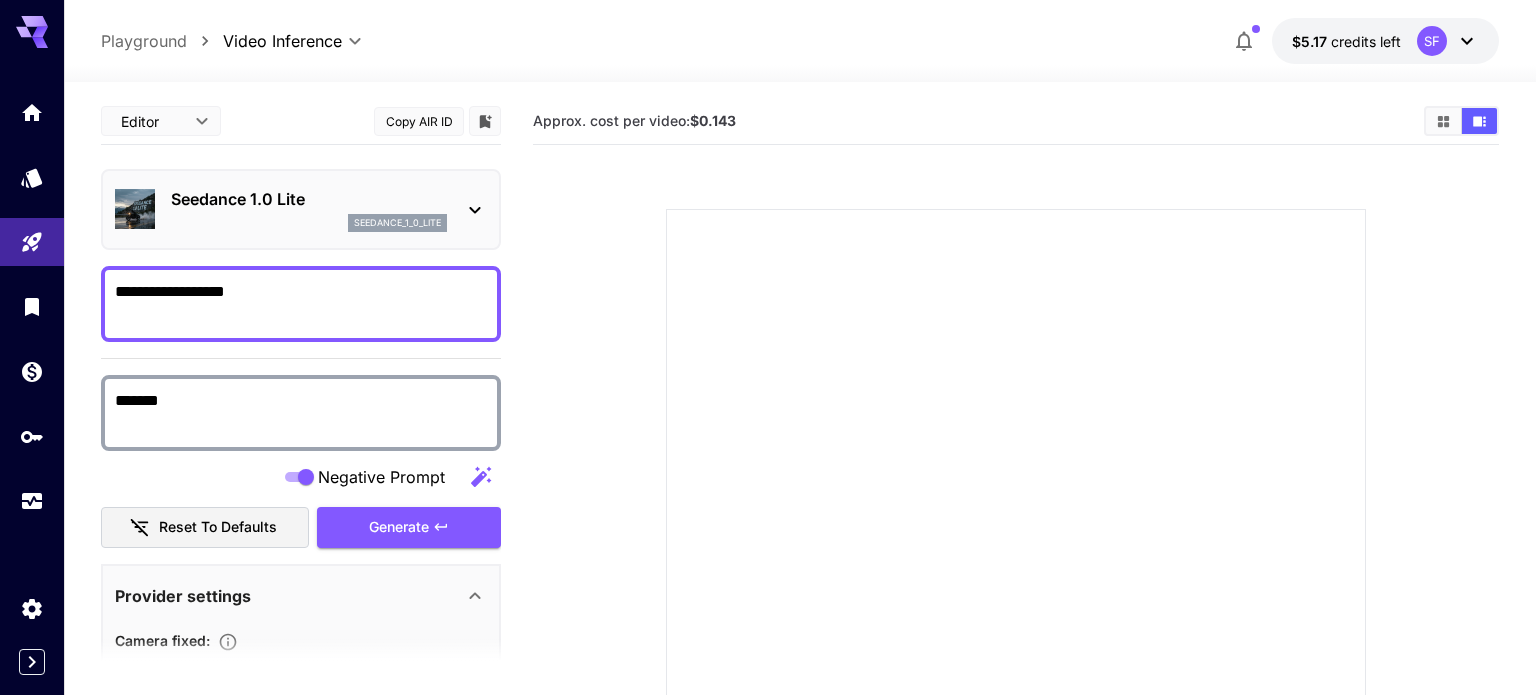 click on "**********" at bounding box center (768, 484) 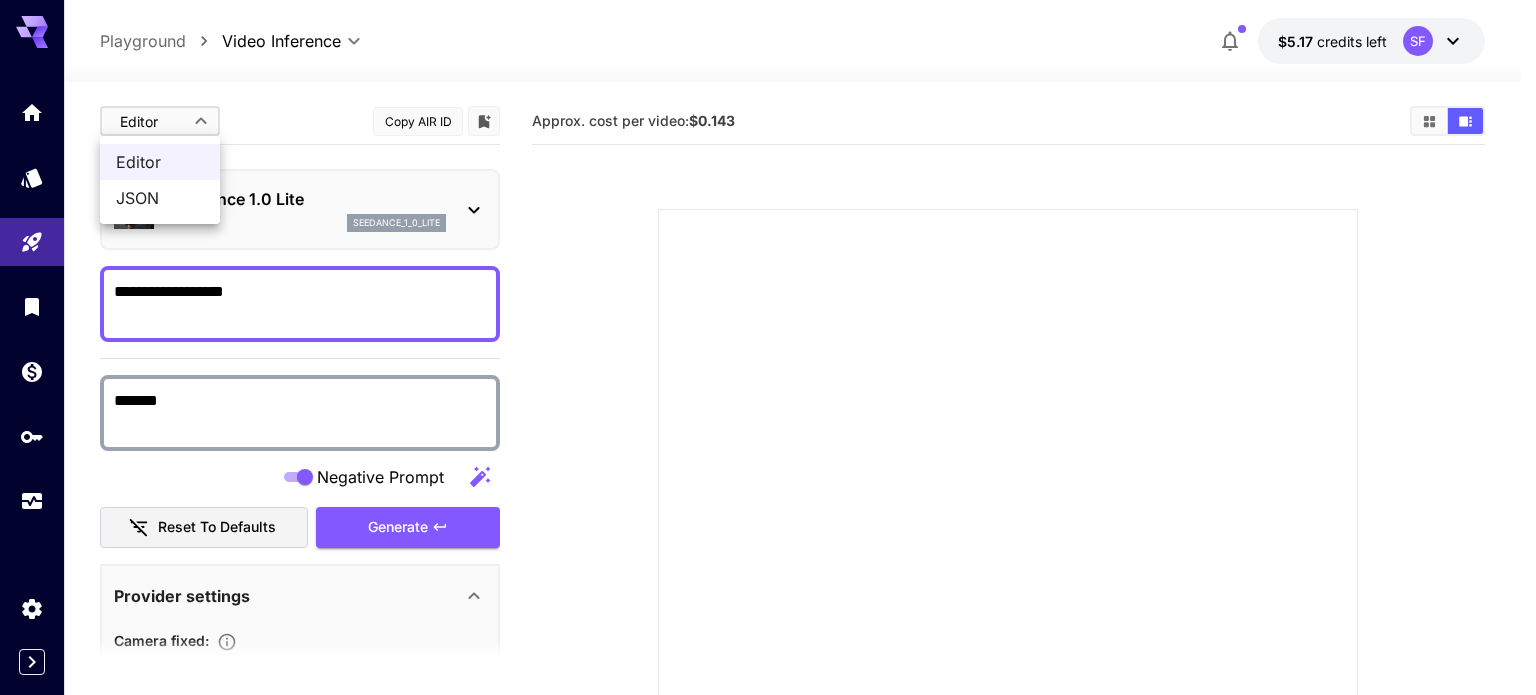 click on "JSON" at bounding box center (160, 198) 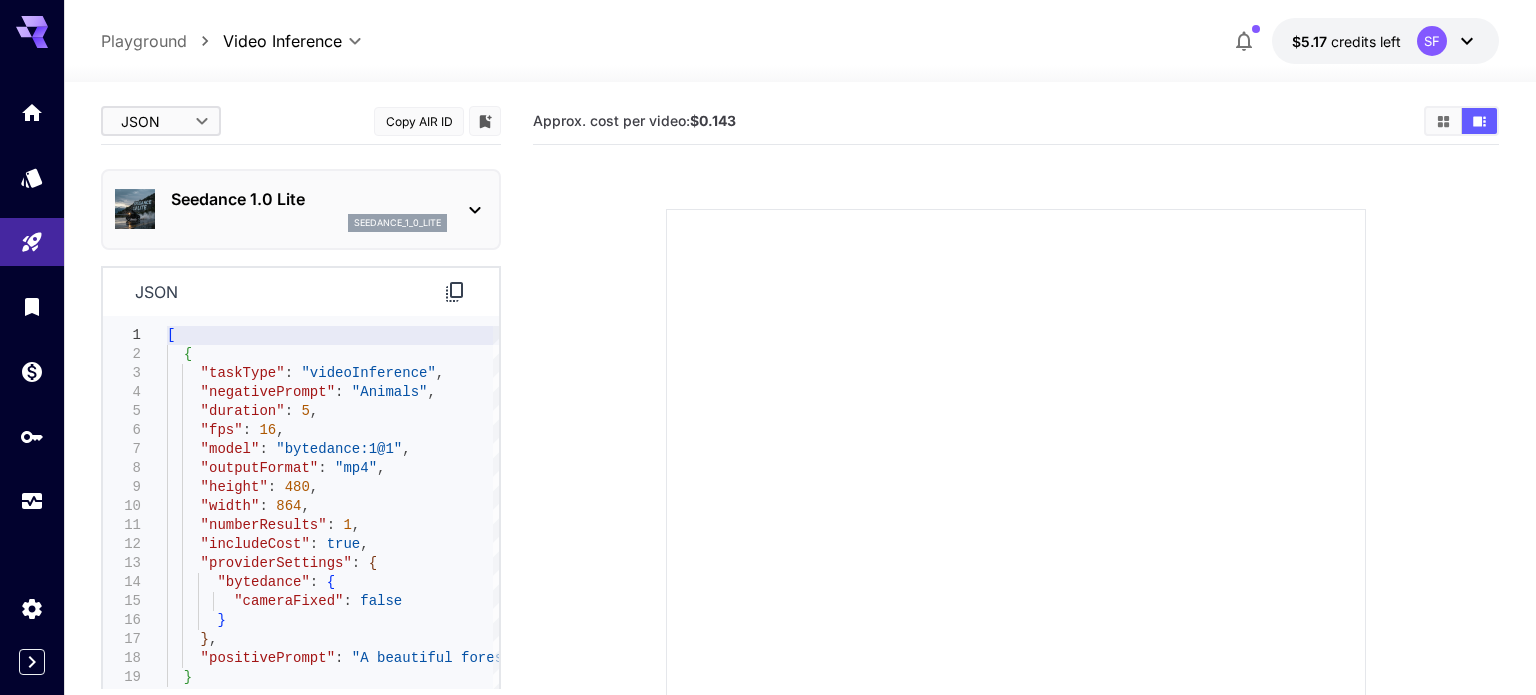 click on "**********" at bounding box center (768, 484) 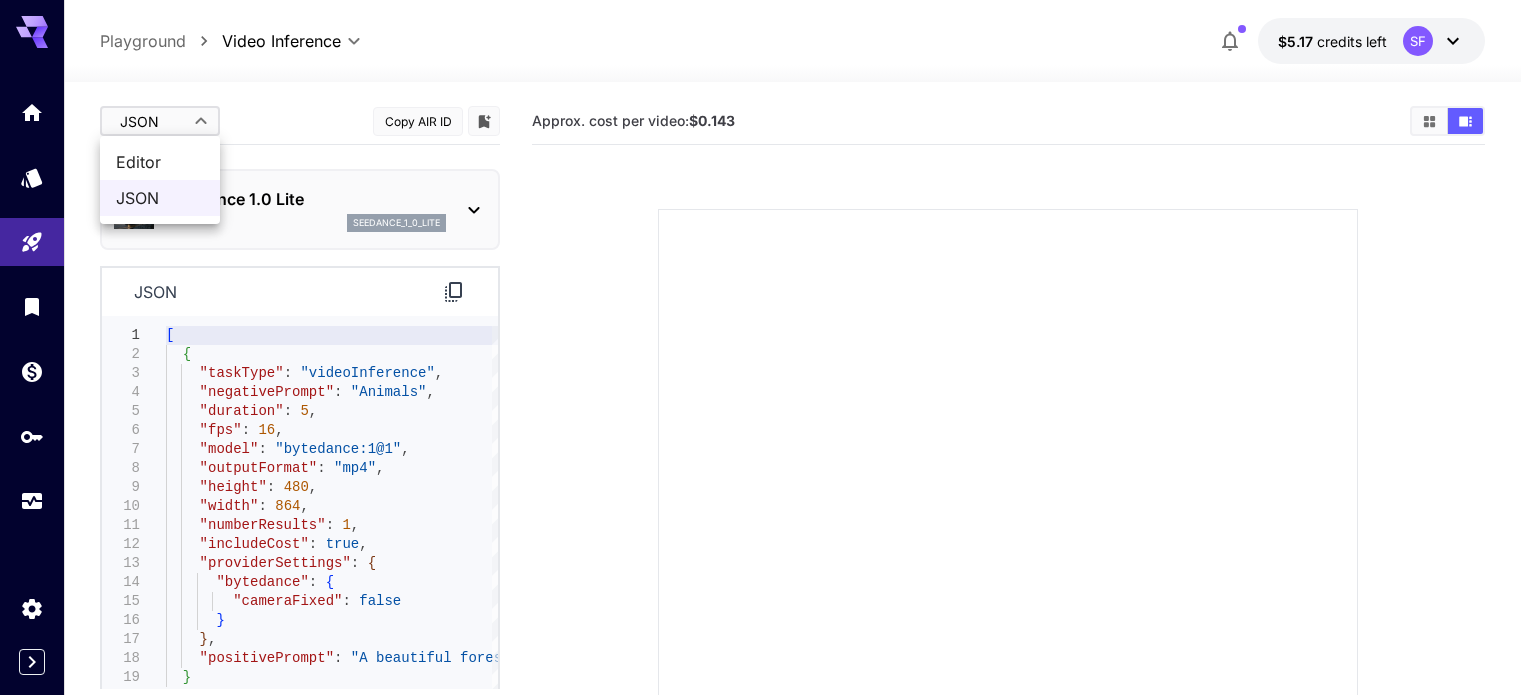 click on "Editor" at bounding box center [160, 162] 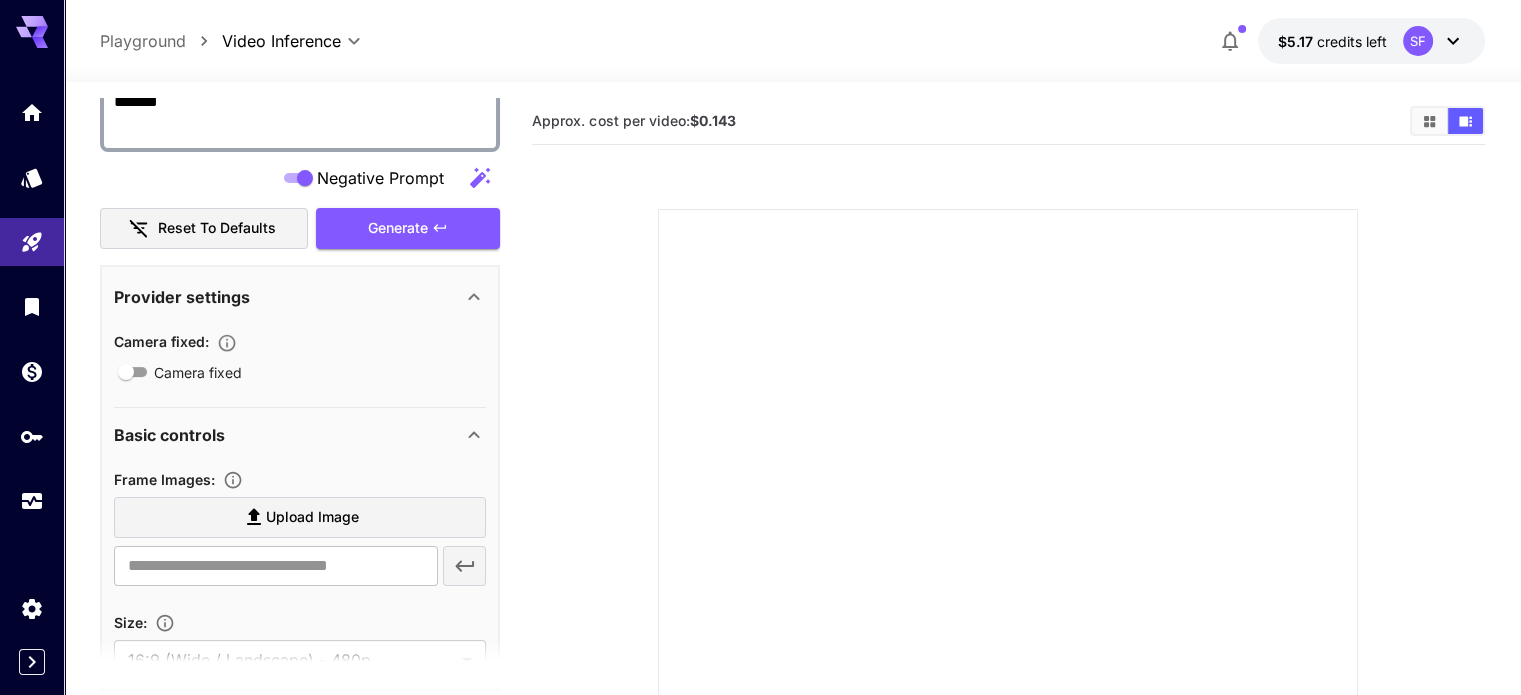 scroll, scrollTop: 666, scrollLeft: 0, axis: vertical 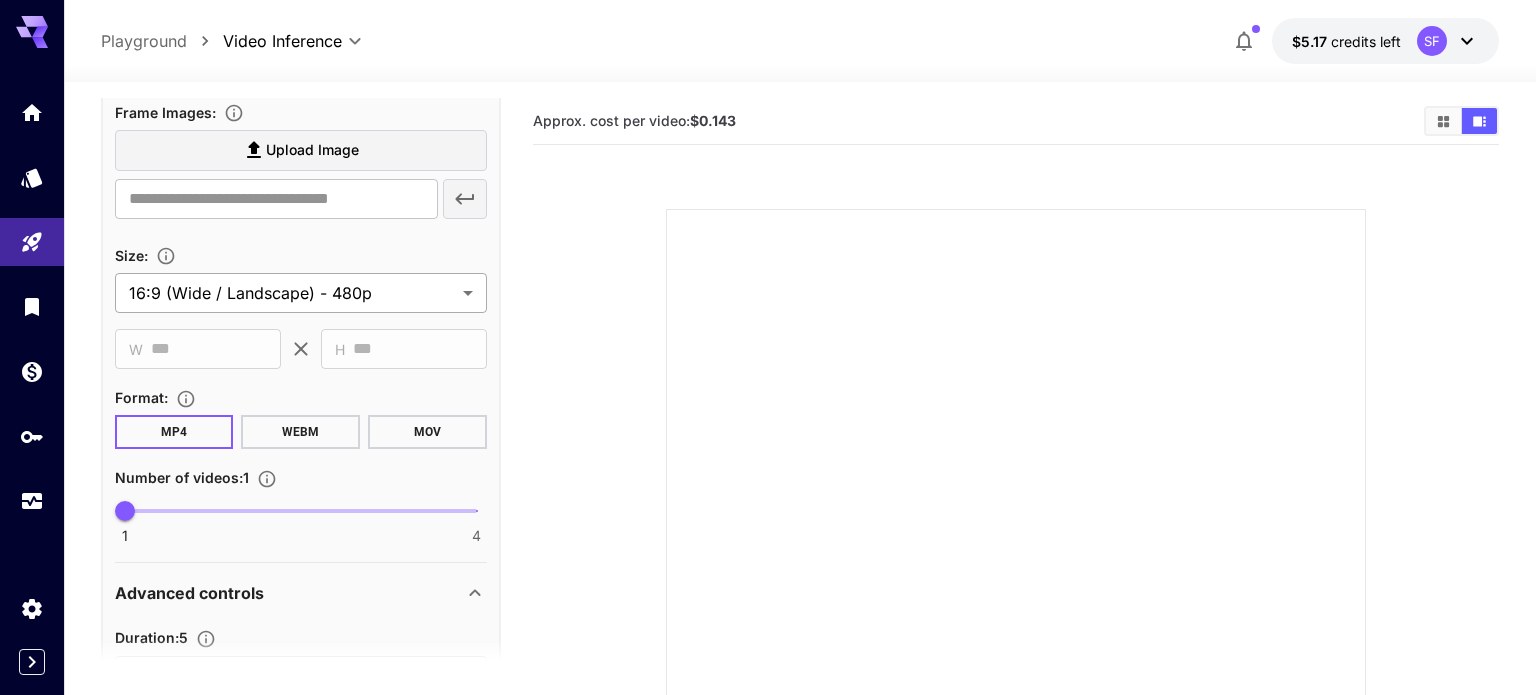 click on "**********" at bounding box center (768, 484) 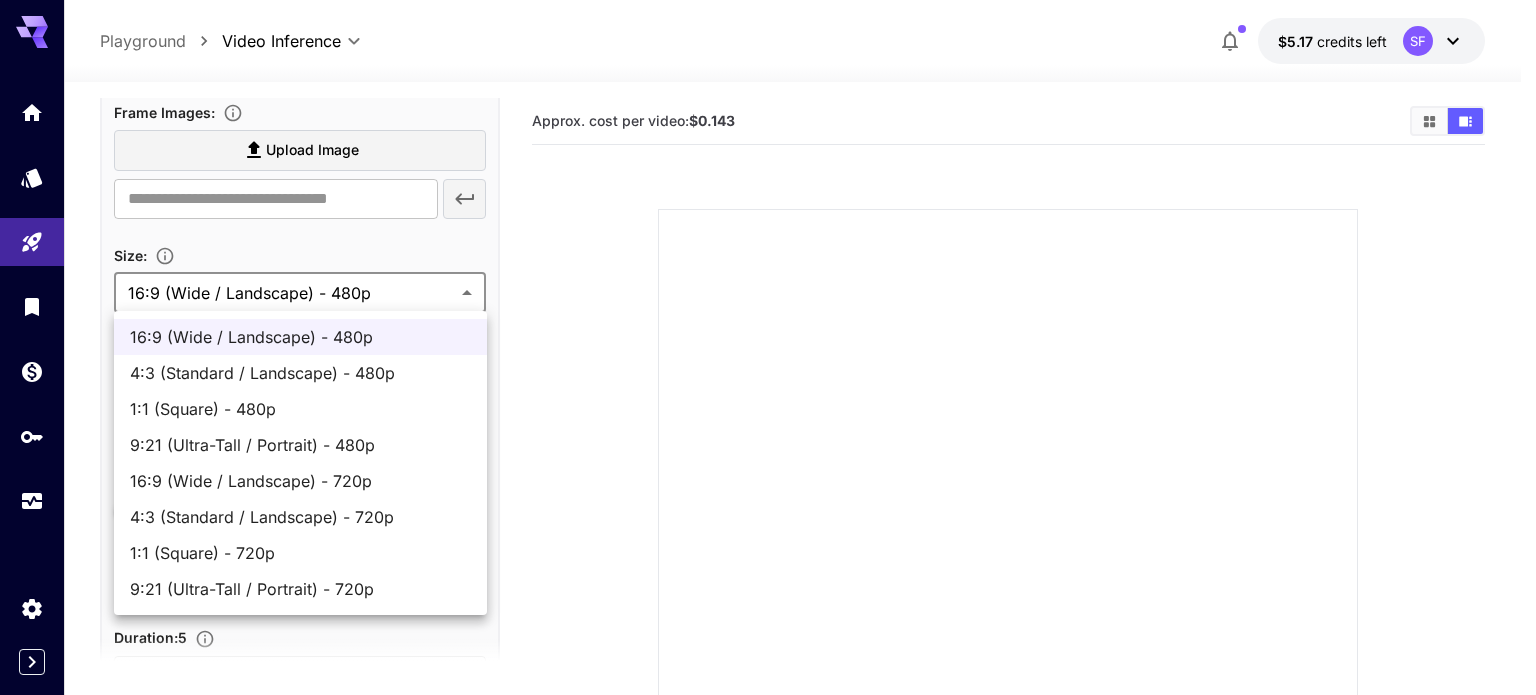 click on "1:1 (Square) - 480p" at bounding box center [300, 409] 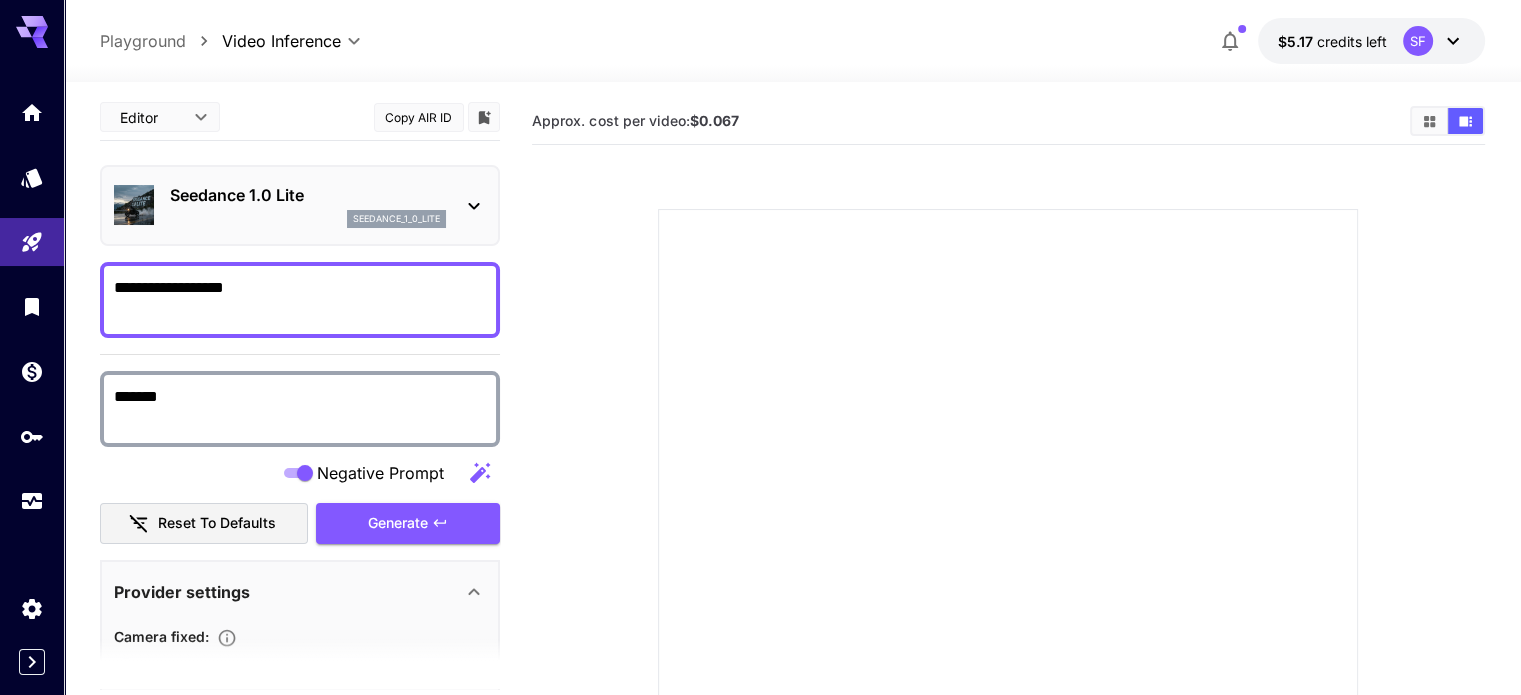 scroll, scrollTop: 0, scrollLeft: 0, axis: both 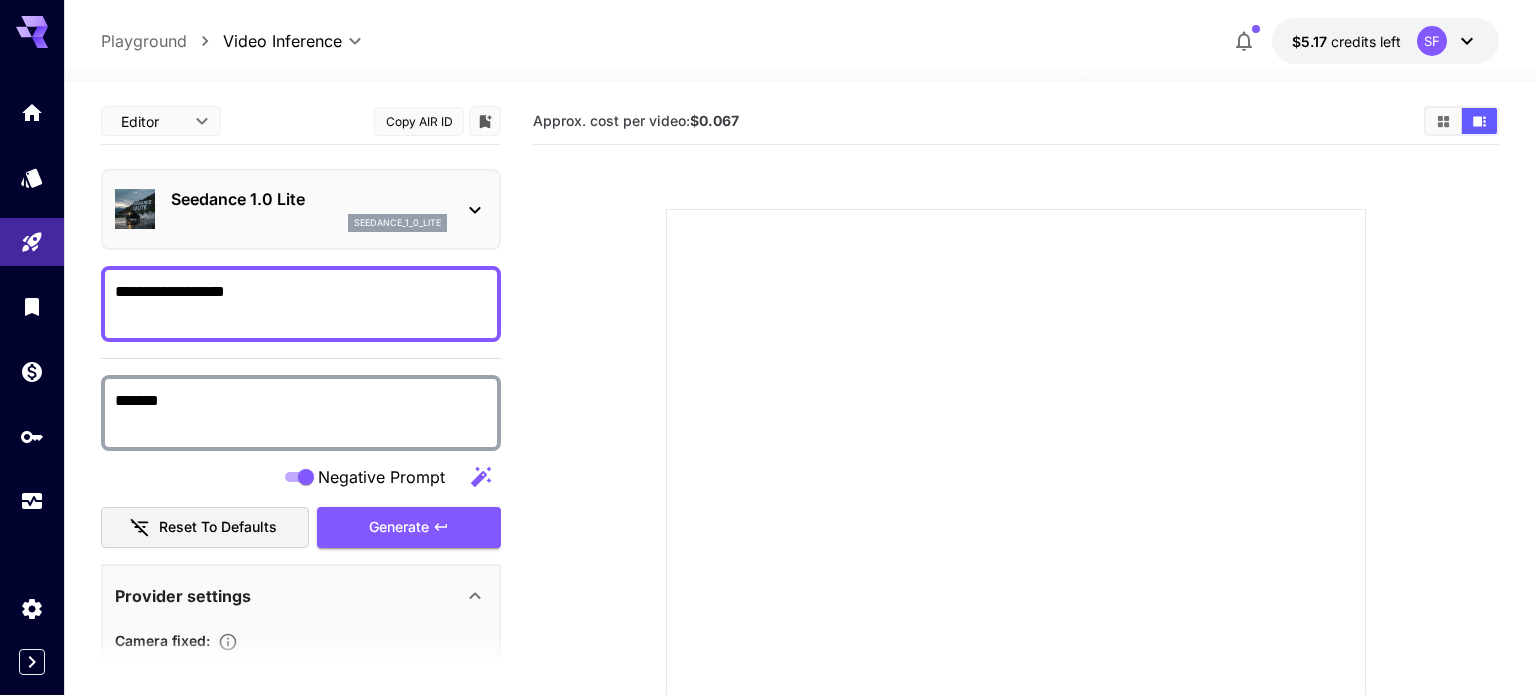 click on "**********" at bounding box center (768, 484) 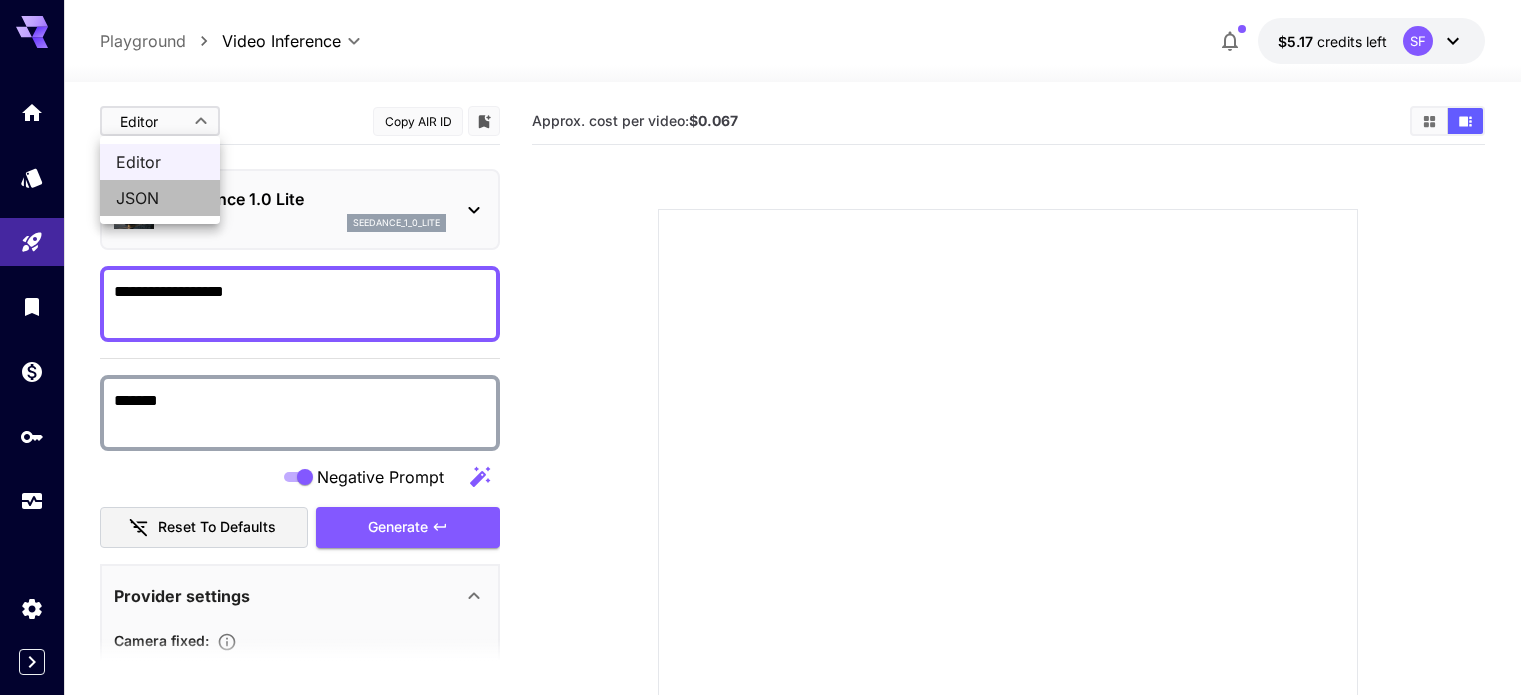 click on "JSON" at bounding box center (160, 198) 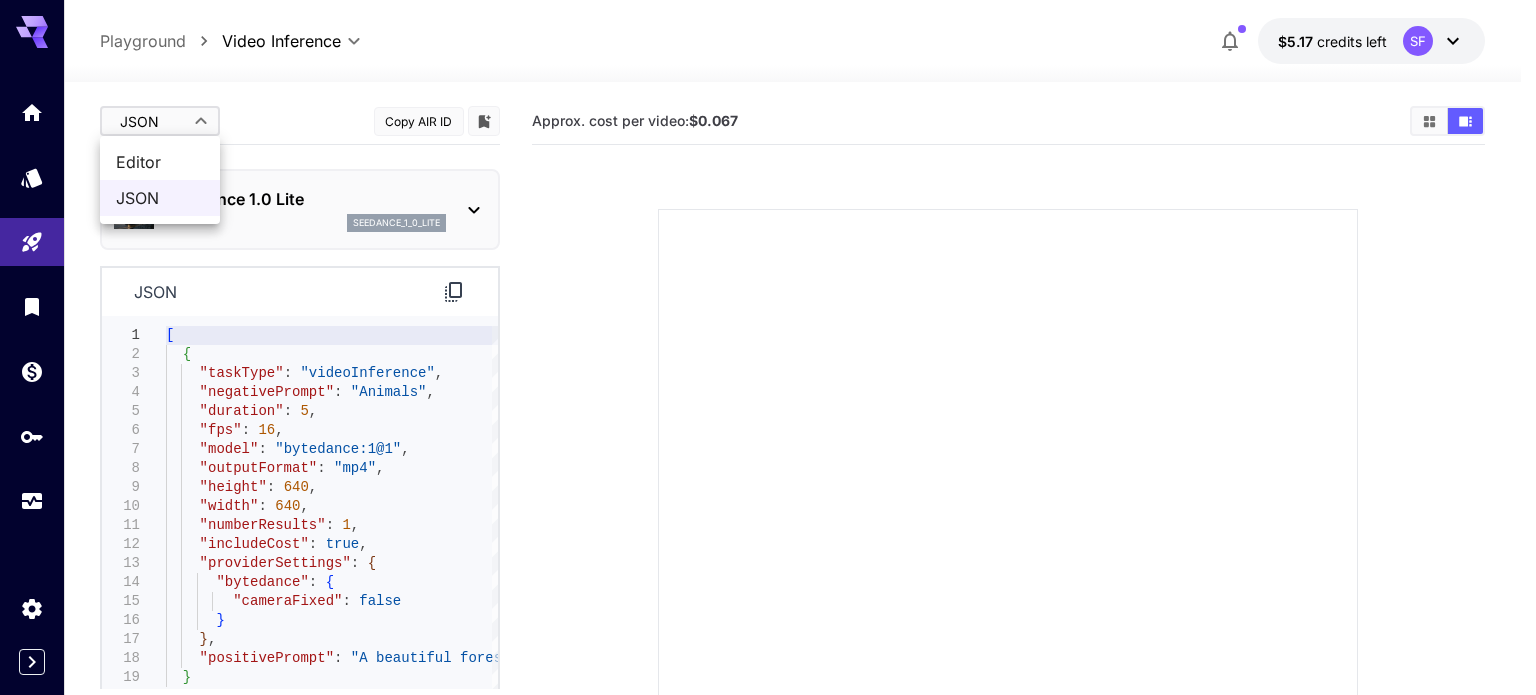 click on "**********" at bounding box center [768, 484] 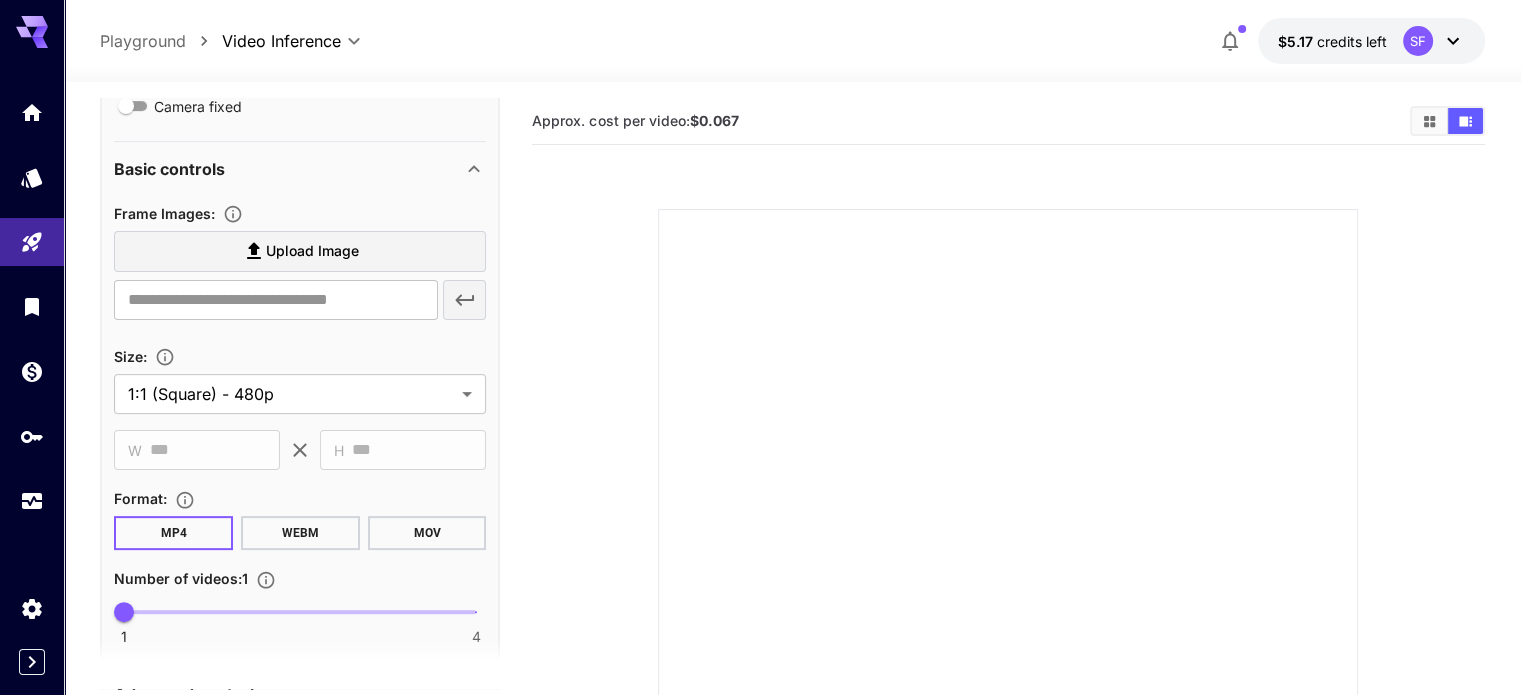 scroll, scrollTop: 666, scrollLeft: 0, axis: vertical 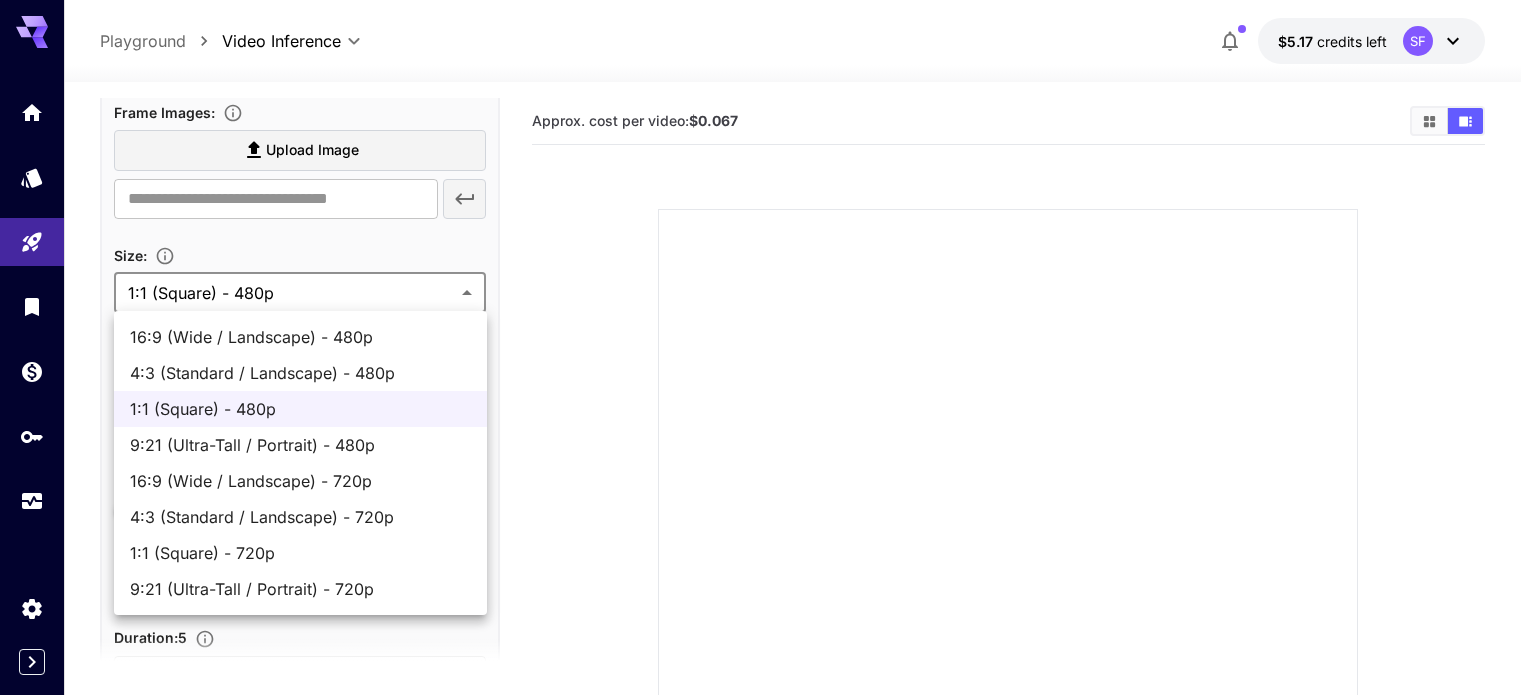 click on "**********" at bounding box center (768, 484) 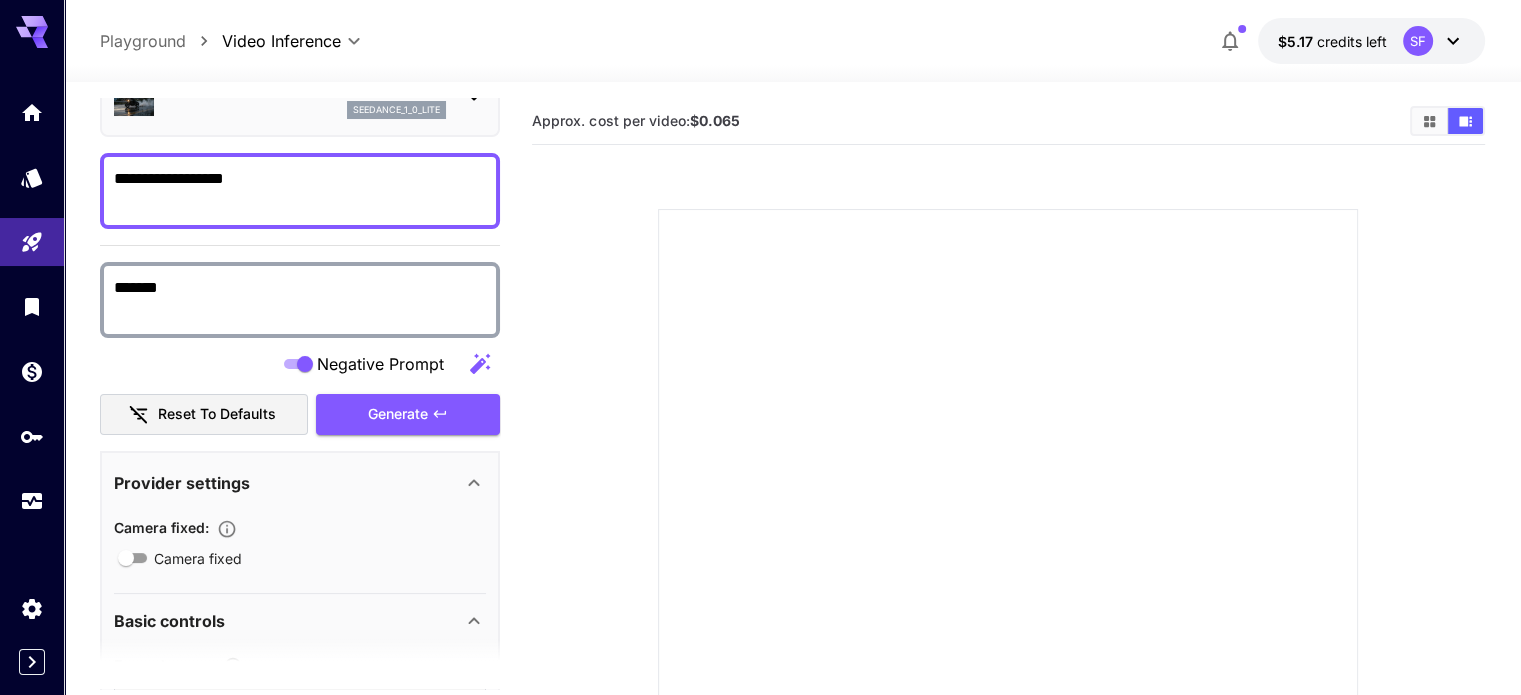 scroll, scrollTop: 0, scrollLeft: 0, axis: both 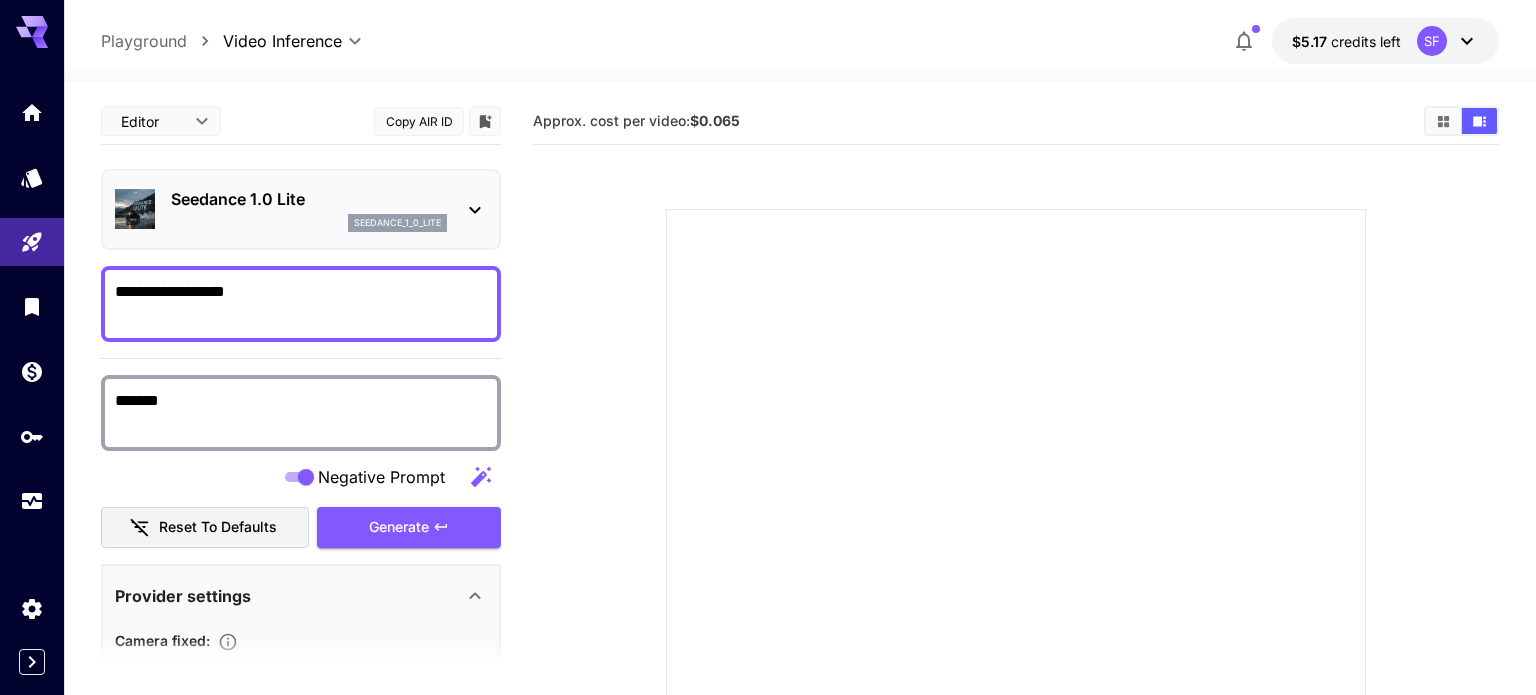 click on "**********" at bounding box center [768, 484] 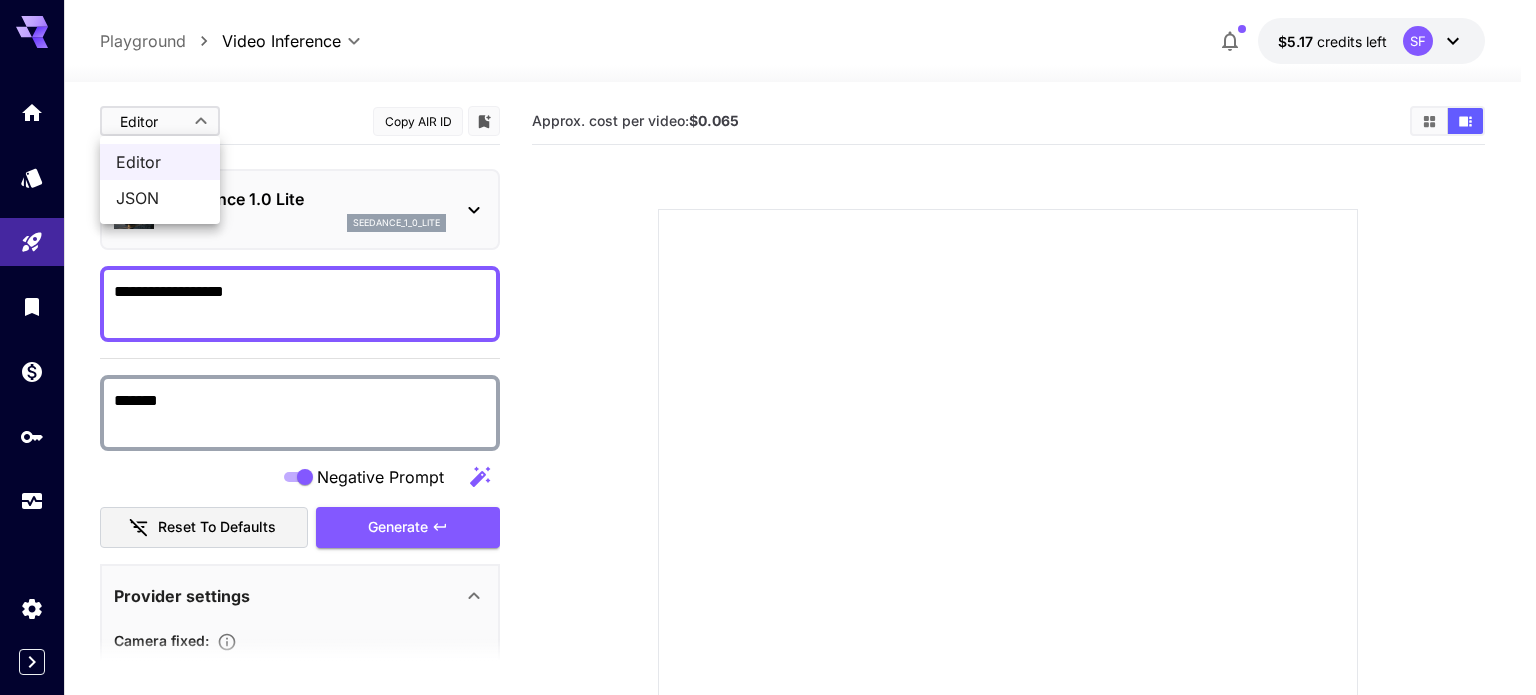click on "JSON" at bounding box center (160, 198) 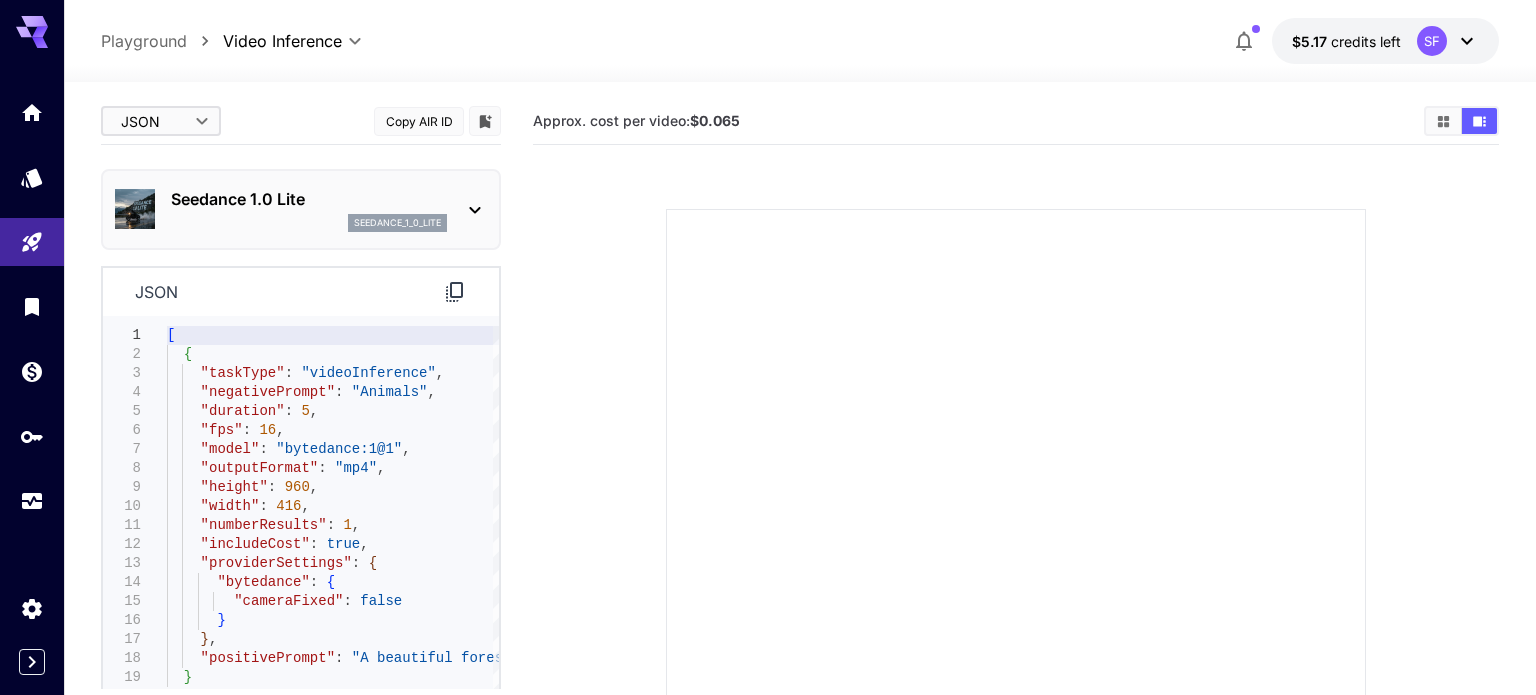 click on "**********" at bounding box center (768, 484) 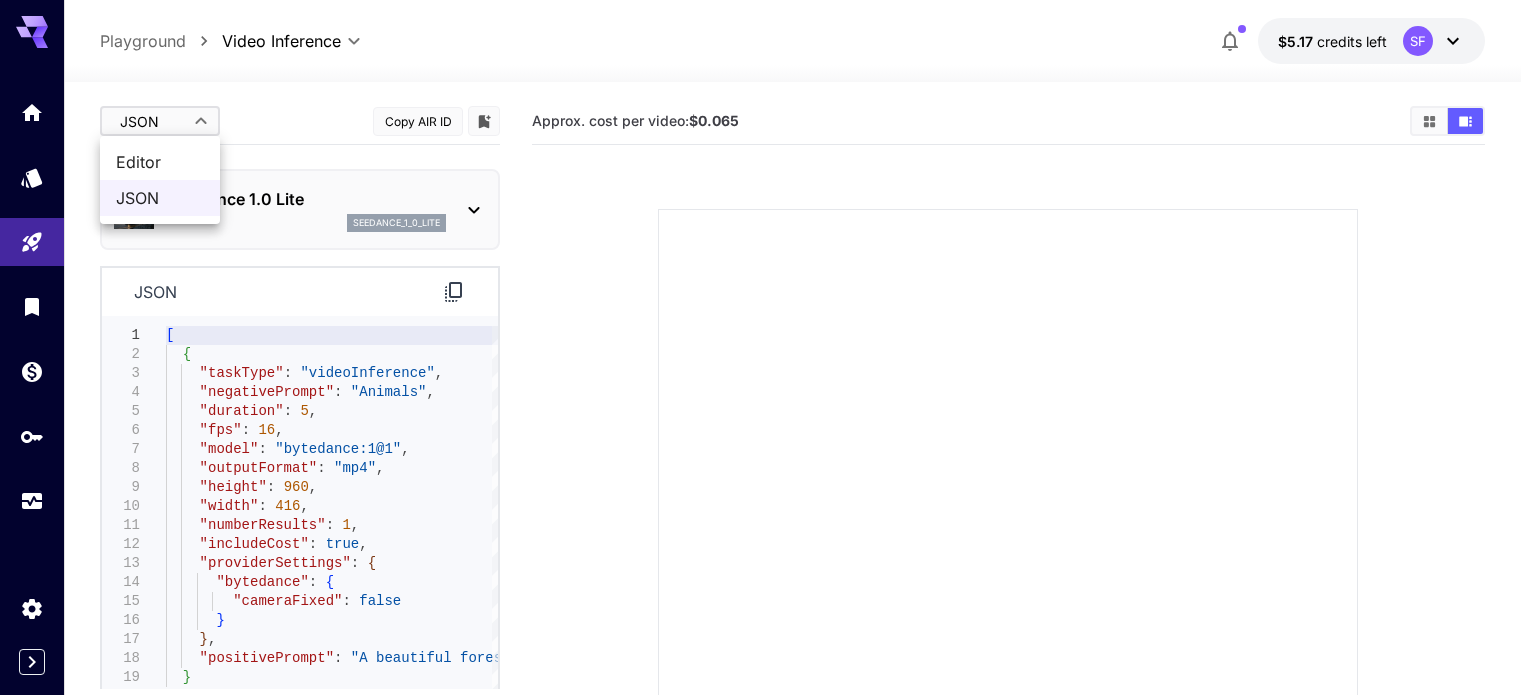 click on "Editor" at bounding box center [160, 162] 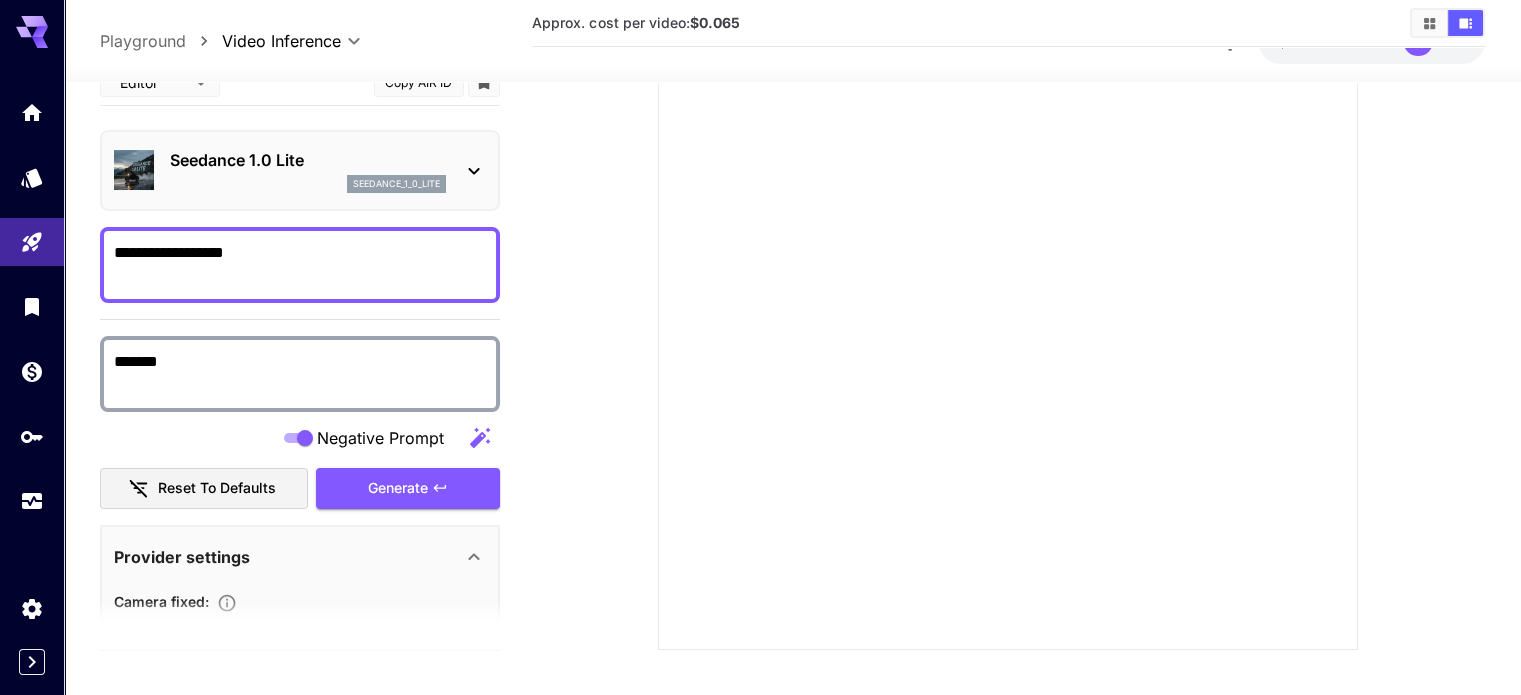 scroll, scrollTop: 273, scrollLeft: 0, axis: vertical 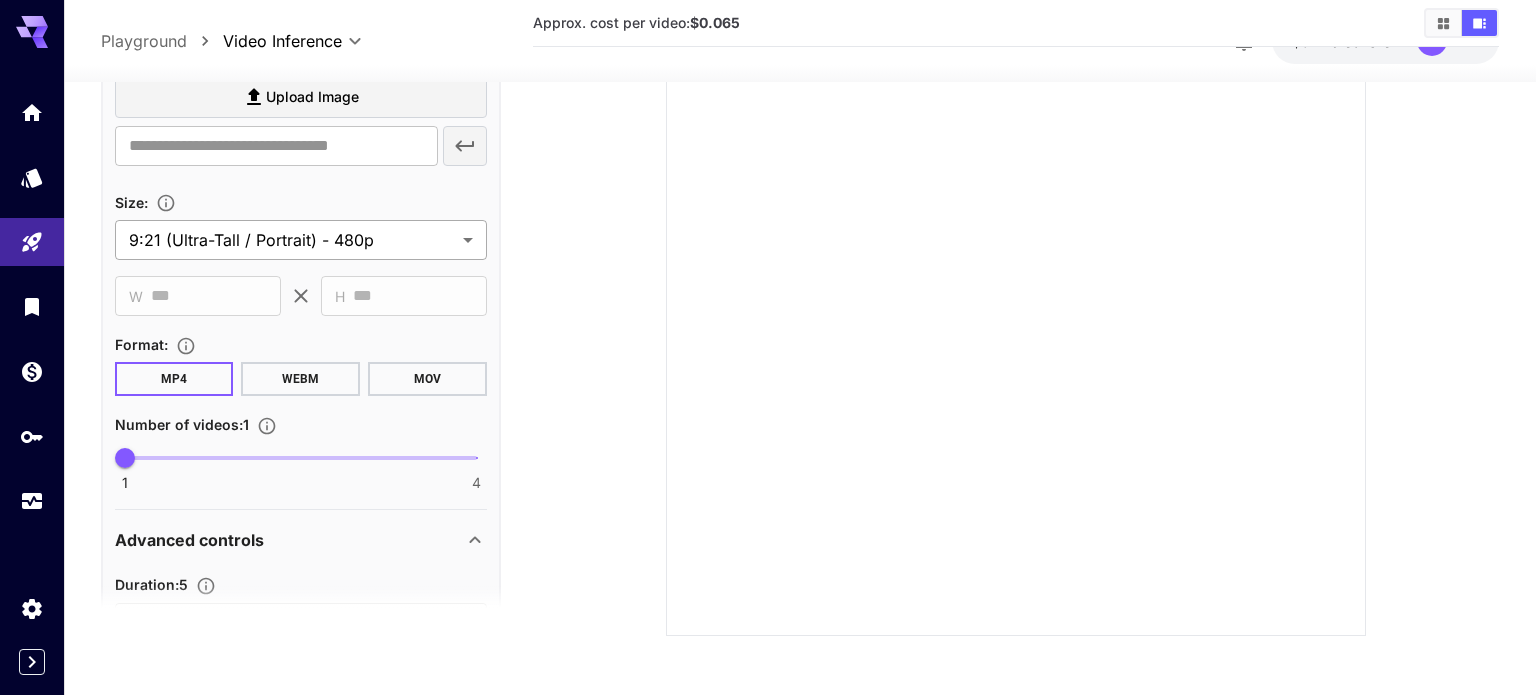 click on "**********" at bounding box center [768, 211] 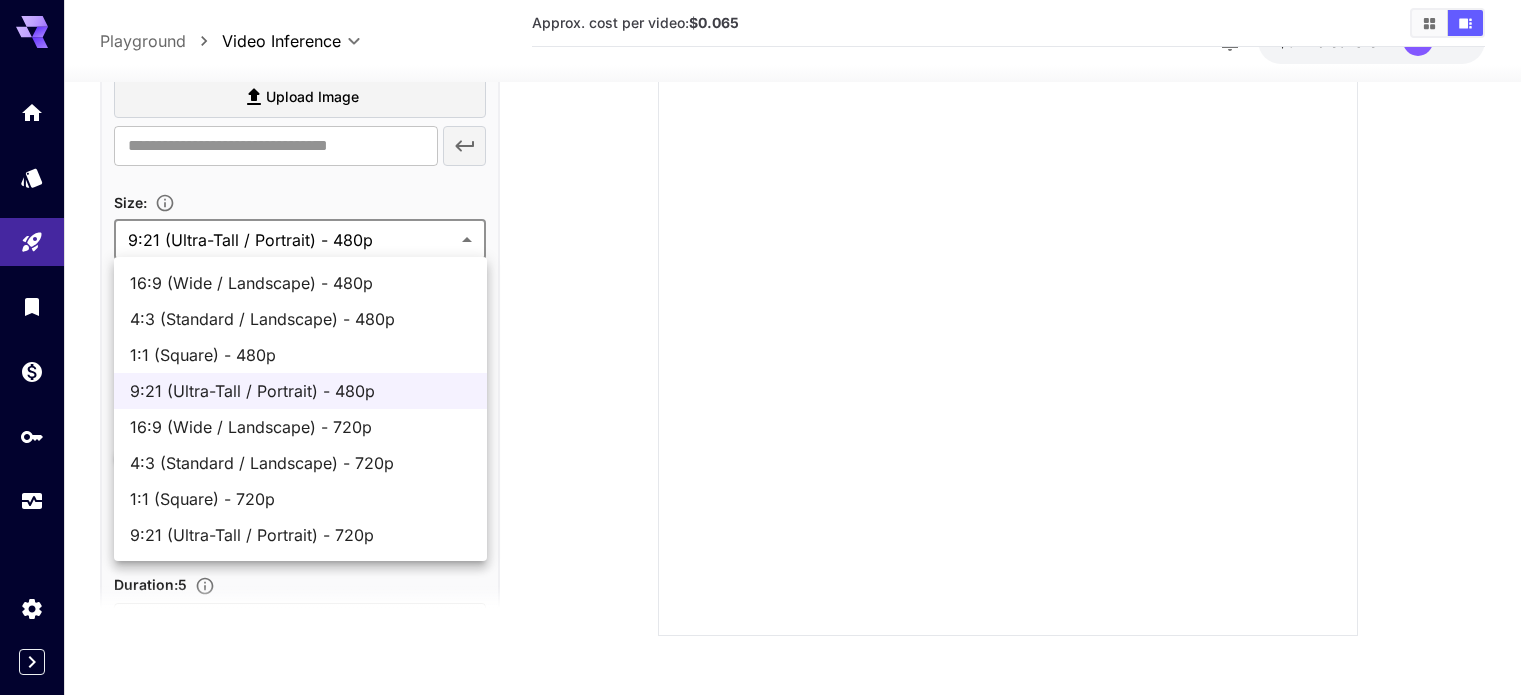 click on "16:9 (Wide / Landscape) - 720p" at bounding box center (300, 427) 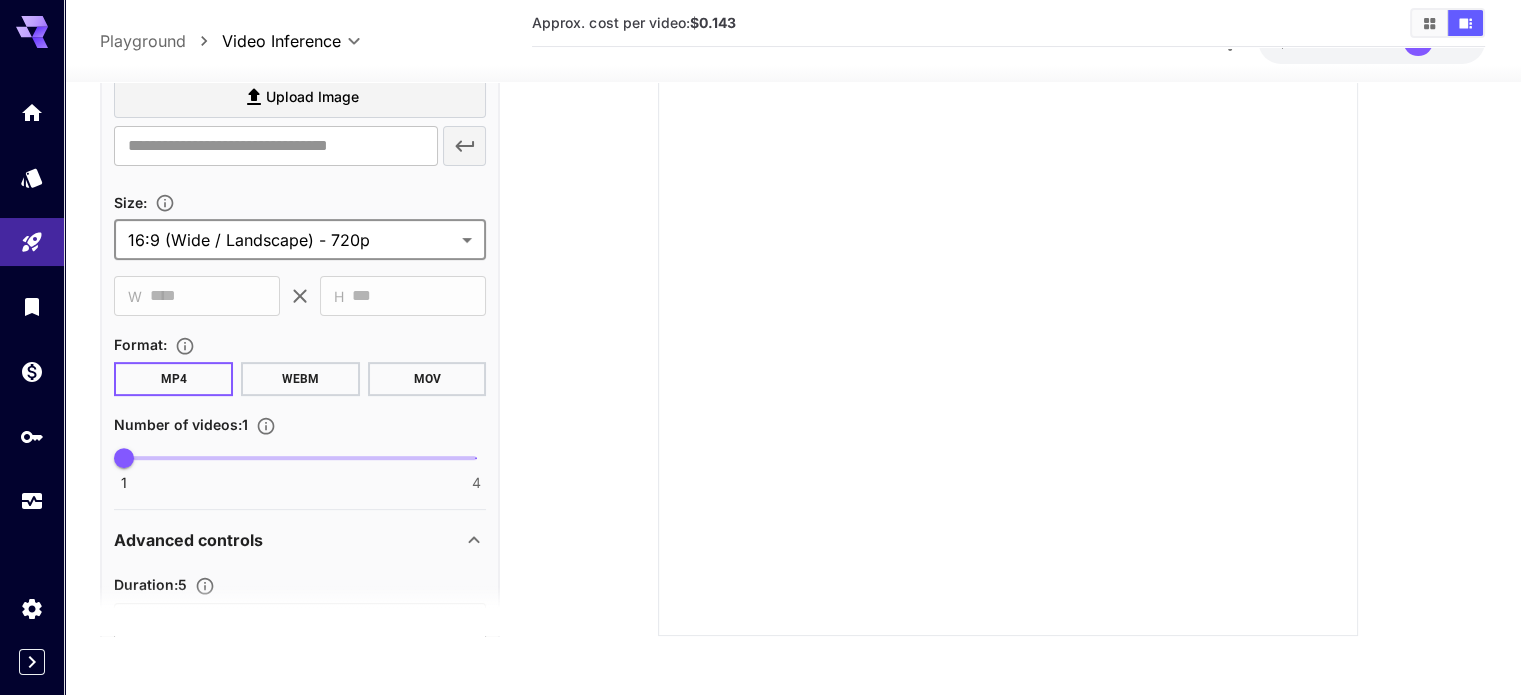 scroll, scrollTop: 0, scrollLeft: 0, axis: both 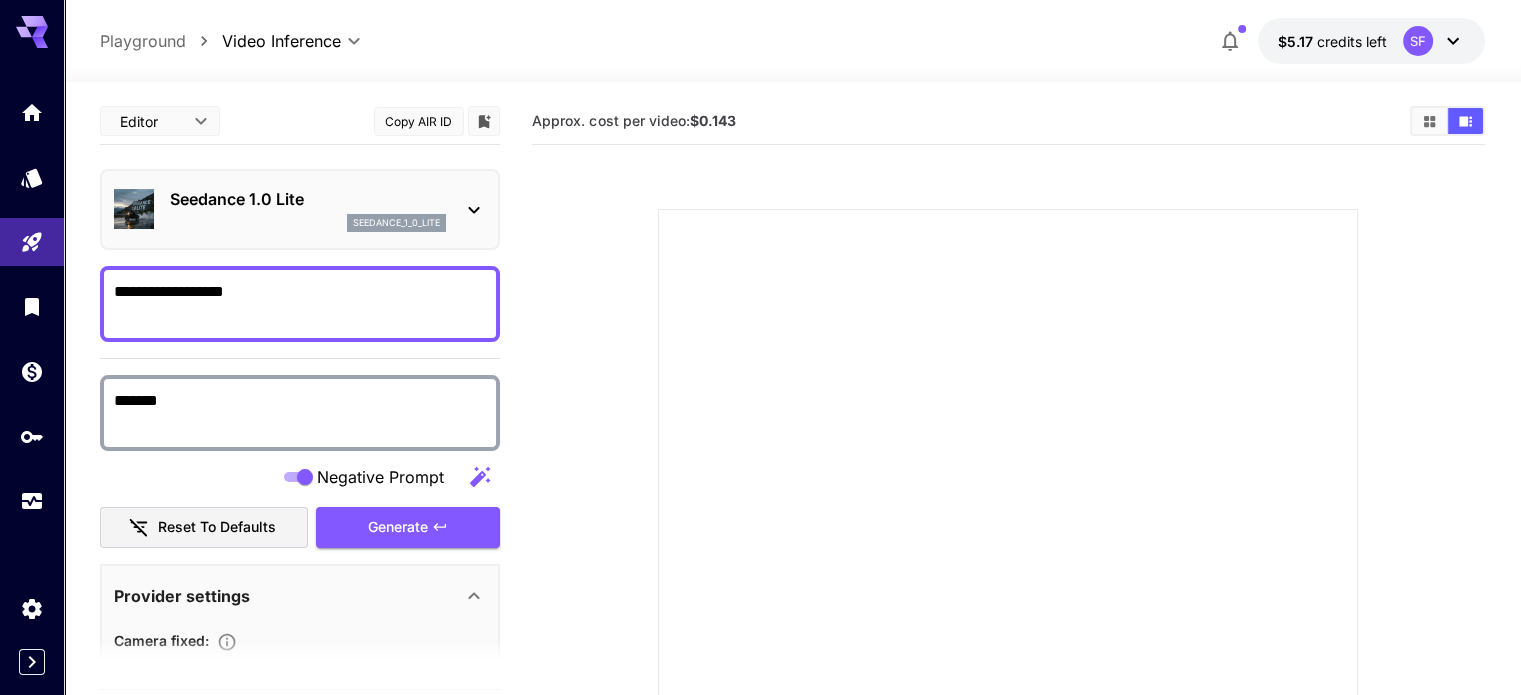 click on "**********" at bounding box center (760, 484) 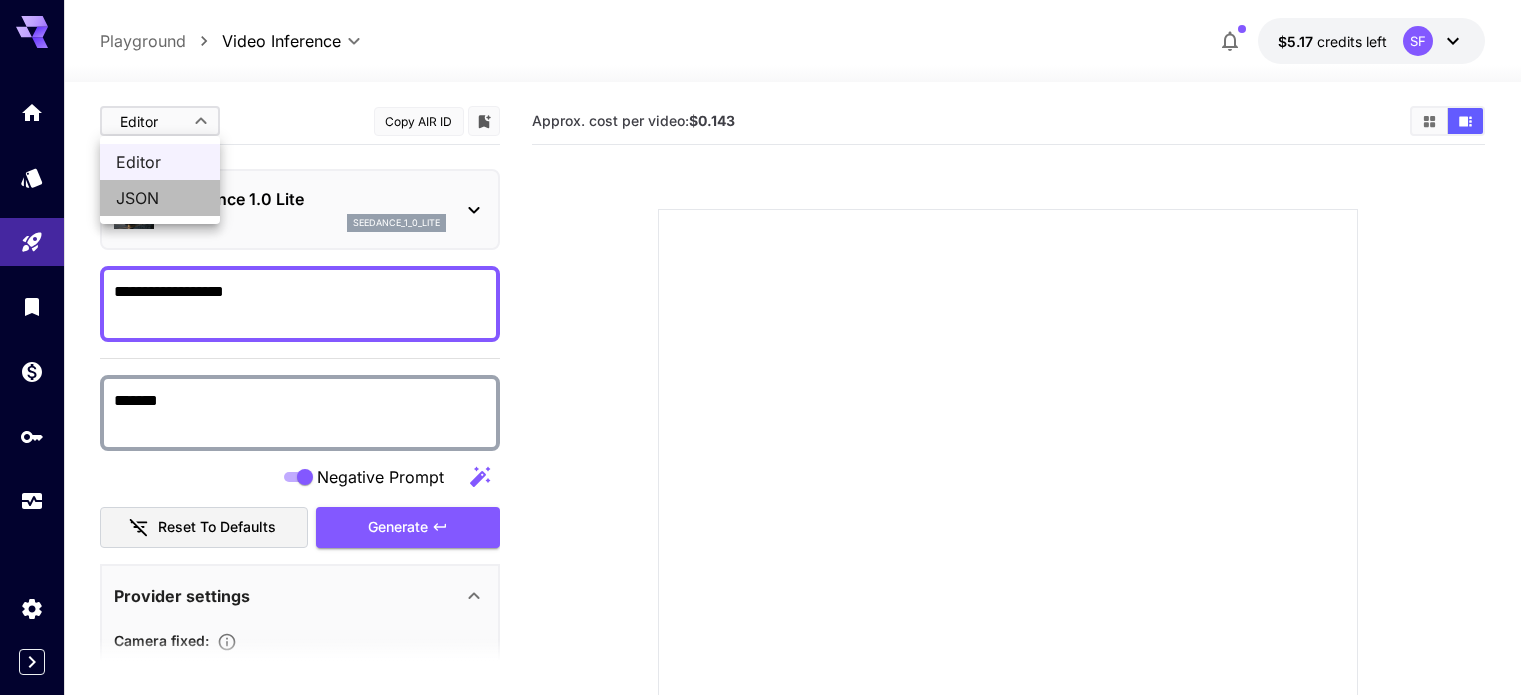 click on "JSON" at bounding box center [160, 198] 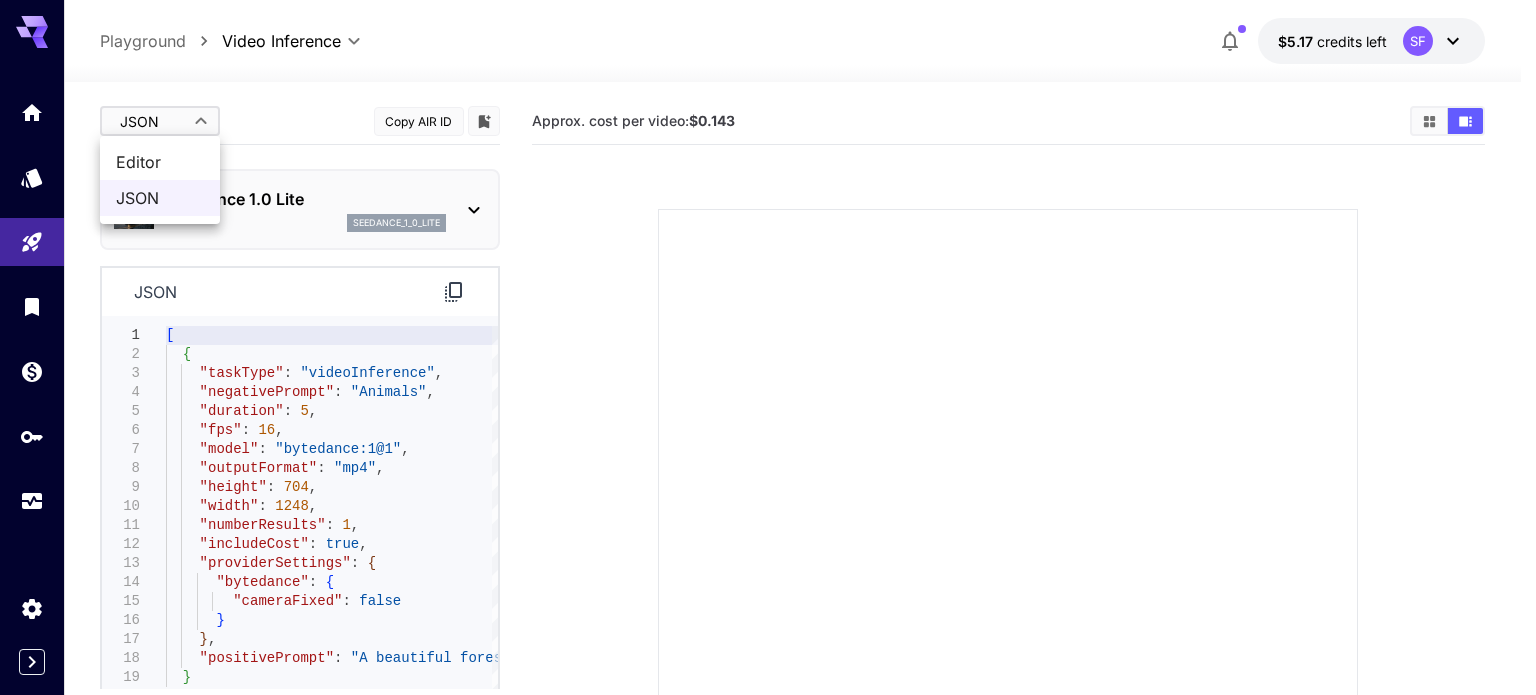 click on "**********" at bounding box center (768, 484) 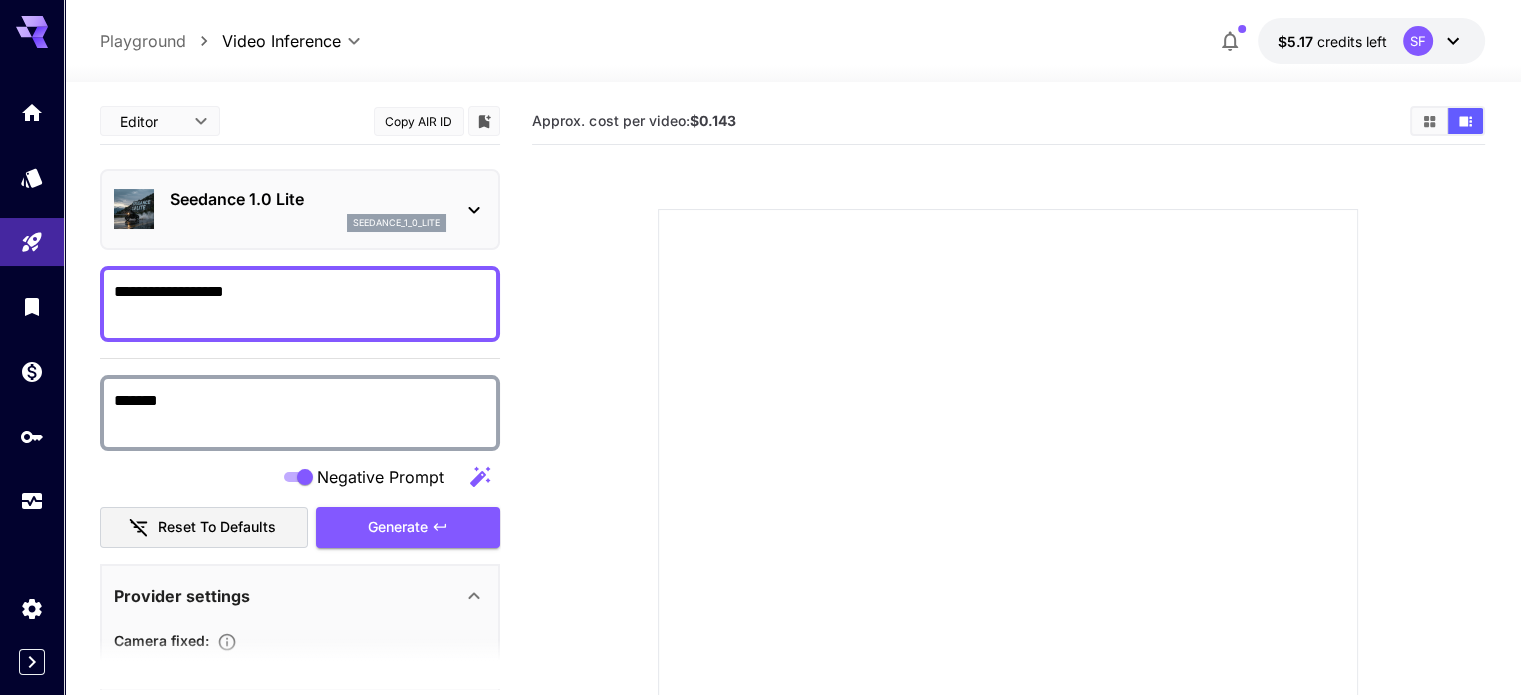 scroll, scrollTop: 500, scrollLeft: 0, axis: vertical 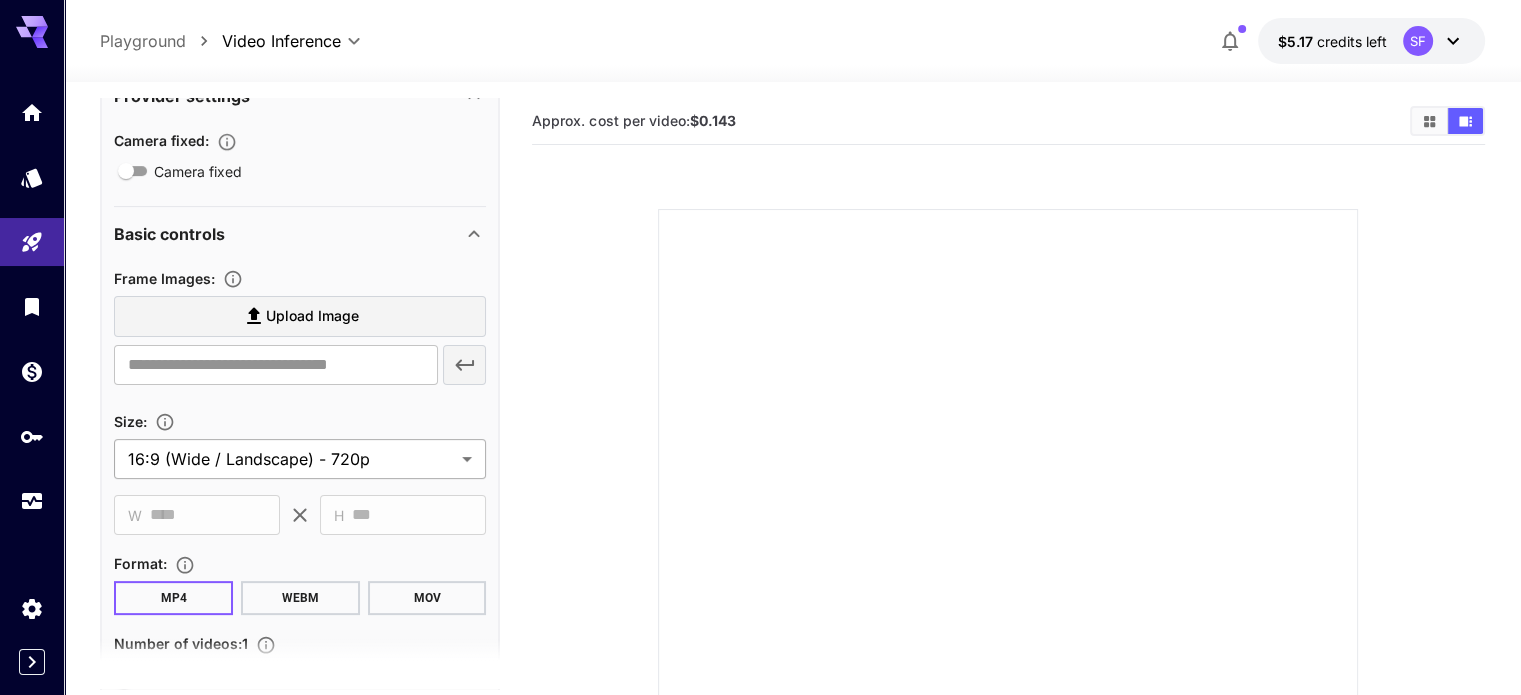 click on "**********" at bounding box center [760, 484] 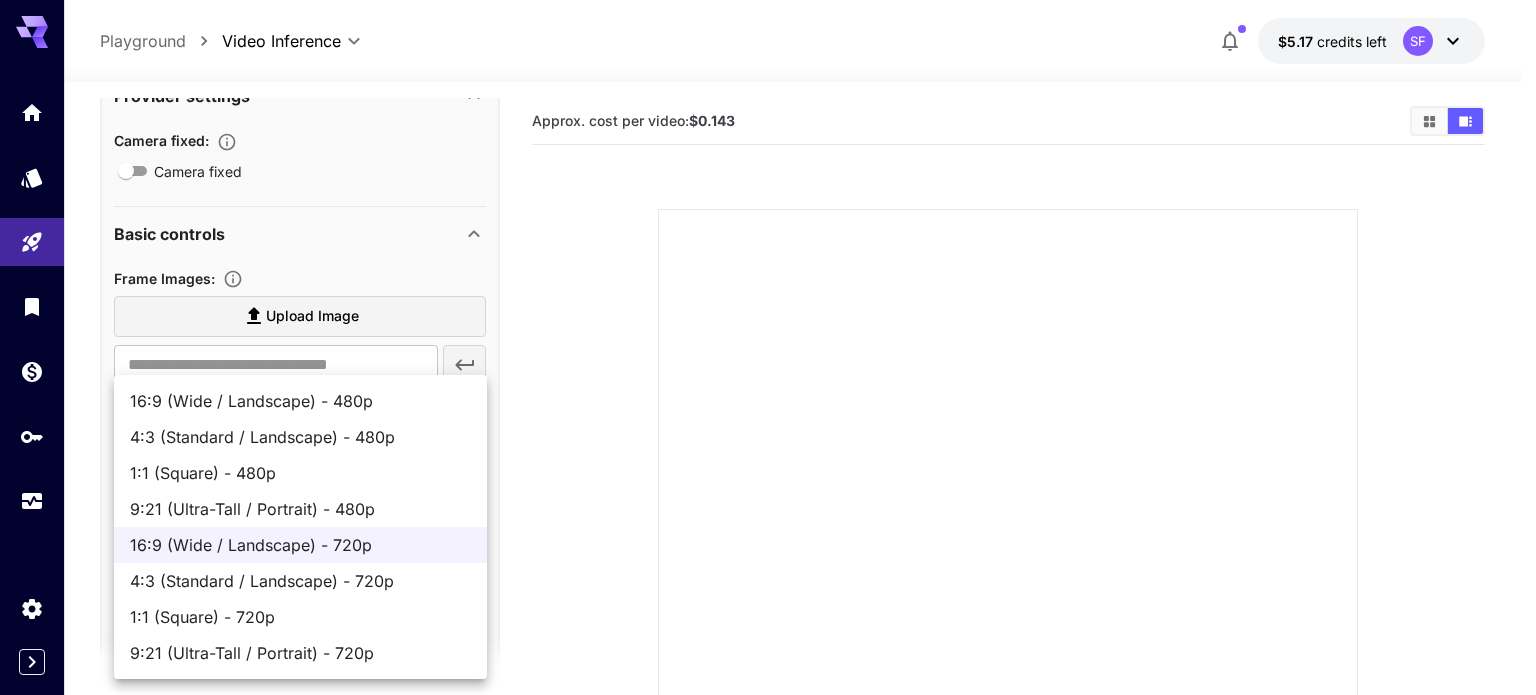 click on "4:3 (Standard / Landscape) - 720p" at bounding box center [300, 581] 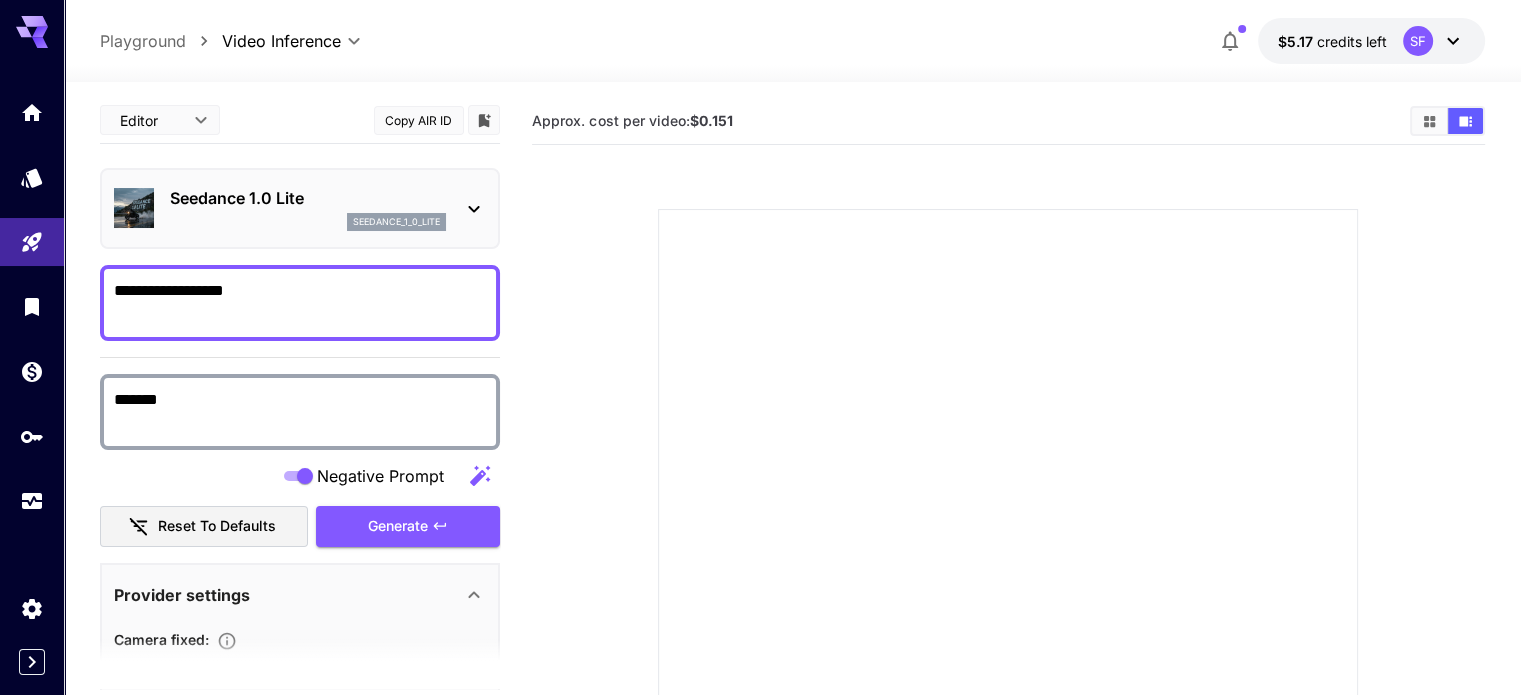 scroll, scrollTop: 0, scrollLeft: 0, axis: both 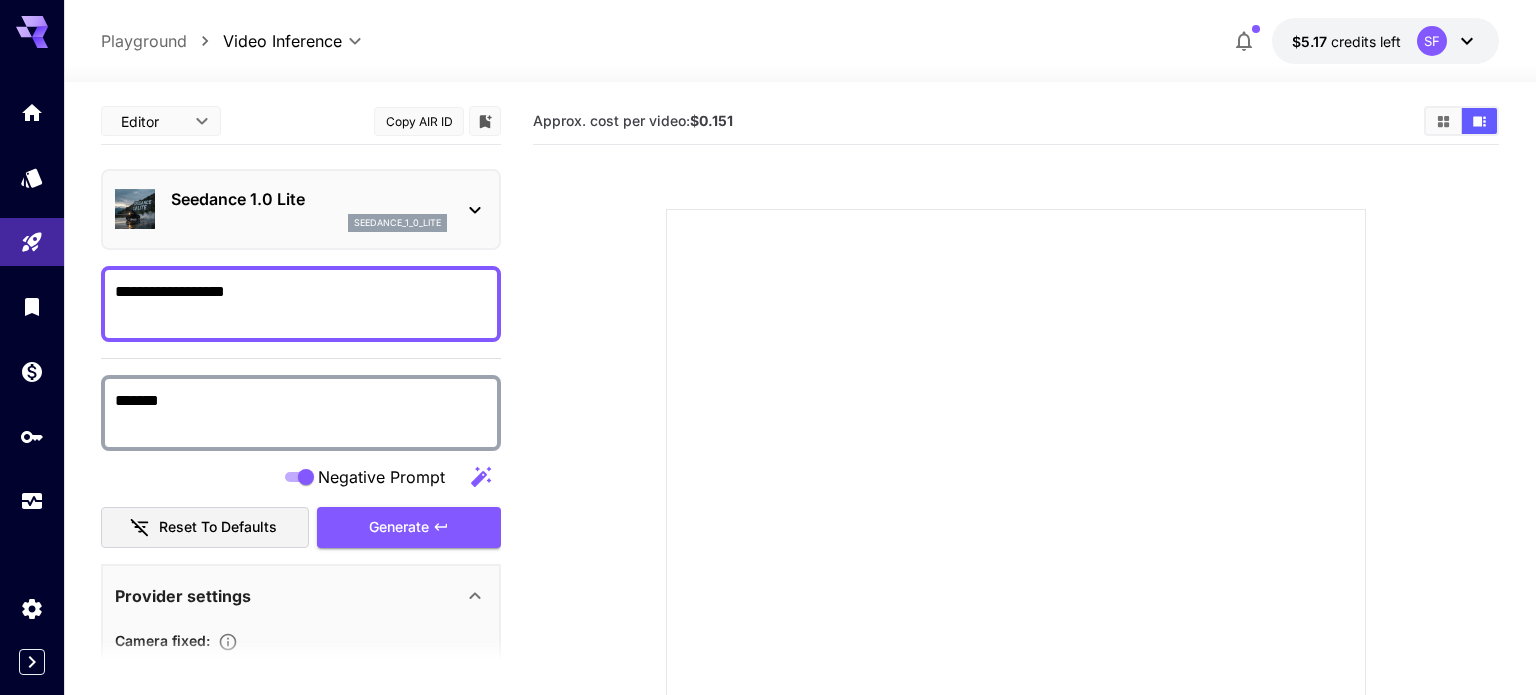 click on "**********" at bounding box center (768, 484) 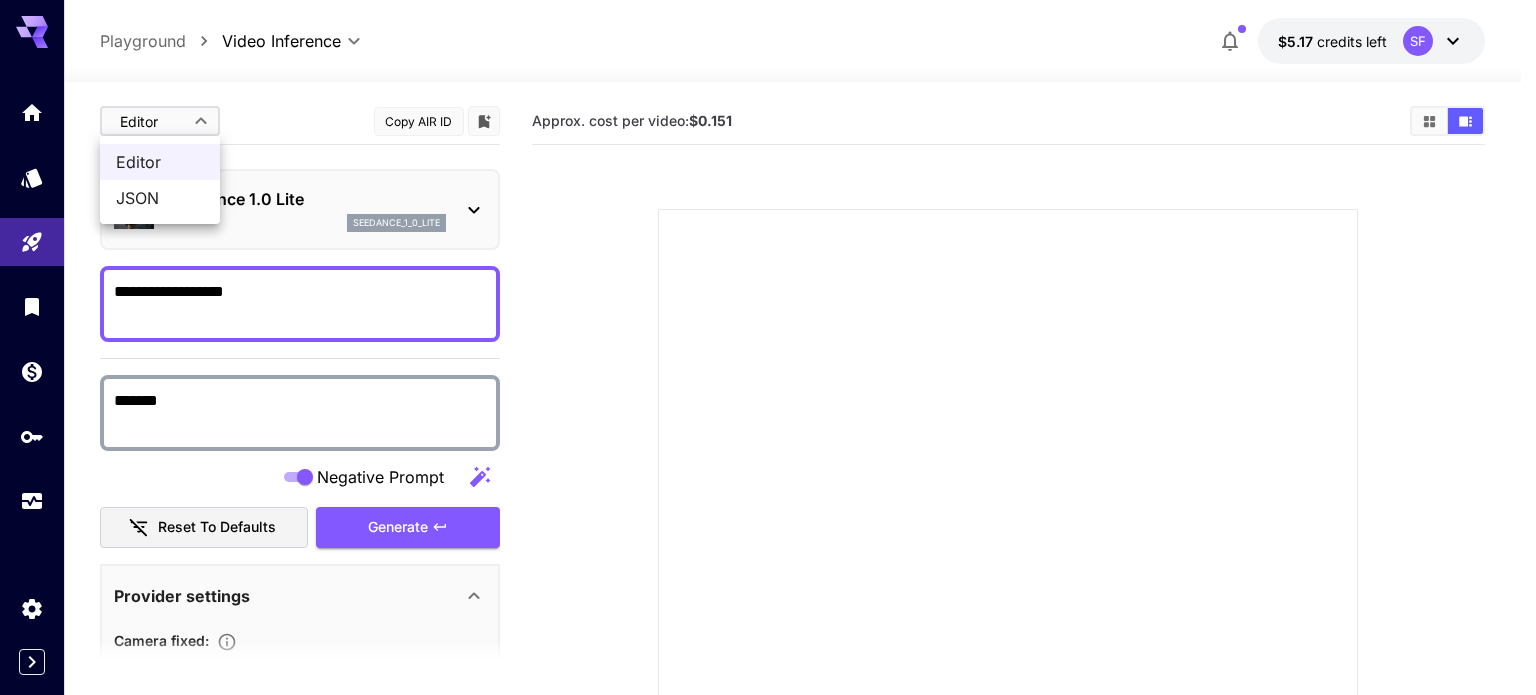 click on "JSON" at bounding box center (160, 198) 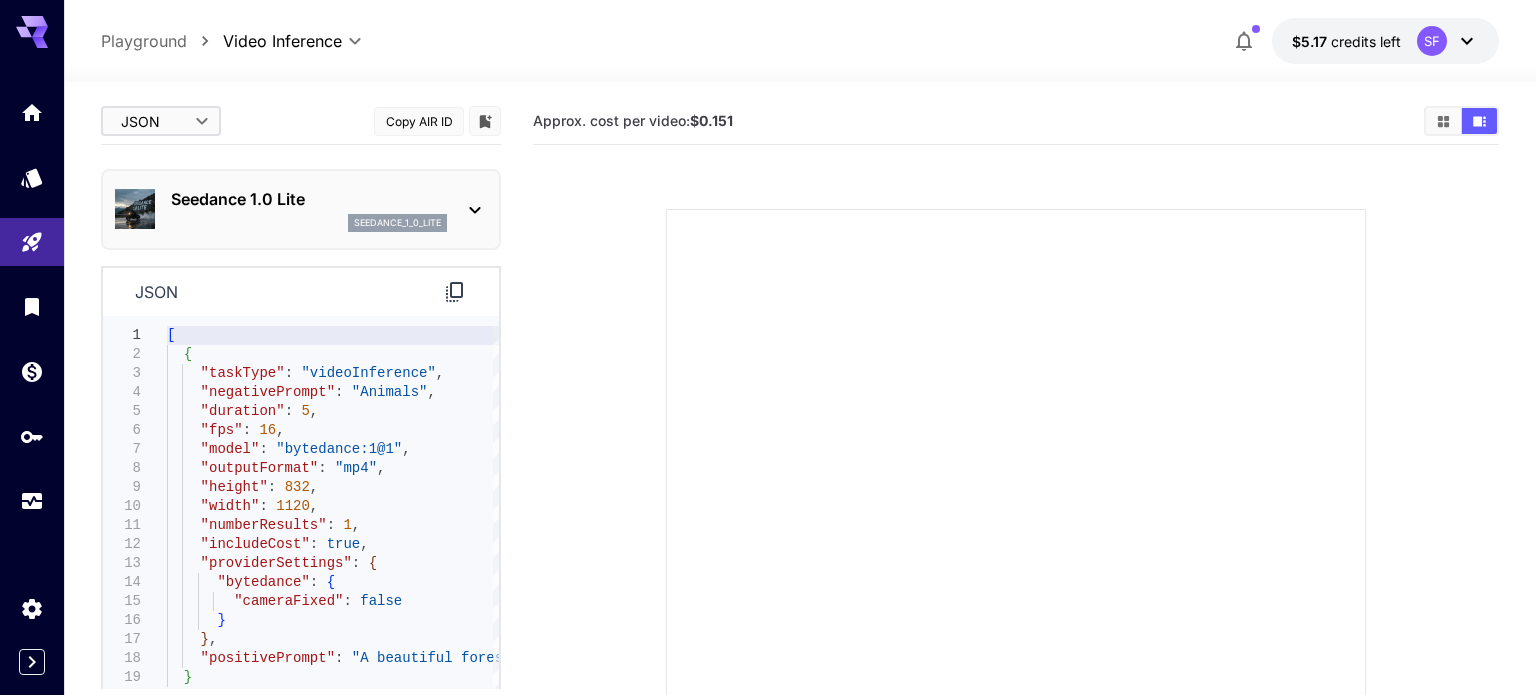 click on "**********" at bounding box center (768, 484) 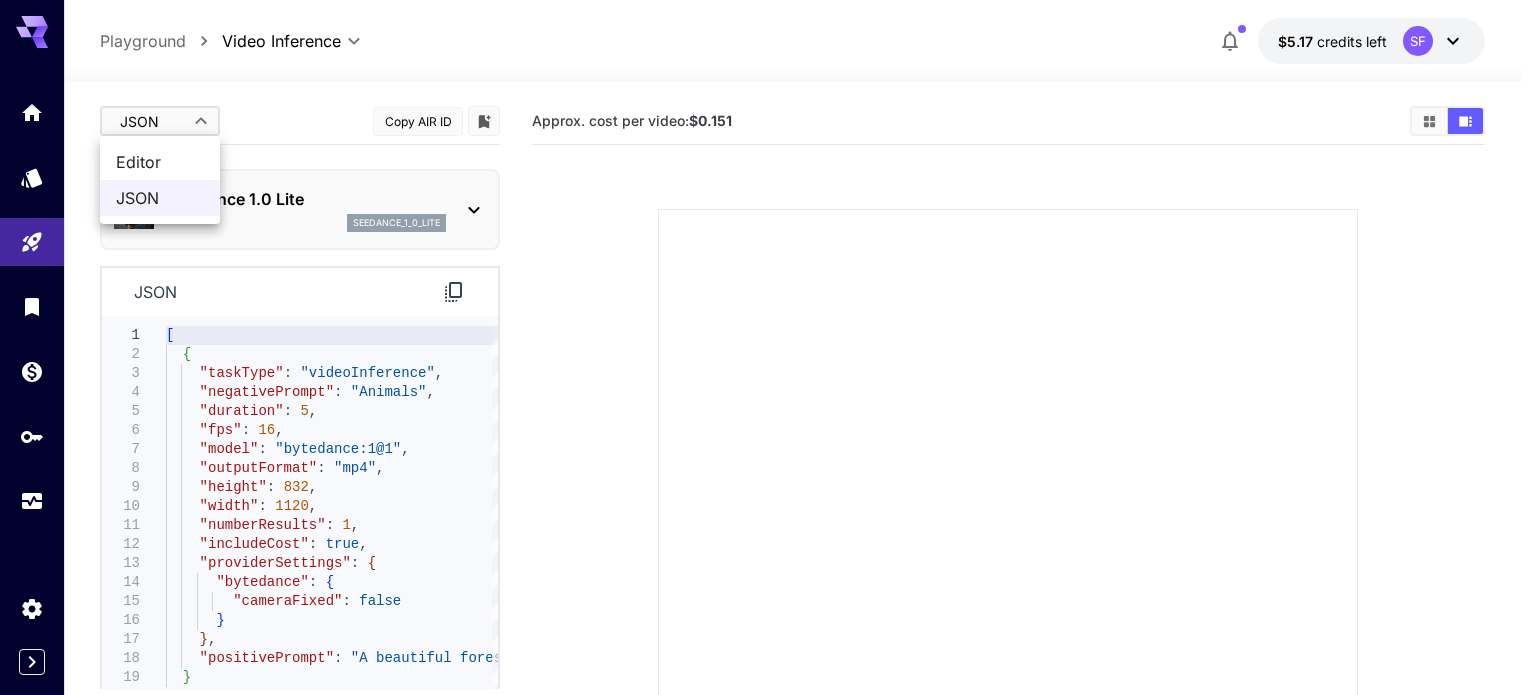 click on "Editor" at bounding box center [160, 162] 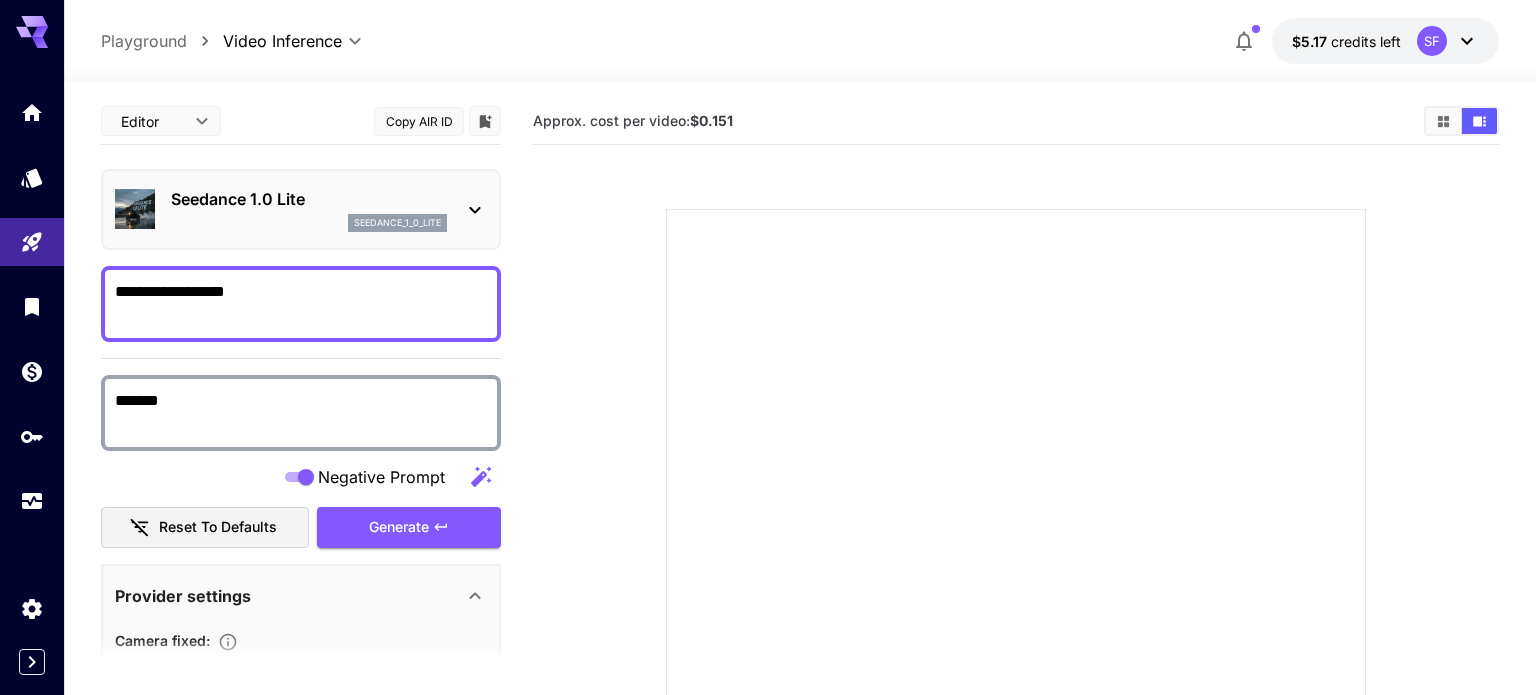 click on "**********" at bounding box center (768, 484) 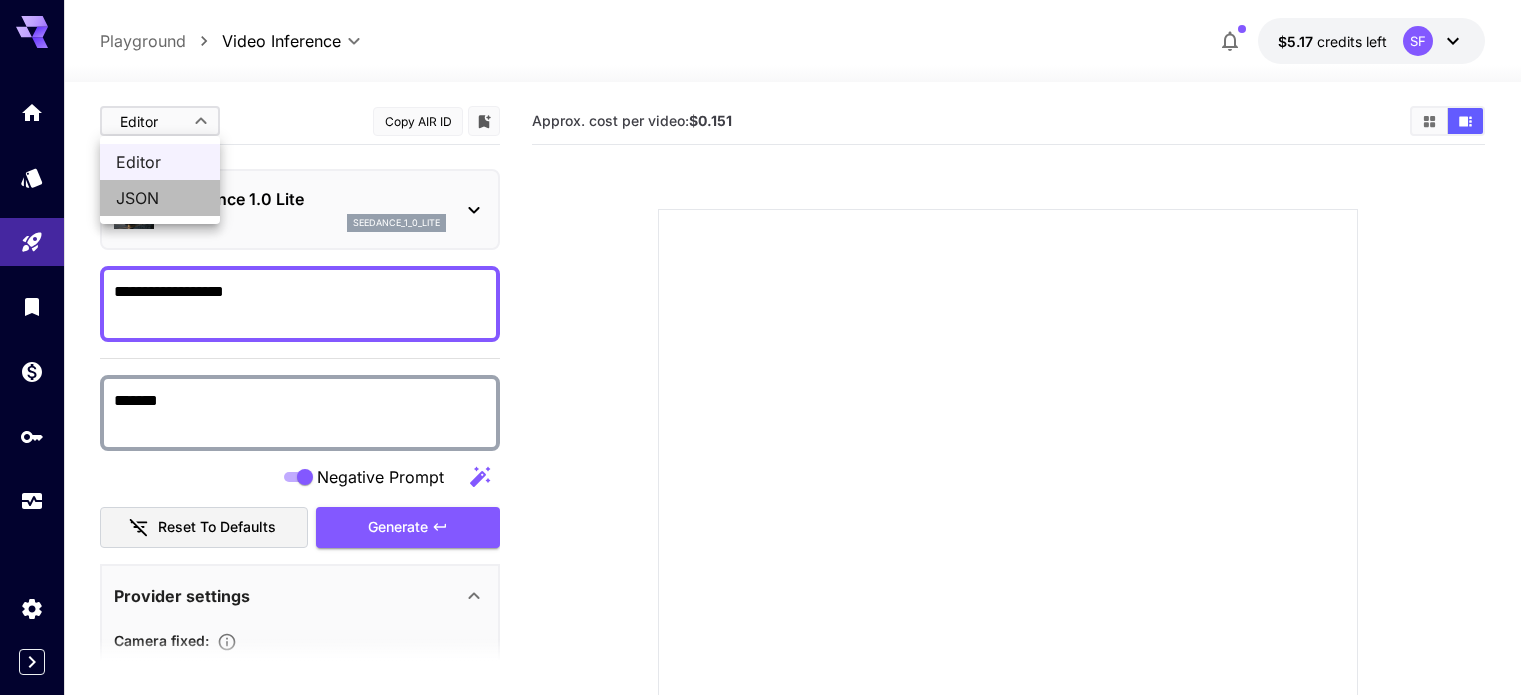 click on "JSON" at bounding box center (160, 198) 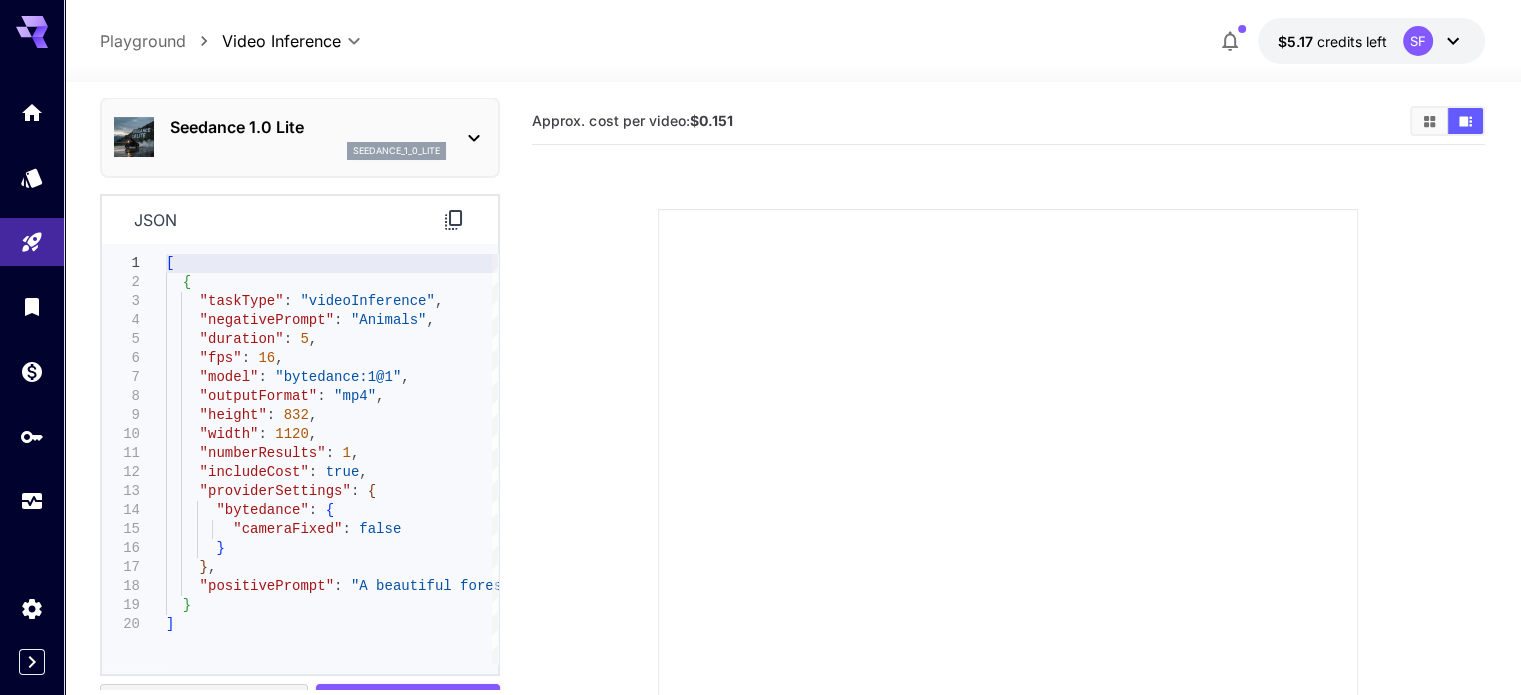 scroll, scrollTop: 106, scrollLeft: 0, axis: vertical 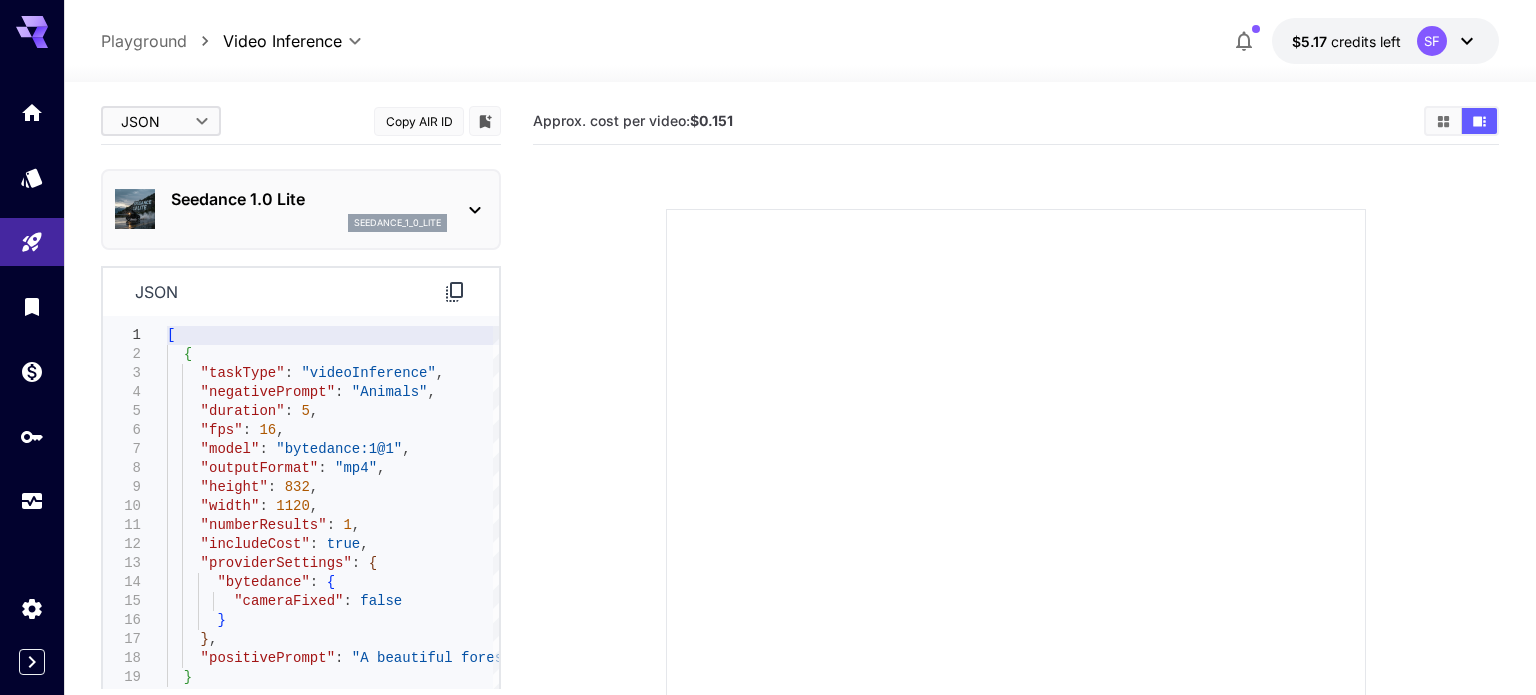 click on "**********" at bounding box center (768, 484) 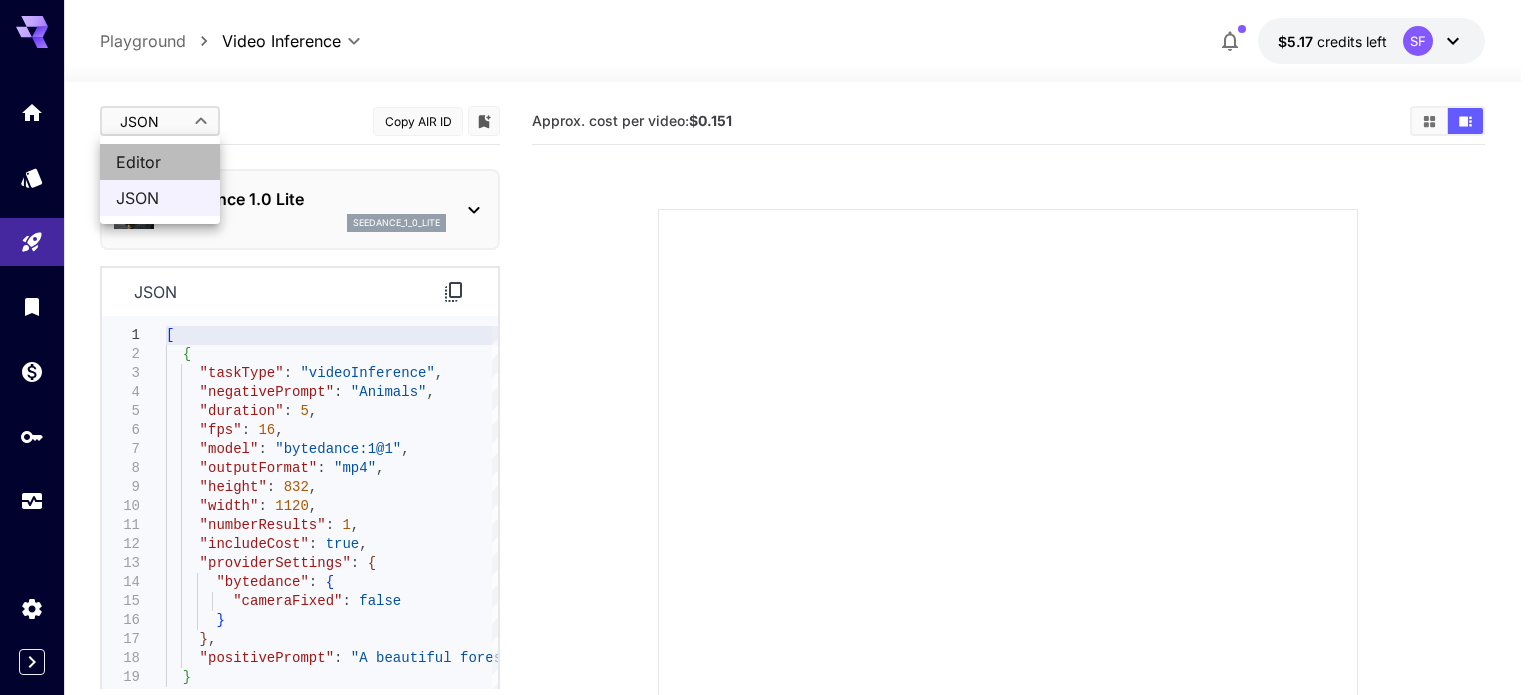 click on "Editor" at bounding box center (160, 162) 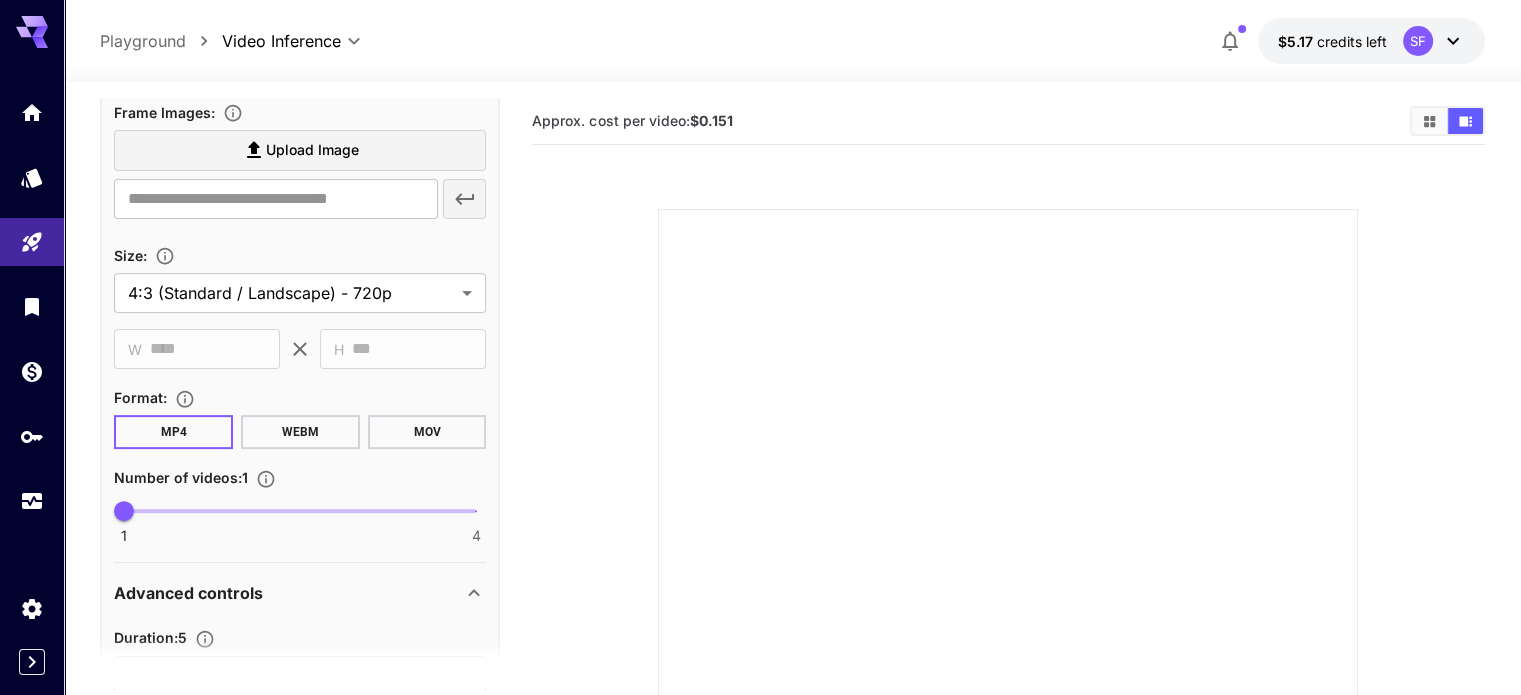 scroll, scrollTop: 833, scrollLeft: 0, axis: vertical 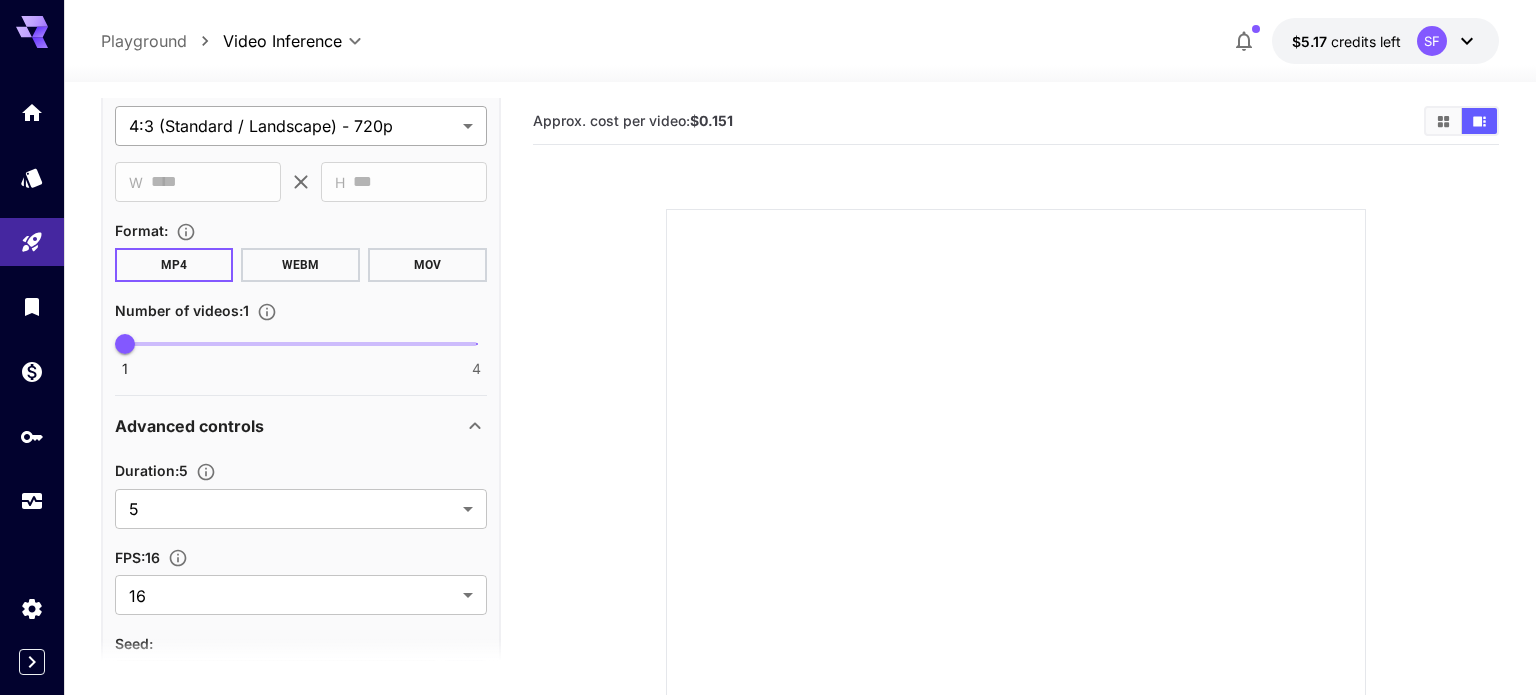 click on "**********" at bounding box center [768, 484] 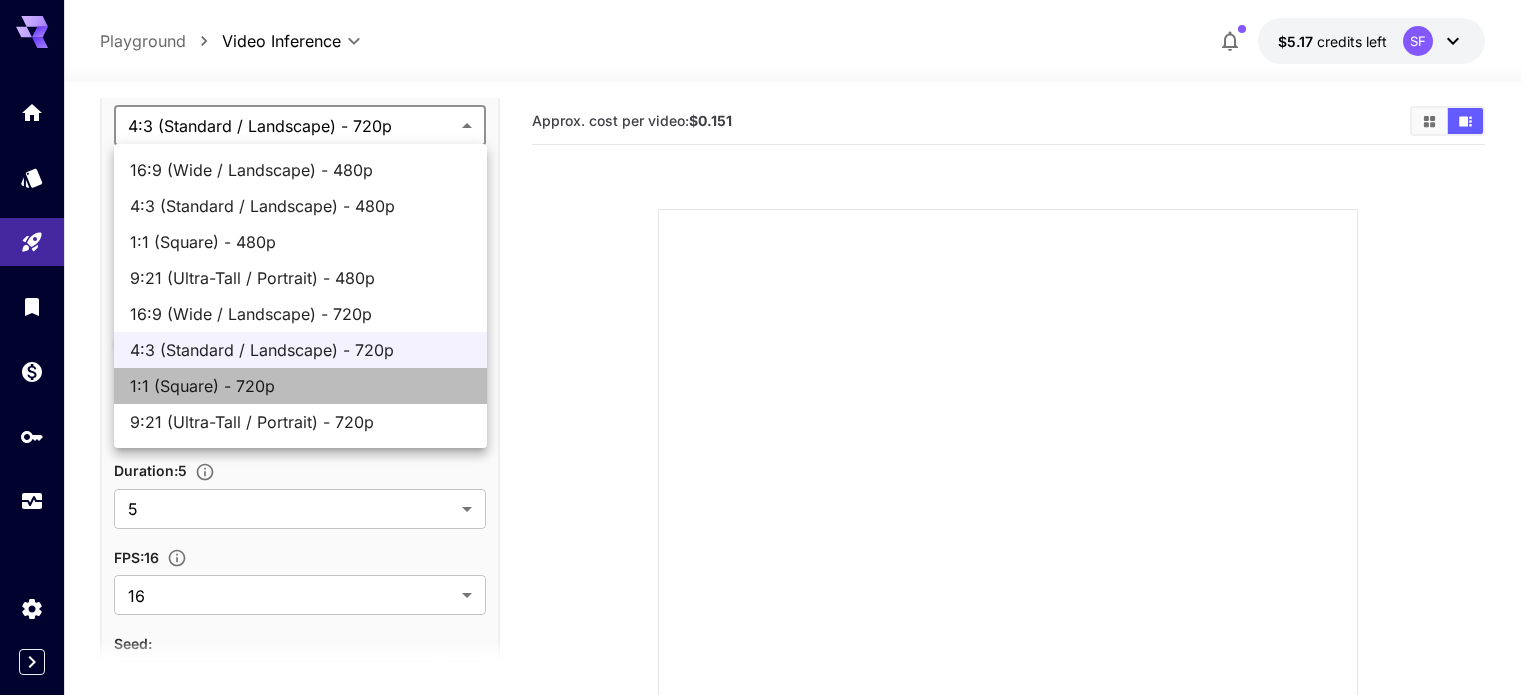 click on "1:1 (Square) - 720p" at bounding box center [300, 386] 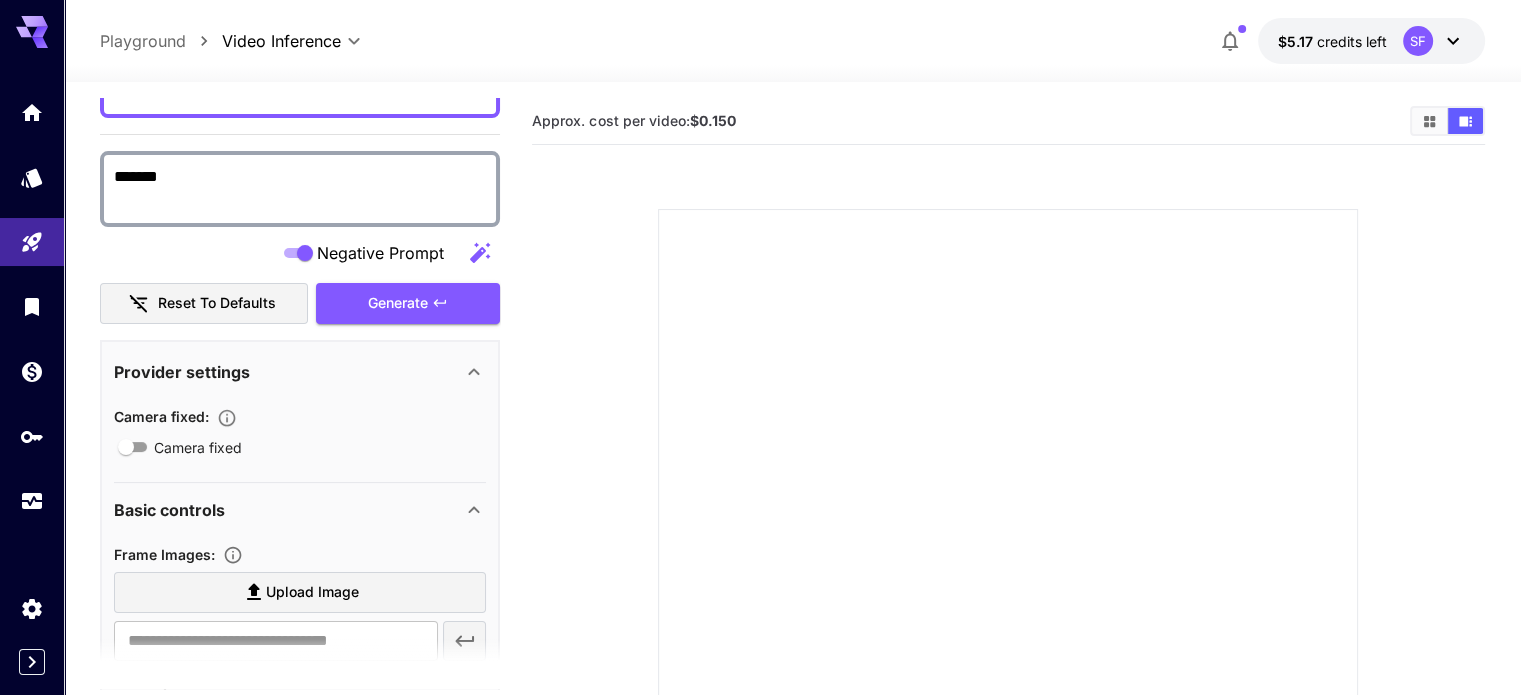 scroll, scrollTop: 0, scrollLeft: 0, axis: both 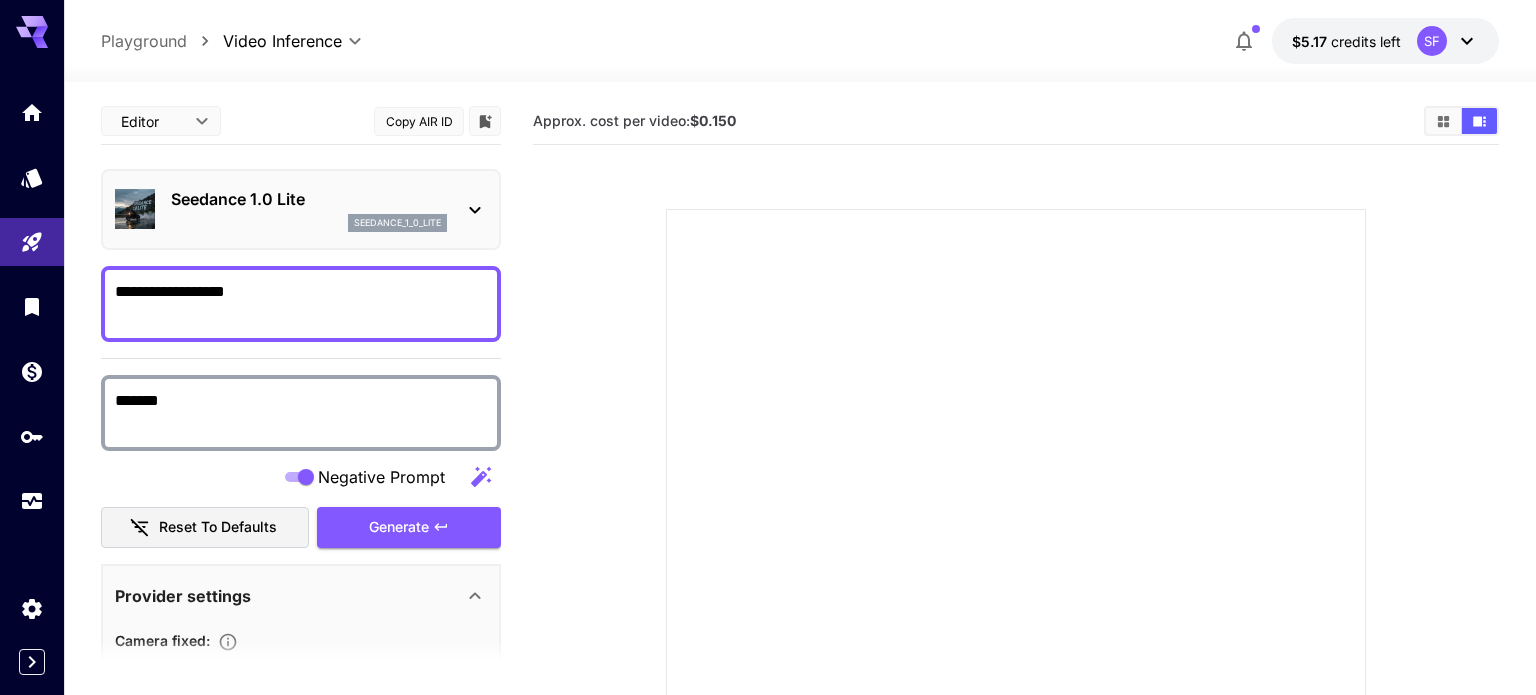 click on "**********" at bounding box center (768, 484) 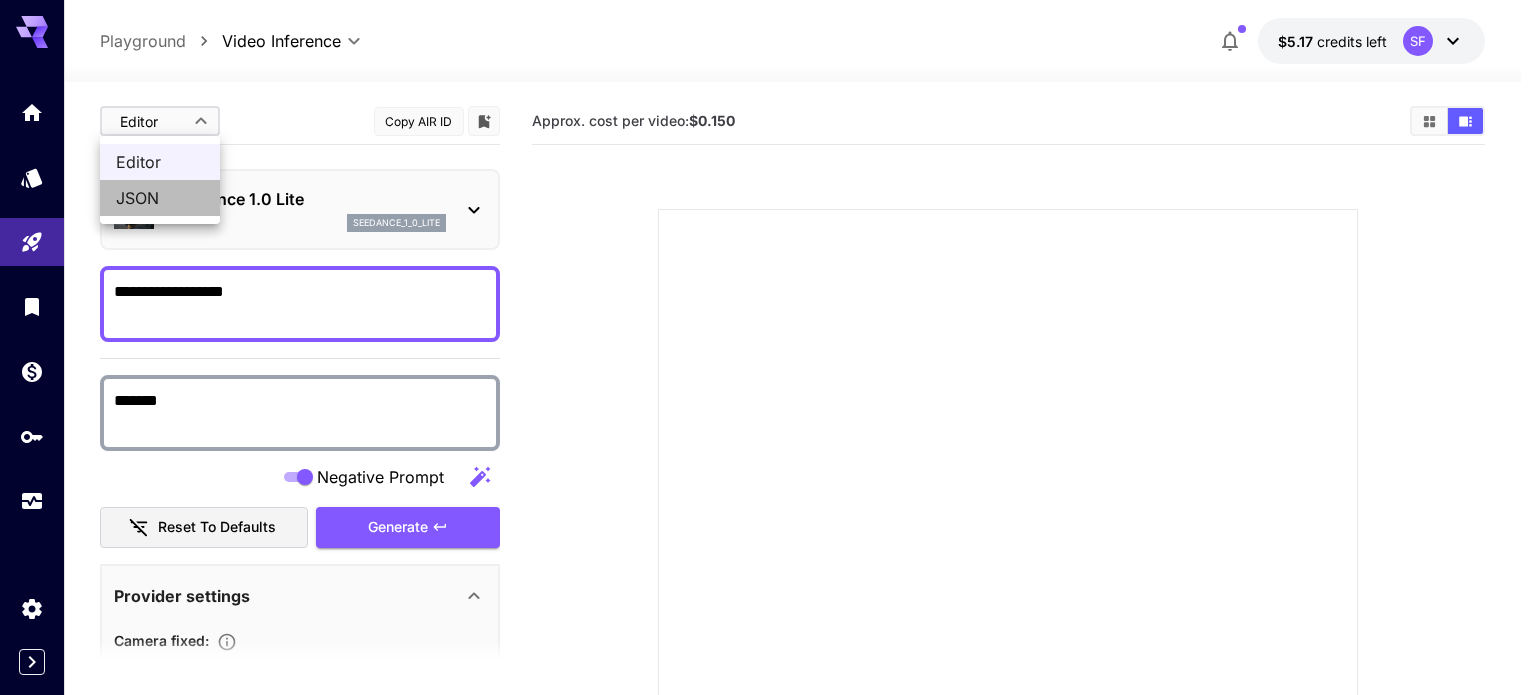 click on "JSON" at bounding box center [160, 198] 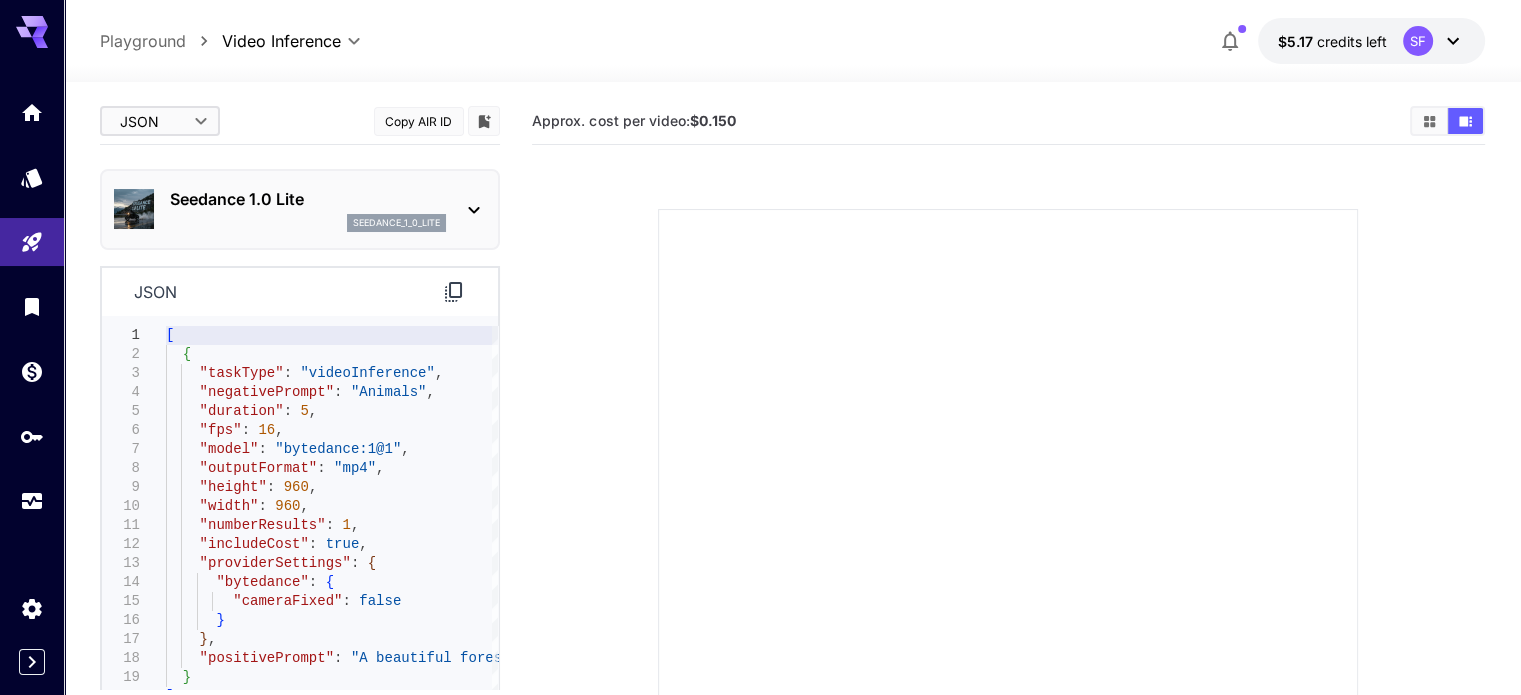 click on "**********" at bounding box center (760, 484) 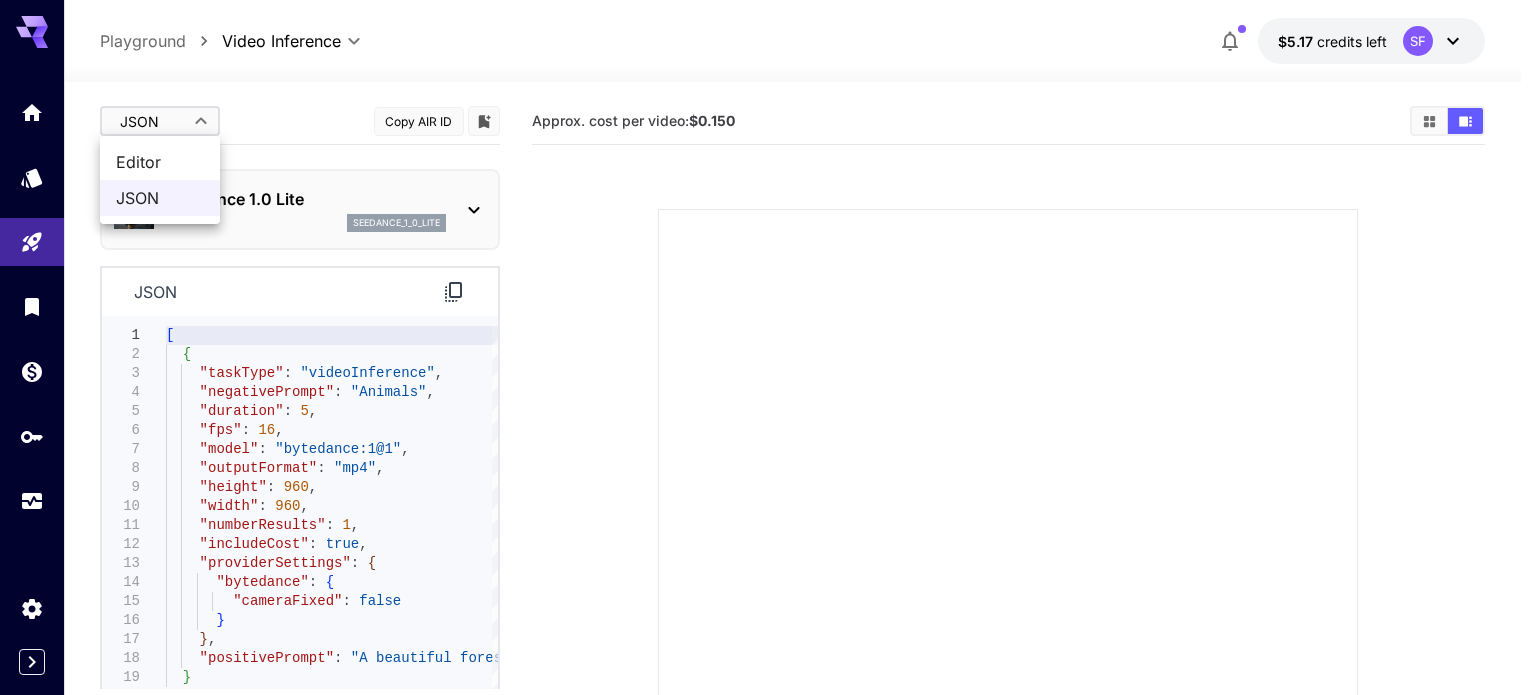 click on "Editor" at bounding box center [160, 162] 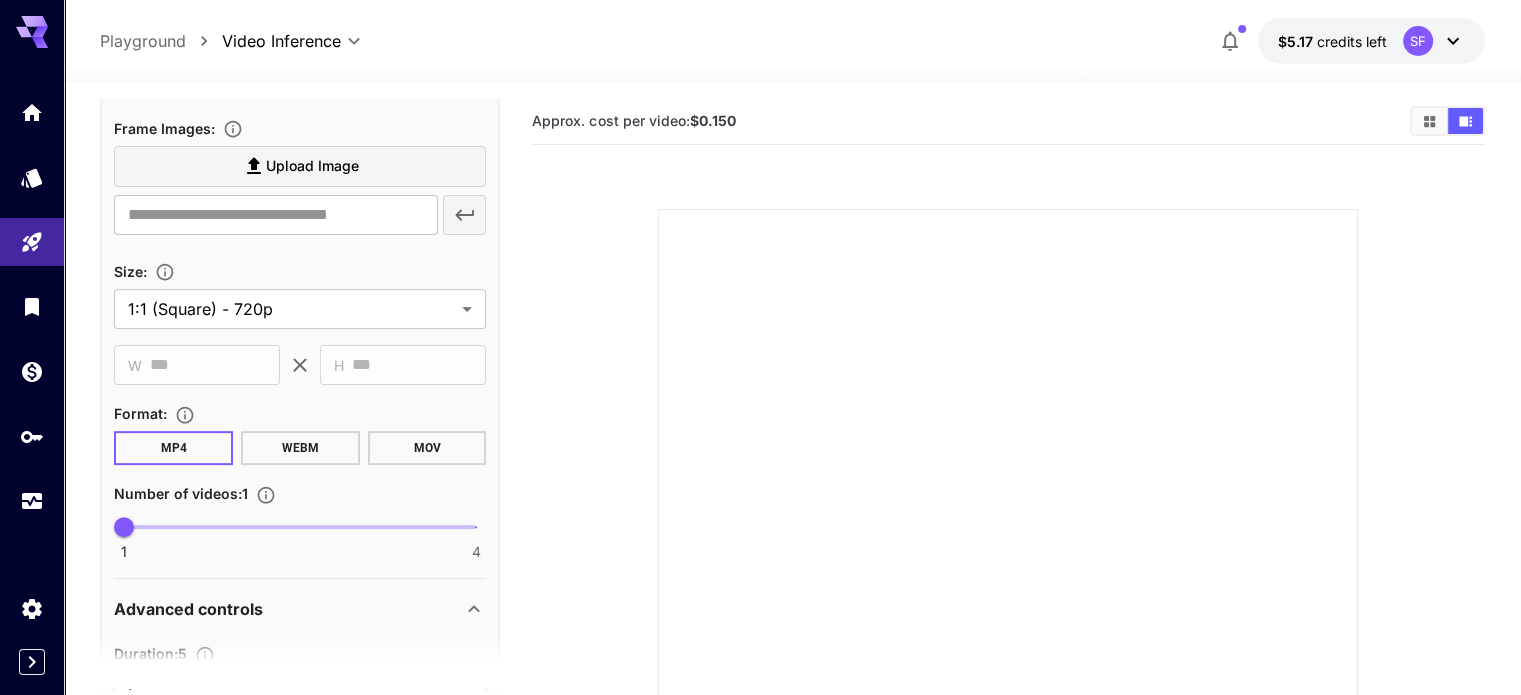 scroll, scrollTop: 666, scrollLeft: 0, axis: vertical 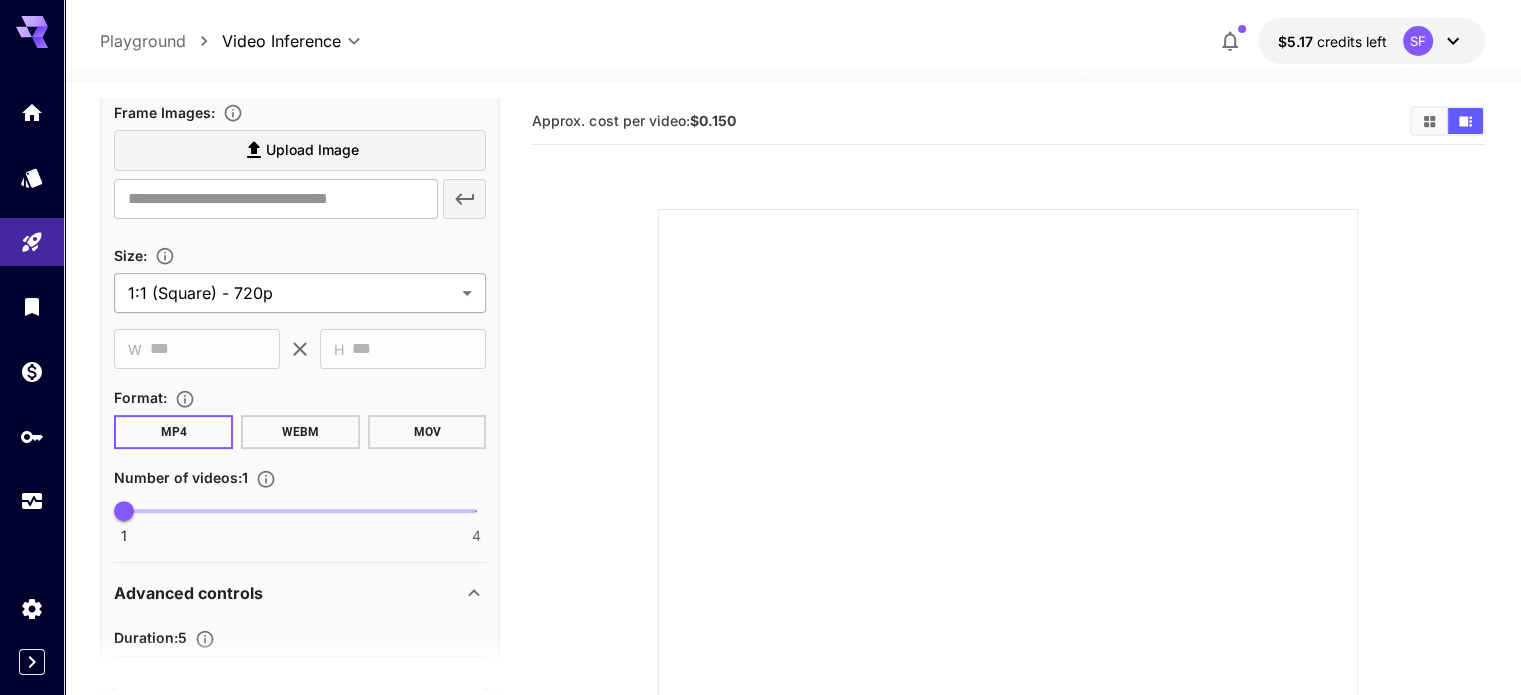 click on "**********" at bounding box center [760, 484] 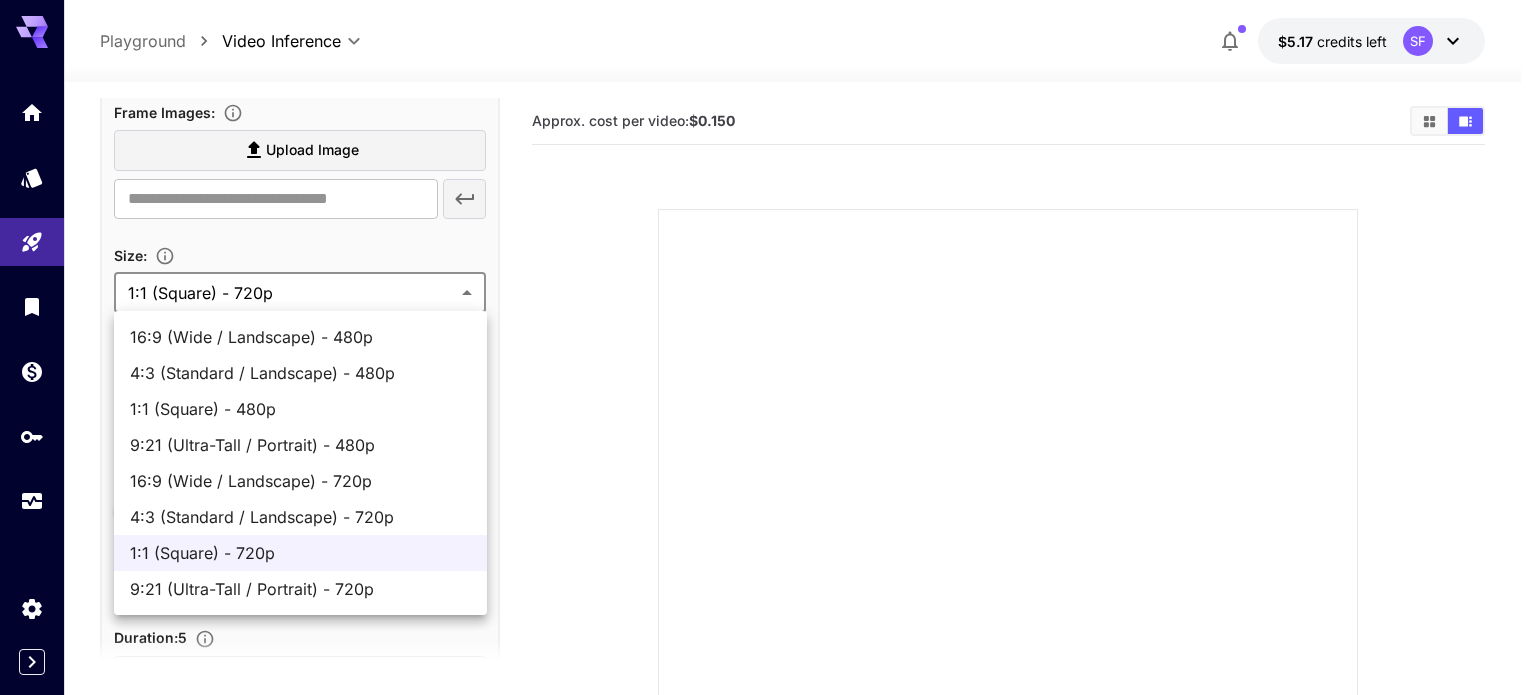 click on "9:21 (Ultra-Tall / Portrait) - 720p" at bounding box center [300, 589] 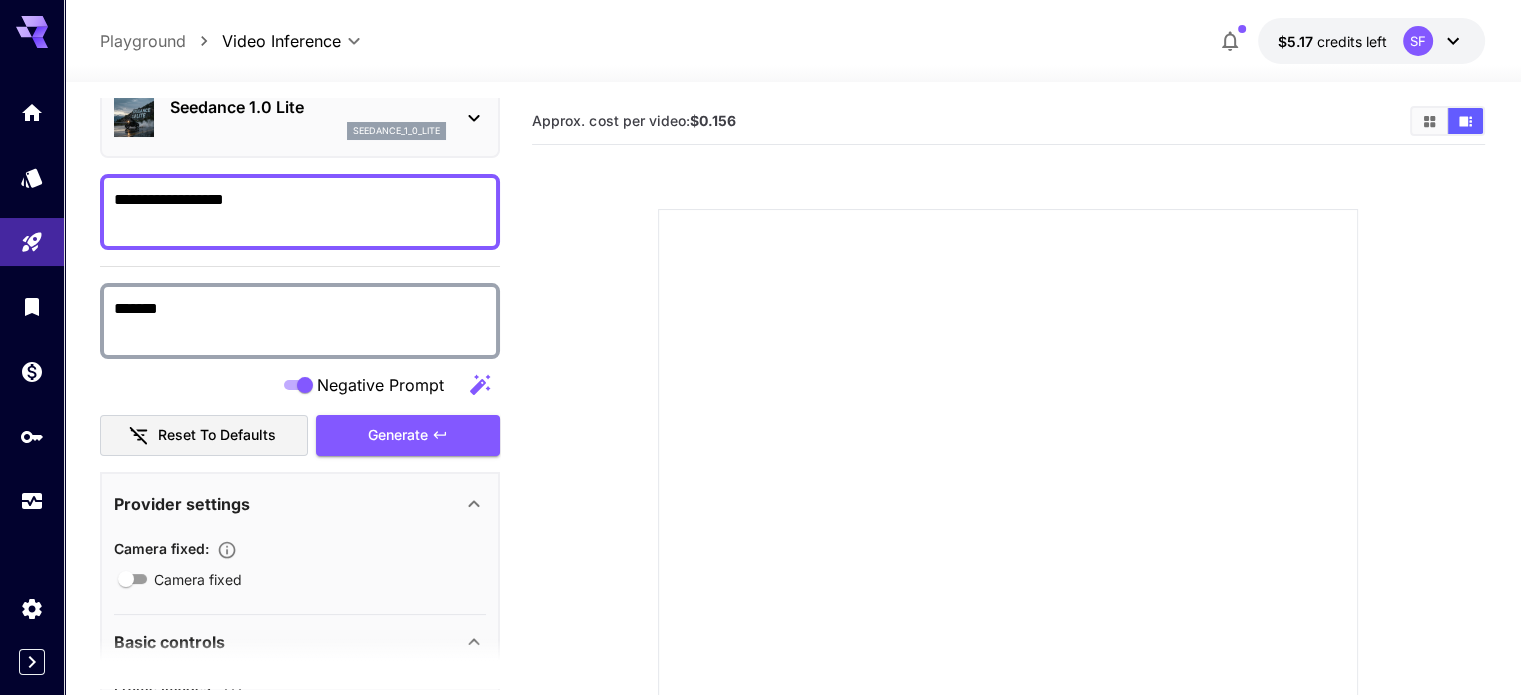 scroll, scrollTop: 0, scrollLeft: 0, axis: both 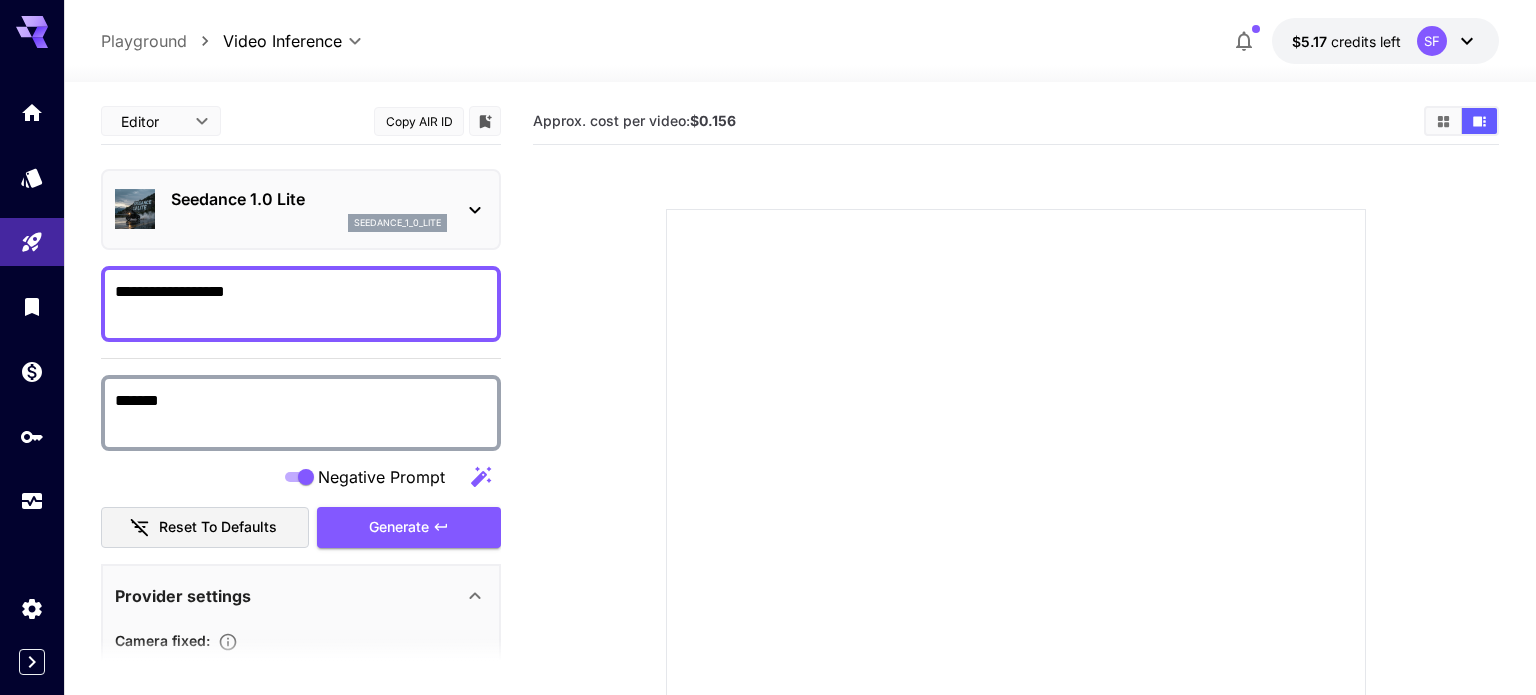 click on "**********" at bounding box center (768, 484) 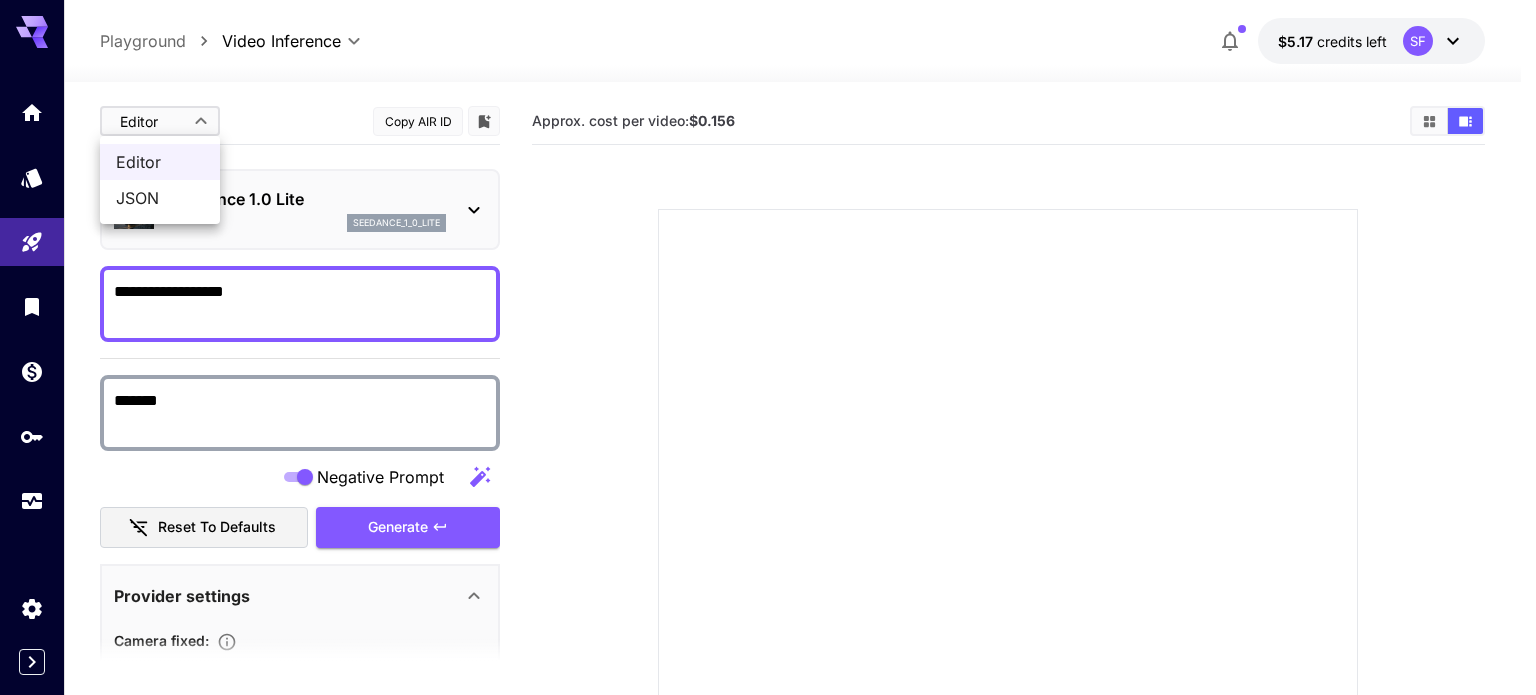 click on "JSON" at bounding box center (160, 198) 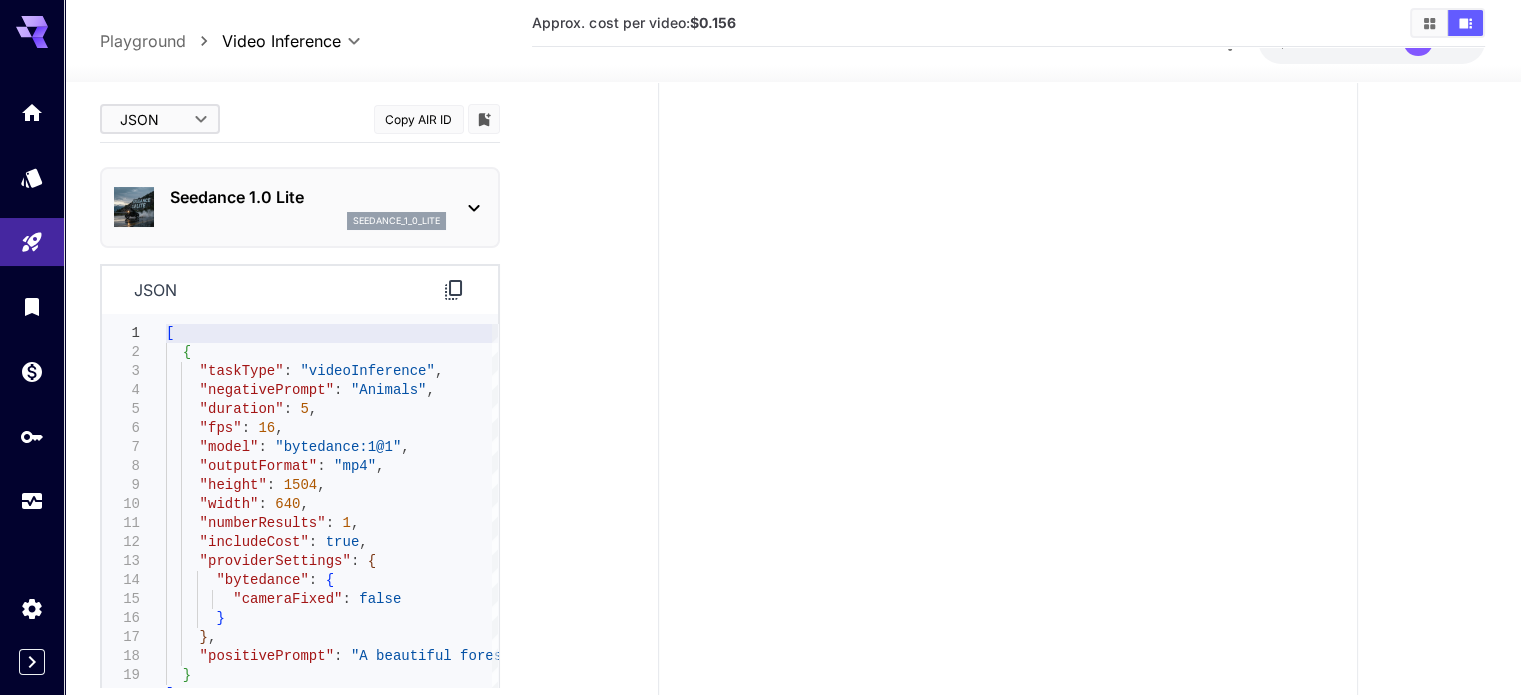 scroll, scrollTop: 166, scrollLeft: 0, axis: vertical 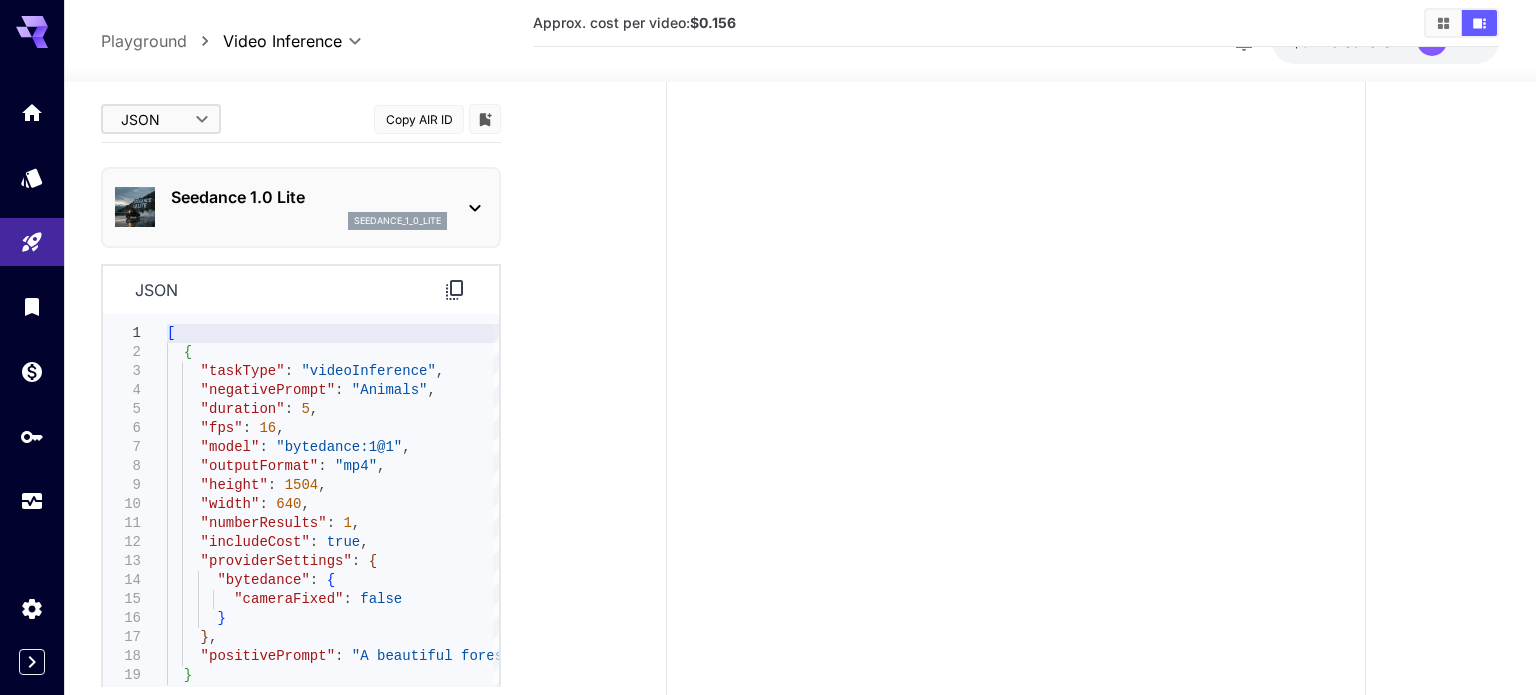 click on "**********" at bounding box center (768, 318) 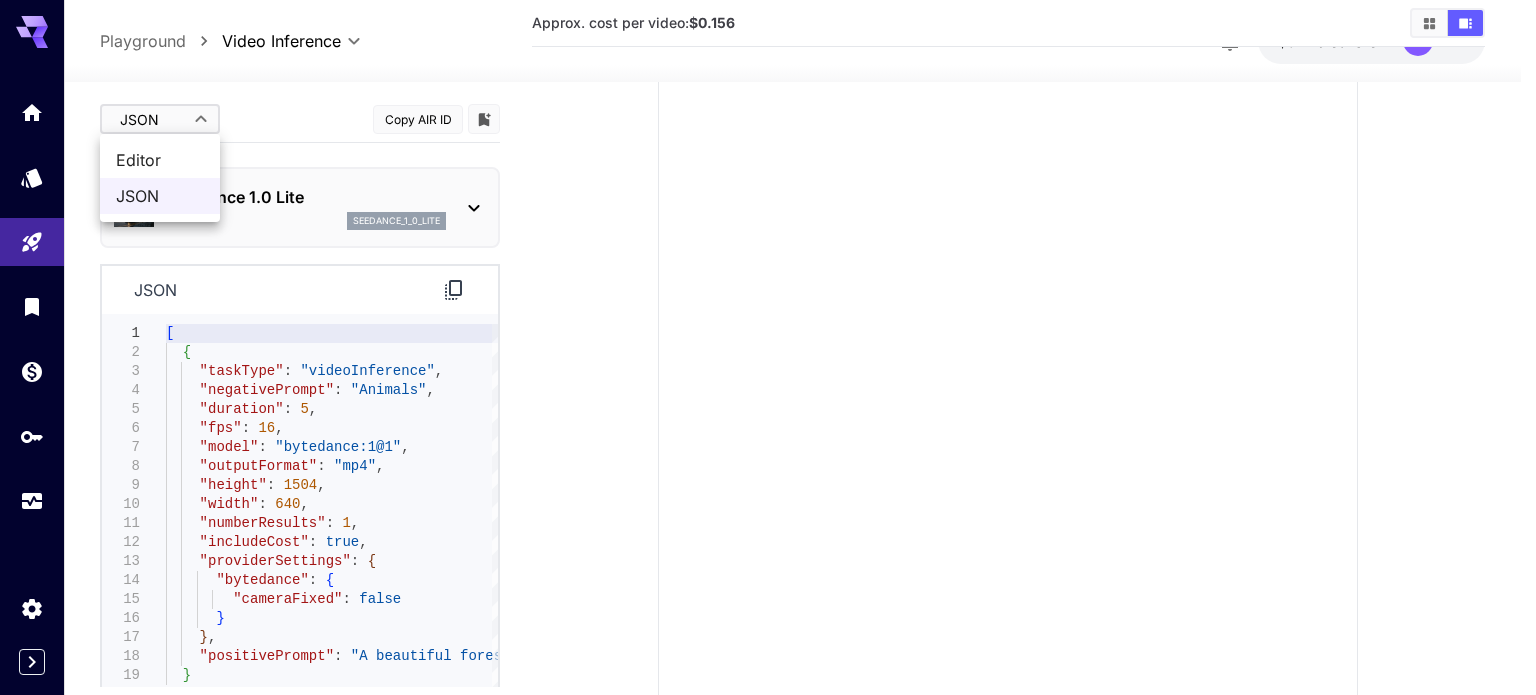 click on "Editor" at bounding box center (160, 160) 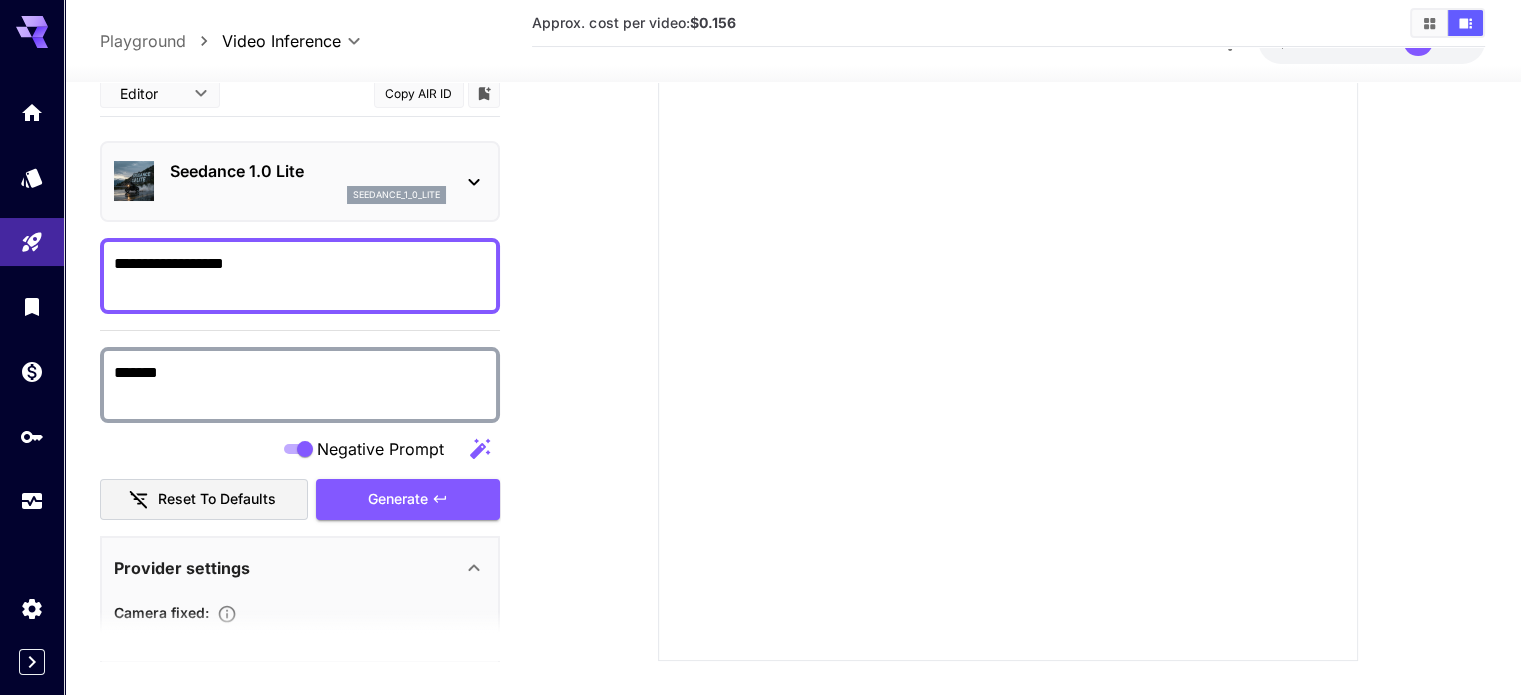 scroll, scrollTop: 273, scrollLeft: 0, axis: vertical 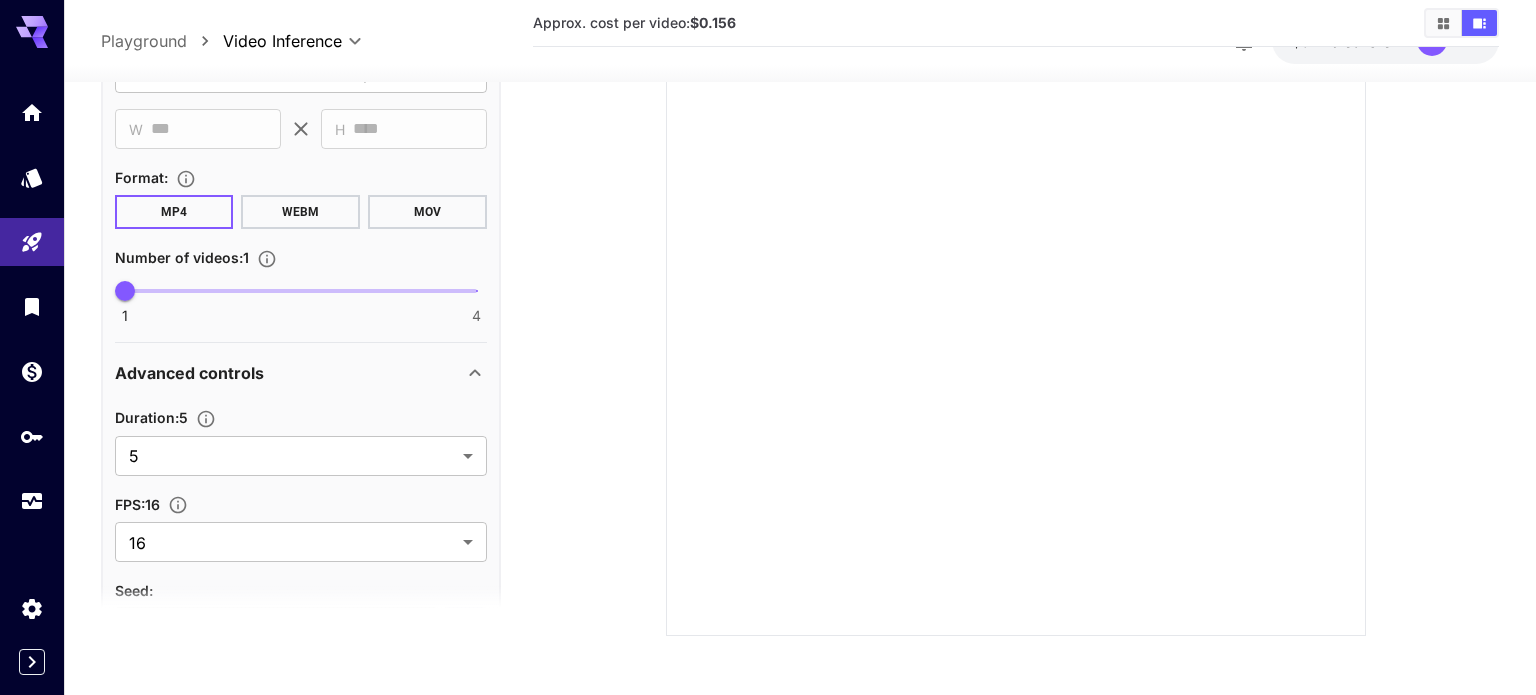 click on "**********" at bounding box center [768, 211] 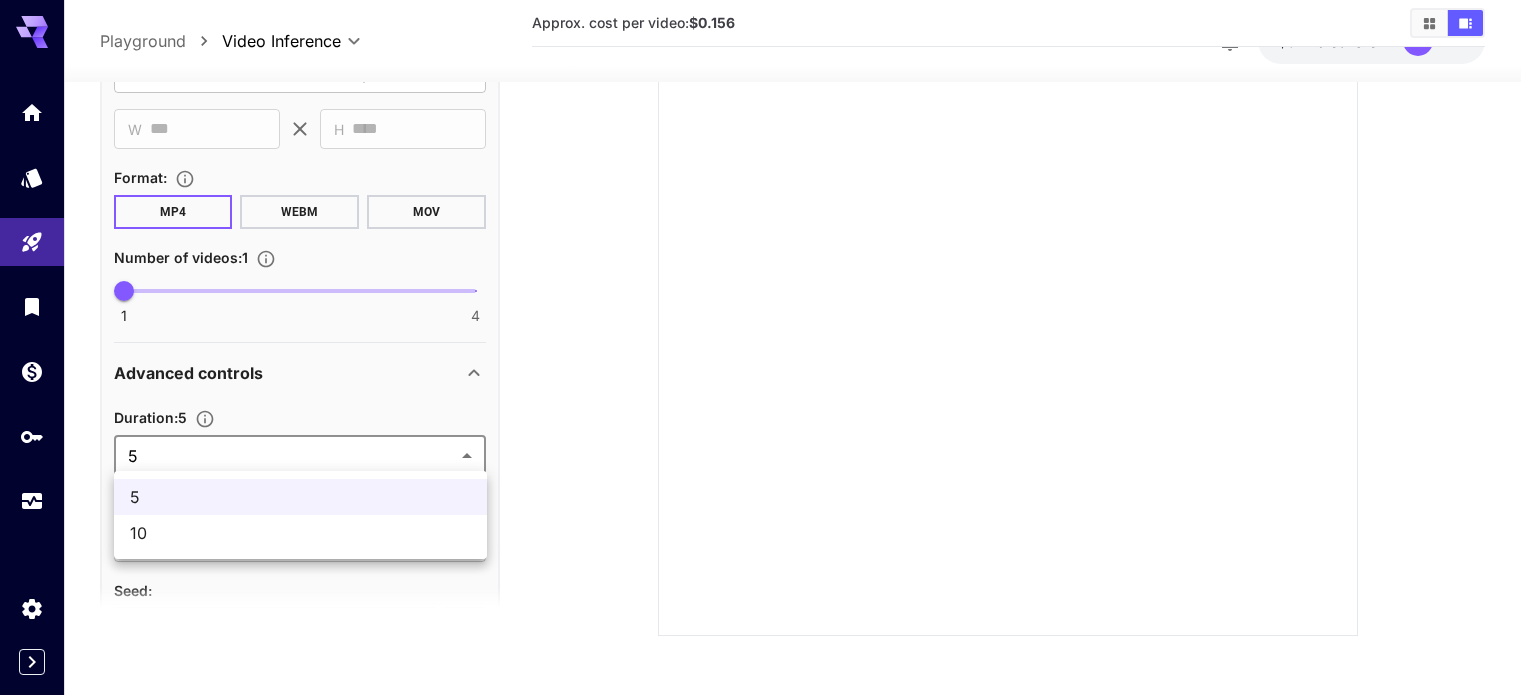 click at bounding box center (768, 347) 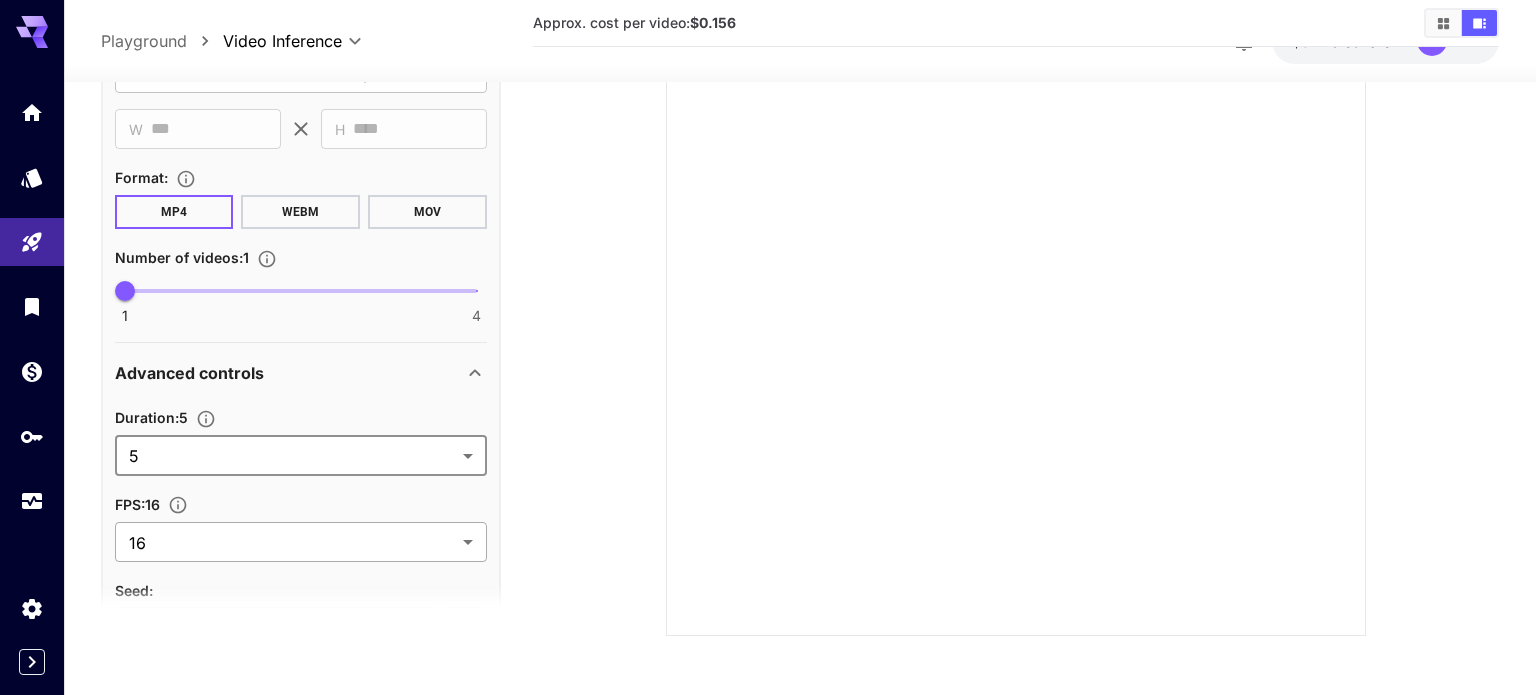 click on "**********" at bounding box center [768, 211] 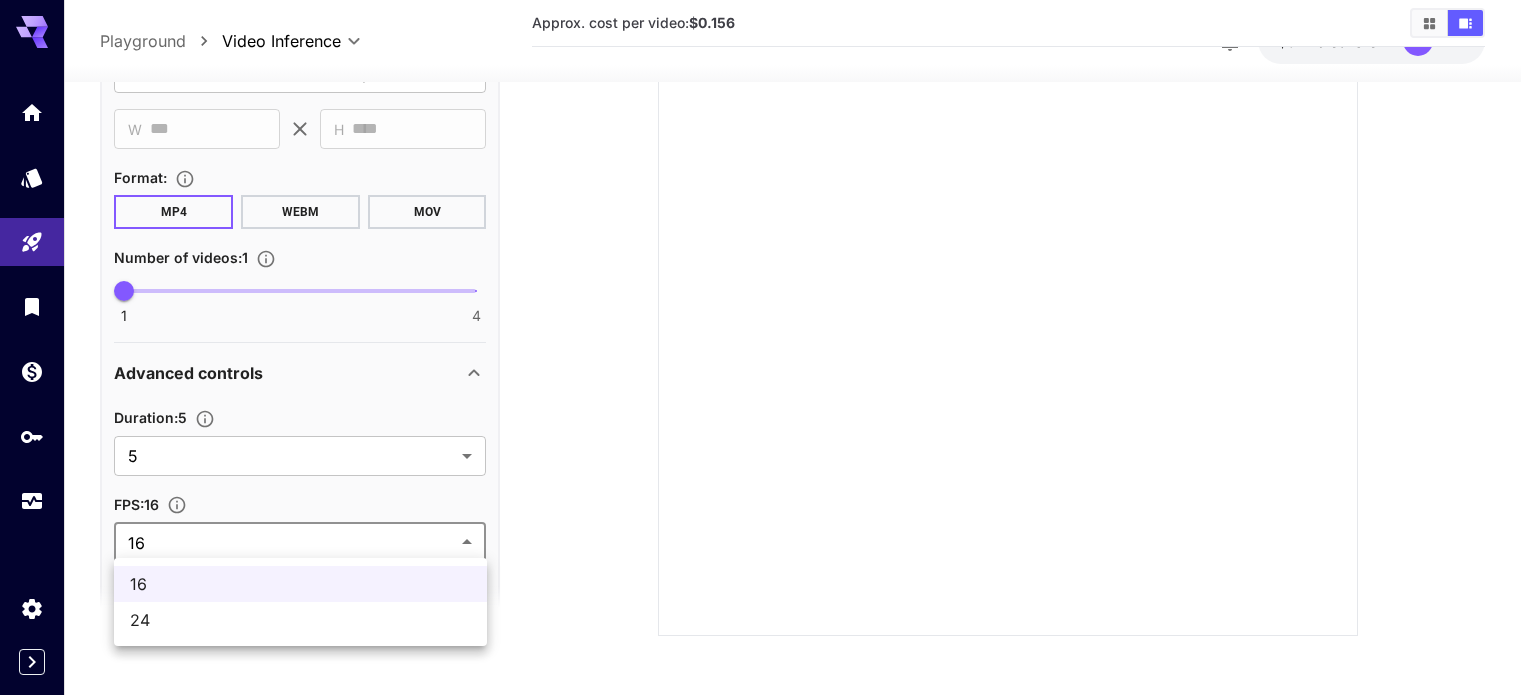 click at bounding box center [768, 347] 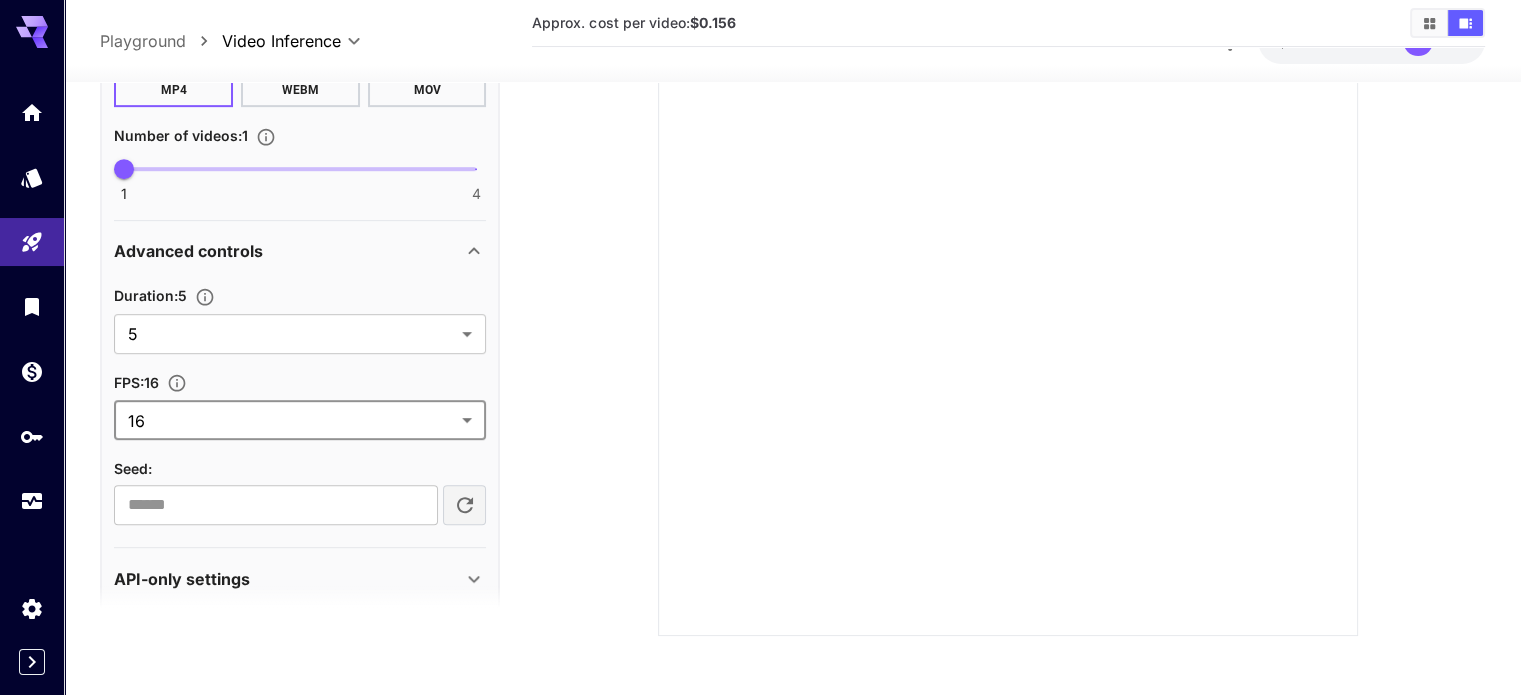 scroll, scrollTop: 976, scrollLeft: 0, axis: vertical 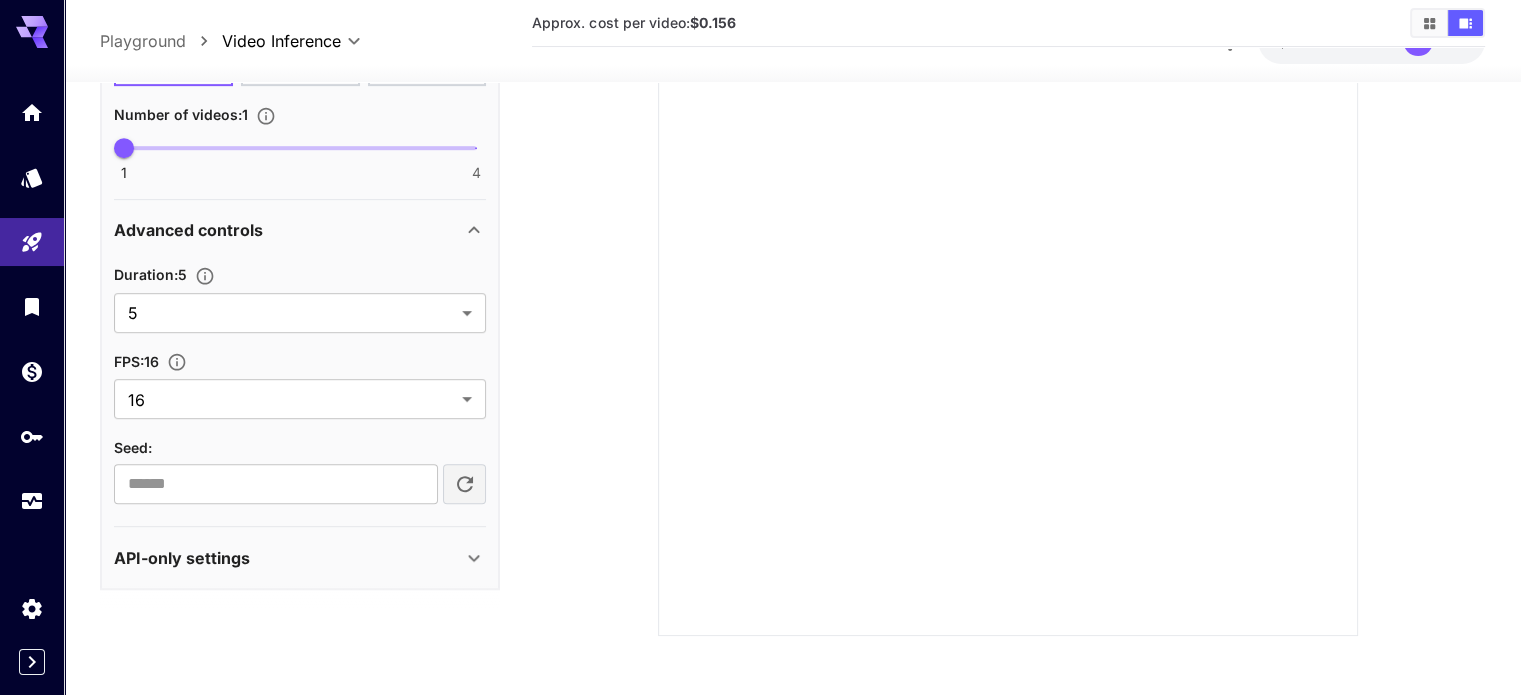 click on "API-only settings" at bounding box center (288, 558) 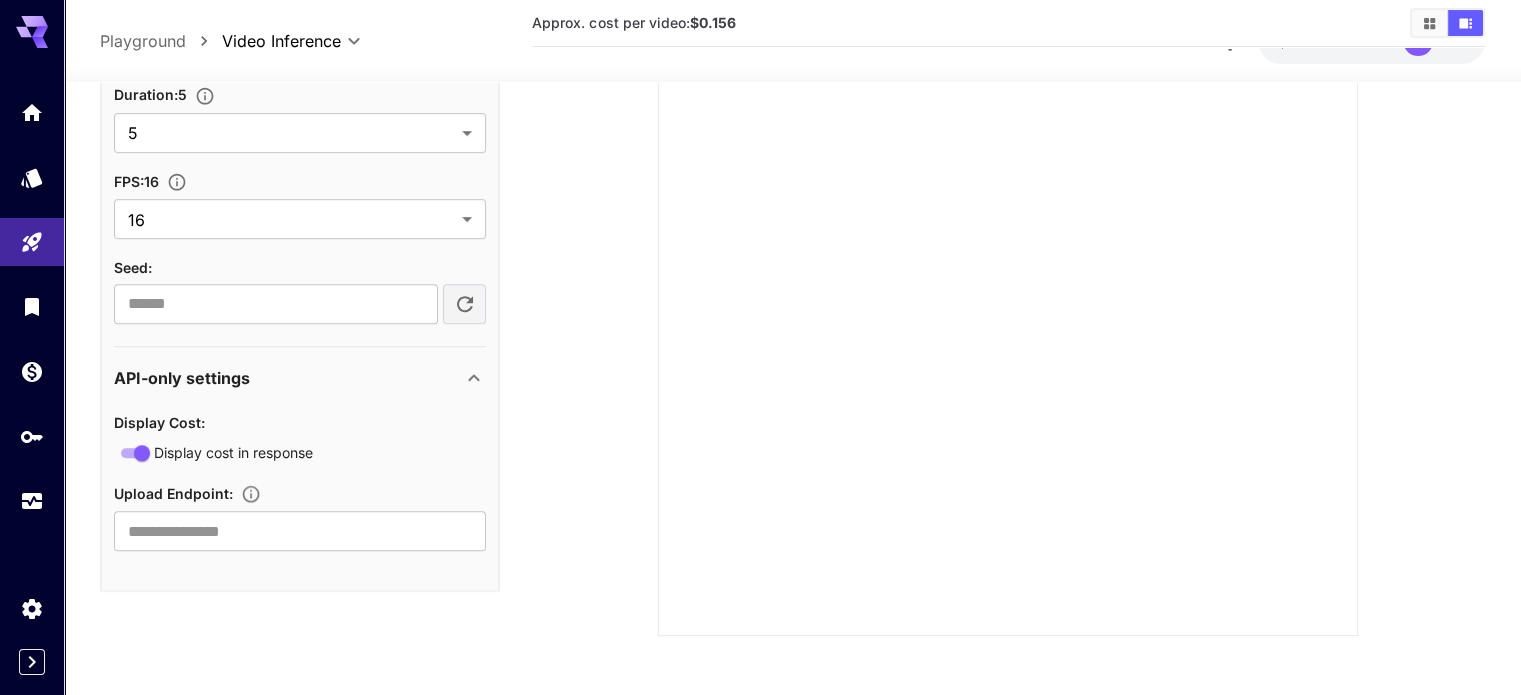 scroll, scrollTop: 1158, scrollLeft: 0, axis: vertical 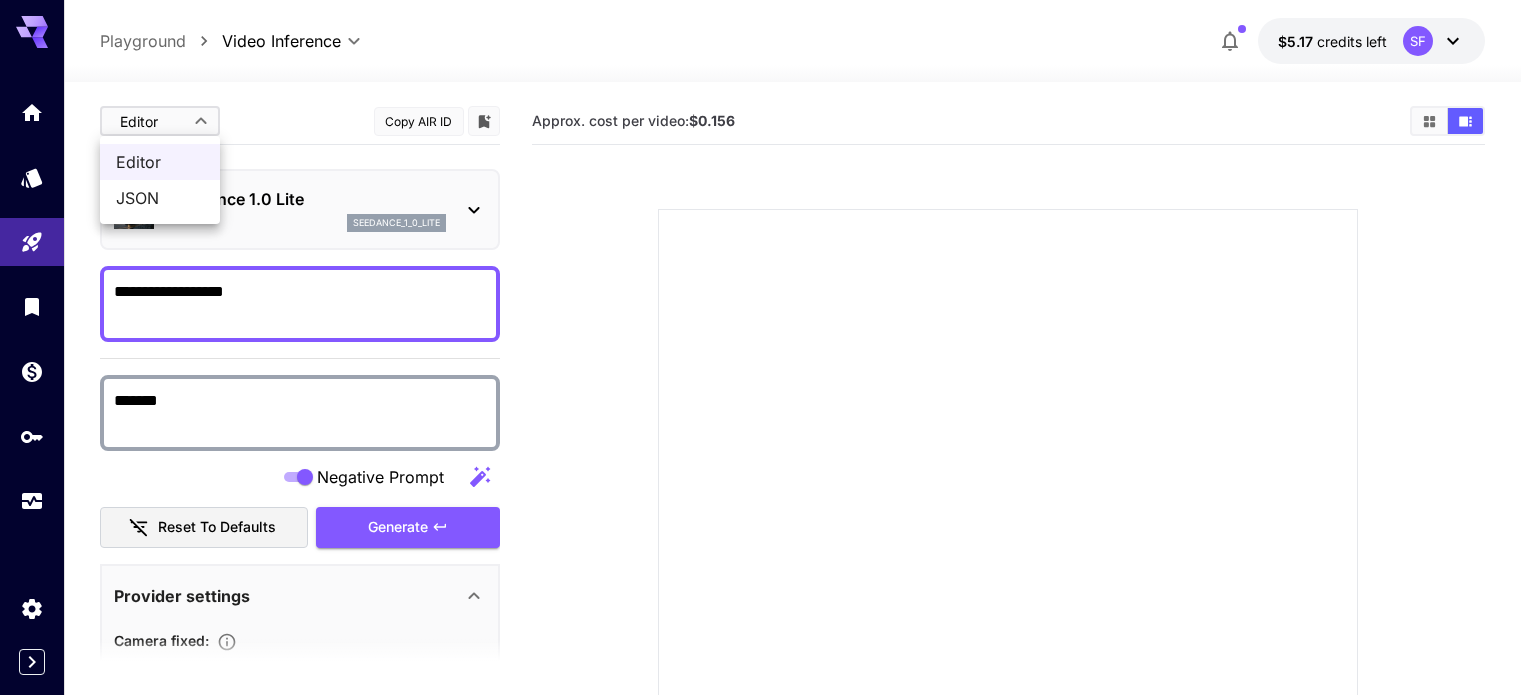 click on "**********" at bounding box center [768, 484] 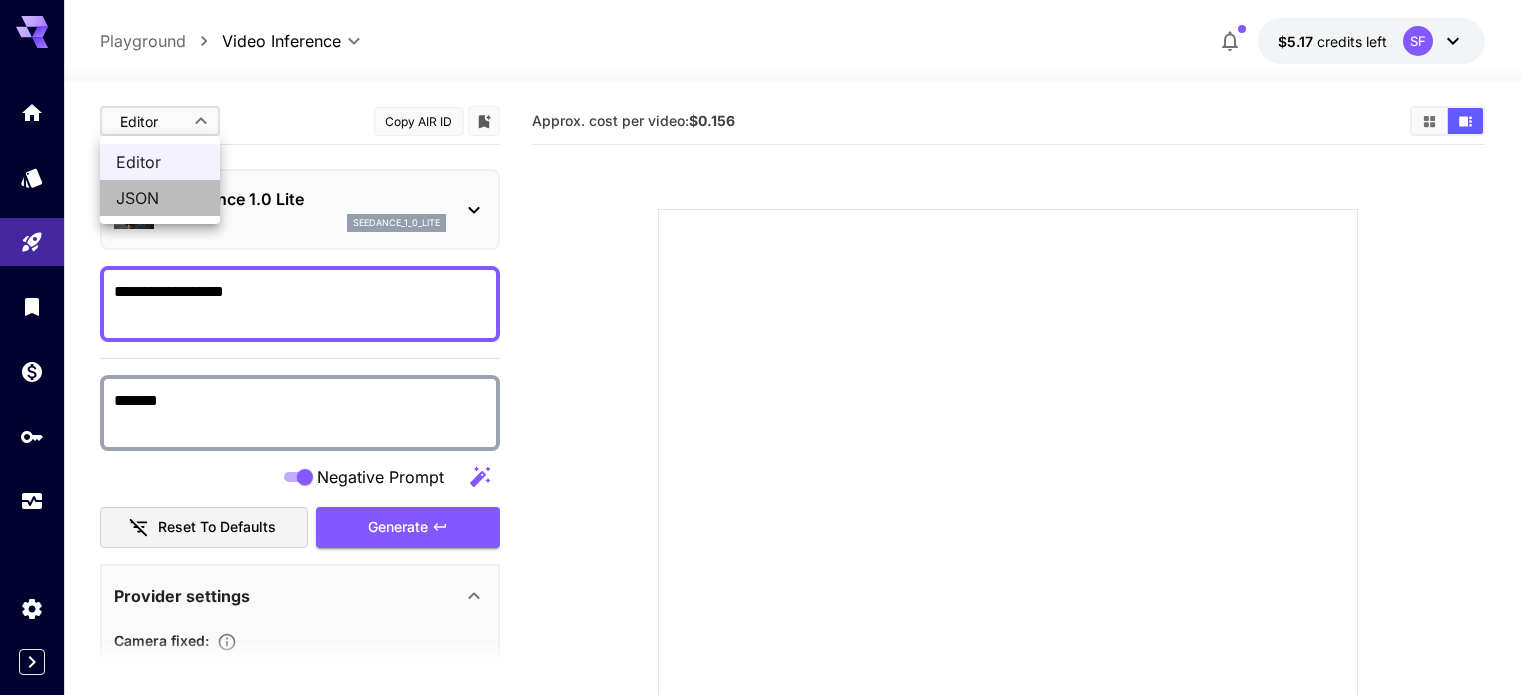 click on "JSON" at bounding box center [160, 198] 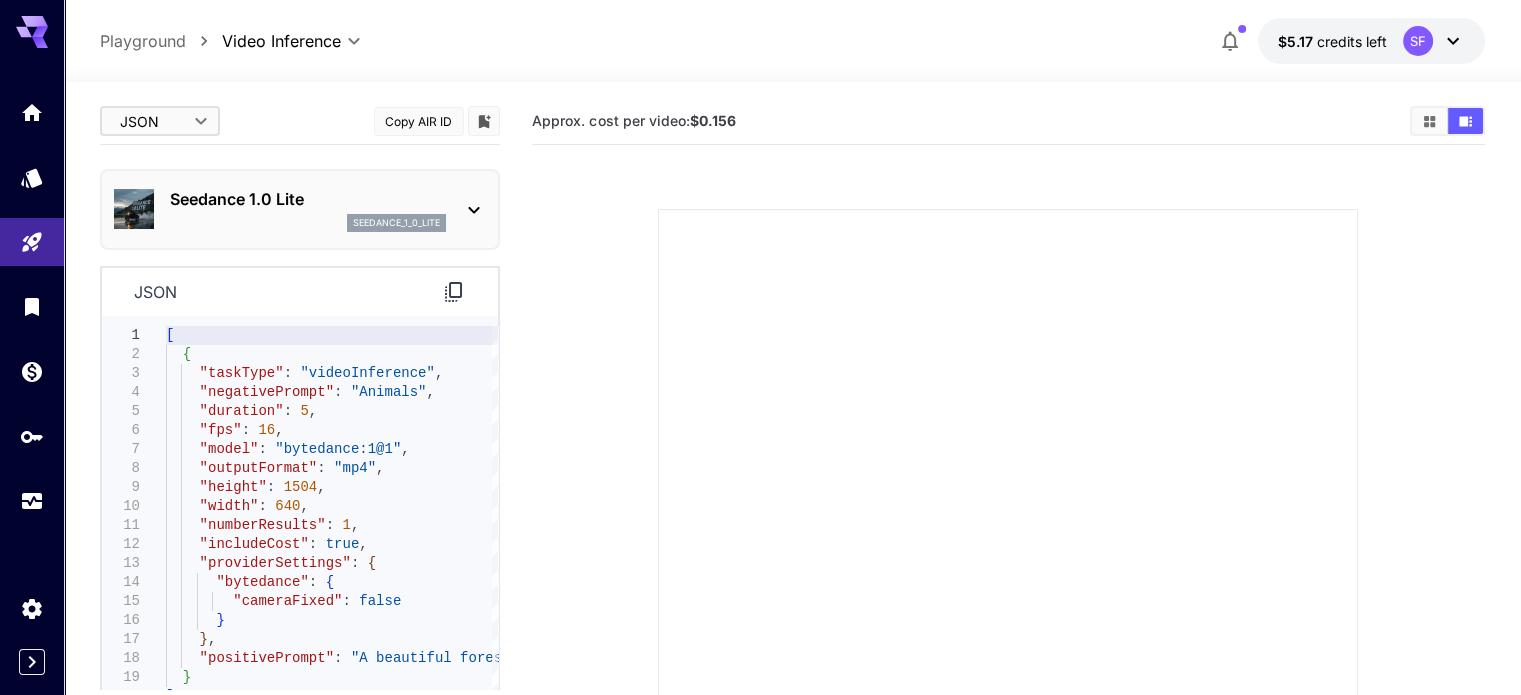 type on "**********" 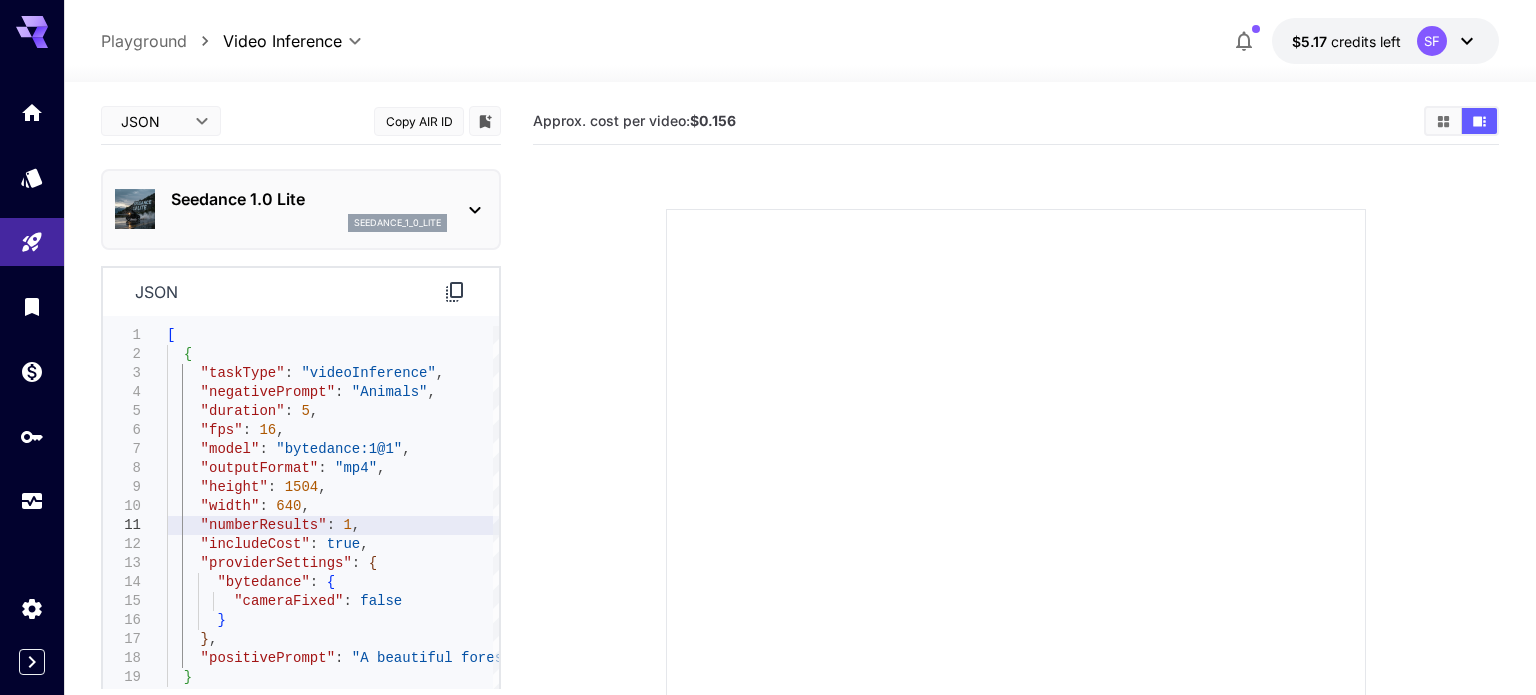 click on "**********" at bounding box center (768, 484) 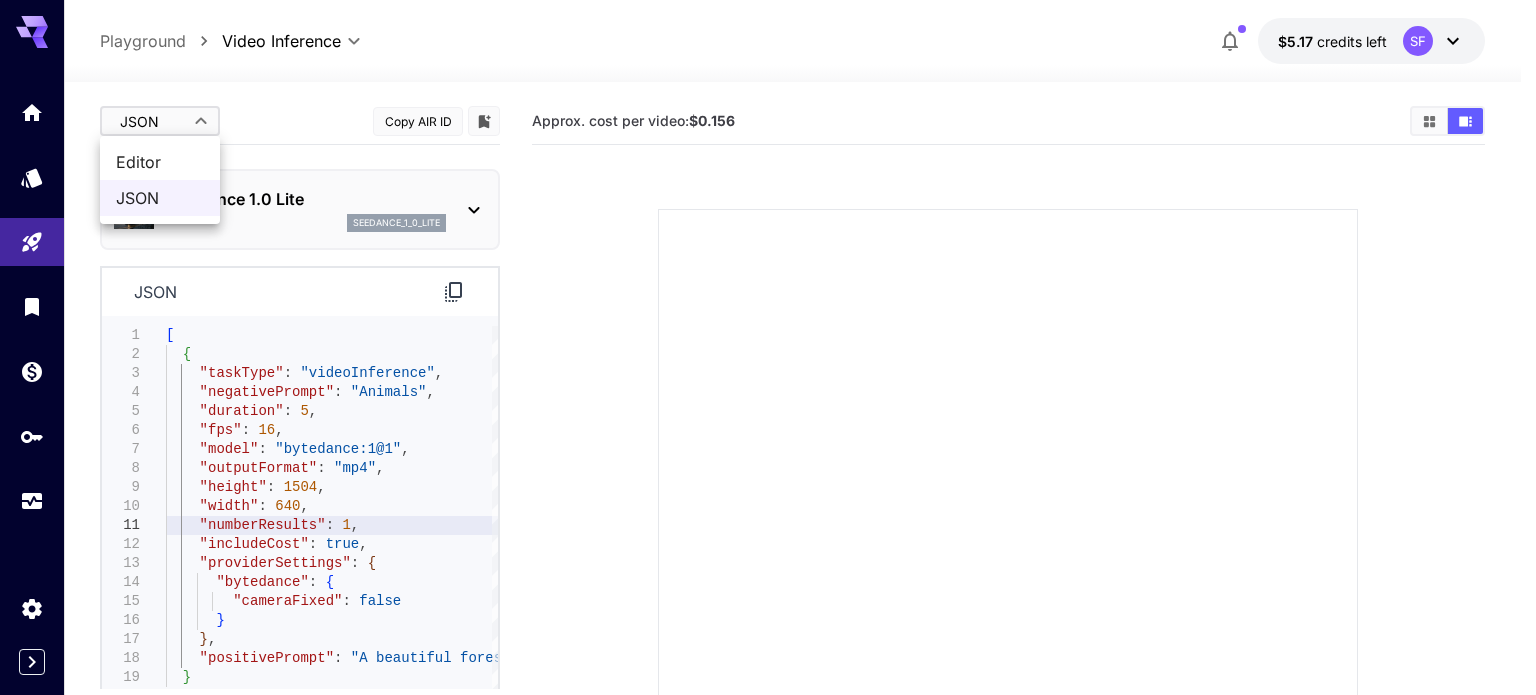 click on "Editor" at bounding box center [160, 162] 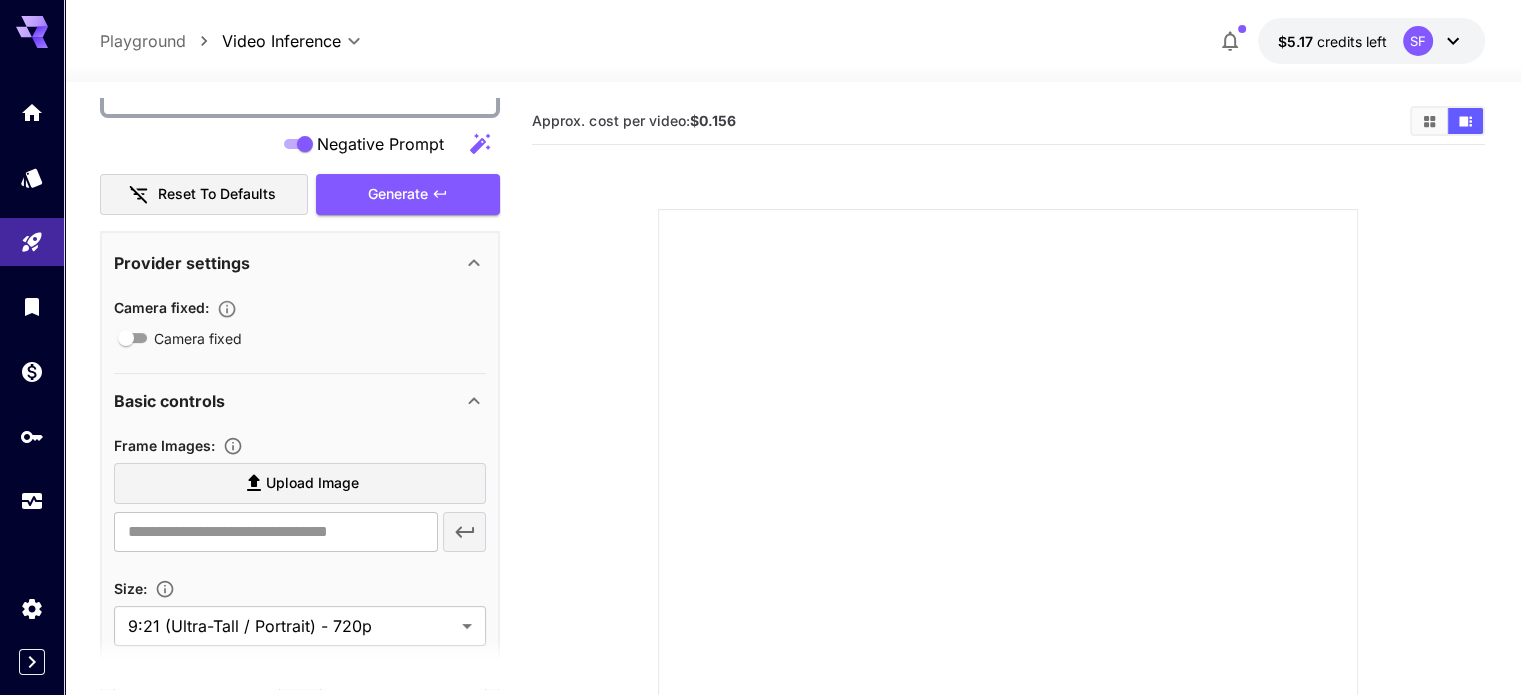 scroll, scrollTop: 500, scrollLeft: 0, axis: vertical 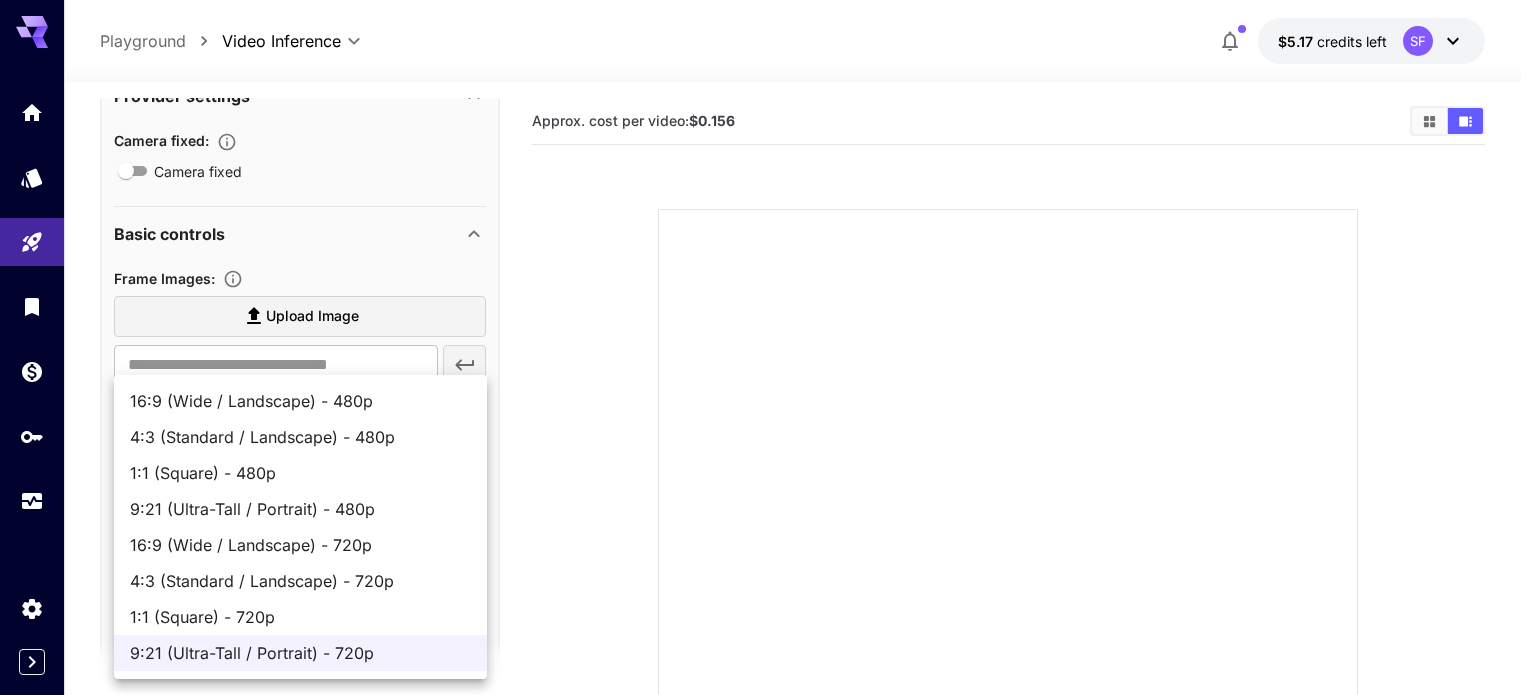 click on "**********" at bounding box center (768, 484) 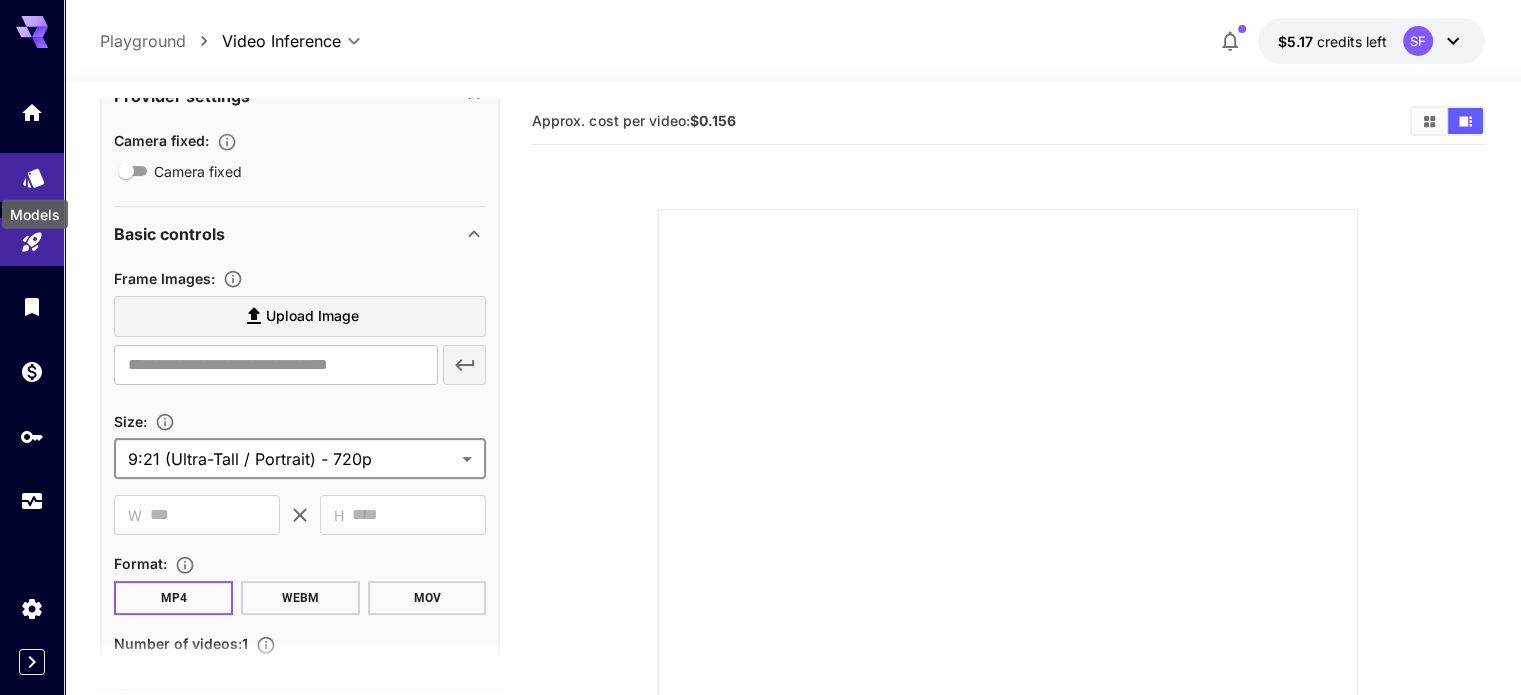 click 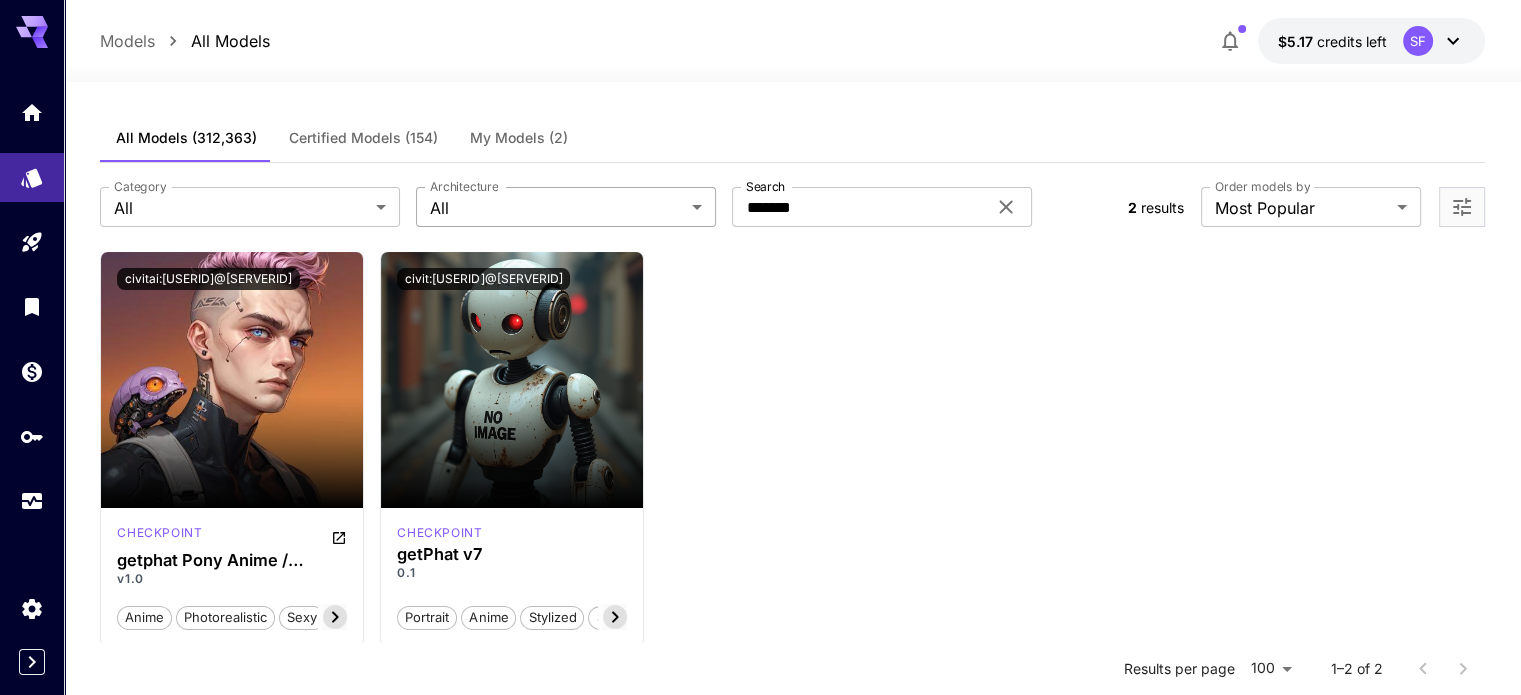 scroll, scrollTop: 0, scrollLeft: 0, axis: both 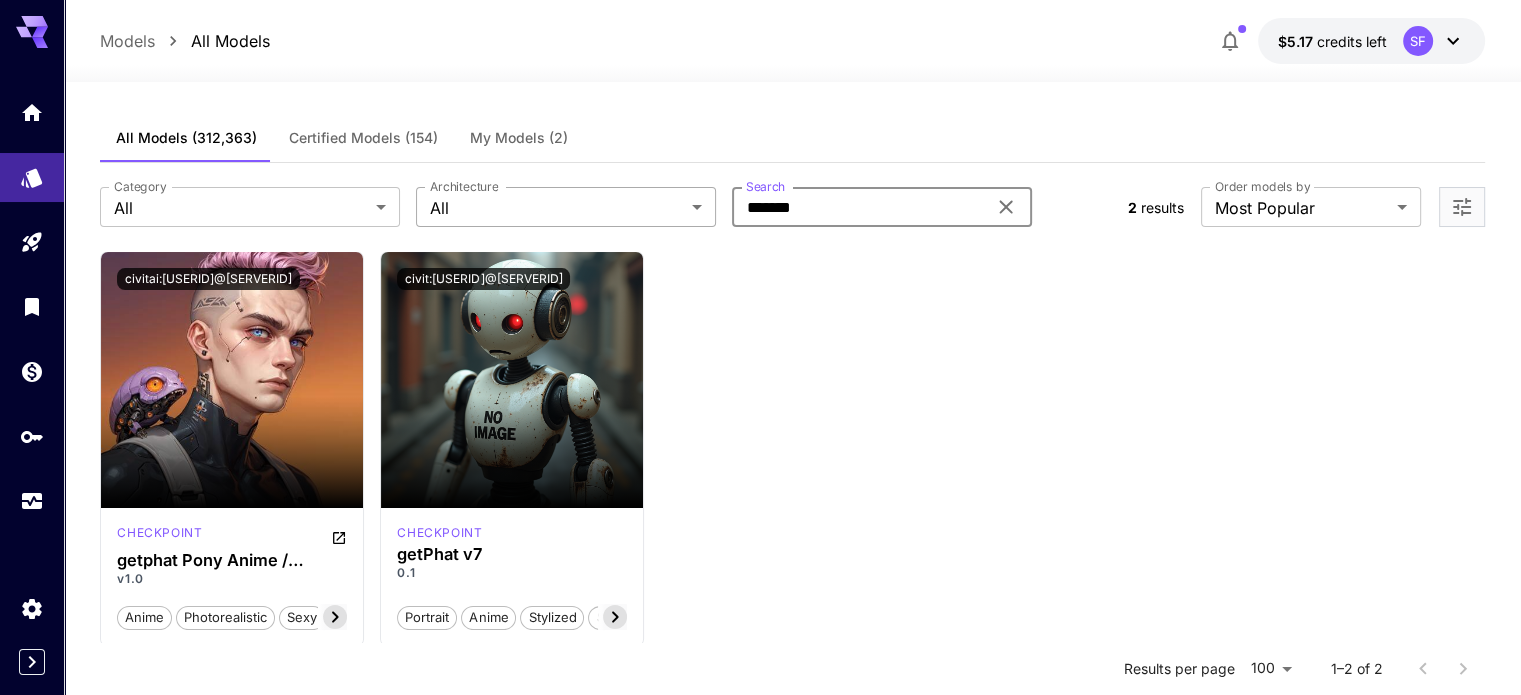 drag, startPoint x: 825, startPoint y: 203, endPoint x: 712, endPoint y: 210, distance: 113.216606 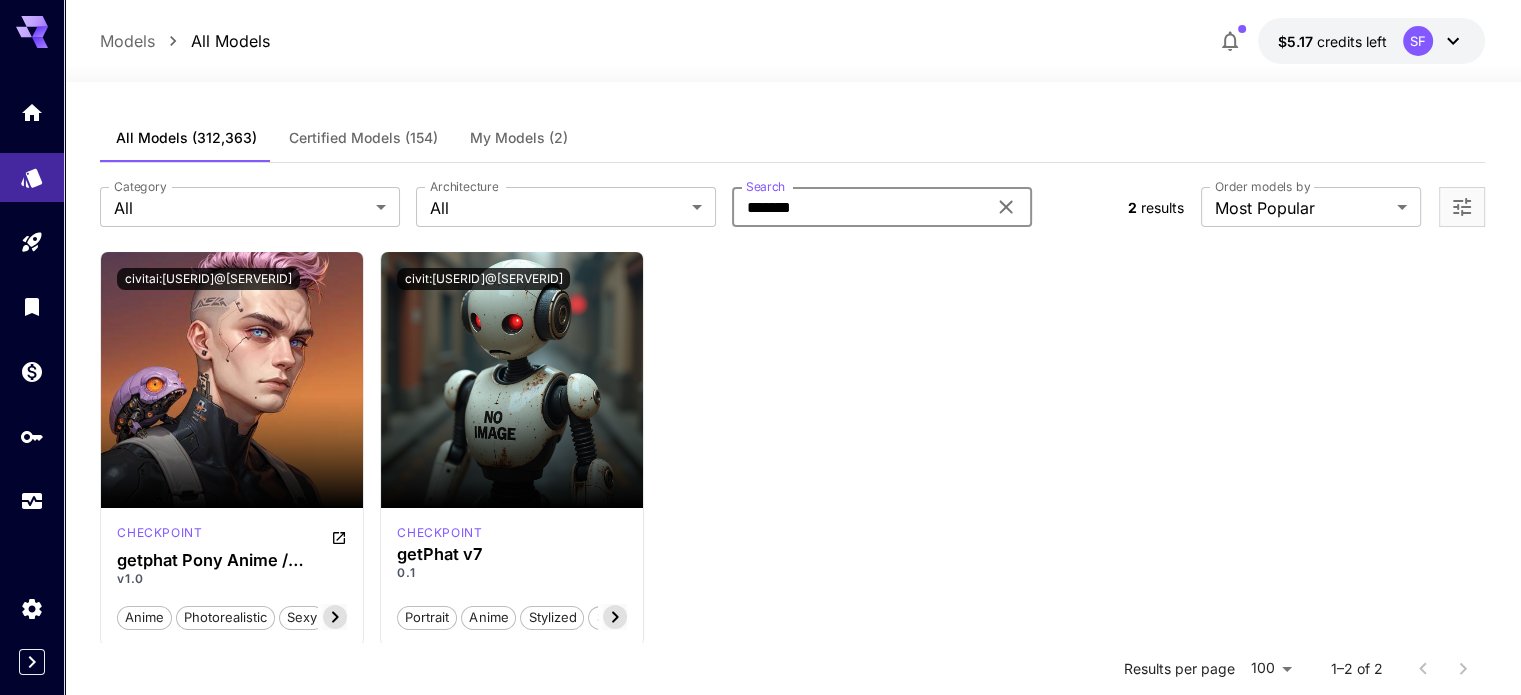 paste on "****" 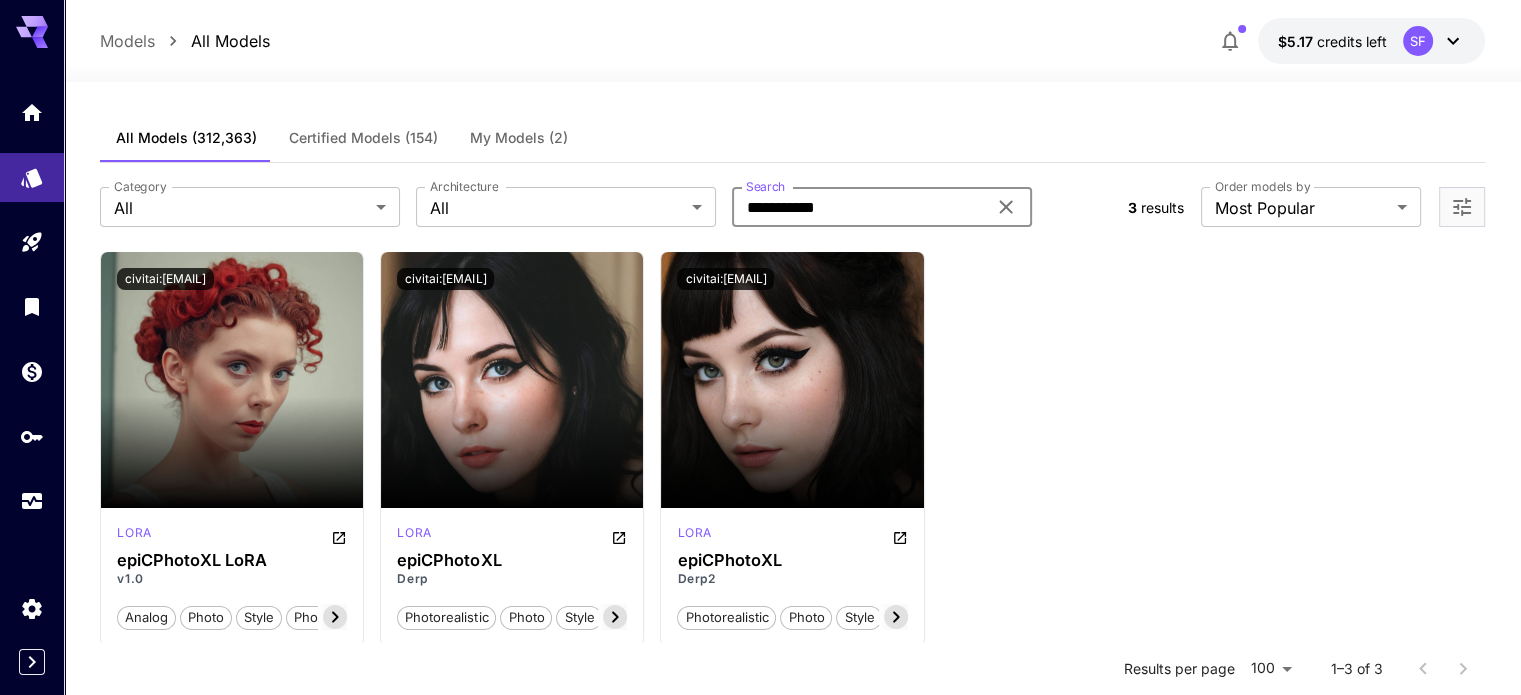 drag, startPoint x: 885, startPoint y: 204, endPoint x: 750, endPoint y: 218, distance: 135.72398 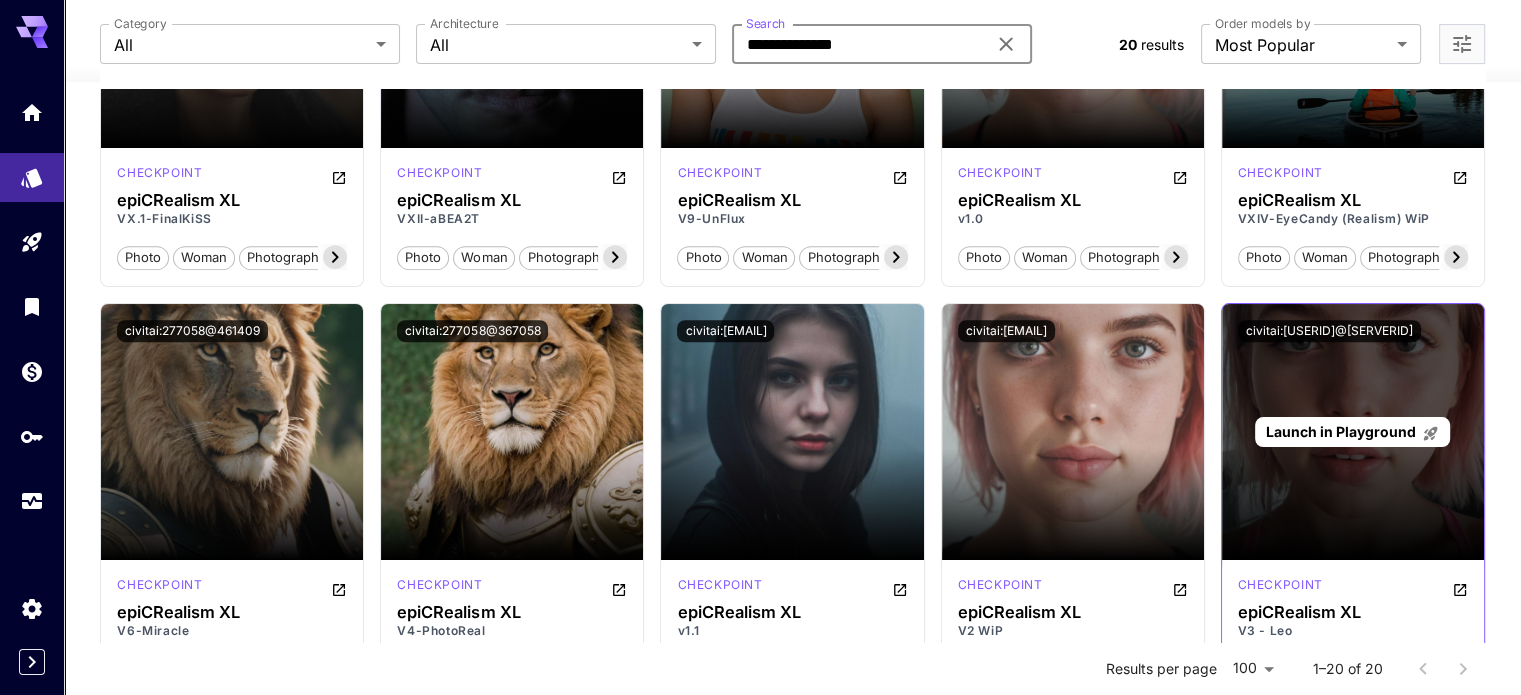 scroll, scrollTop: 666, scrollLeft: 0, axis: vertical 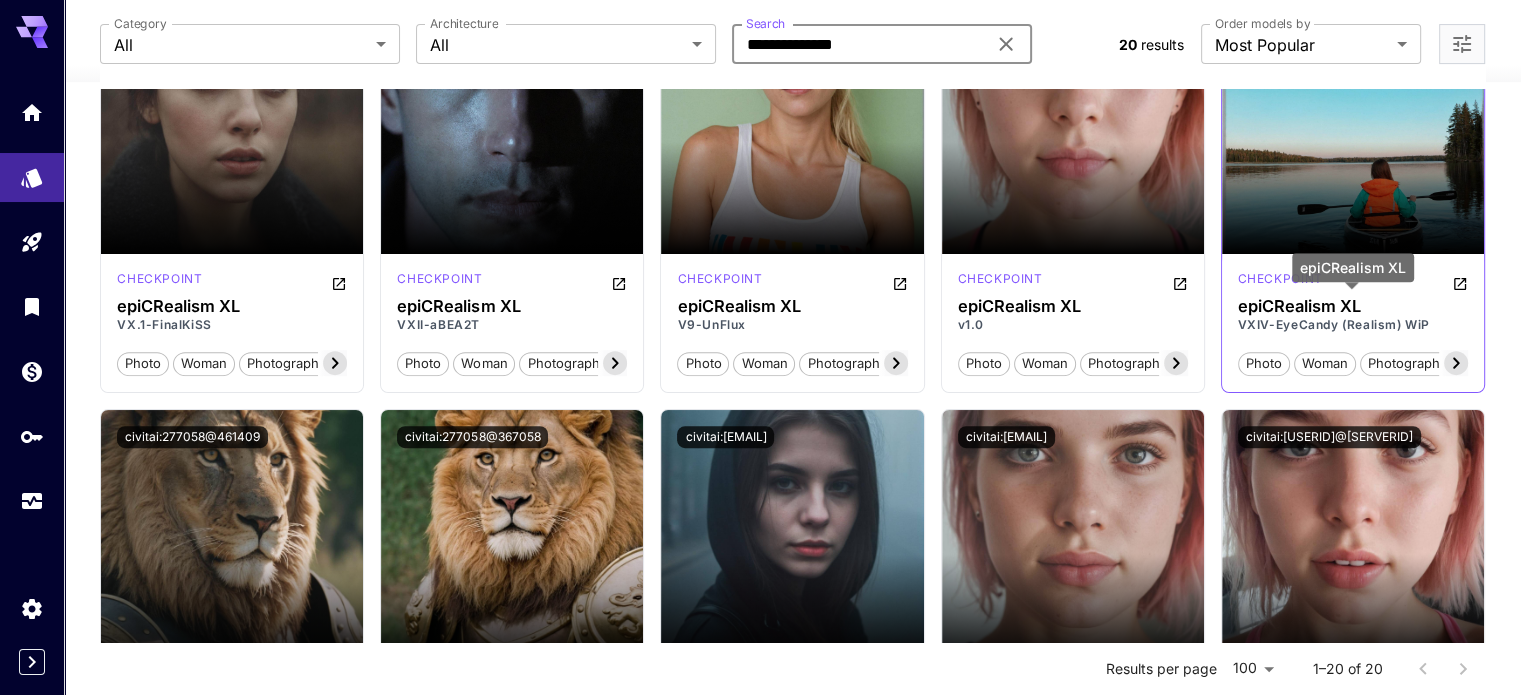 type on "**********" 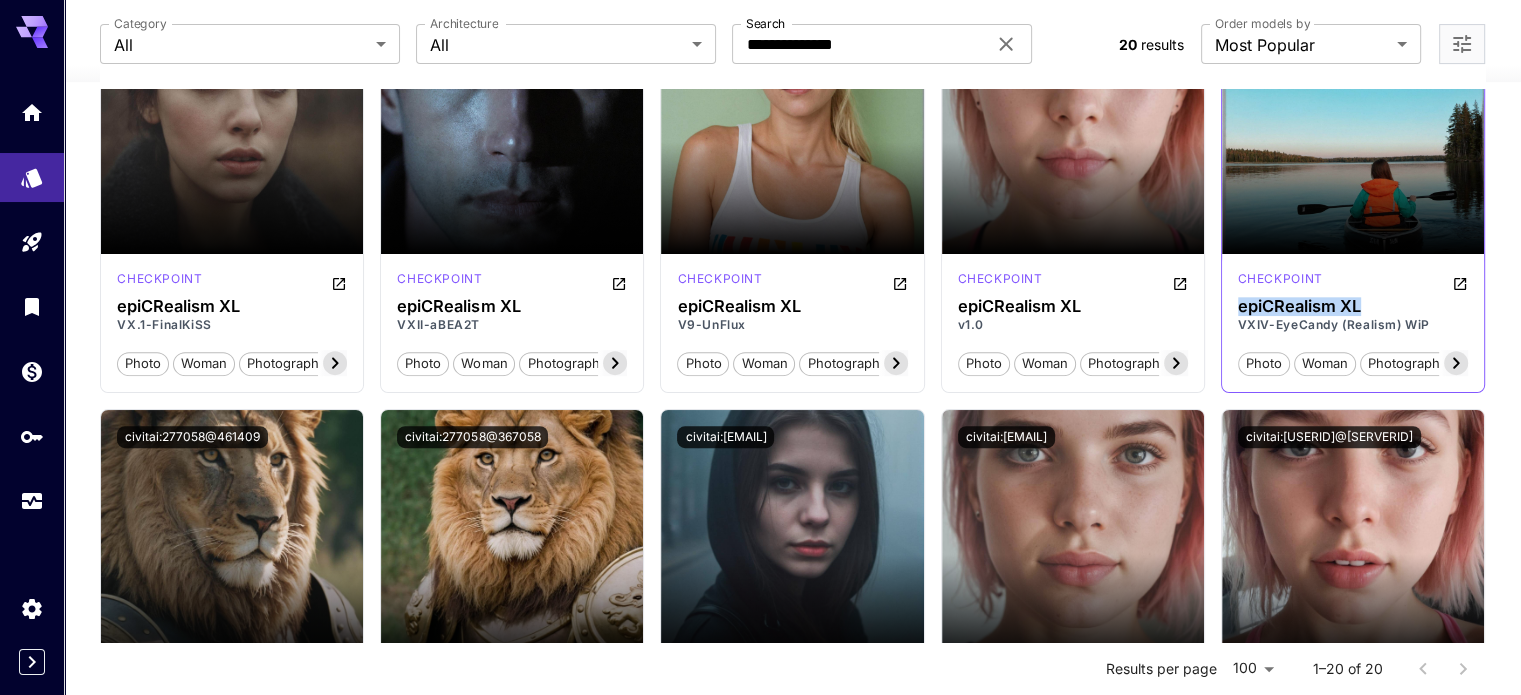 drag, startPoint x: 1364, startPoint y: 304, endPoint x: 1231, endPoint y: 303, distance: 133.00375 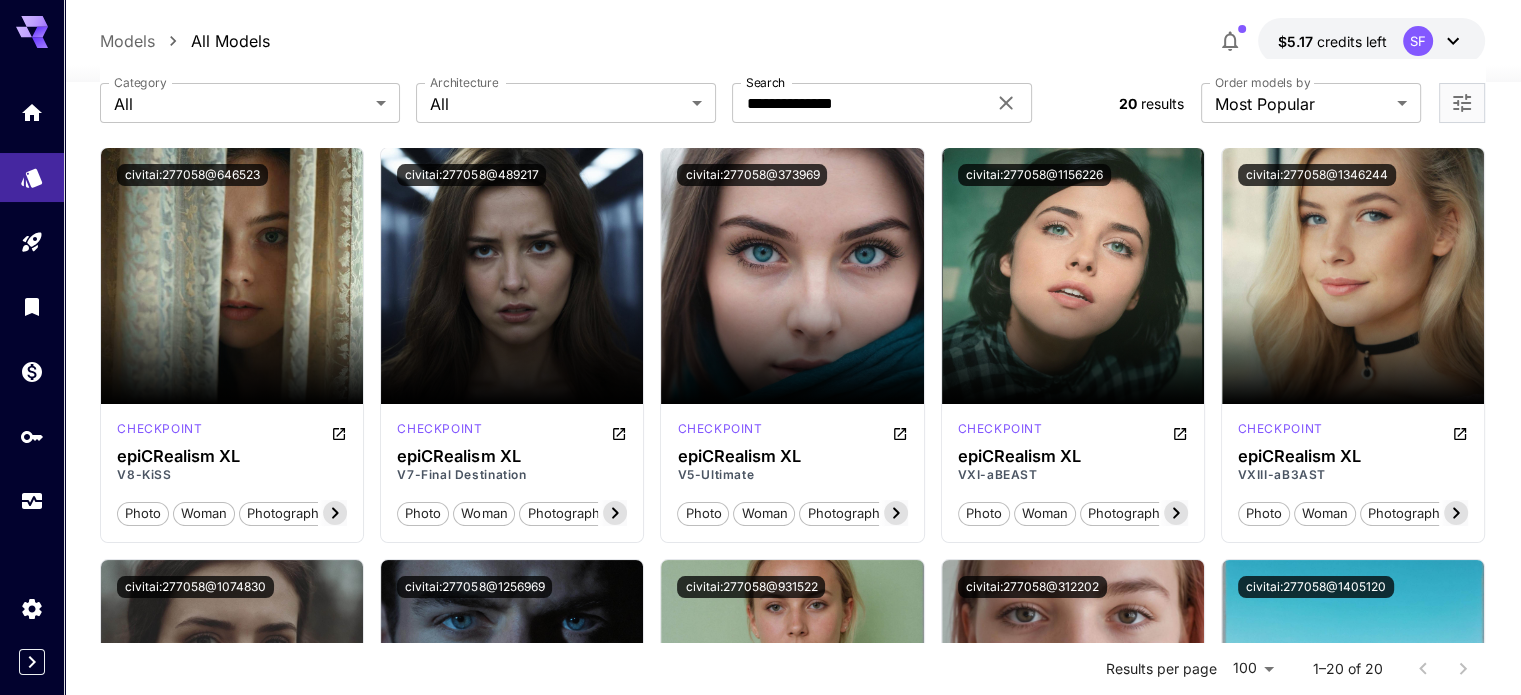 scroll, scrollTop: 0, scrollLeft: 0, axis: both 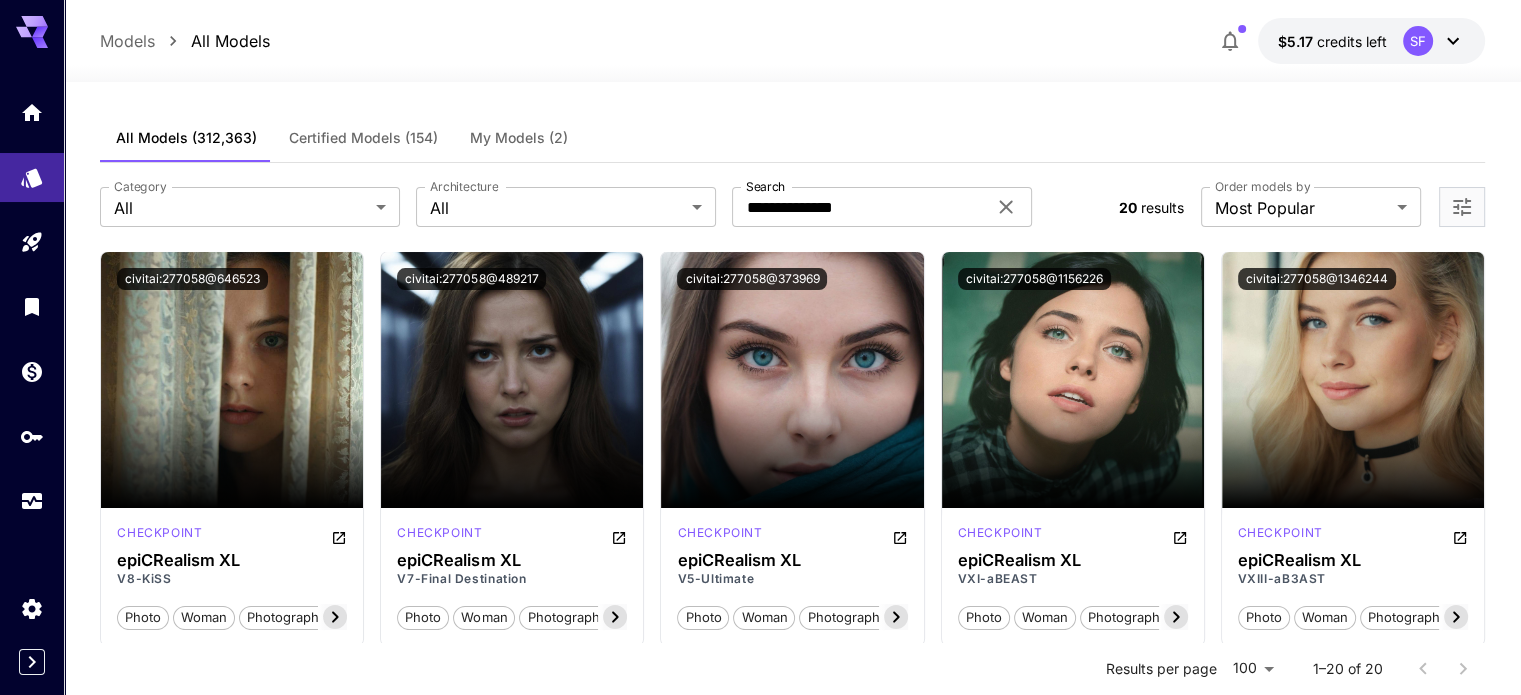 click on "My Models (2)" at bounding box center [519, 138] 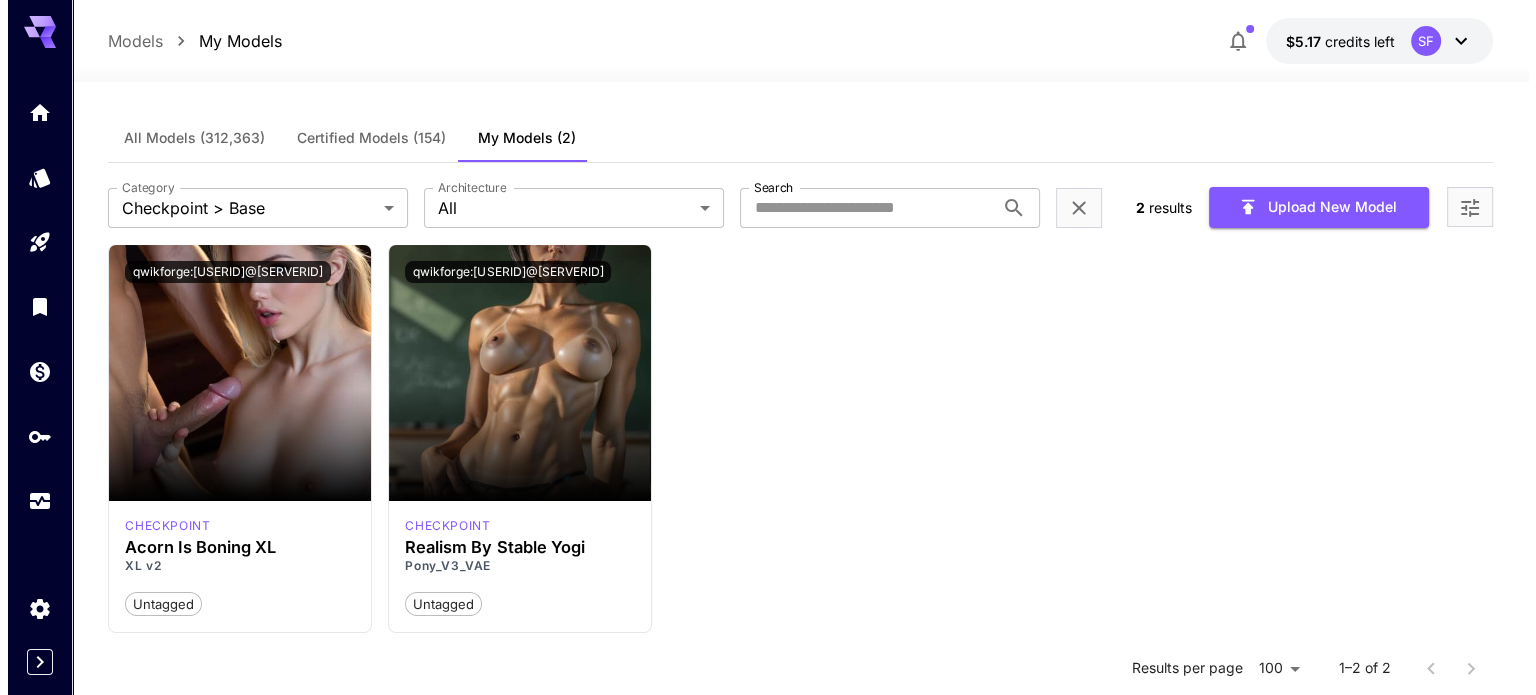 scroll, scrollTop: 0, scrollLeft: 0, axis: both 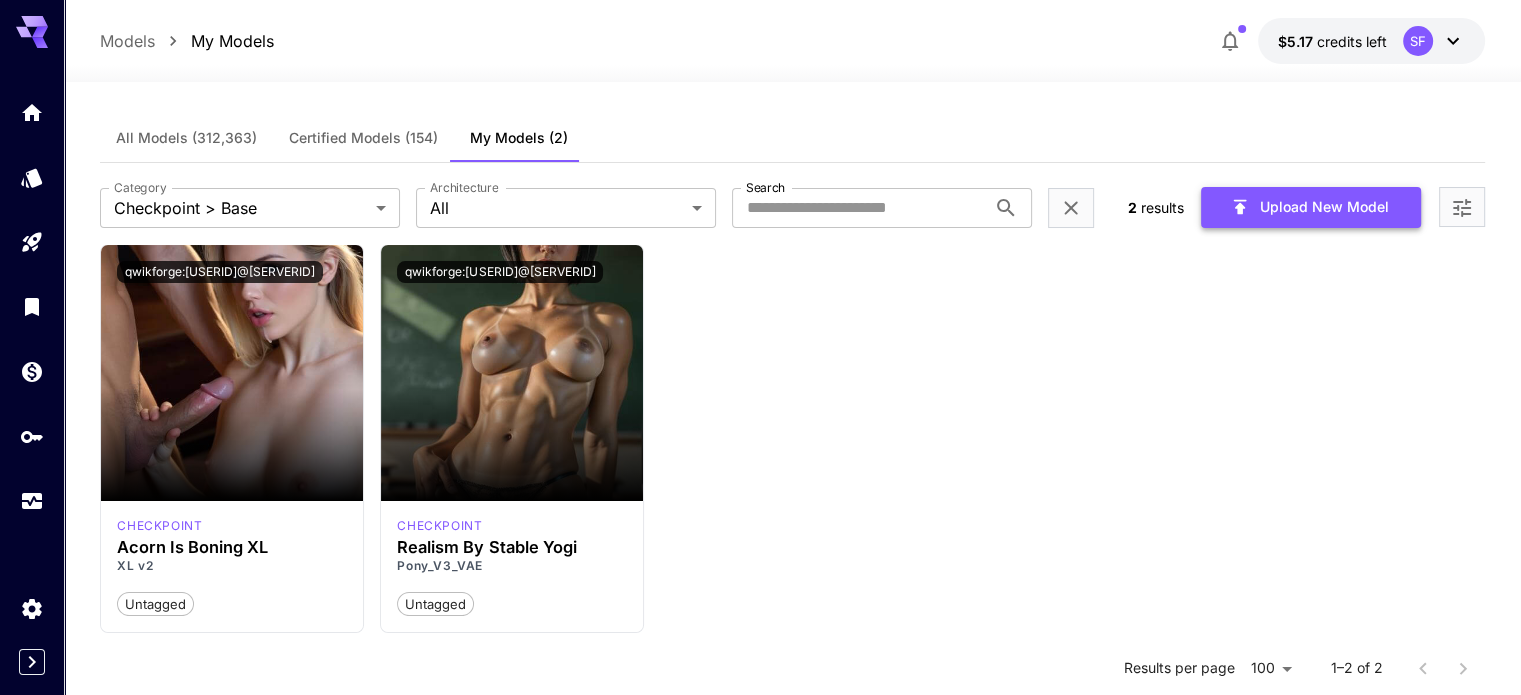 click on "Upload New Model" at bounding box center (1311, 207) 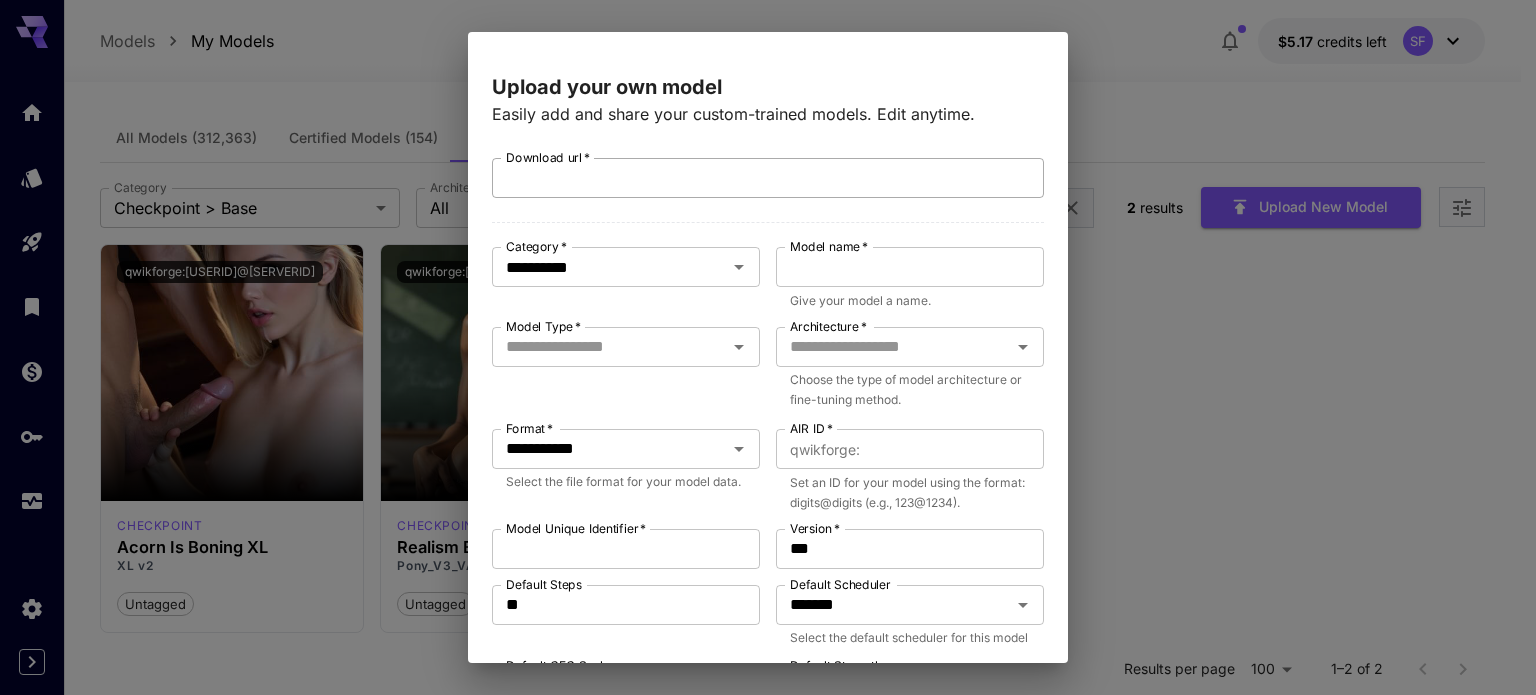 click on "Download url   *" at bounding box center (768, 178) 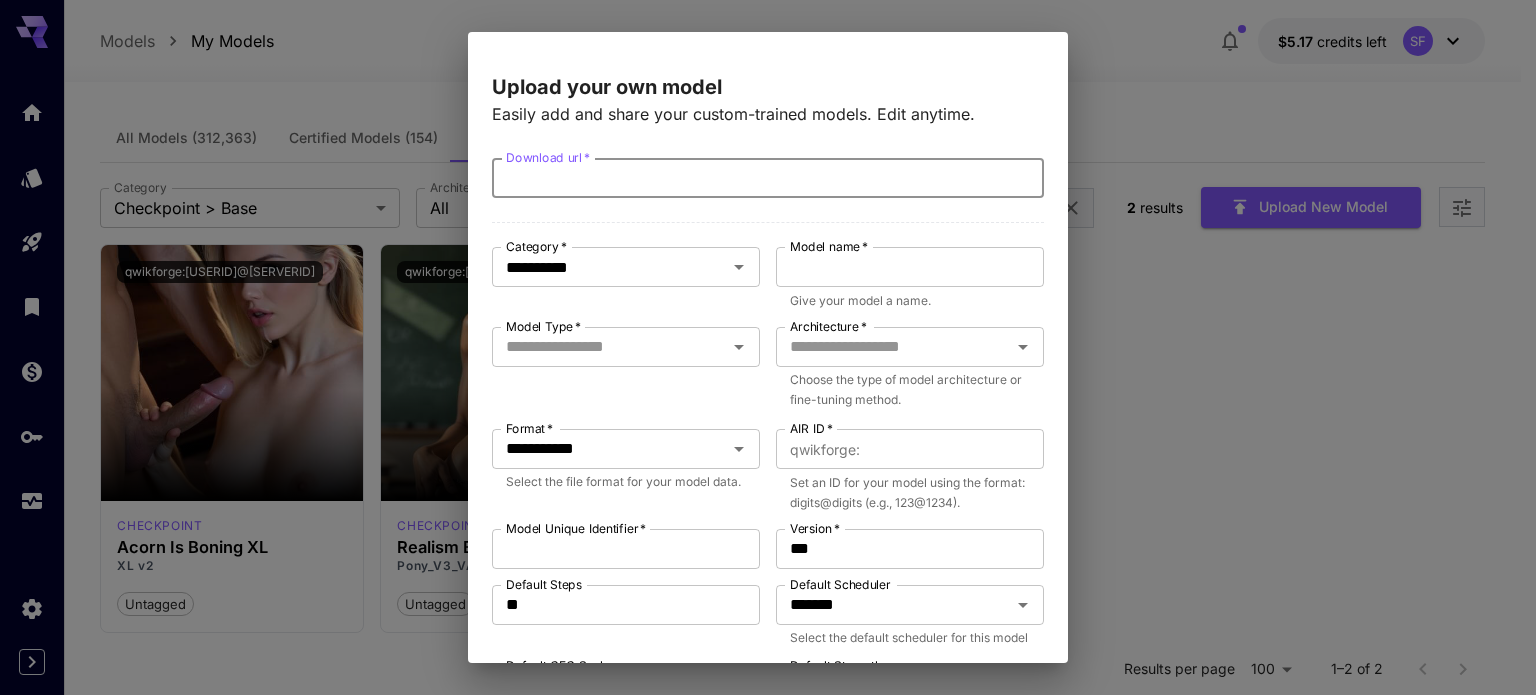 paste on "**********" 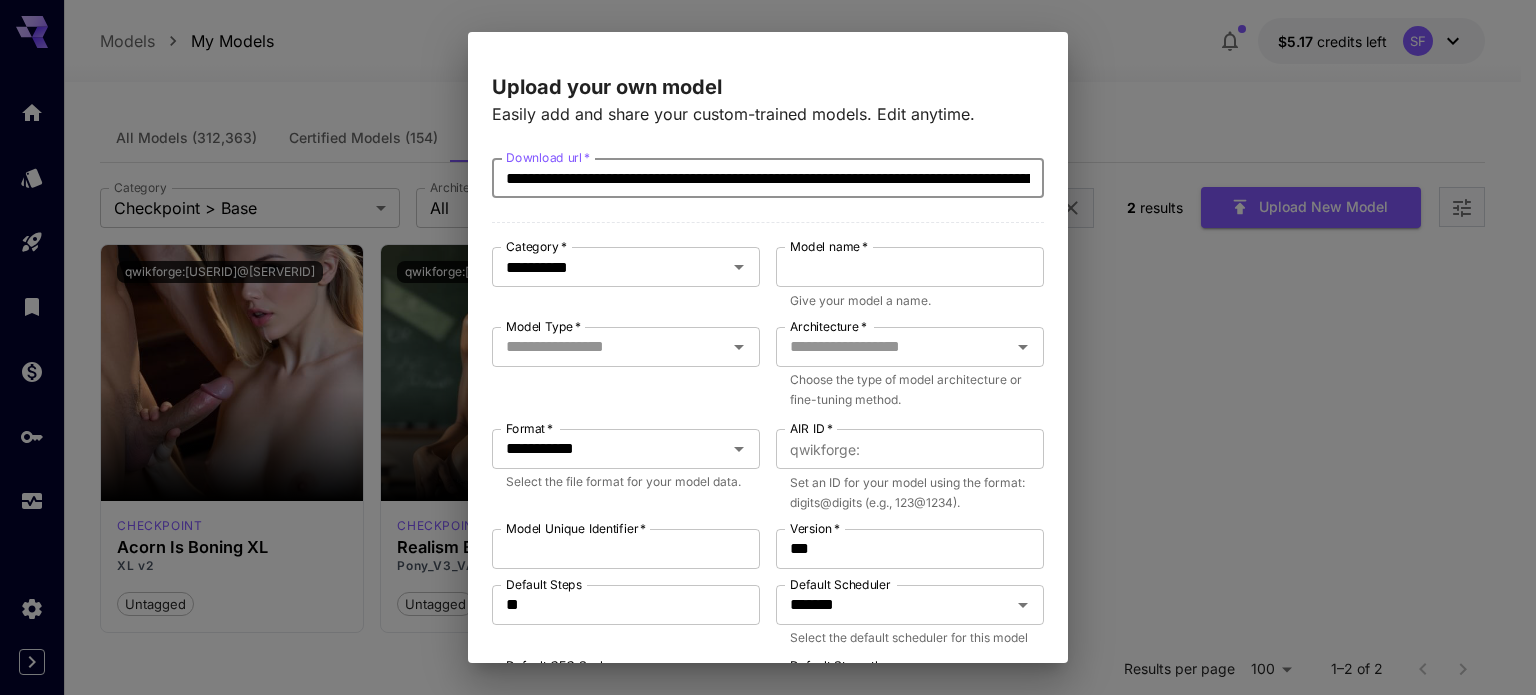 scroll, scrollTop: 0, scrollLeft: 295, axis: horizontal 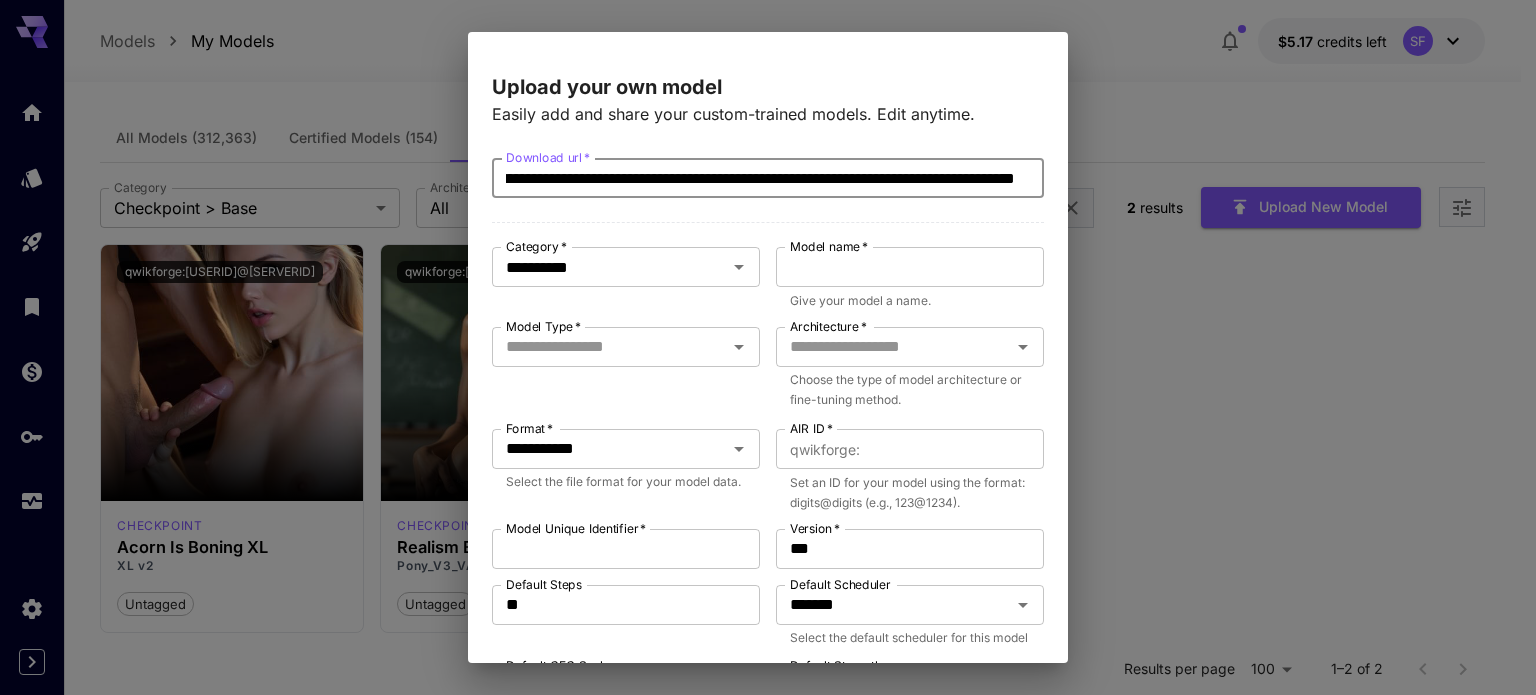 type on "**********" 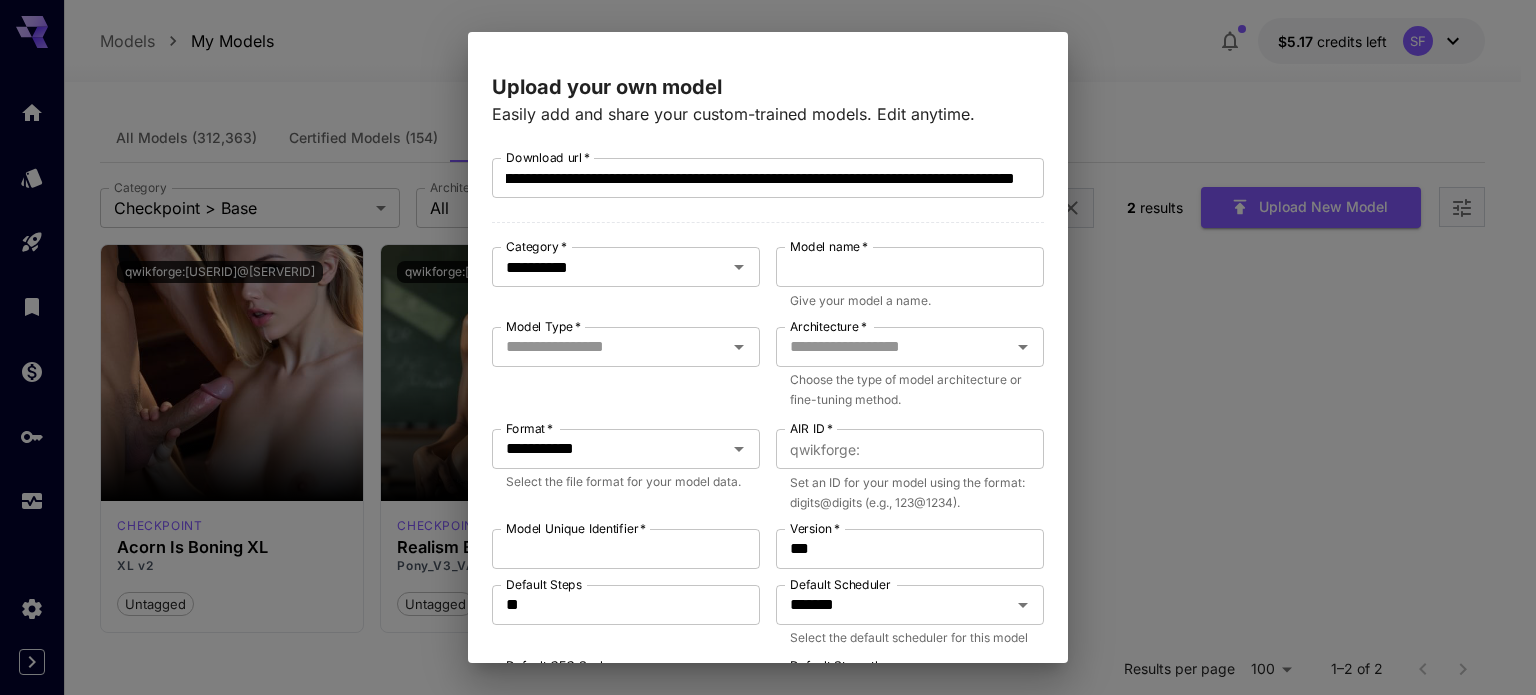 scroll, scrollTop: 0, scrollLeft: 0, axis: both 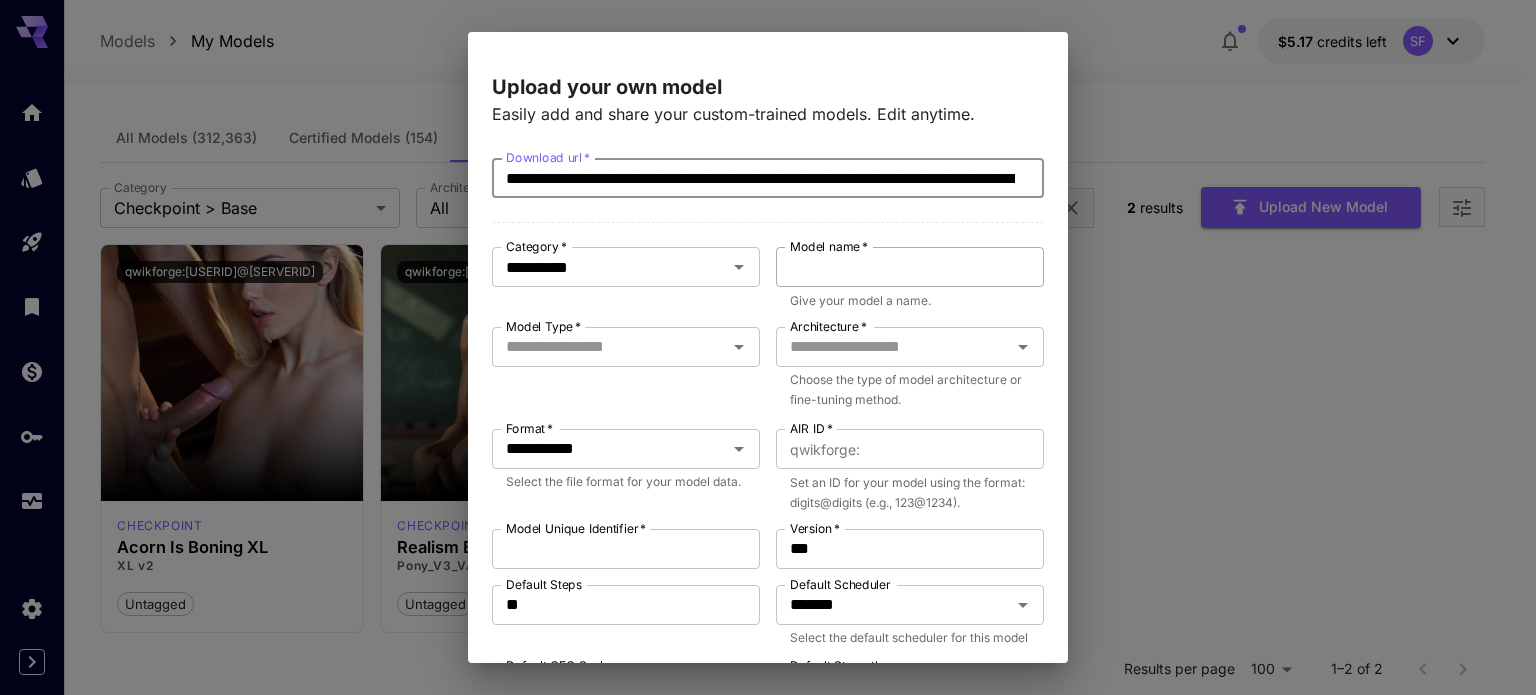 click on "Model name   *" at bounding box center (910, 267) 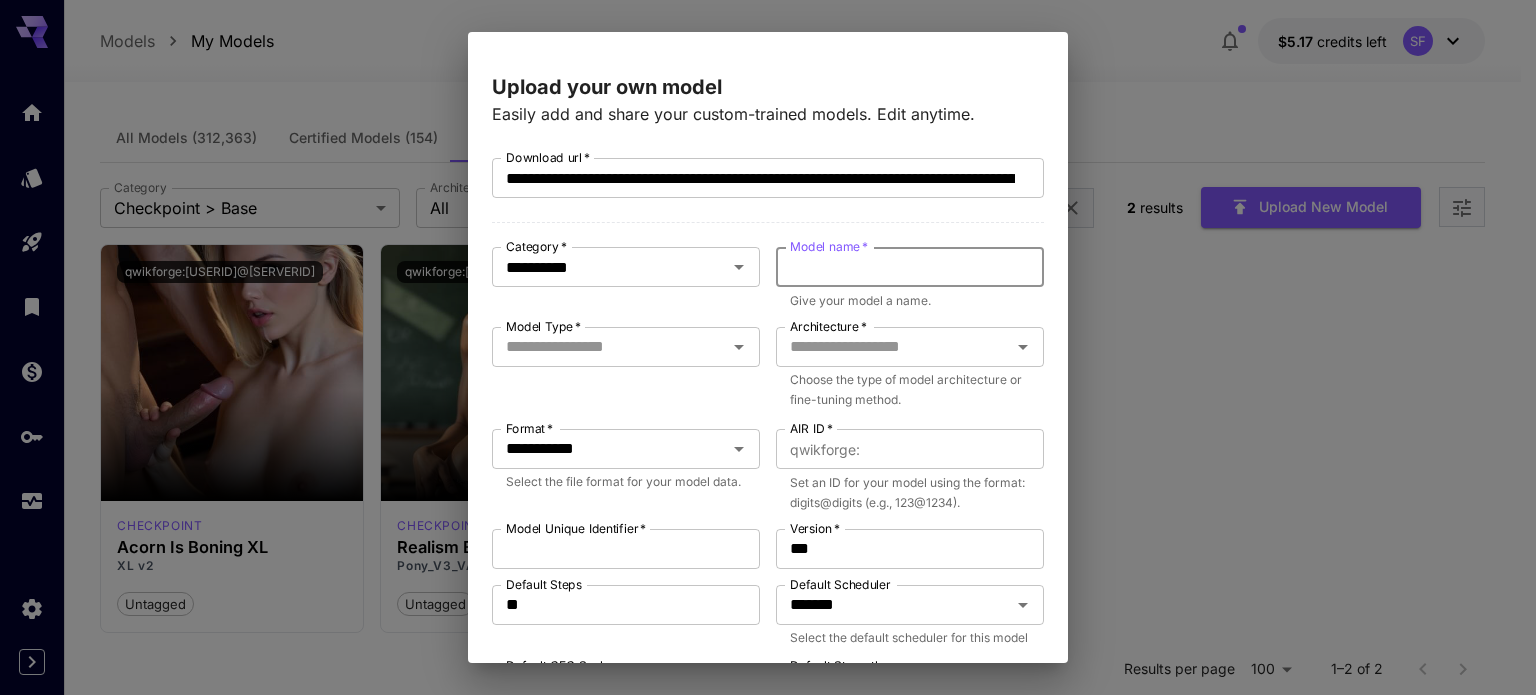 paste on "**********" 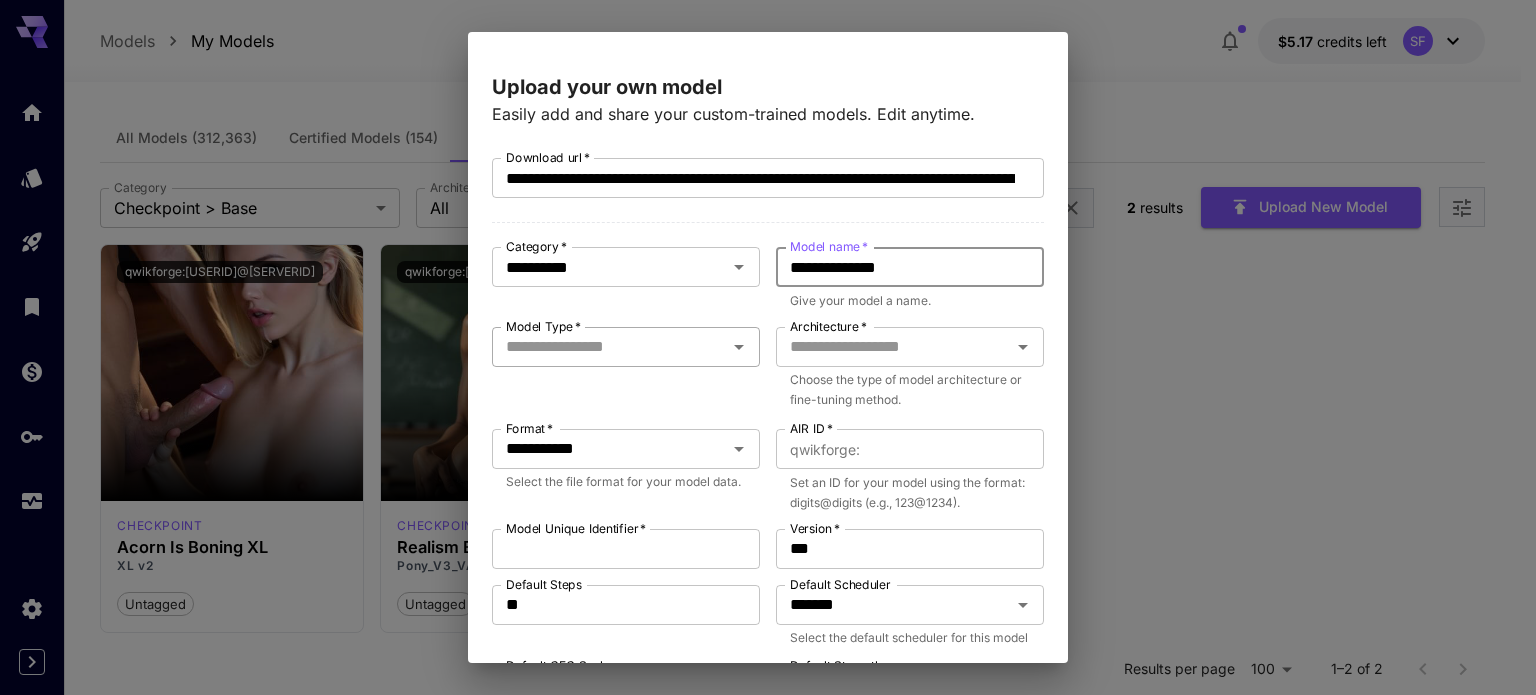 type on "**********" 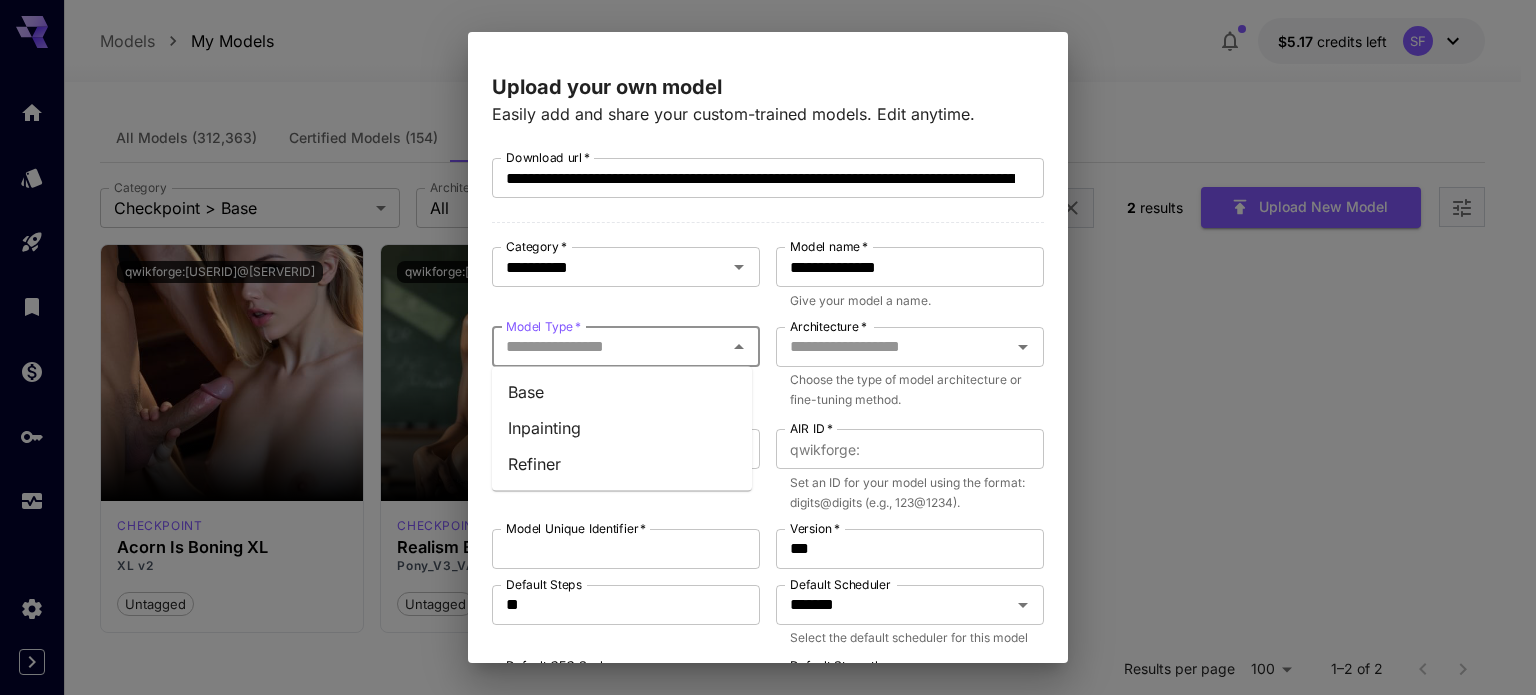 click on "Model Type   *" at bounding box center (609, 347) 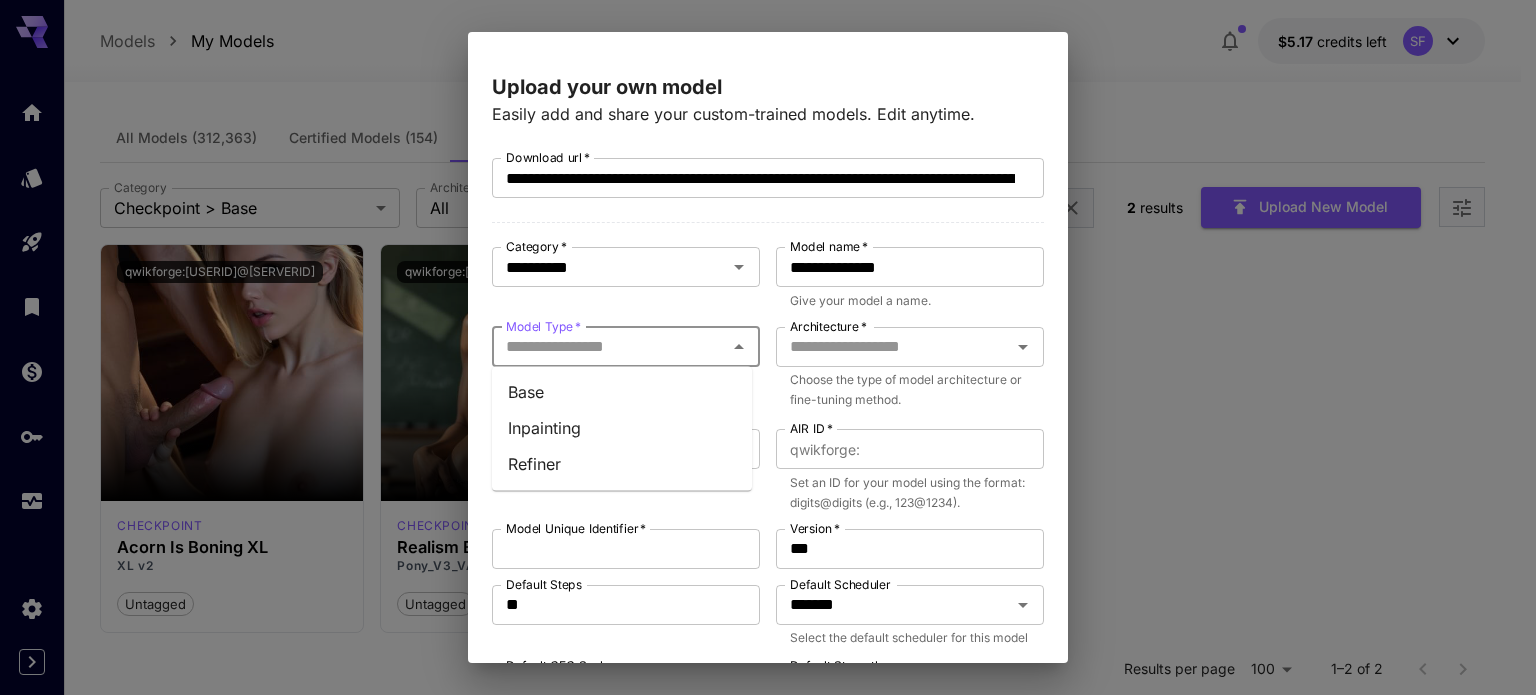 click on "Base" at bounding box center (622, 392) 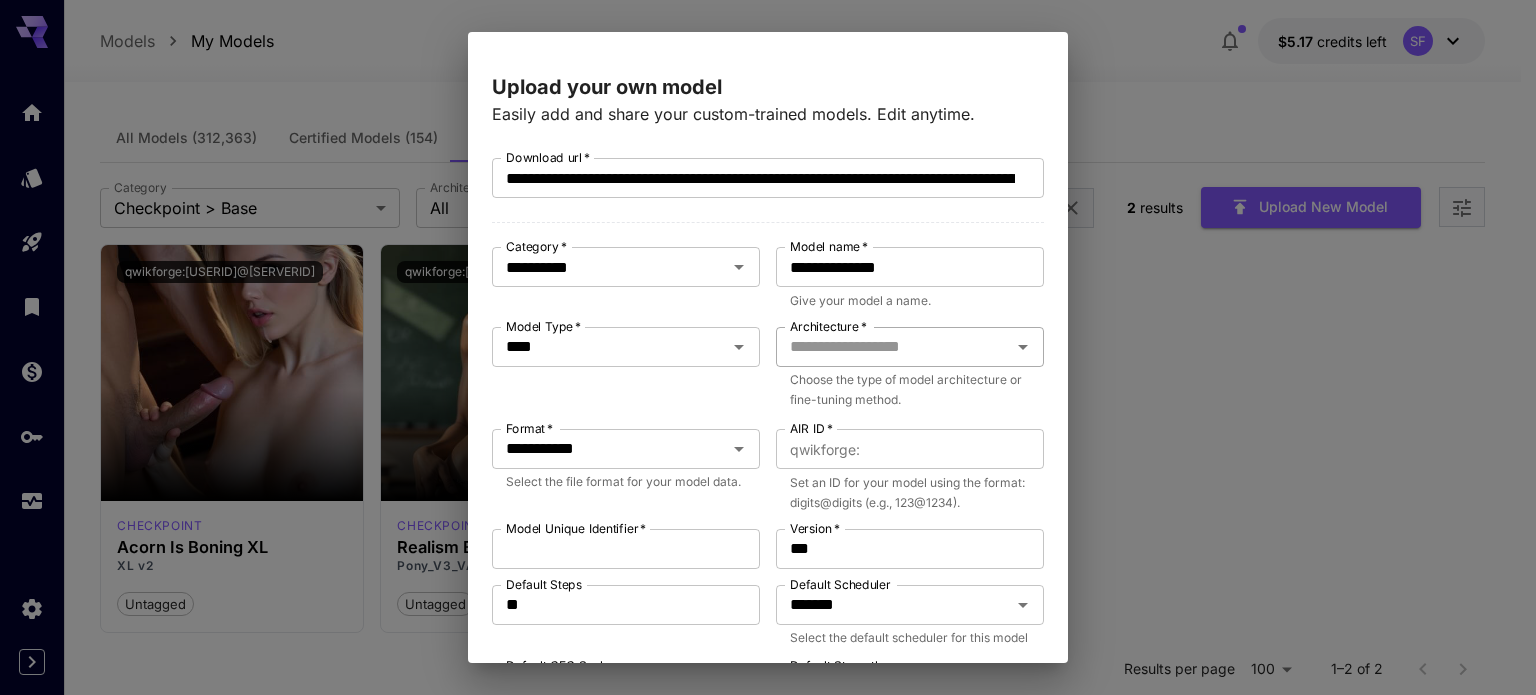 click on "Architecture   *" at bounding box center [893, 347] 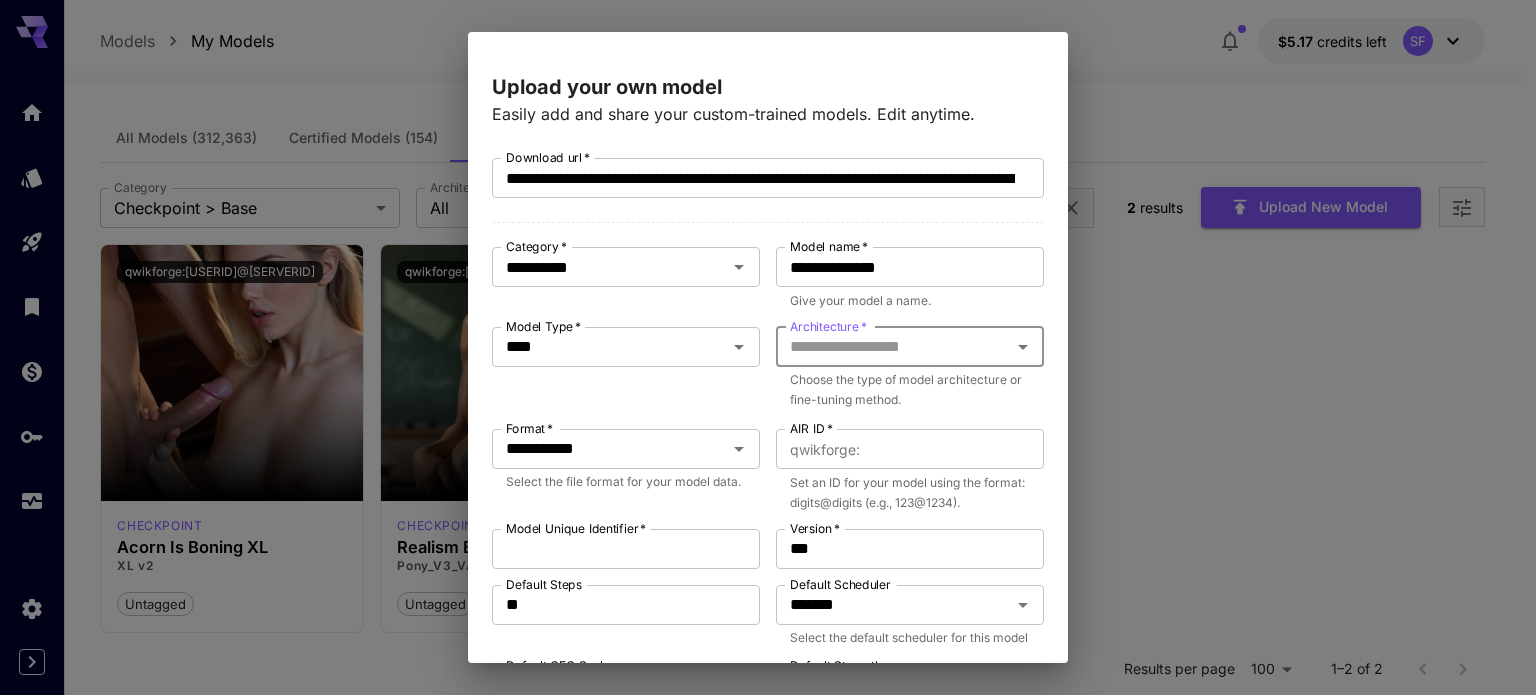 click on "Architecture   *" at bounding box center [893, 347] 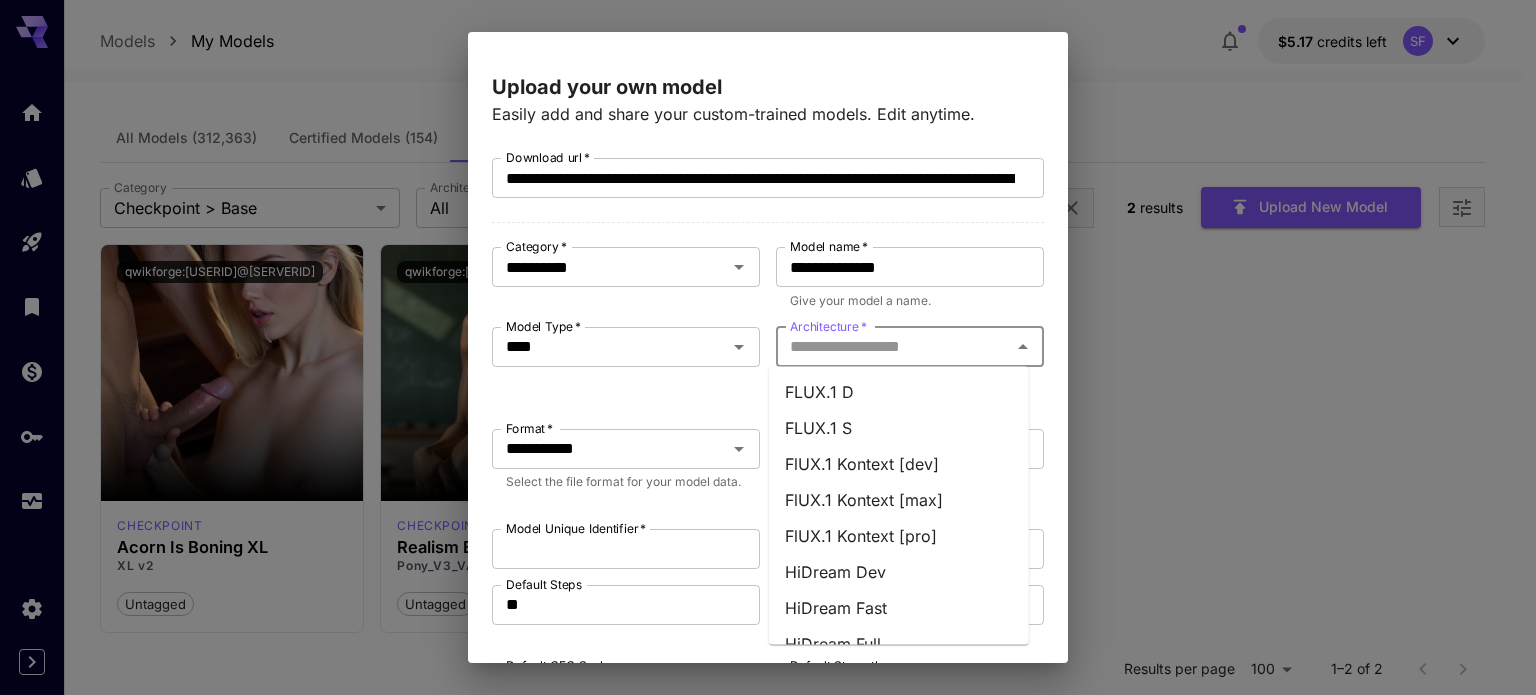scroll, scrollTop: 333, scrollLeft: 0, axis: vertical 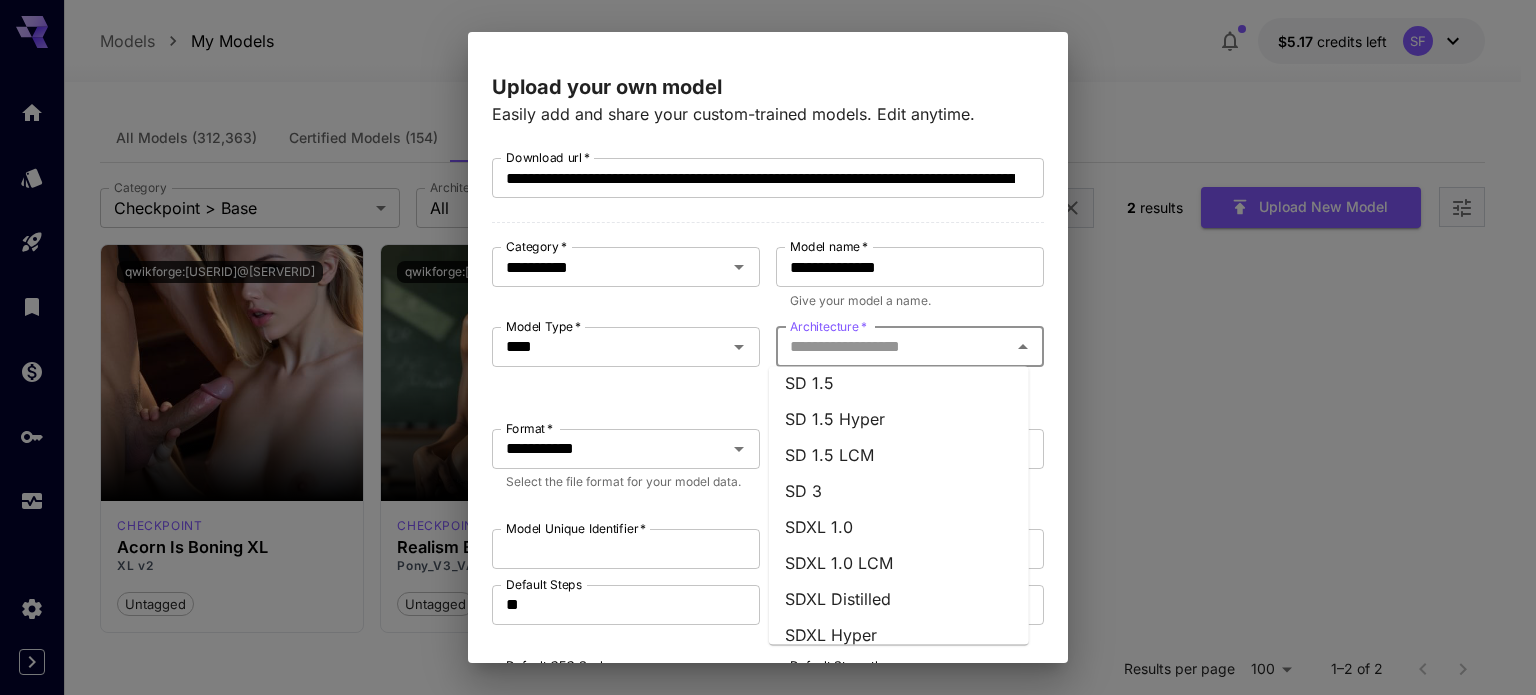 click on "SDXL 1.0" at bounding box center (899, 527) 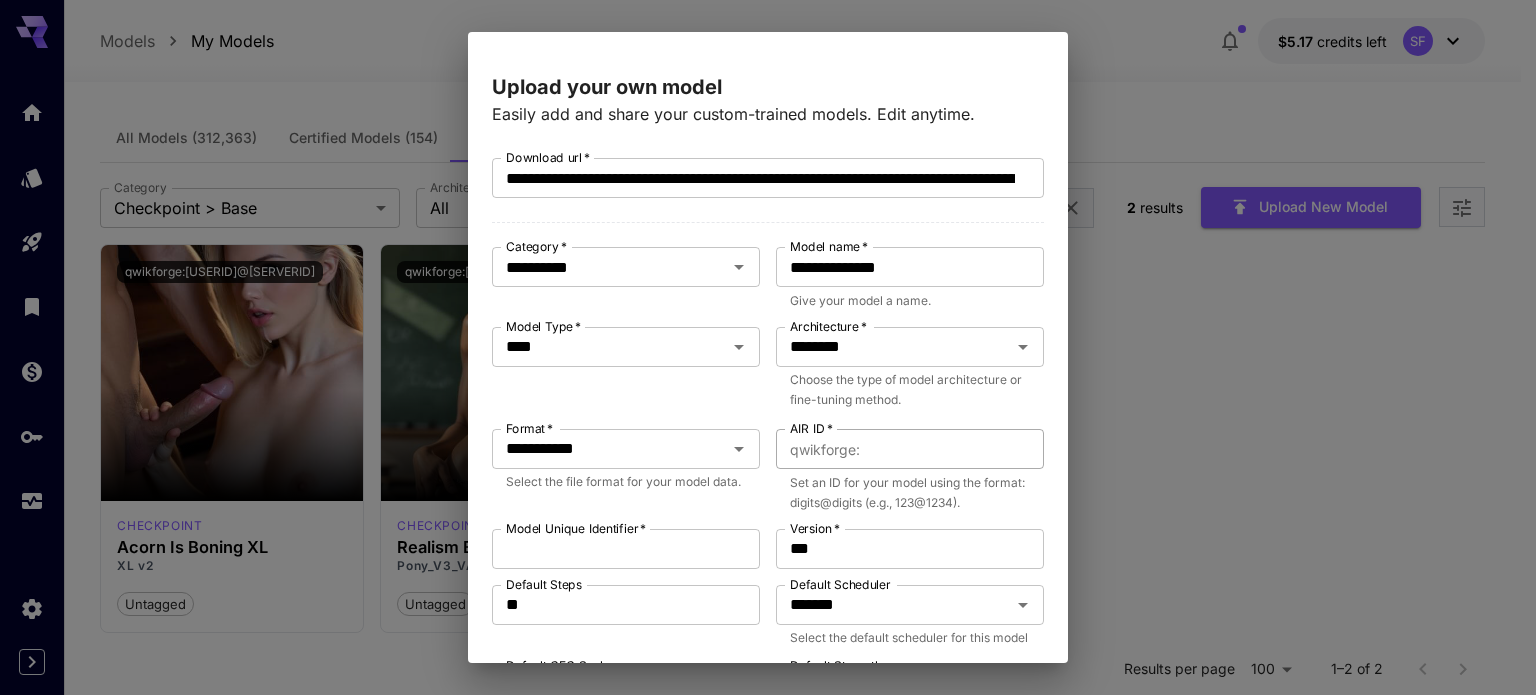 click on "qwikforge :" at bounding box center (825, 449) 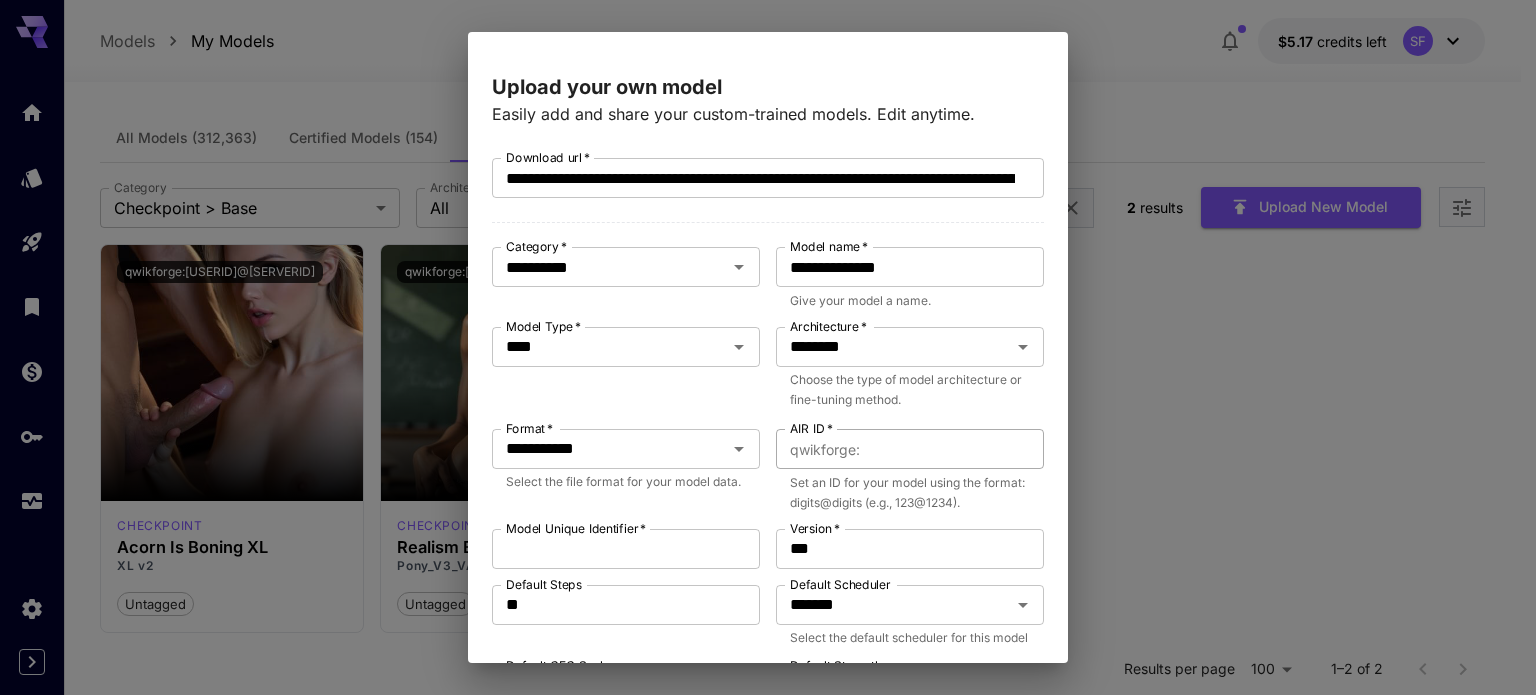 scroll, scrollTop: 166, scrollLeft: 0, axis: vertical 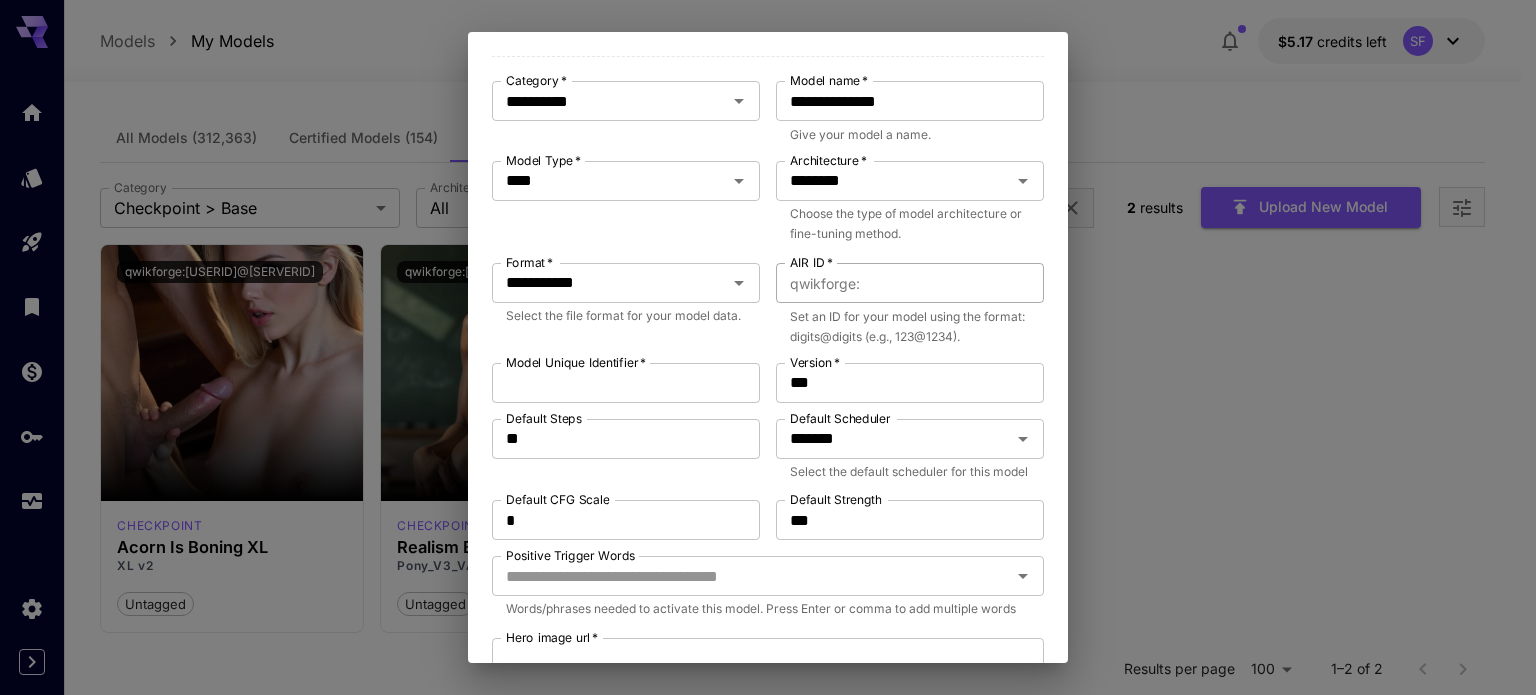 click on "AIR ID   *" at bounding box center [956, 283] 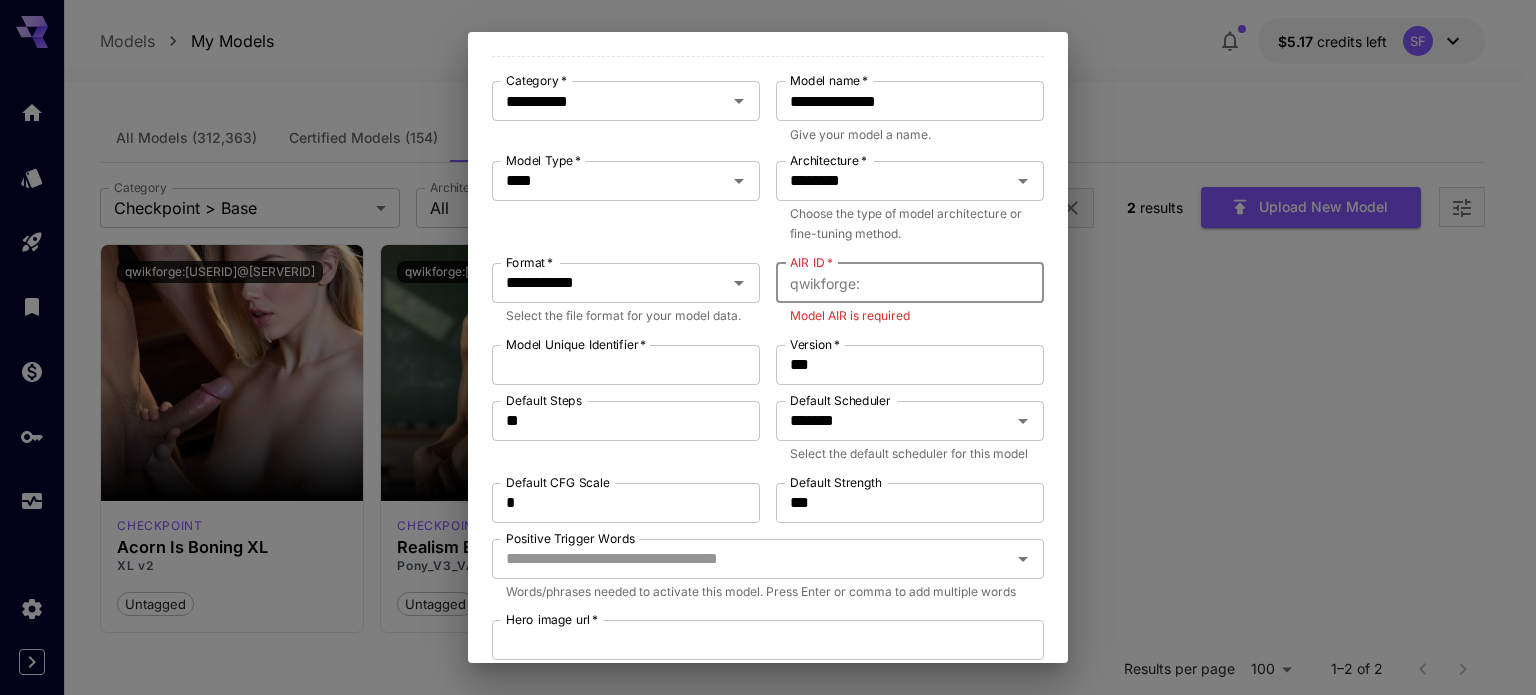 paste on "**********" 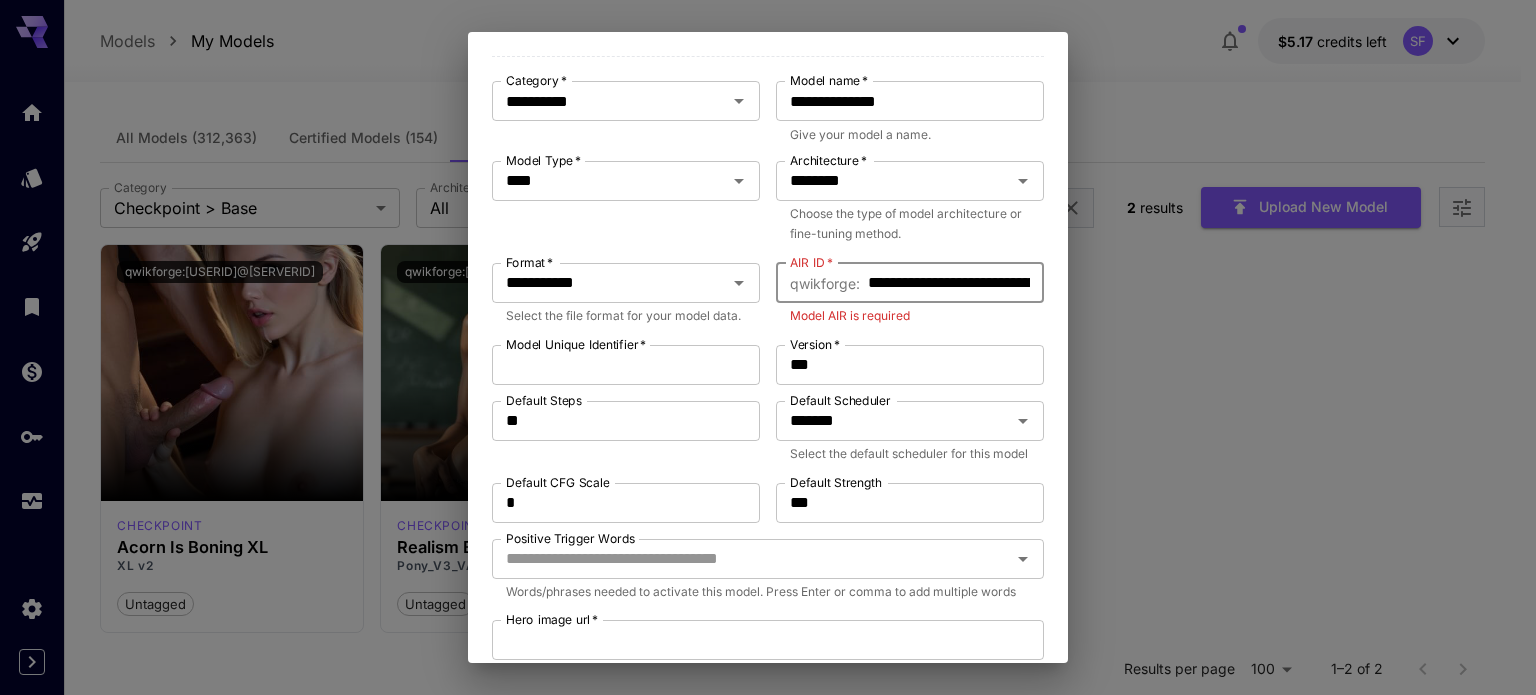 scroll, scrollTop: 0, scrollLeft: 209, axis: horizontal 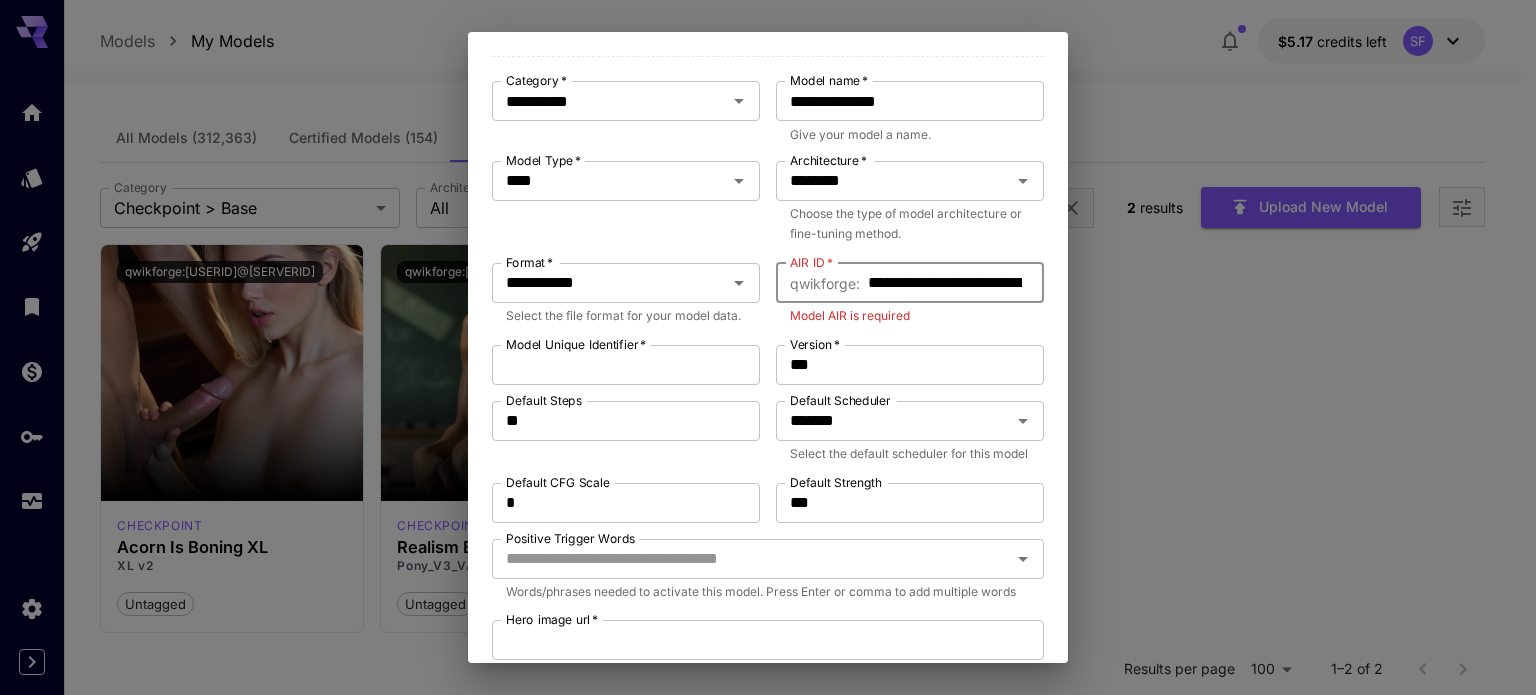 drag, startPoint x: 880, startPoint y: 279, endPoint x: 828, endPoint y: 275, distance: 52.153618 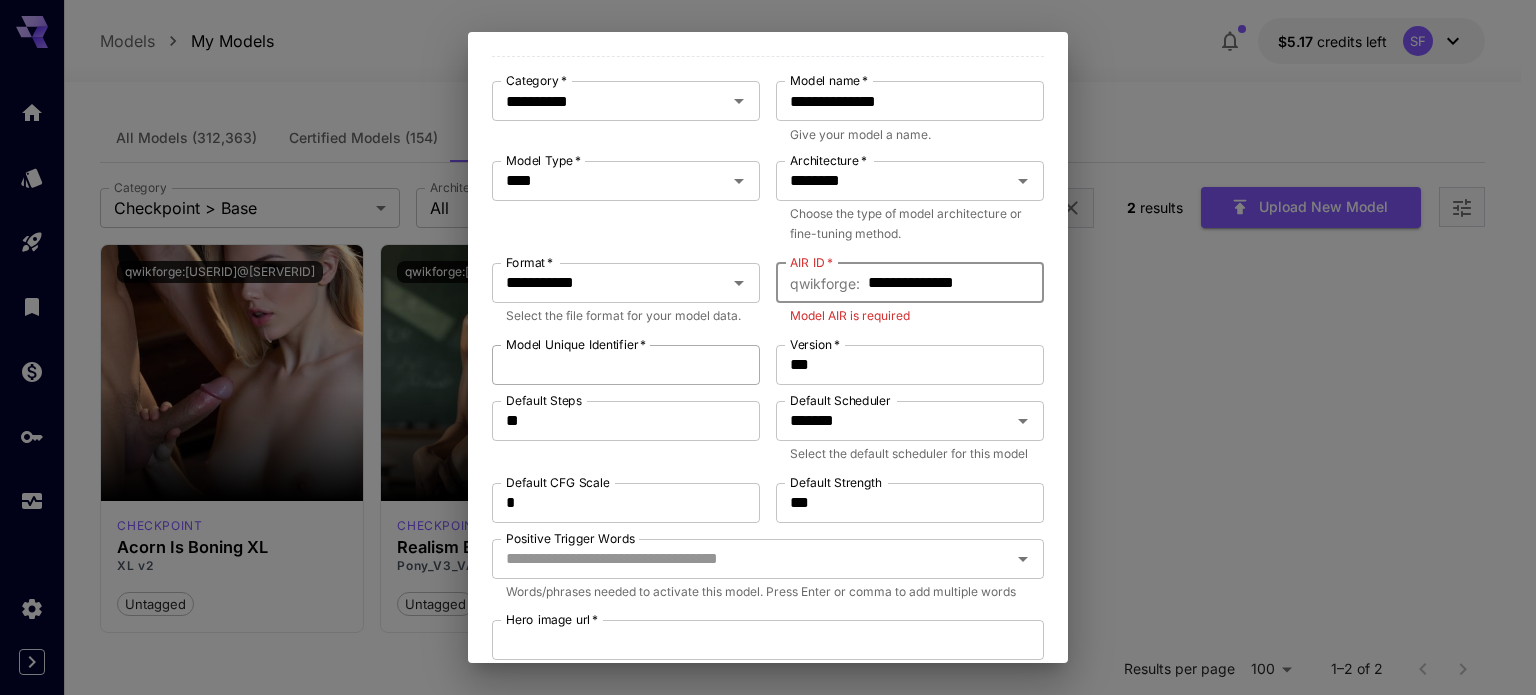 type on "**********" 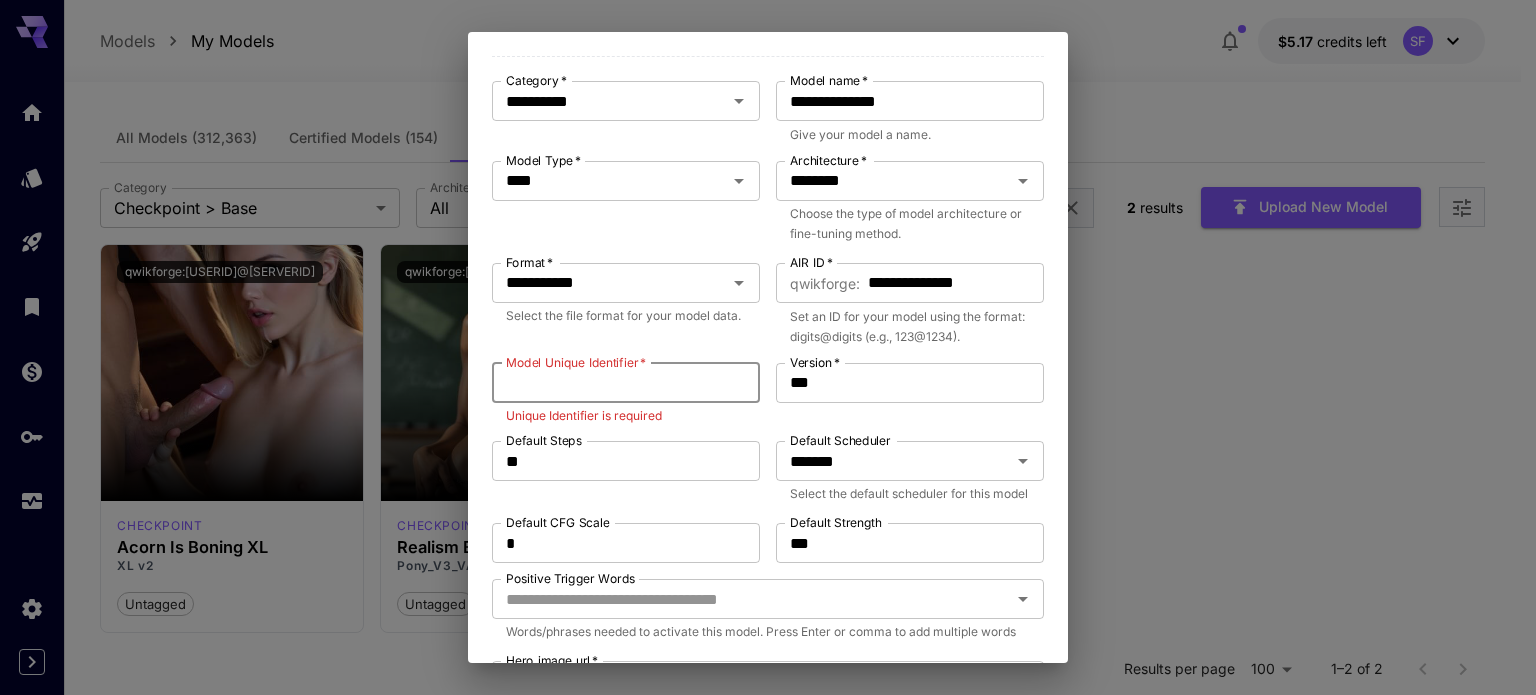 paste on "**********" 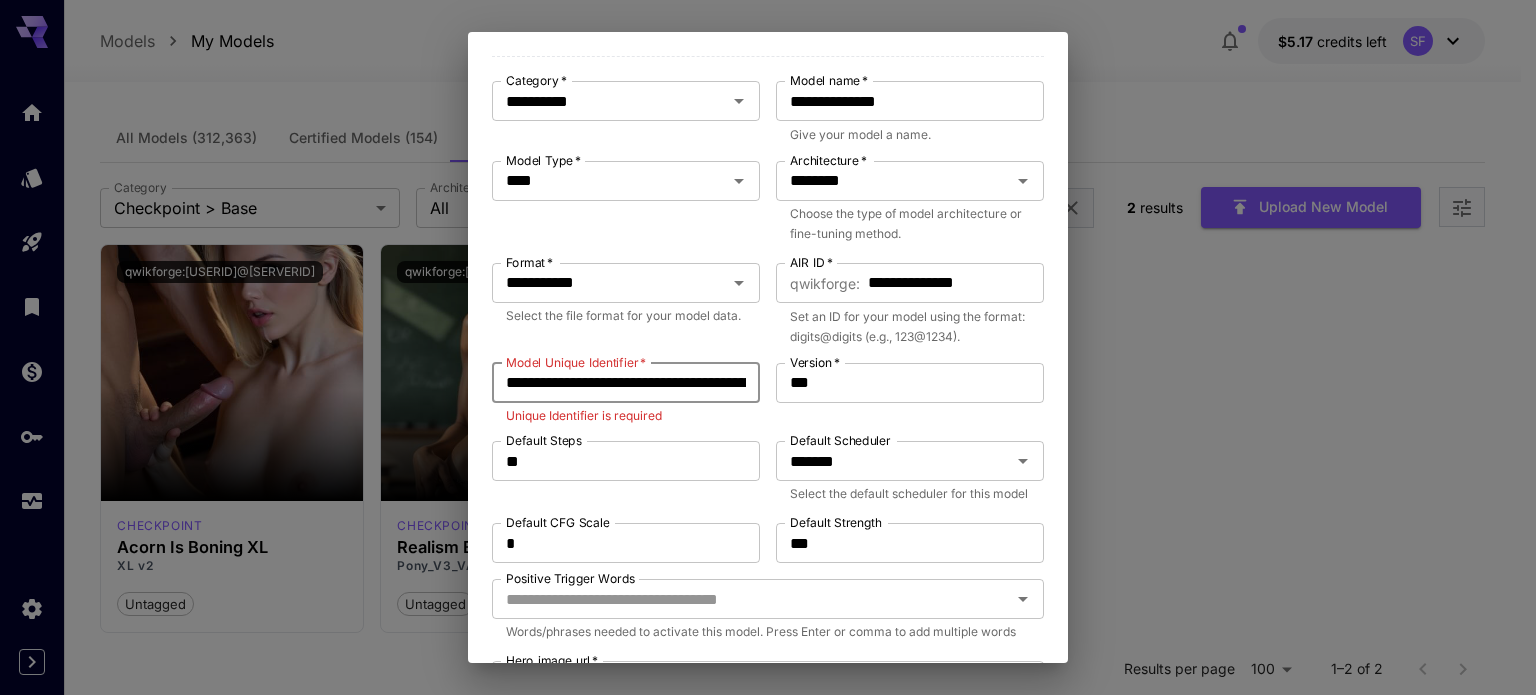 scroll, scrollTop: 0, scrollLeft: 405, axis: horizontal 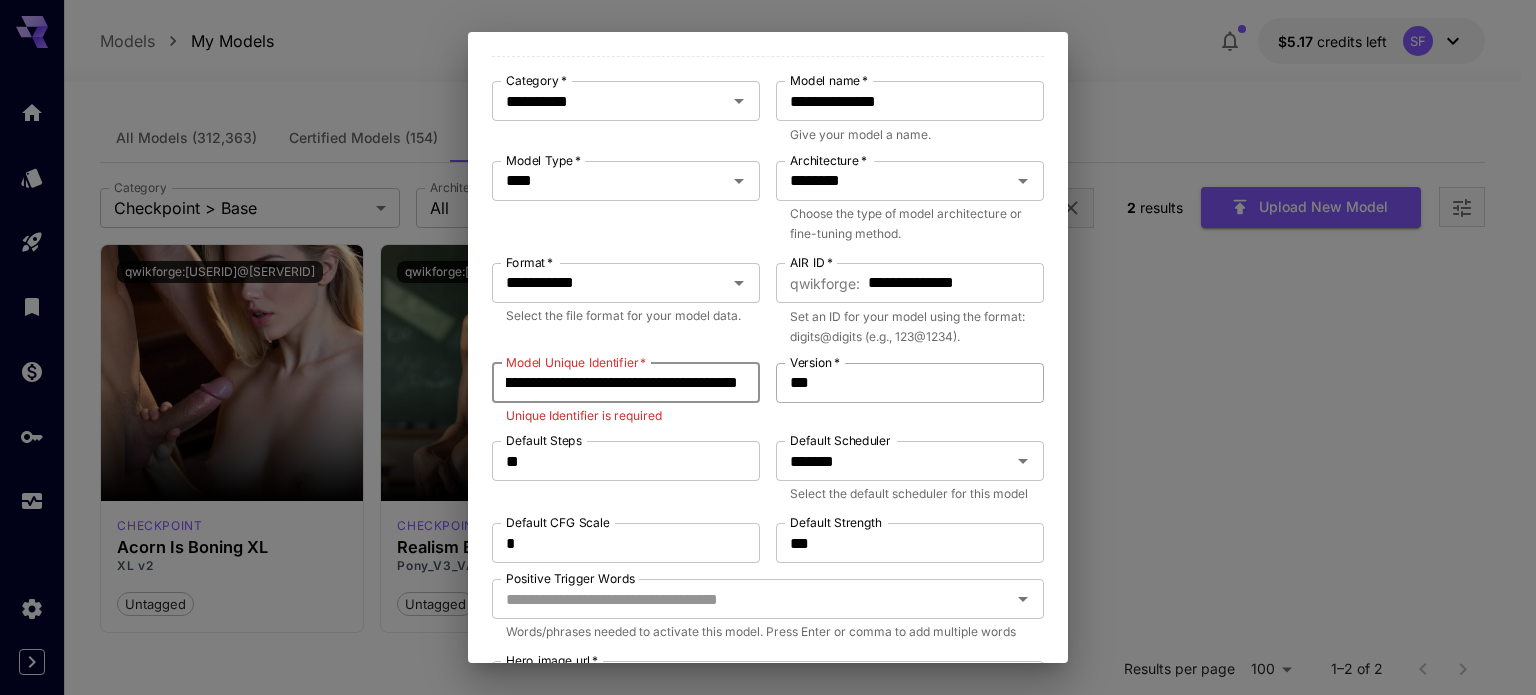type on "**********" 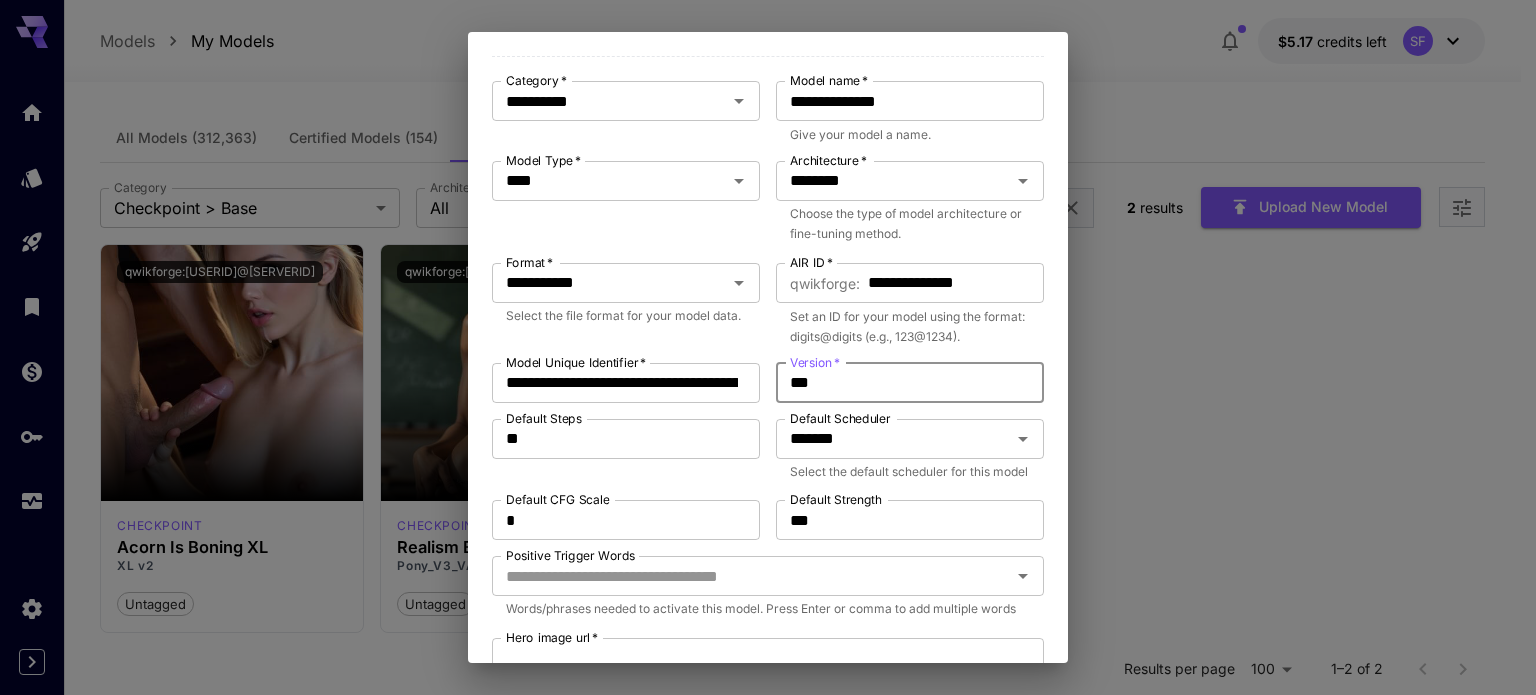 drag, startPoint x: 847, startPoint y: 385, endPoint x: 764, endPoint y: 387, distance: 83.02409 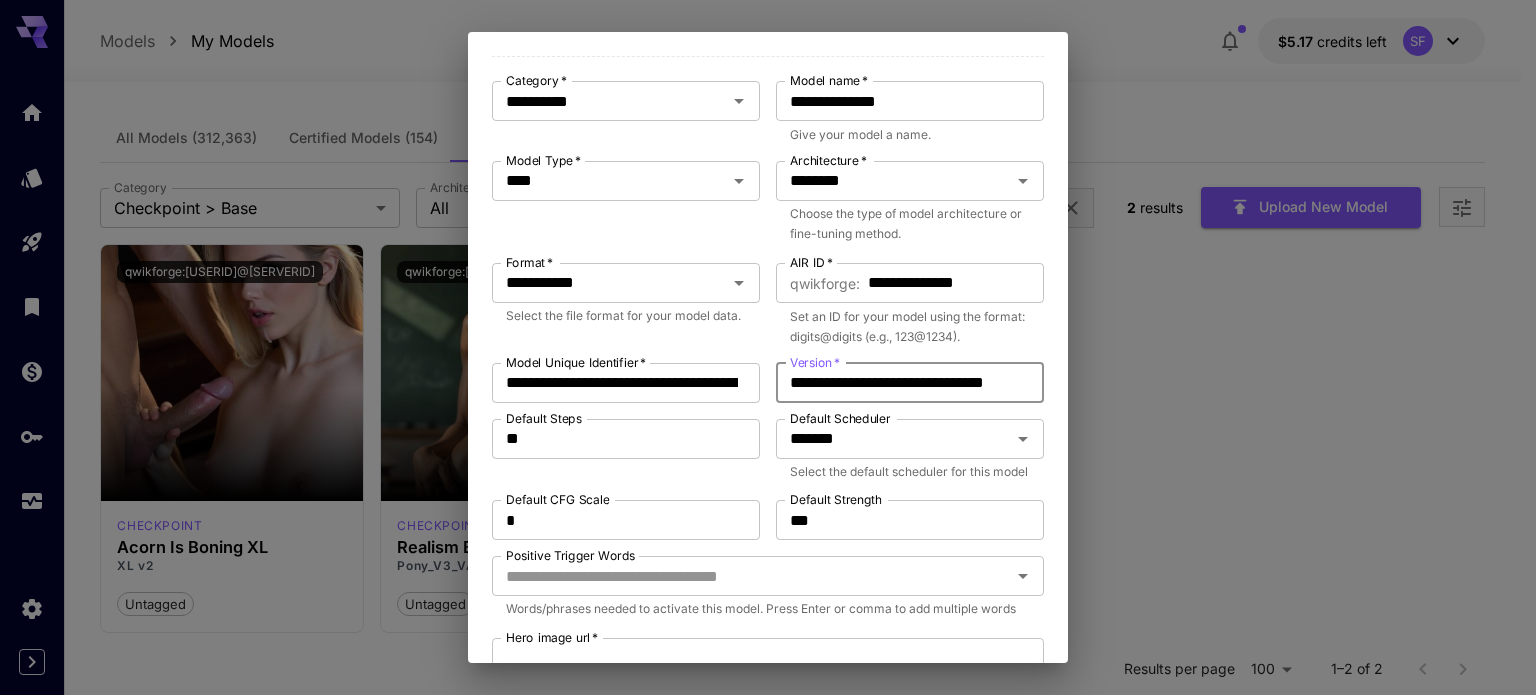 scroll, scrollTop: 0, scrollLeft: 8, axis: horizontal 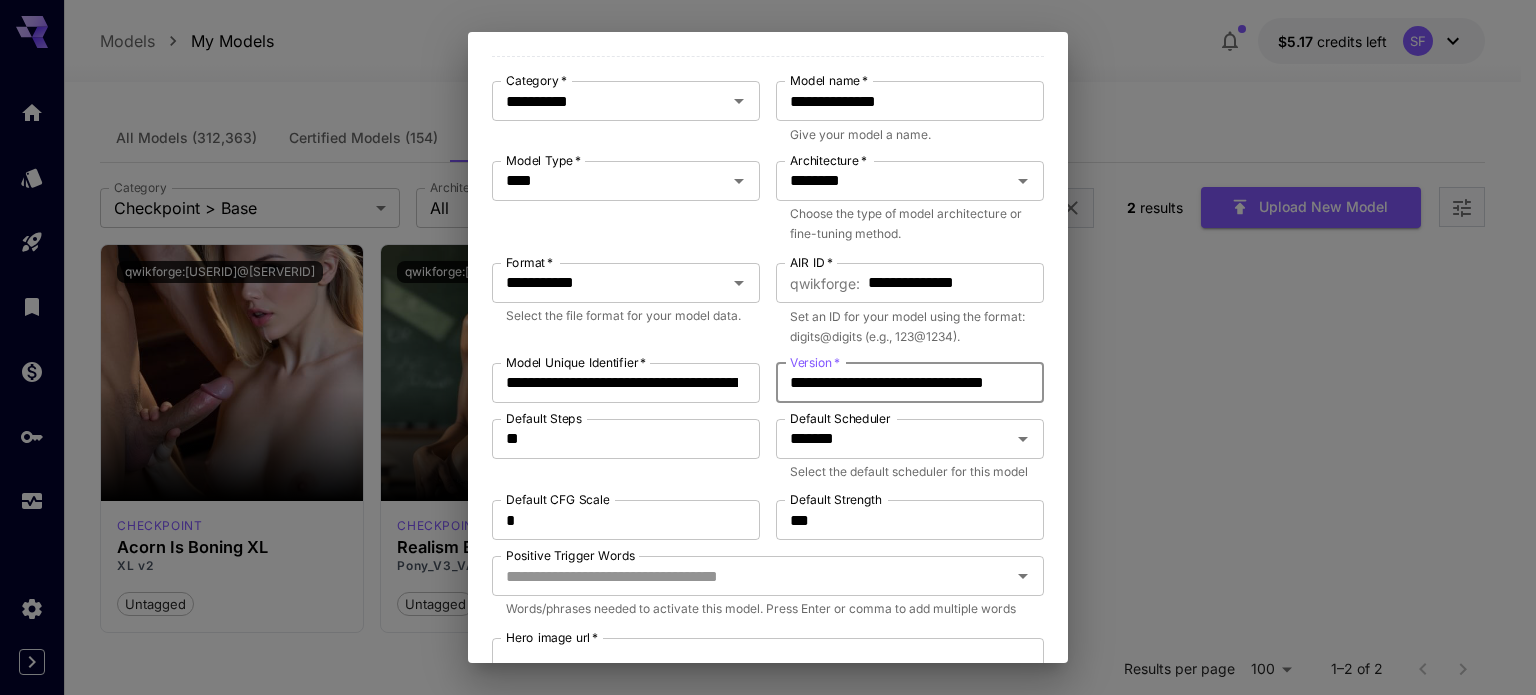 type on "**********" 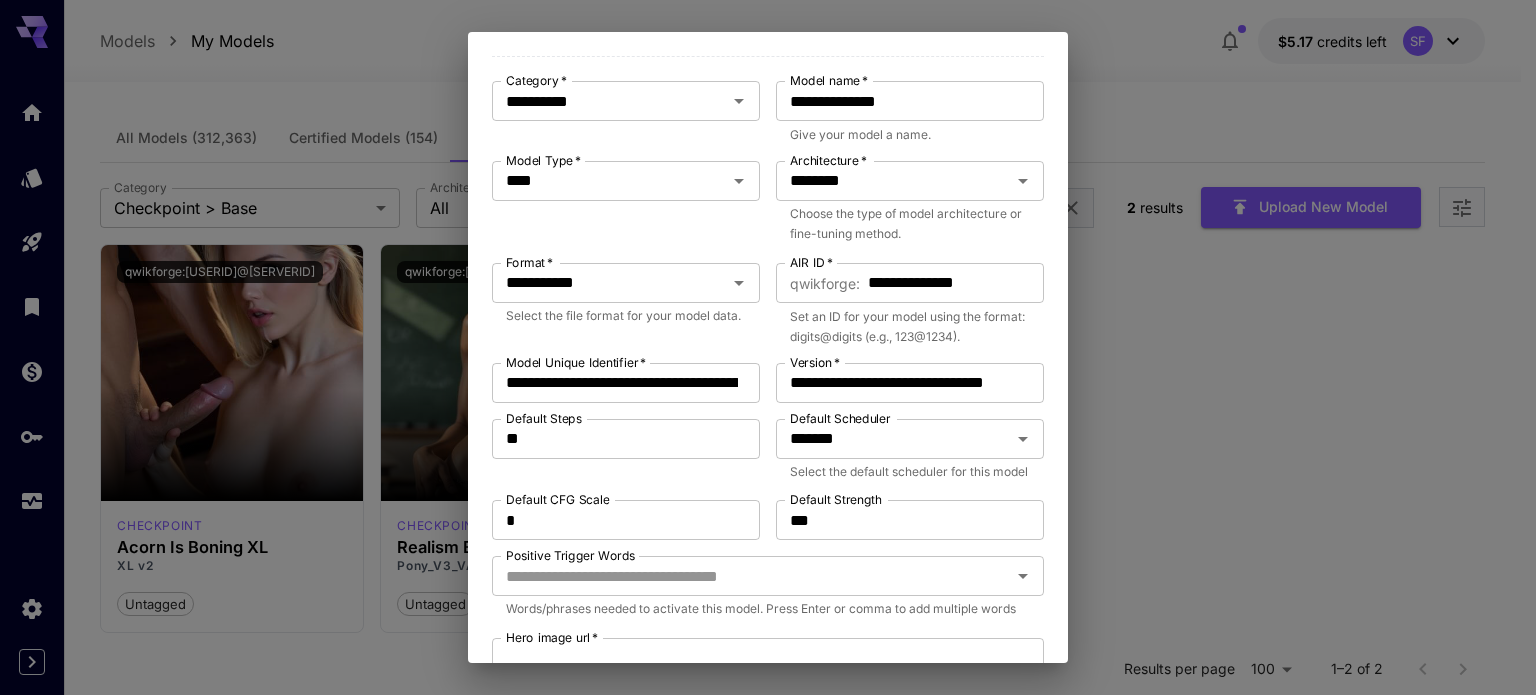 scroll, scrollTop: 0, scrollLeft: 0, axis: both 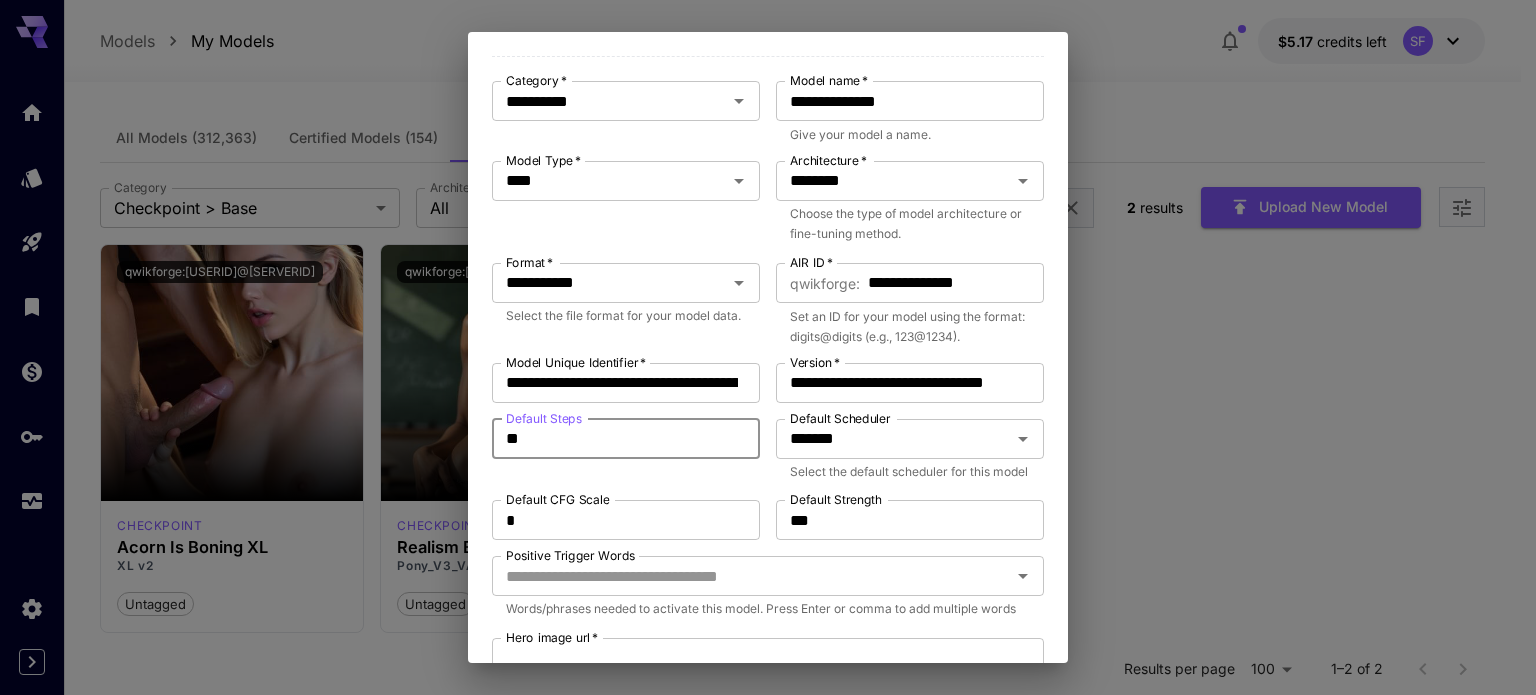 click on "**" at bounding box center (626, 439) 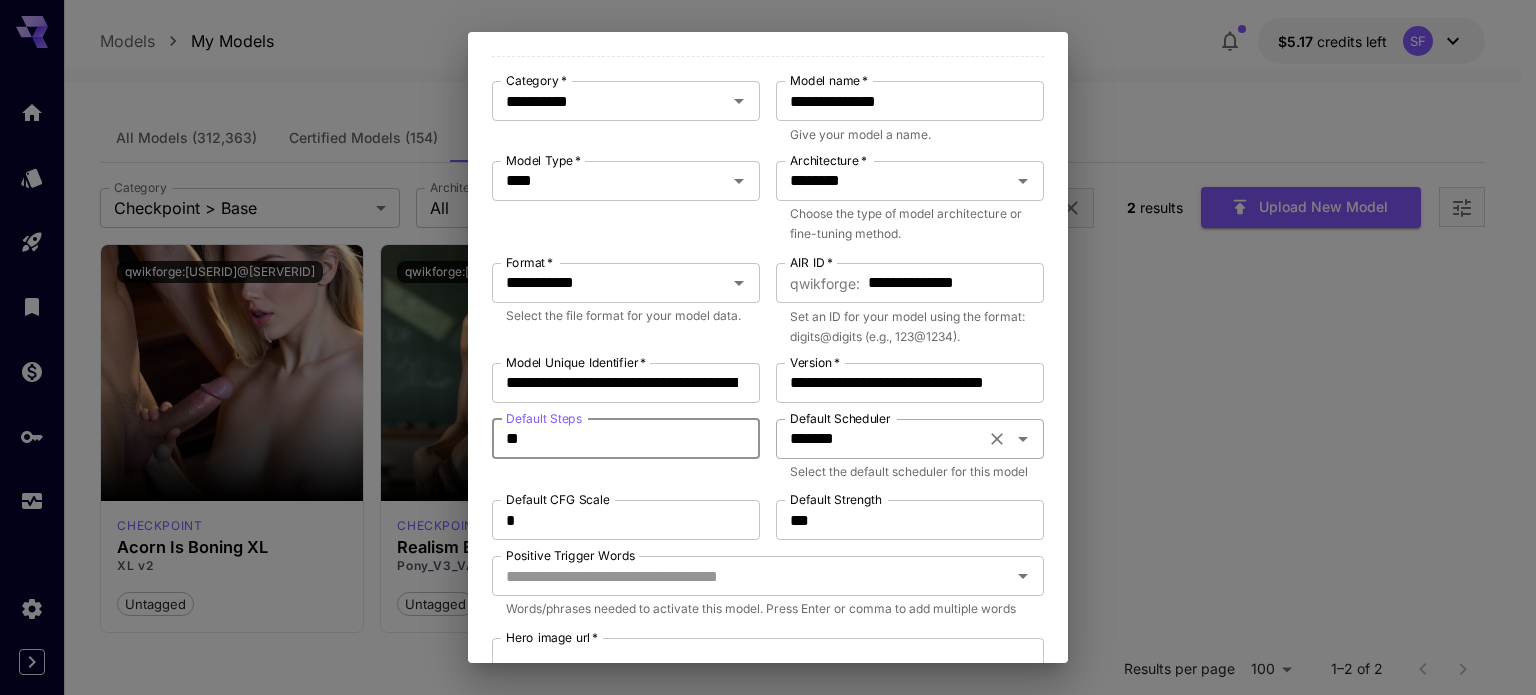 type on "**" 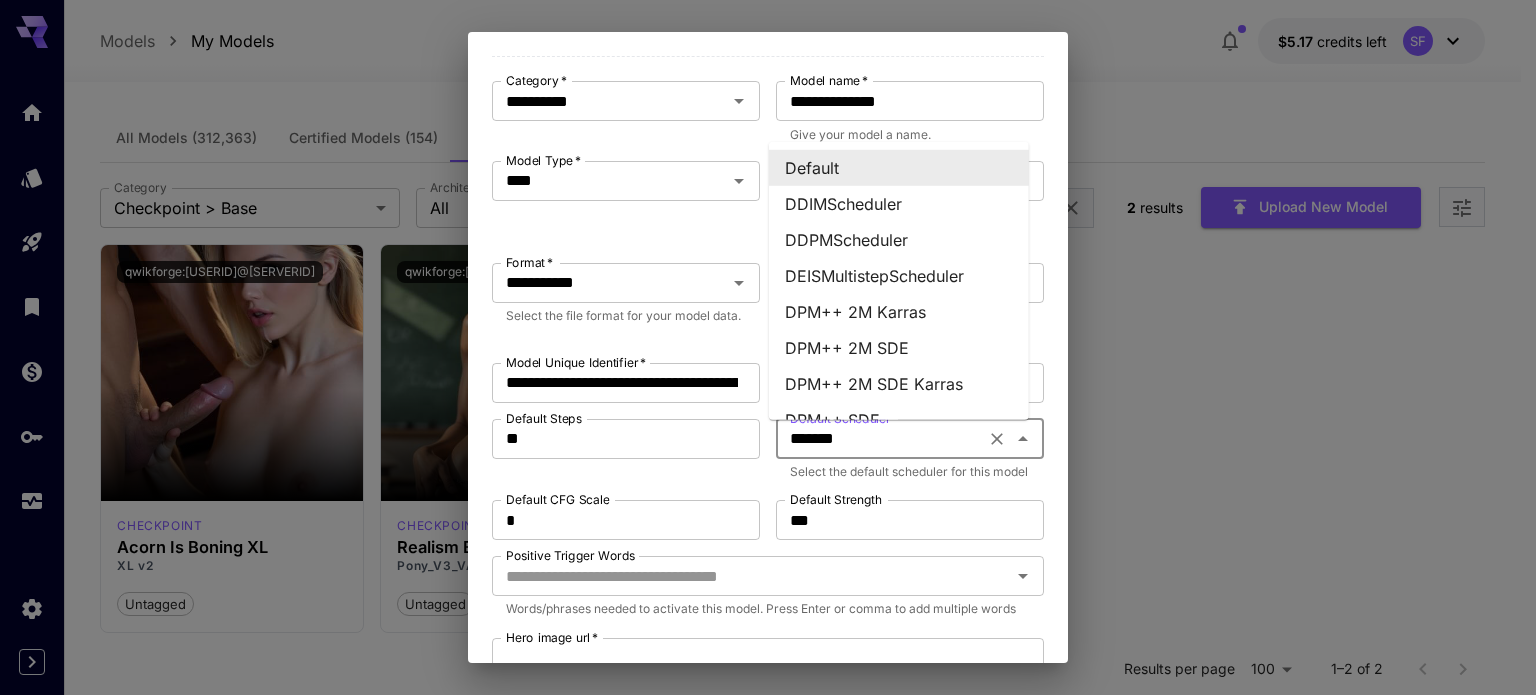 click on "Default Steps ** Default Steps" at bounding box center (626, 452) 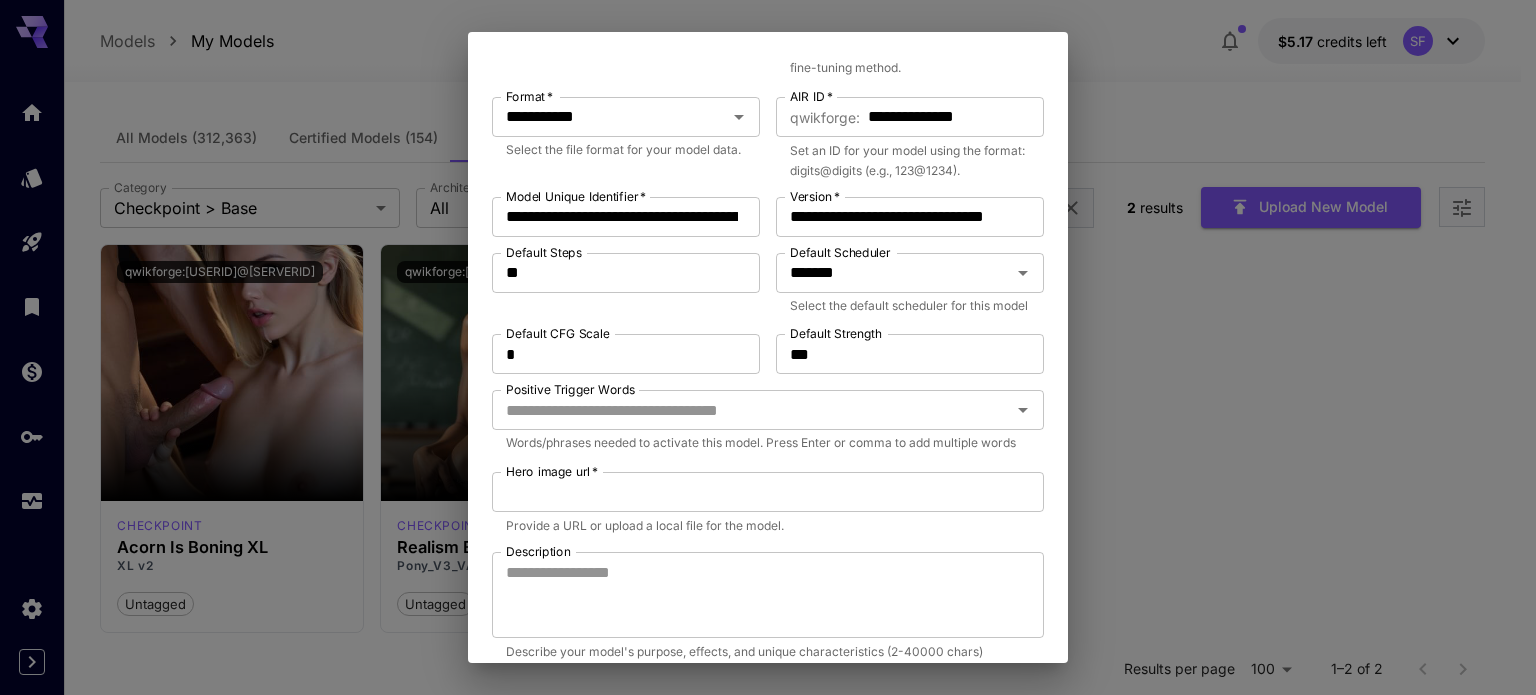 scroll, scrollTop: 333, scrollLeft: 0, axis: vertical 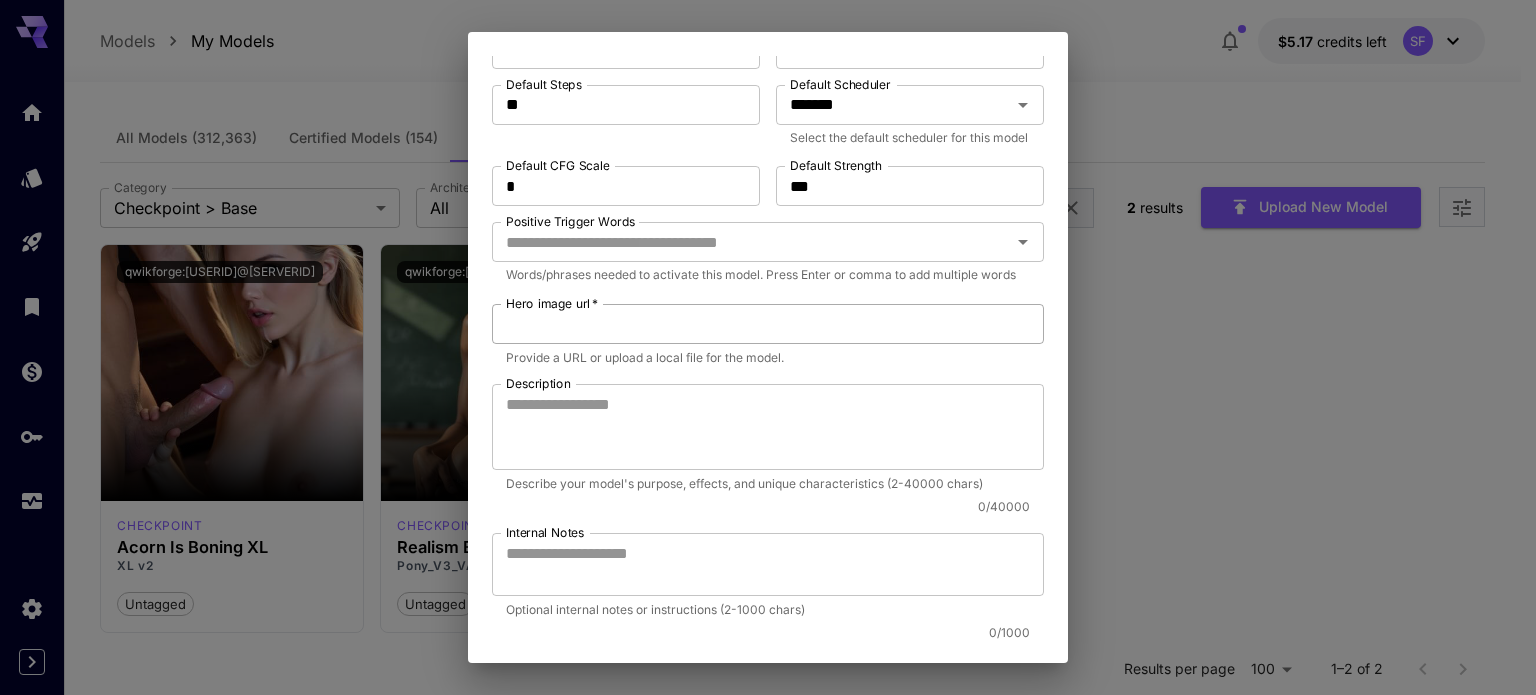 click on "Hero image url   *" at bounding box center (768, 324) 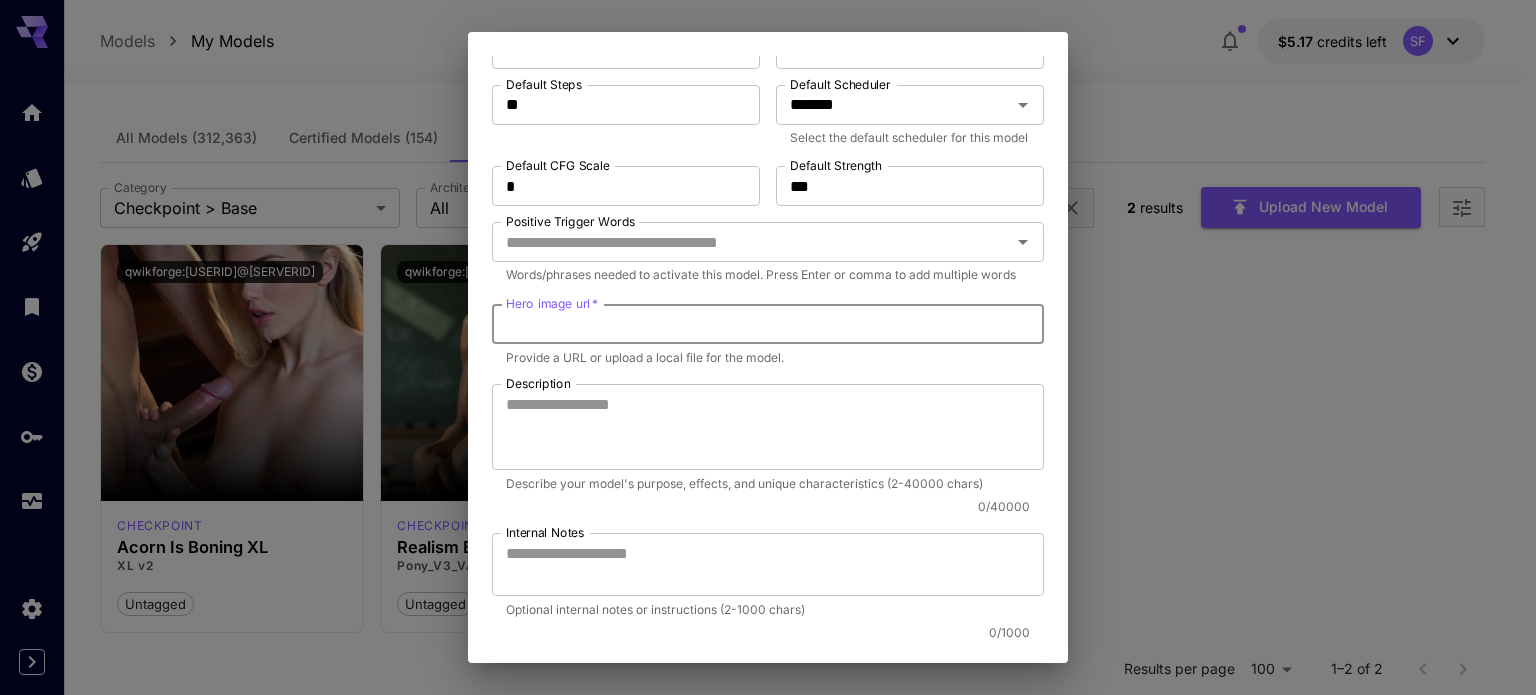 paste on "**********" 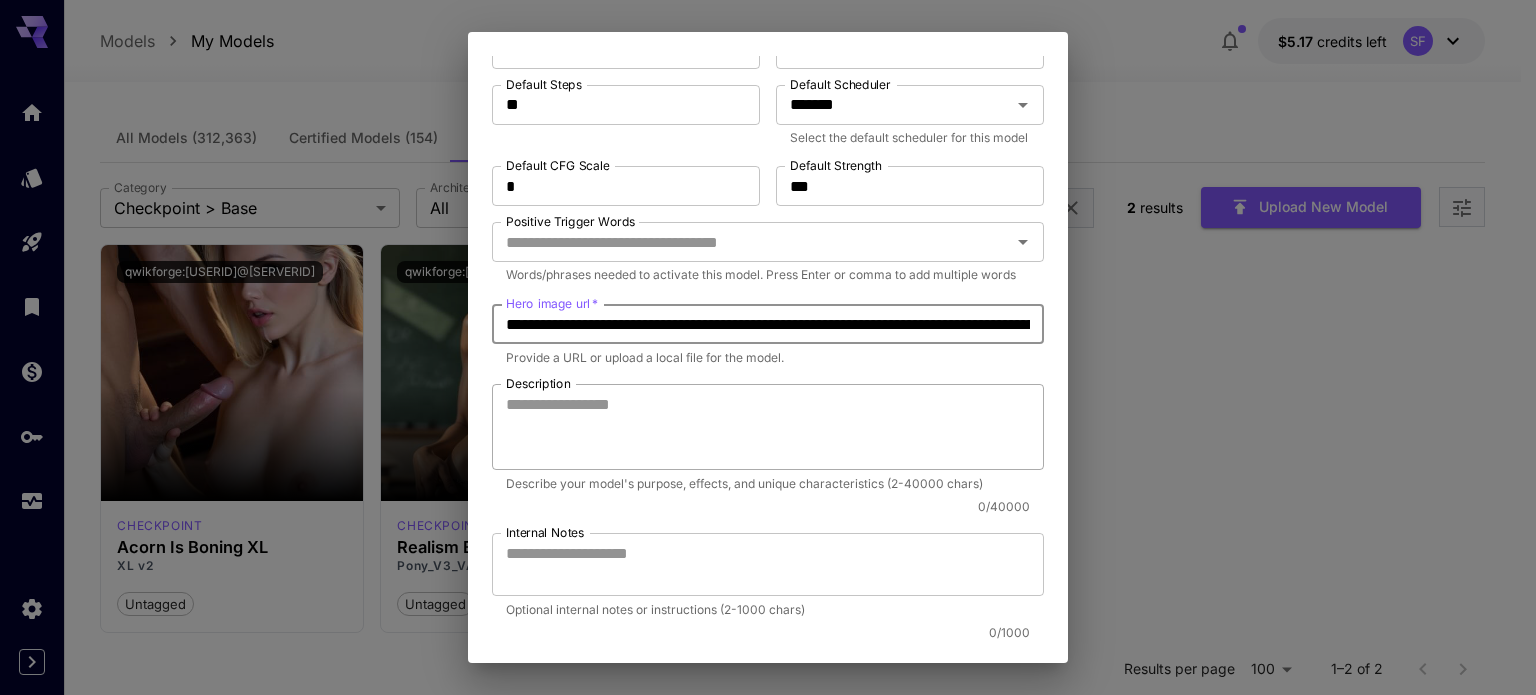 scroll, scrollTop: 0, scrollLeft: 608, axis: horizontal 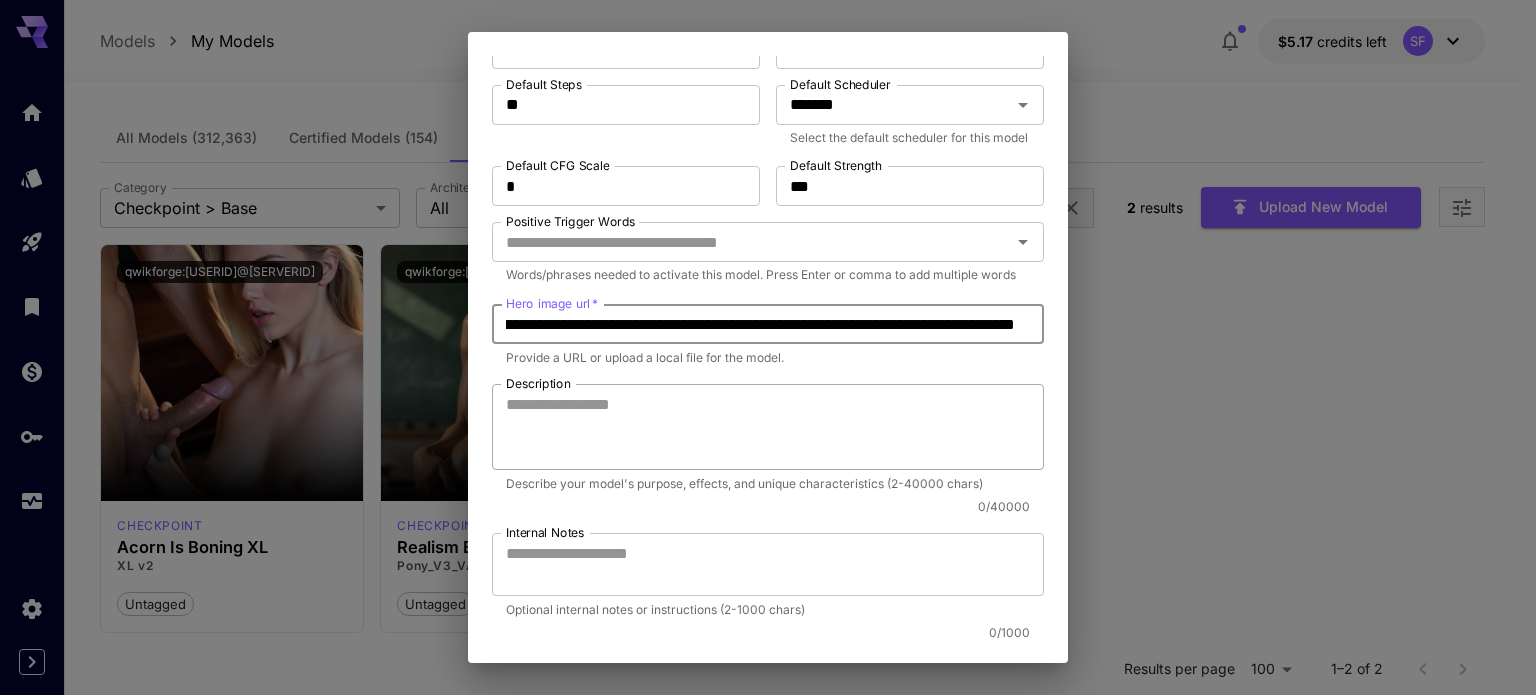 type on "**********" 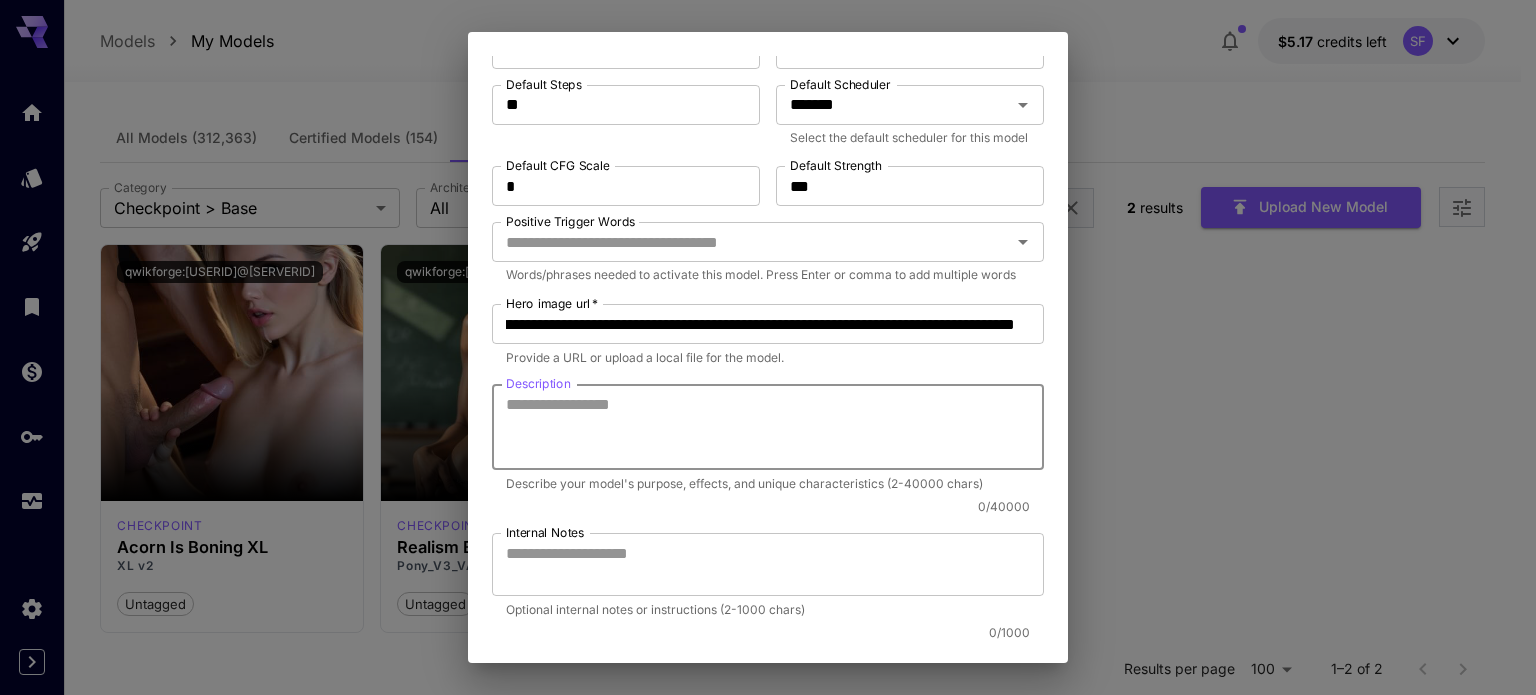 click on "Description" at bounding box center (768, 427) 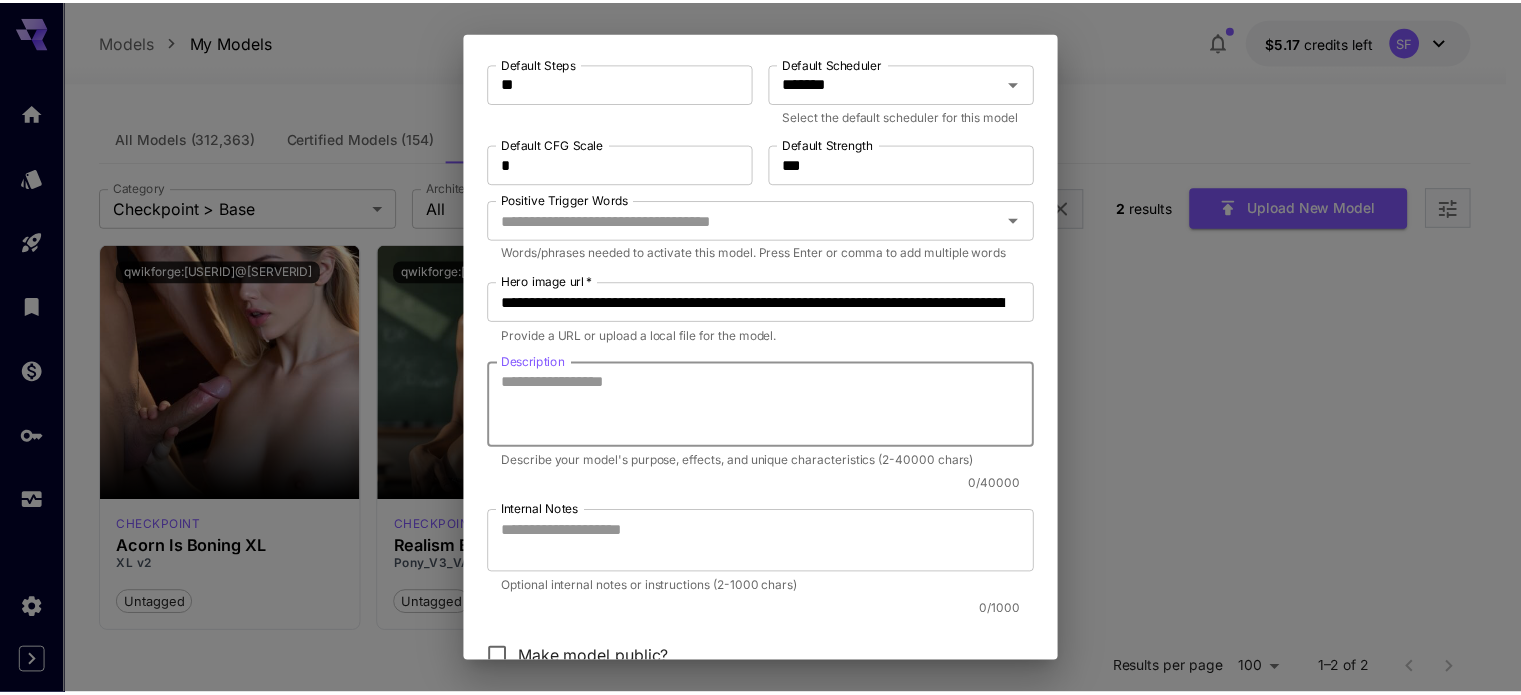 scroll, scrollTop: 688, scrollLeft: 0, axis: vertical 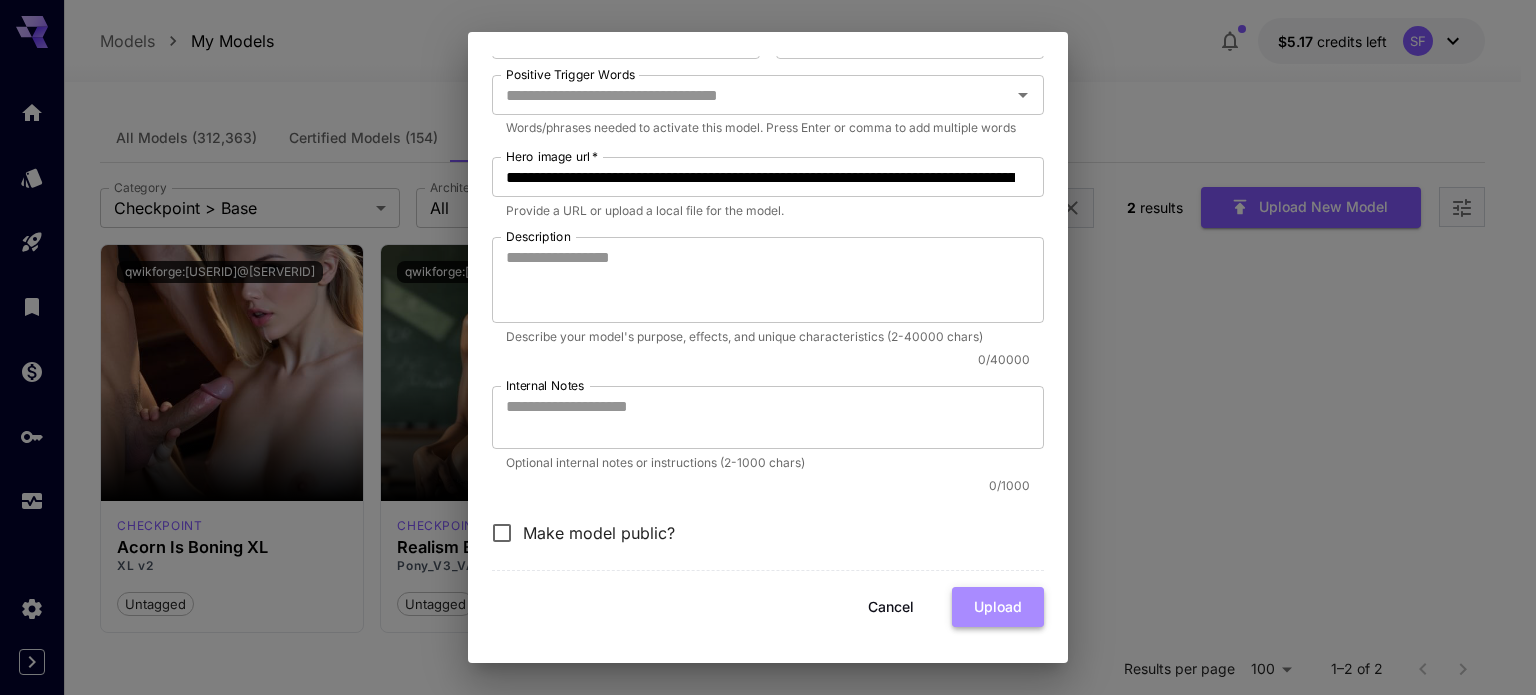 click on "Upload" at bounding box center [998, 607] 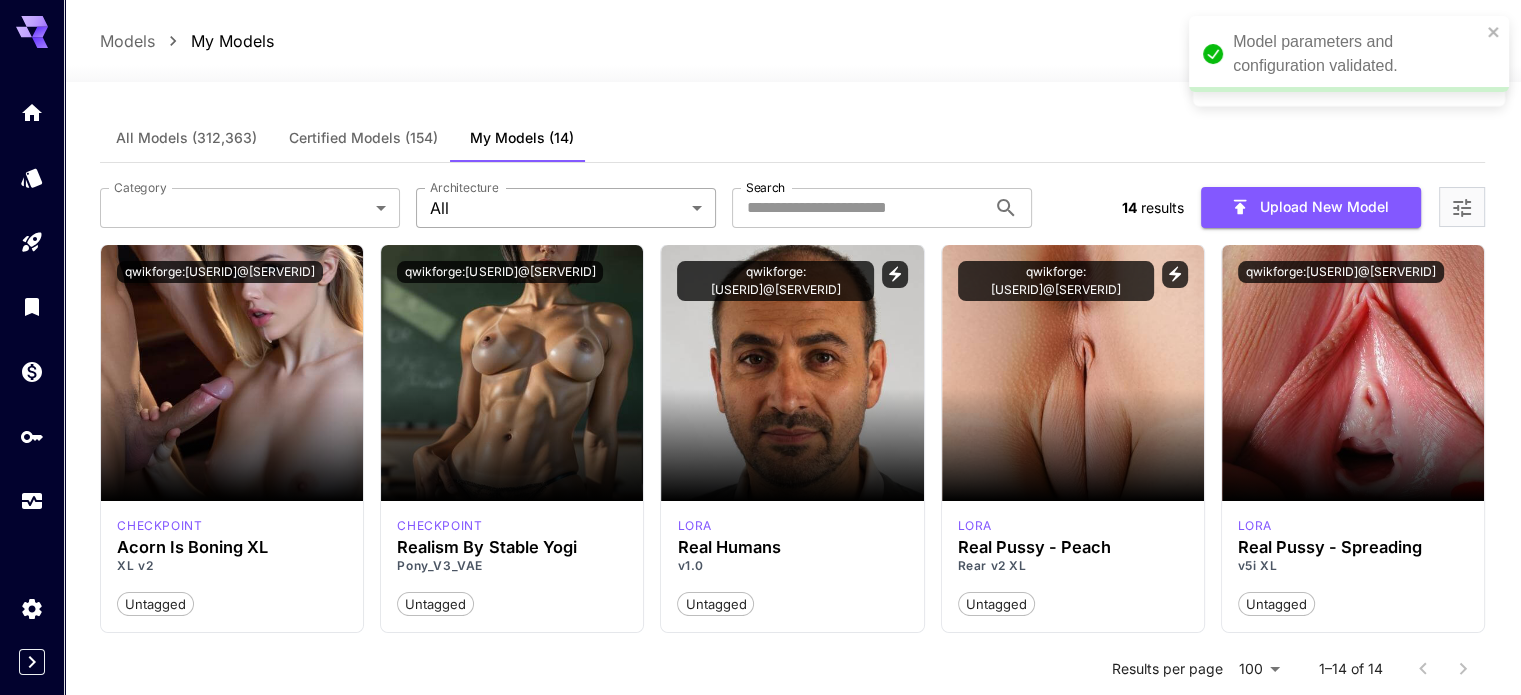 click on "Model successfully deployed and ready for use. Model parameters and configuration validated. Models My Models $5.17    credits left  SF All Models (312,363) Certified Models (154) My Models (14) Category ​ Category Architecture All *** Architecture Search Search 14   results Upload New Model Launch in Playground qwikforge:[USERID]@[SERVERID] checkpoint Acorn Is Boning XL XL v2 Untagged Launch in Playground qwikforge:[USERID]@[SERVERID] checkpoint Realism By Stable Yogi Pony_V3_VAE Untagged Launch in Playground qwikforge:[USERID]@[SERVERID] lora Real Humans v1.0 Untagged Launch in Playground qwikforge:[USERID]@[SERVERID] lora Real Pussy - Peach Rear v2 XL Untagged Launch in Playground qwikforge:[USERID]@[SERVERID] lora Real Pussy - Spreading v5i XL Untagged Launch in Playground qwikforge:[USERID]@[SERVERID] lora Real Pussy - Lotte v6_XL Untagged Launch in Playground qwikforge:[USERID]@[SERVERID] lora Real Pussy - Lily v5 XL Untagged Launch in Playground qwikforge:[USERID]@[SERVERID] lora Real Pussy - Cameltoe v3 XL Untagged Launch in Playground lora" at bounding box center (760, 778) 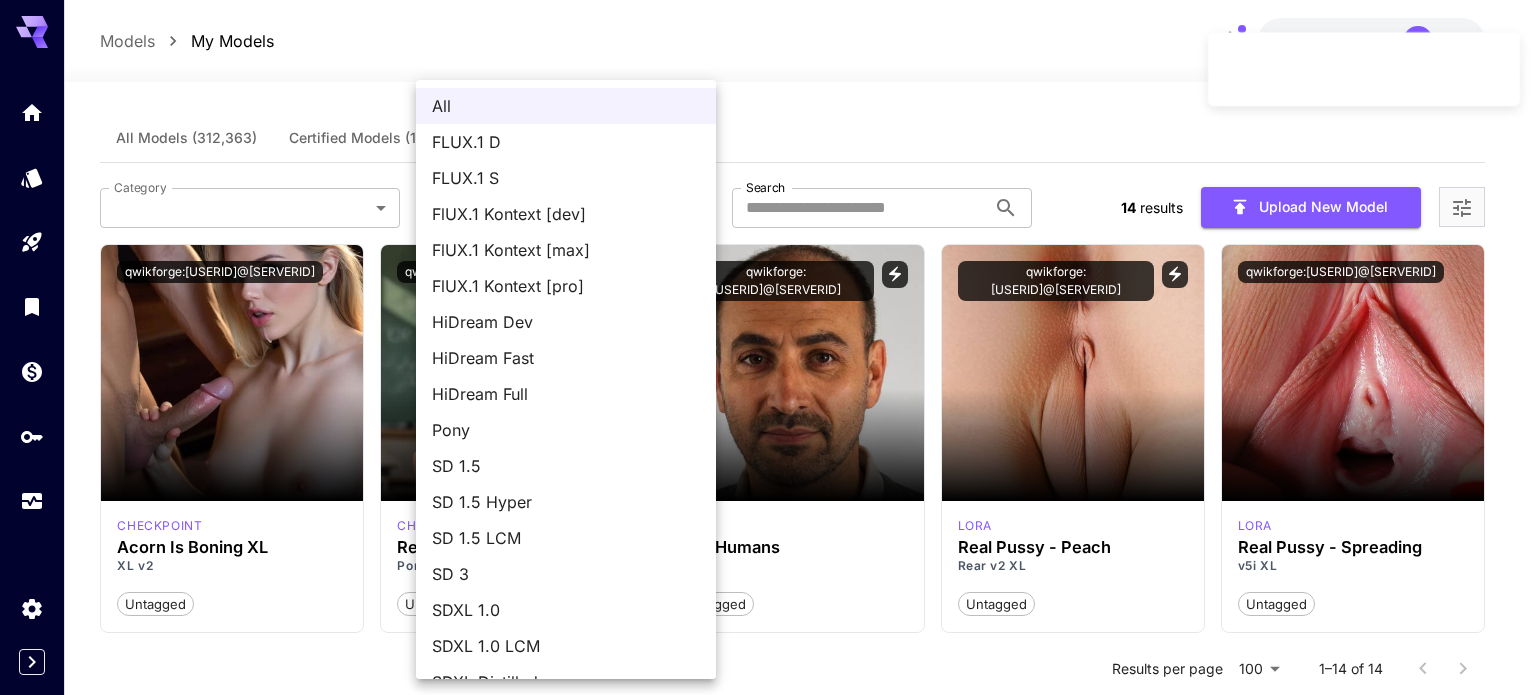 click at bounding box center [768, 347] 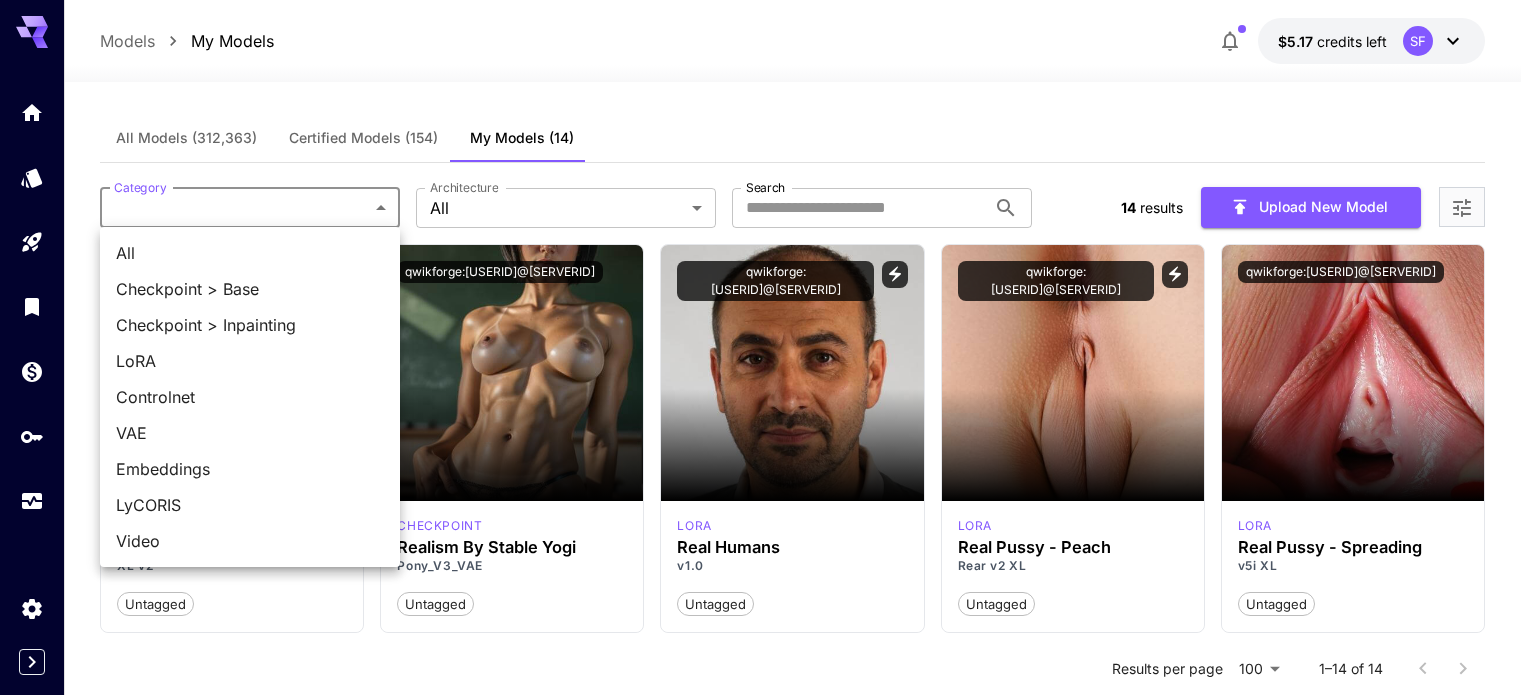 click on "Model successfully deployed and ready for use. Models My Models $5.17    credits left  SF All Models (312,363) Certified Models (154) My Models (14) Category ​ Category Architecture All *** Architecture Search Search 14   results Upload New Model Launch in Playground qwikforge:[USERID]@[SERVERID] checkpoint Acorn Is Boning XL XL v2 Untagged Launch in Playground qwikforge:[USERID]@[SERVERID] checkpoint Realism By Stable Yogi Pony_V3_VAE Untagged Launch in Playground qwikforge:[USERID]@[SERVERID] lora Real Humans v1.0 Untagged Launch in Playground qwikforge:[USERID]@[SERVERID] lora Real Pussy - Peach Rear v2 XL Untagged Launch in Playground qwikforge:[USERID]@[SERVERID] lora Real Pussy - Spreading v5i XL Untagged Launch in Playground qwikforge:[USERID]@[SERVERID] lora Real Pussy - Lotte v6_XL Untagged Launch in Playground qwikforge:[USERID]@[SERVERID] lora Real Pussy - Lily v5 XL Untagged Launch in Playground qwikforge:[USERID]@[SERVERID] lora Real Pussy - Cameltoe v3 XL Untagged Launch in Playground qwikforge:[USERID]@[SERVERID] lora 1.0 Untagged lora" at bounding box center [768, 778] 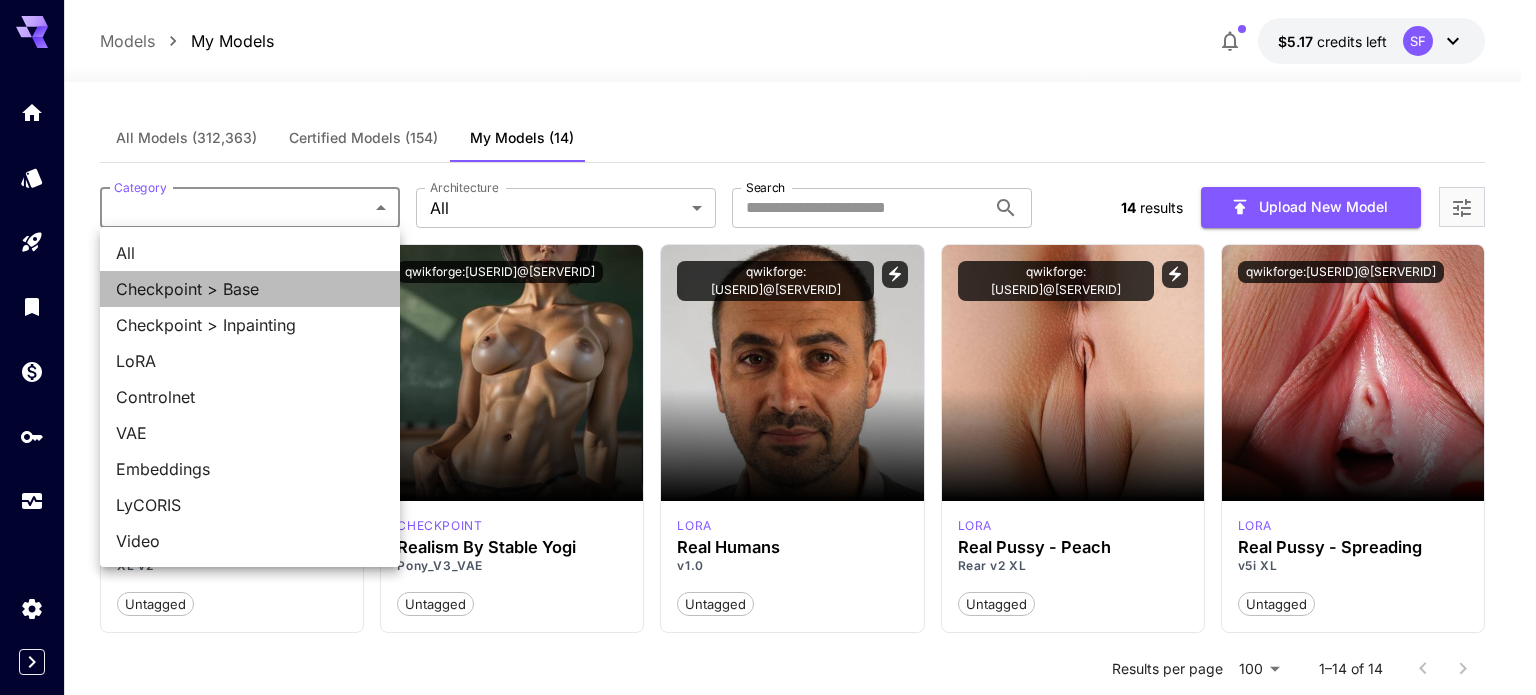 click on "Checkpoint > Base" at bounding box center [250, 289] 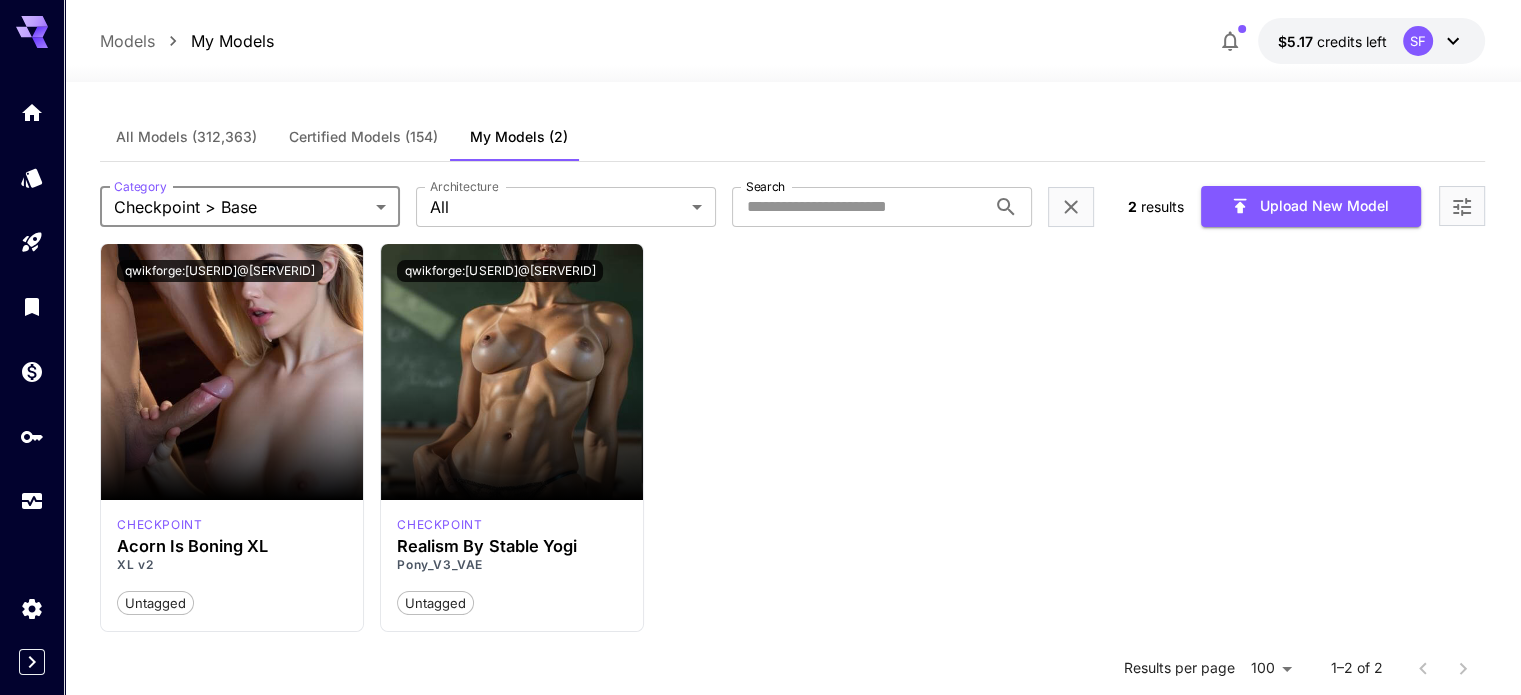 scroll, scrollTop: 0, scrollLeft: 0, axis: both 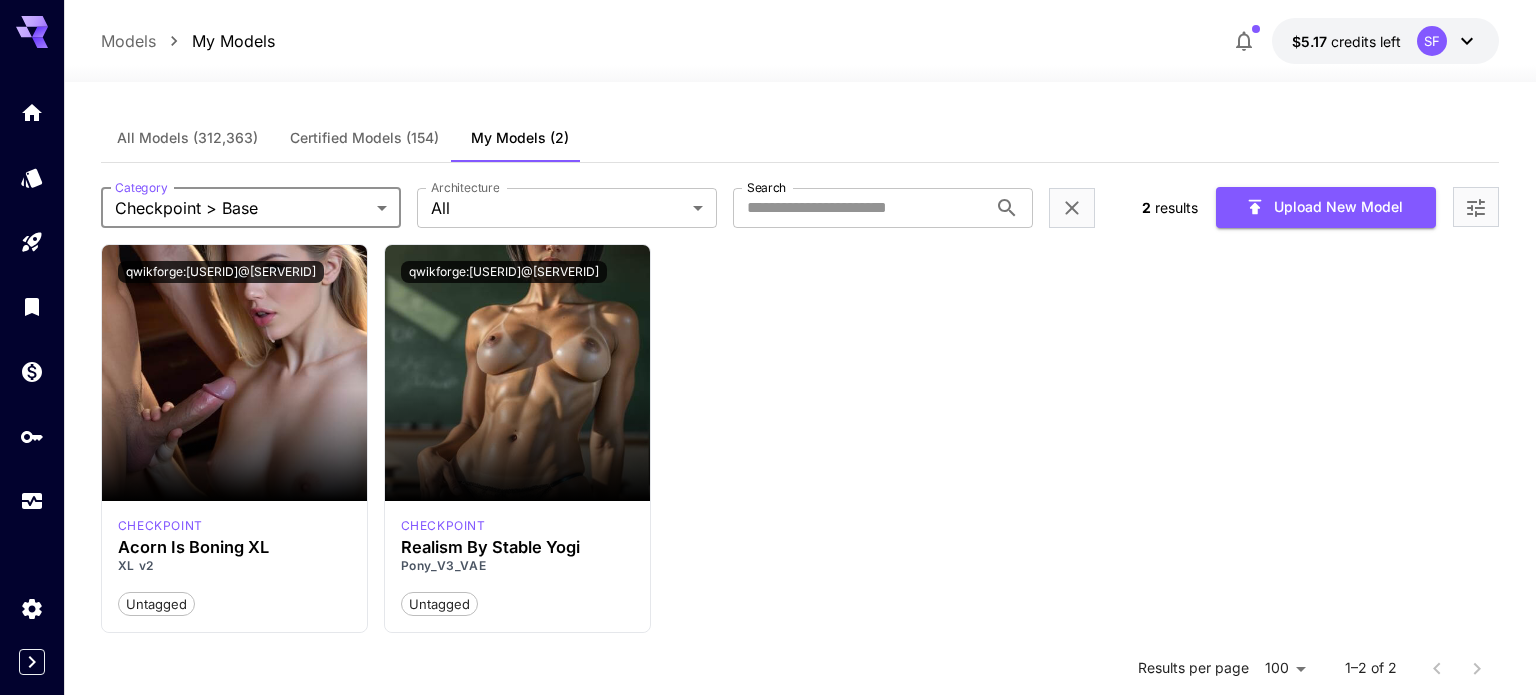 click on "**********" at bounding box center (768, 525) 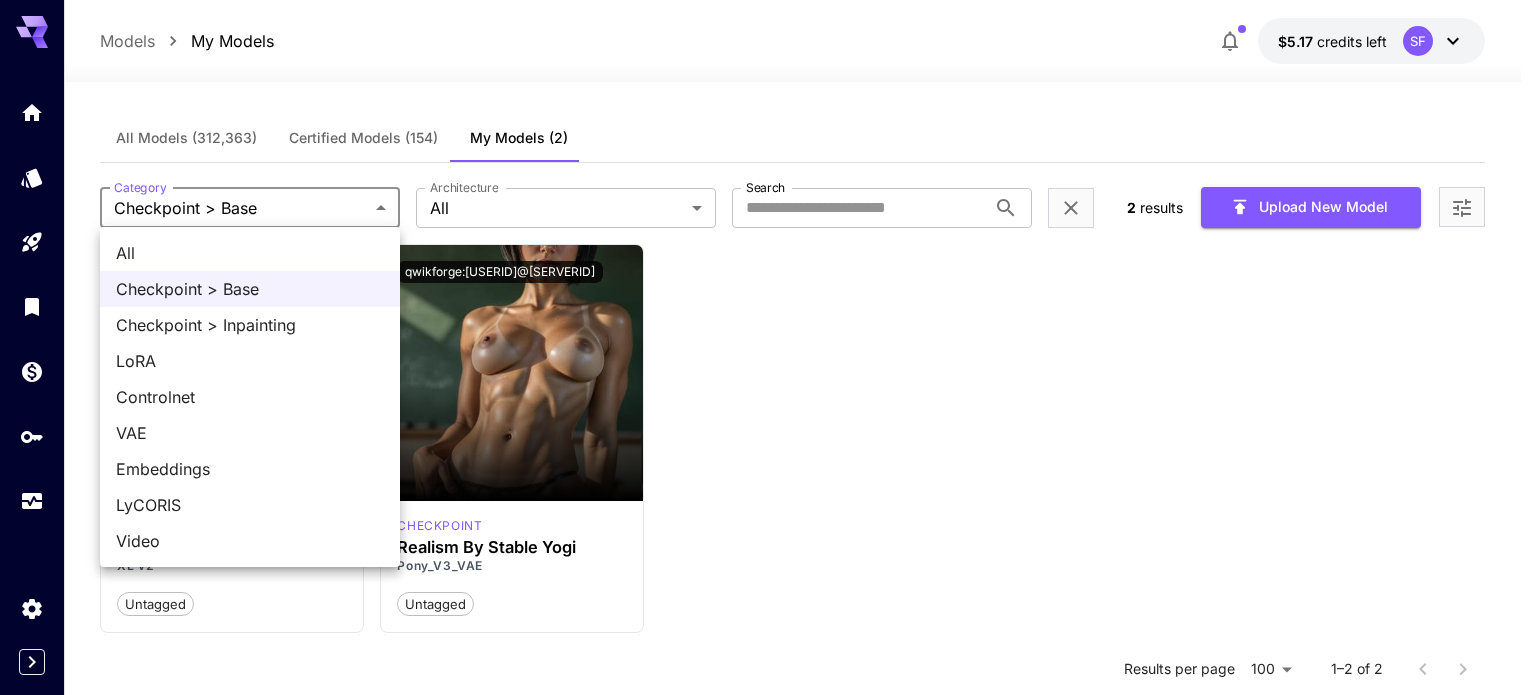 click on "All" at bounding box center [250, 253] 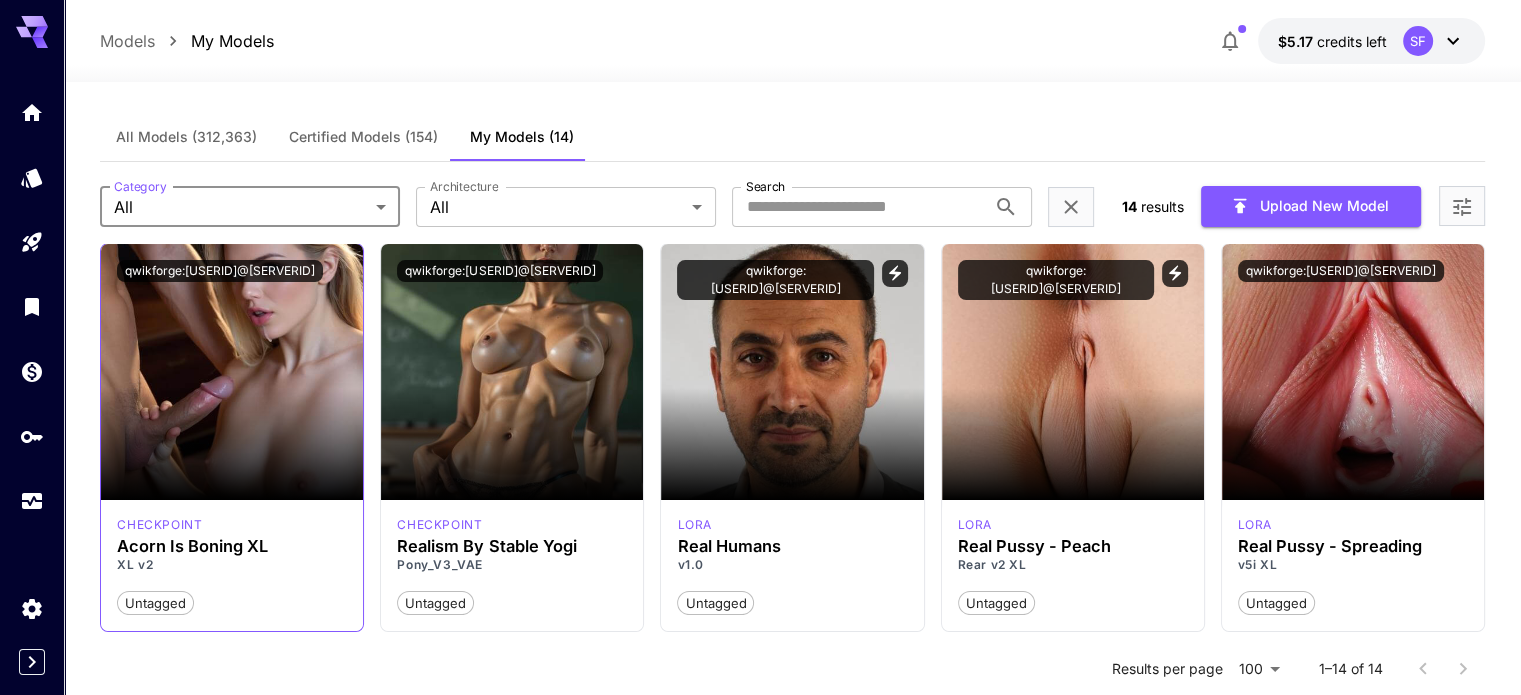 scroll, scrollTop: 0, scrollLeft: 0, axis: both 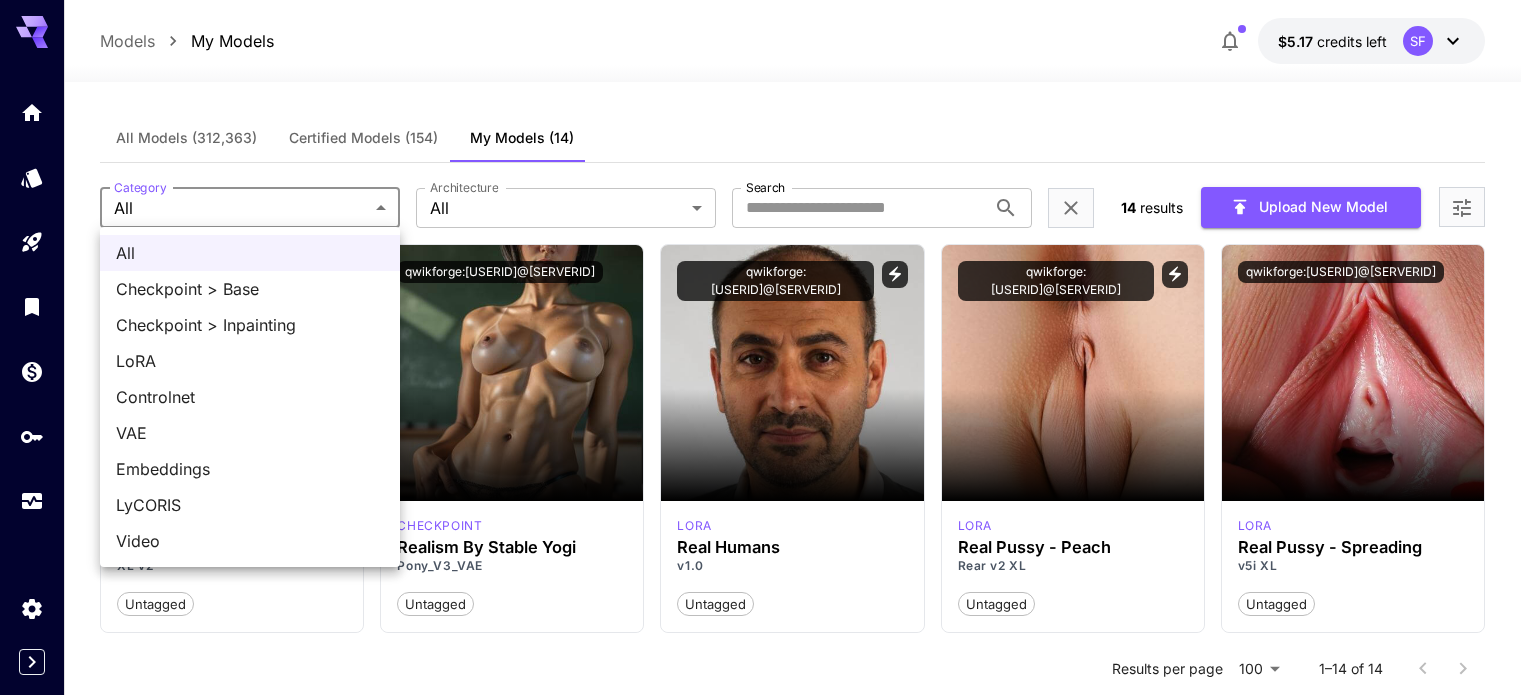 click on "Models My Models $5.17    credits left  SF All Models (312,363) Certified Models (154) My Models (14) Category All *** Category Architecture All *** Architecture Search Search 14   results Upload New Model Launch in Playground qwikforge:[USERID]@[SERVERID] checkpoint Acorn Is Boning XL XL v2 Untagged Launch in Playground qwikforge:[USERID]@[SERVERID] checkpoint Realism By Stable Yogi Pony_V3_VAE Untagged Launch in Playground qwikforge:[USERID]@[SERVERID] lora Real Humans v1.0 Untagged Launch in Playground qwikforge:[USERID]@[SERVERID] lora Real Pussy - Peach Rear v2 XL Untagged Launch in Playground qwikforge:[USERID]@[SERVERID] lora Real Pussy - Spreading v5i XL Untagged Launch in Playground qwikforge:[USERID]@[SERVERID] lora Real Pussy - Lotte v6_XL Untagged Launch in Playground qwikforge:[USERID]@[SERVERID] lora Real Pussy - Lily v5 XL Untagged Launch in Playground qwikforge:[USERID]@[SERVERID] lora Real Pussy - Cameltoe v3 XL Untagged Launch in Playground qwikforge:[USERID]@[SERVERID] lora LEAKCORE (LEAKED NUDES STYLE, Realism, Amateur) 1.0 Untagged" at bounding box center (768, 778) 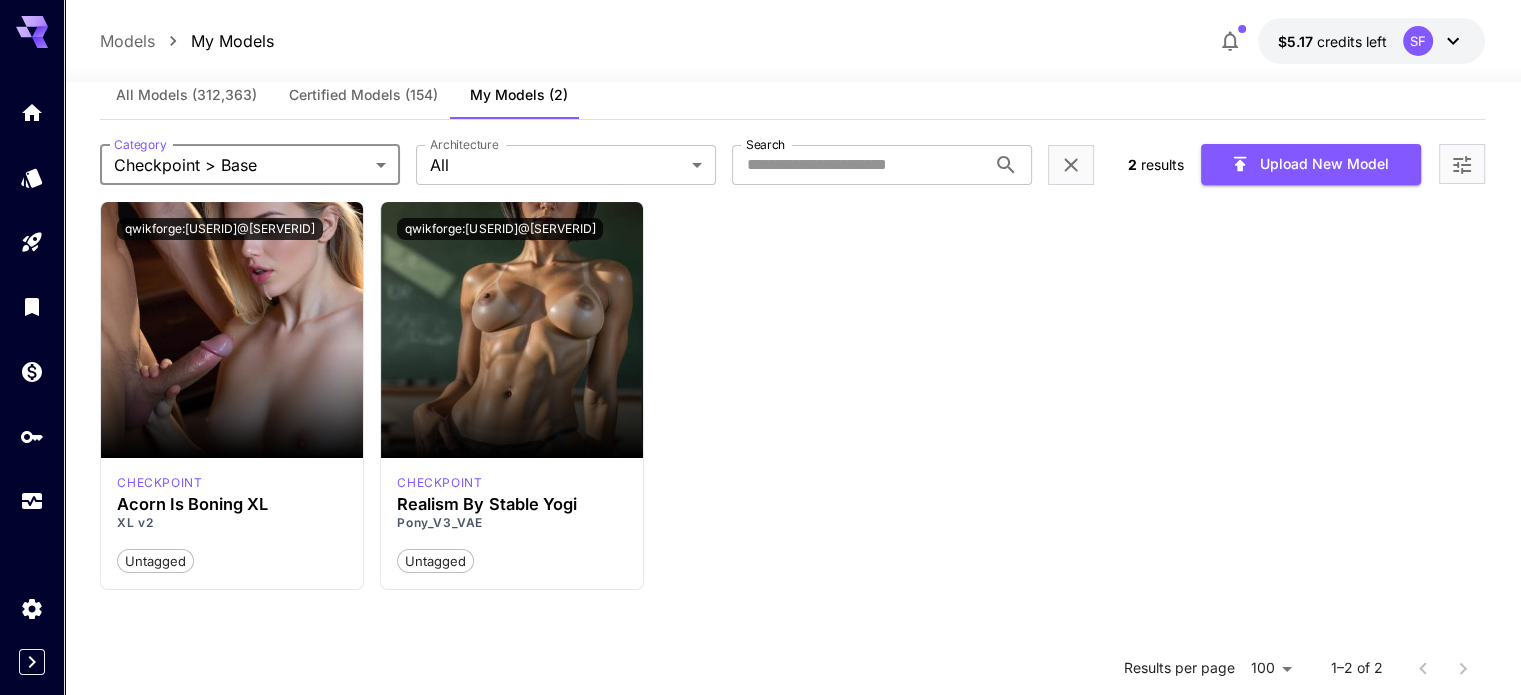 scroll, scrollTop: 0, scrollLeft: 0, axis: both 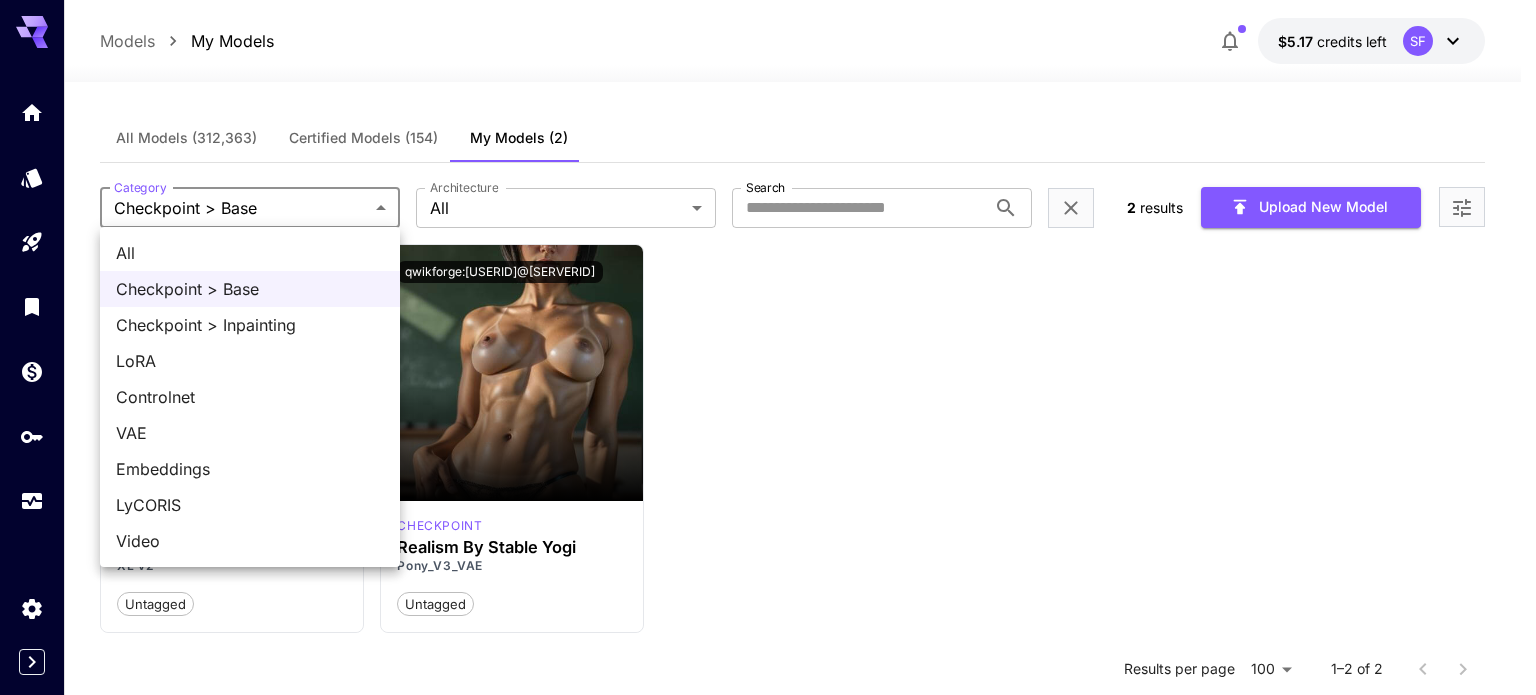 click on "**********" at bounding box center (768, 525) 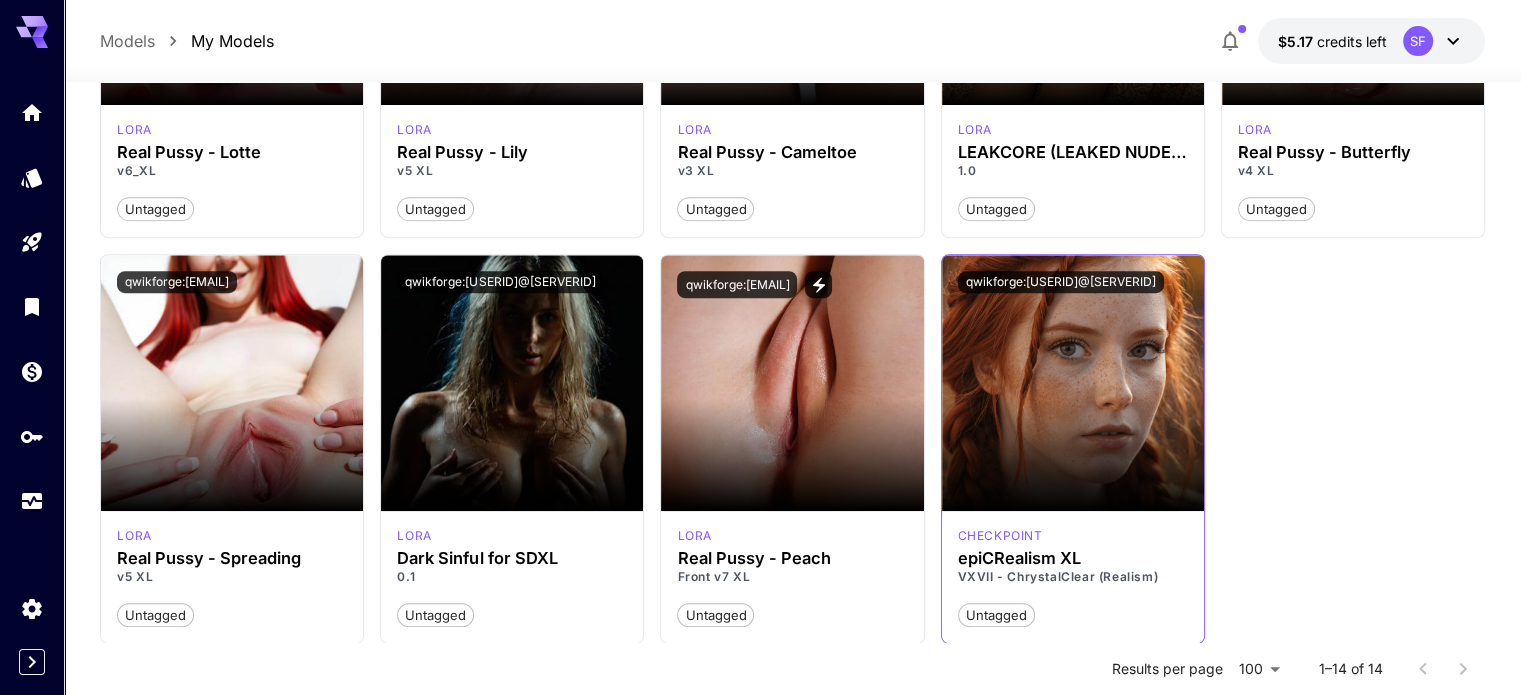 scroll, scrollTop: 860, scrollLeft: 0, axis: vertical 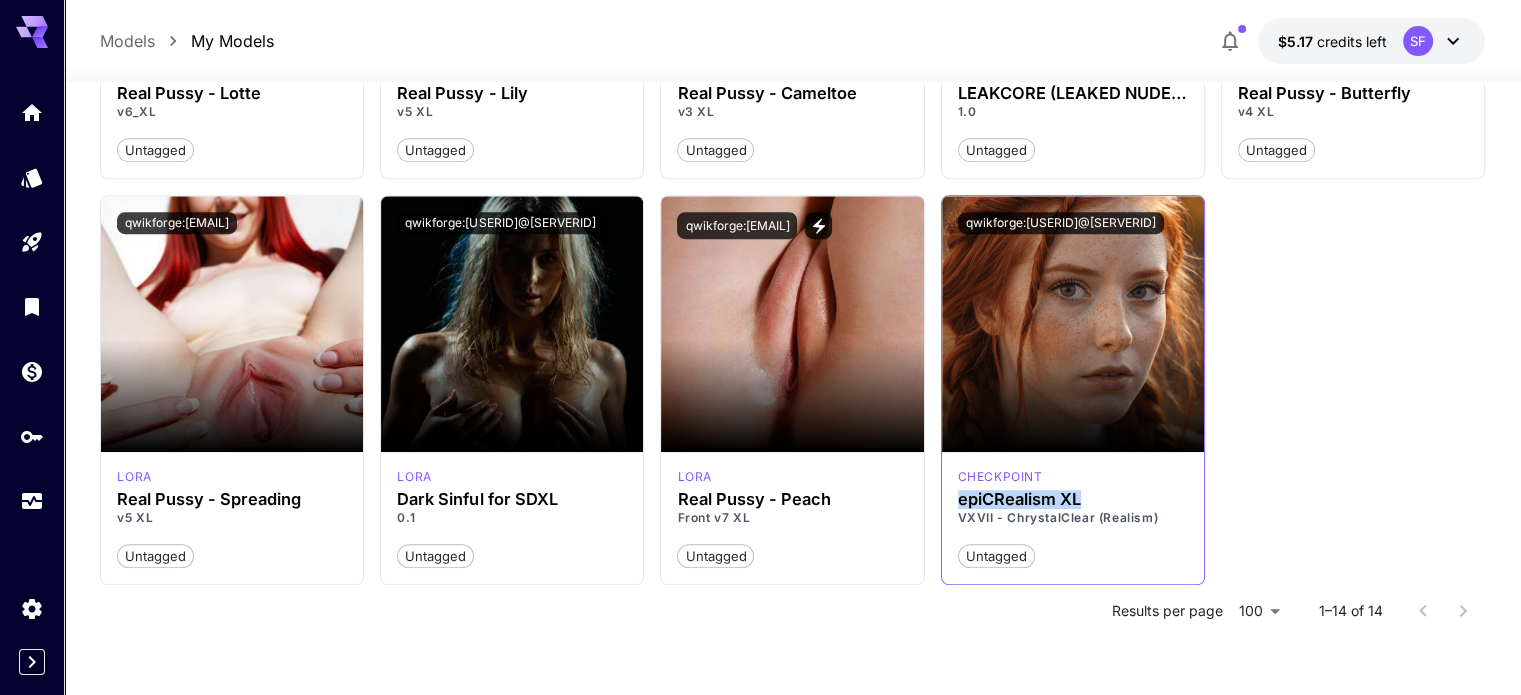 drag, startPoint x: 1056, startPoint y: 500, endPoint x: 952, endPoint y: 499, distance: 104.00481 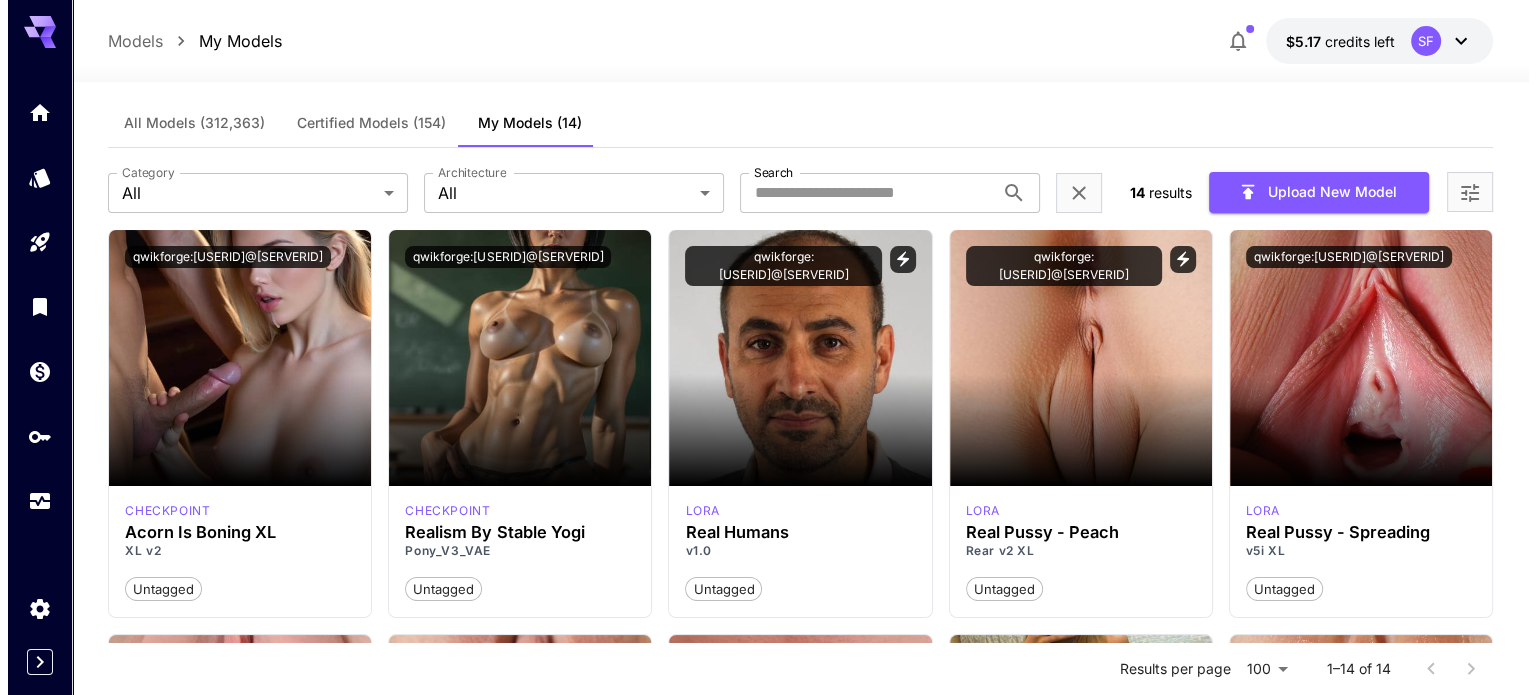 scroll, scrollTop: 0, scrollLeft: 0, axis: both 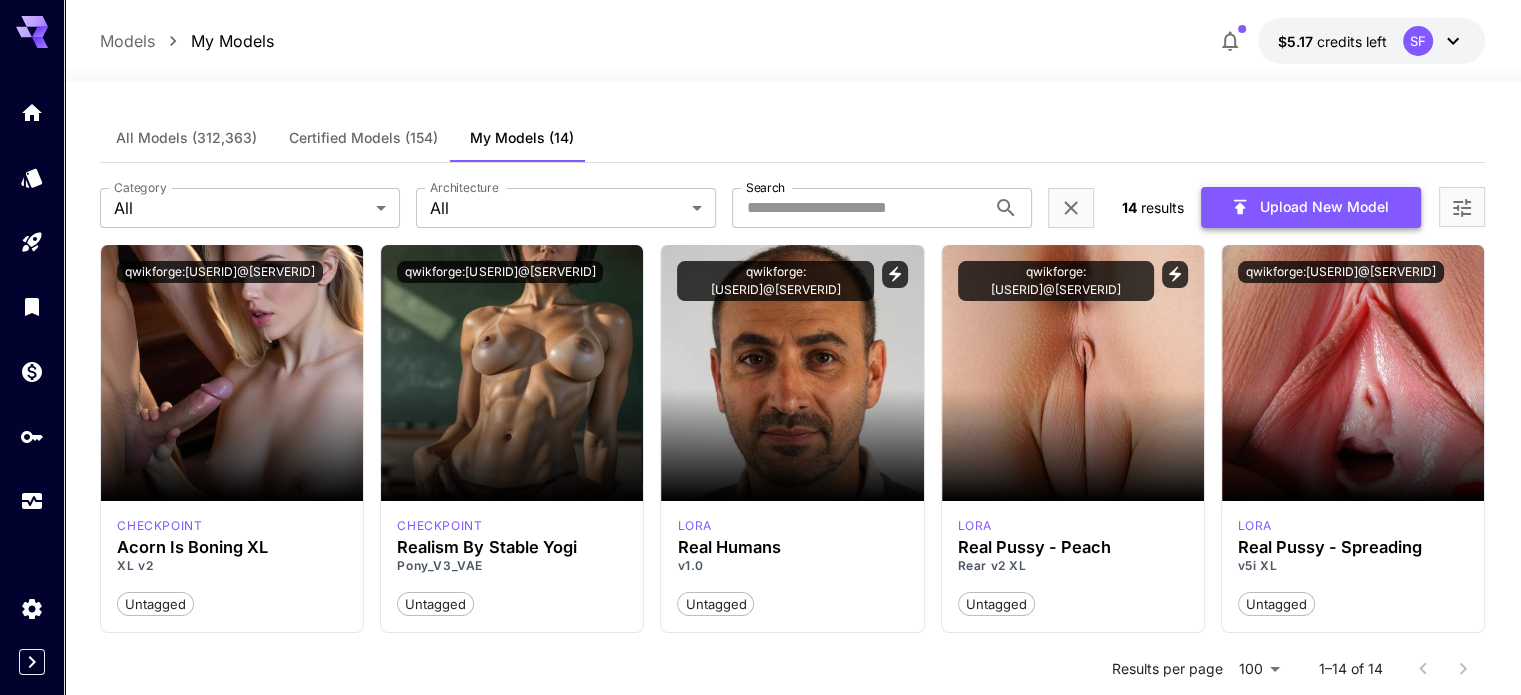 click on "Upload New Model" at bounding box center [1311, 207] 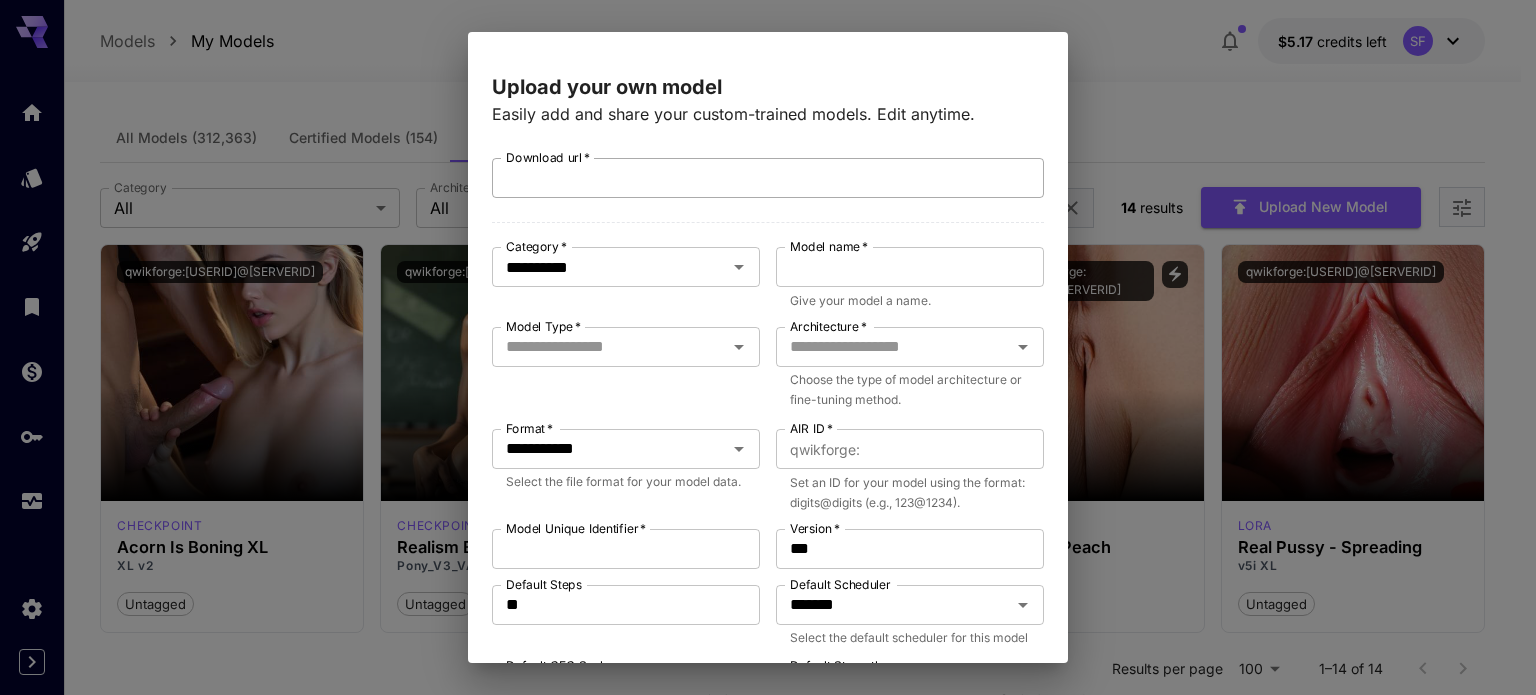 click on "Download url   *" at bounding box center [768, 178] 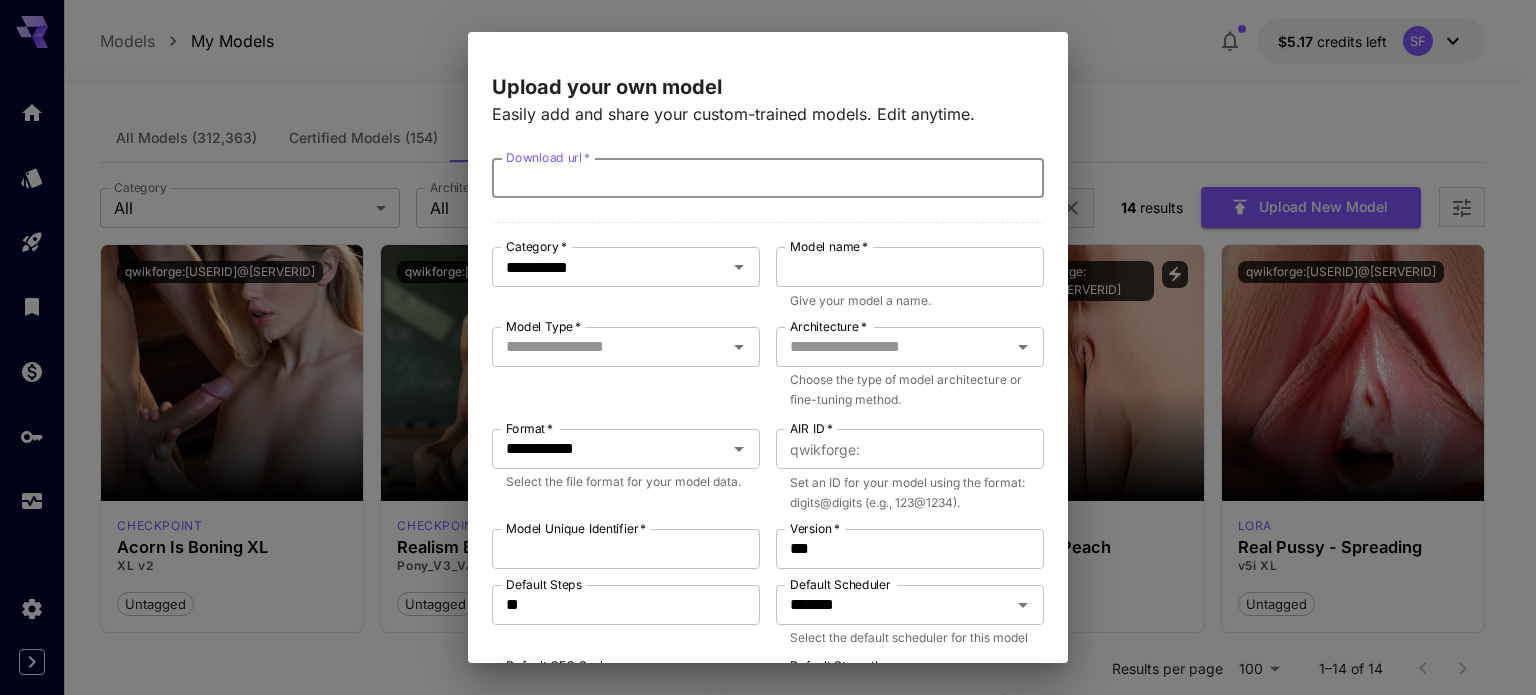 paste on "**********" 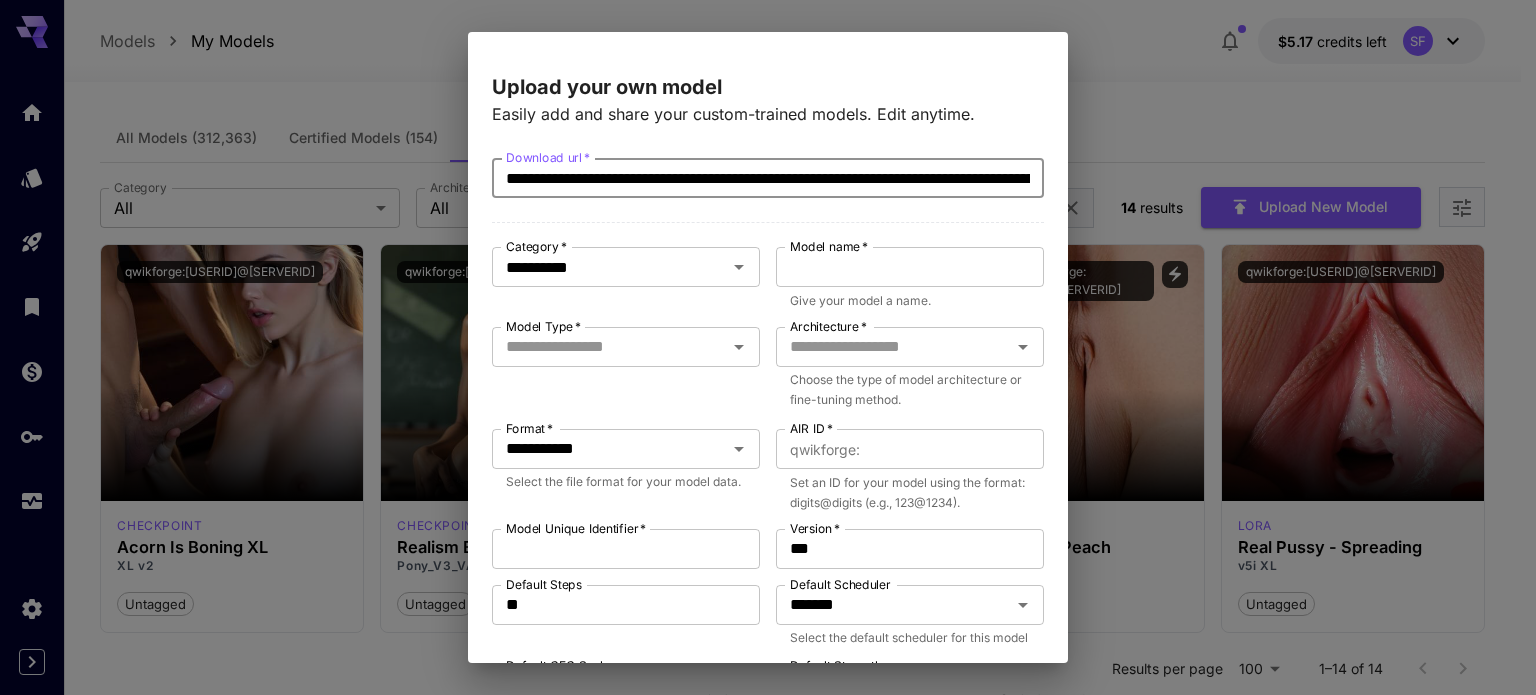 scroll, scrollTop: 0, scrollLeft: 254, axis: horizontal 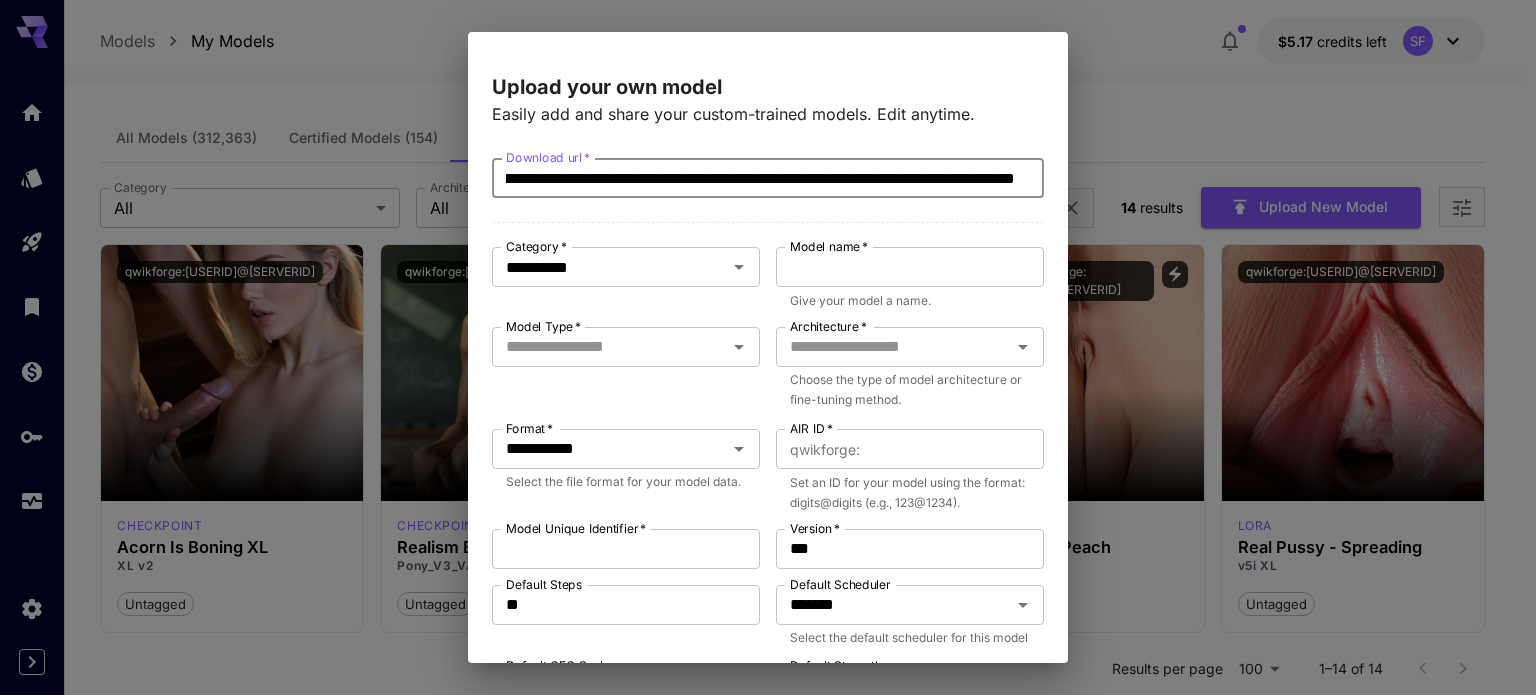 type on "**********" 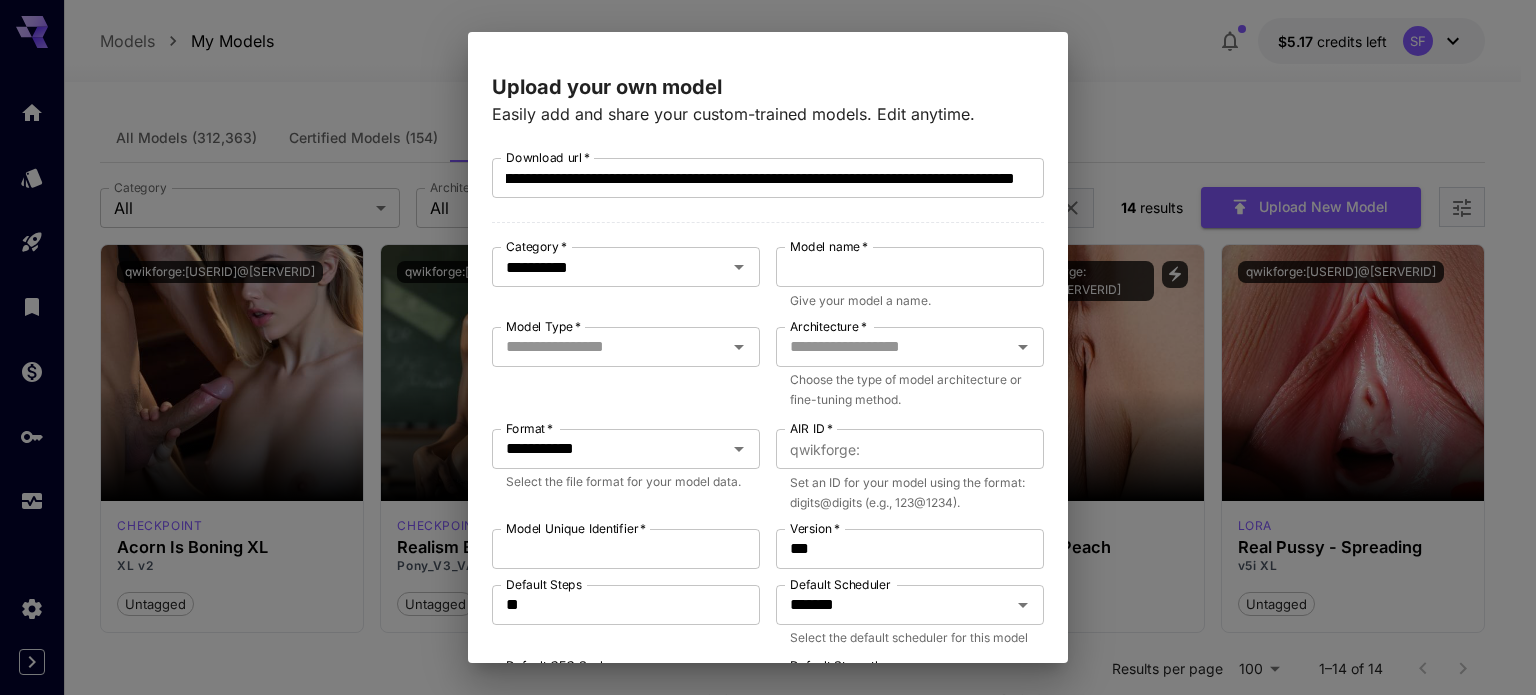scroll, scrollTop: 0, scrollLeft: 0, axis: both 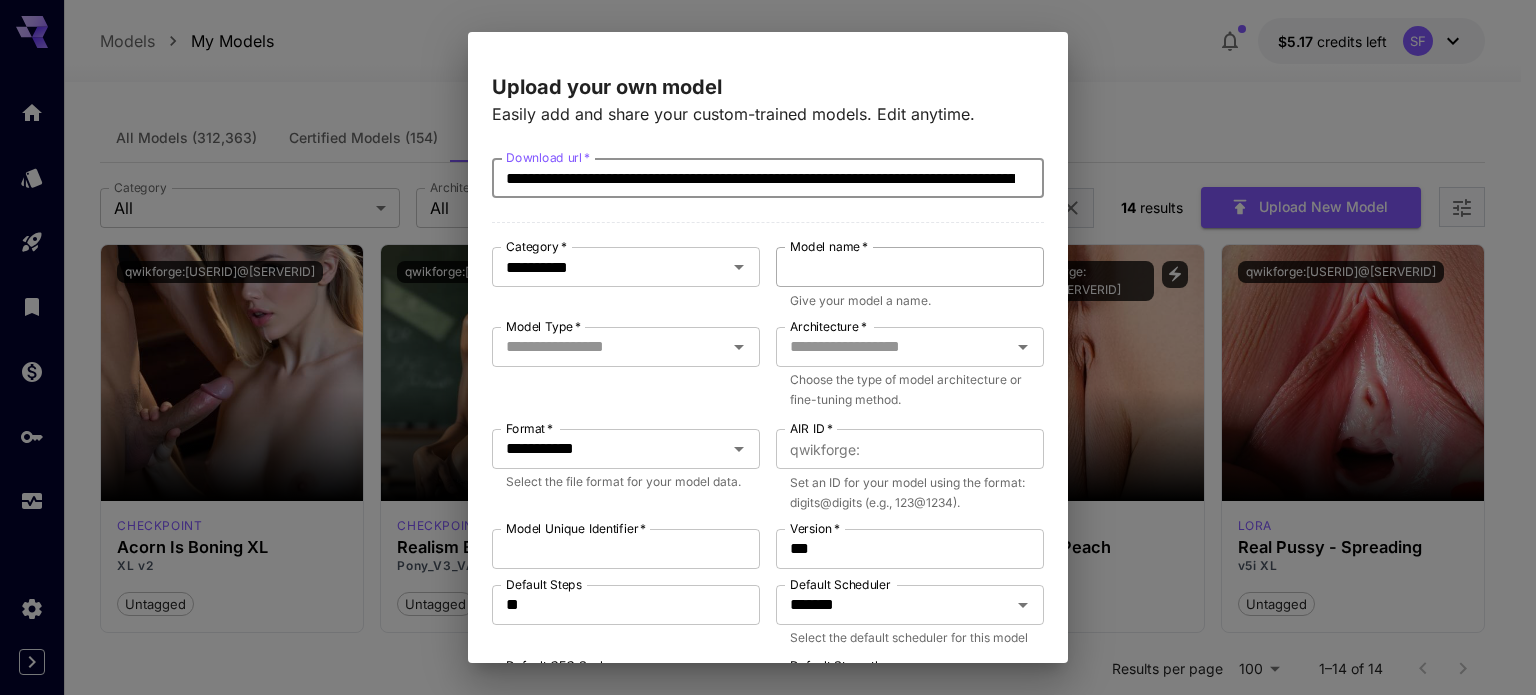 click on "Model name   *" at bounding box center [910, 267] 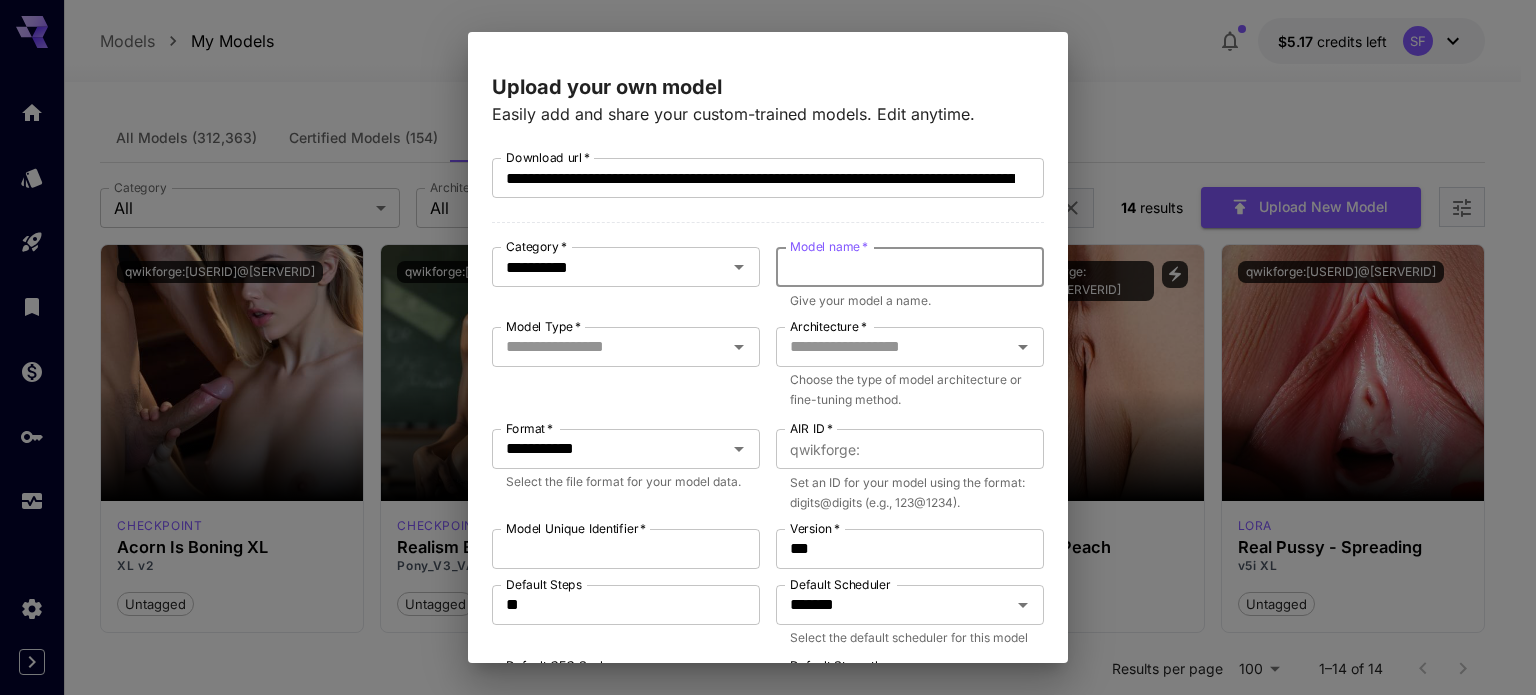 paste on "**********" 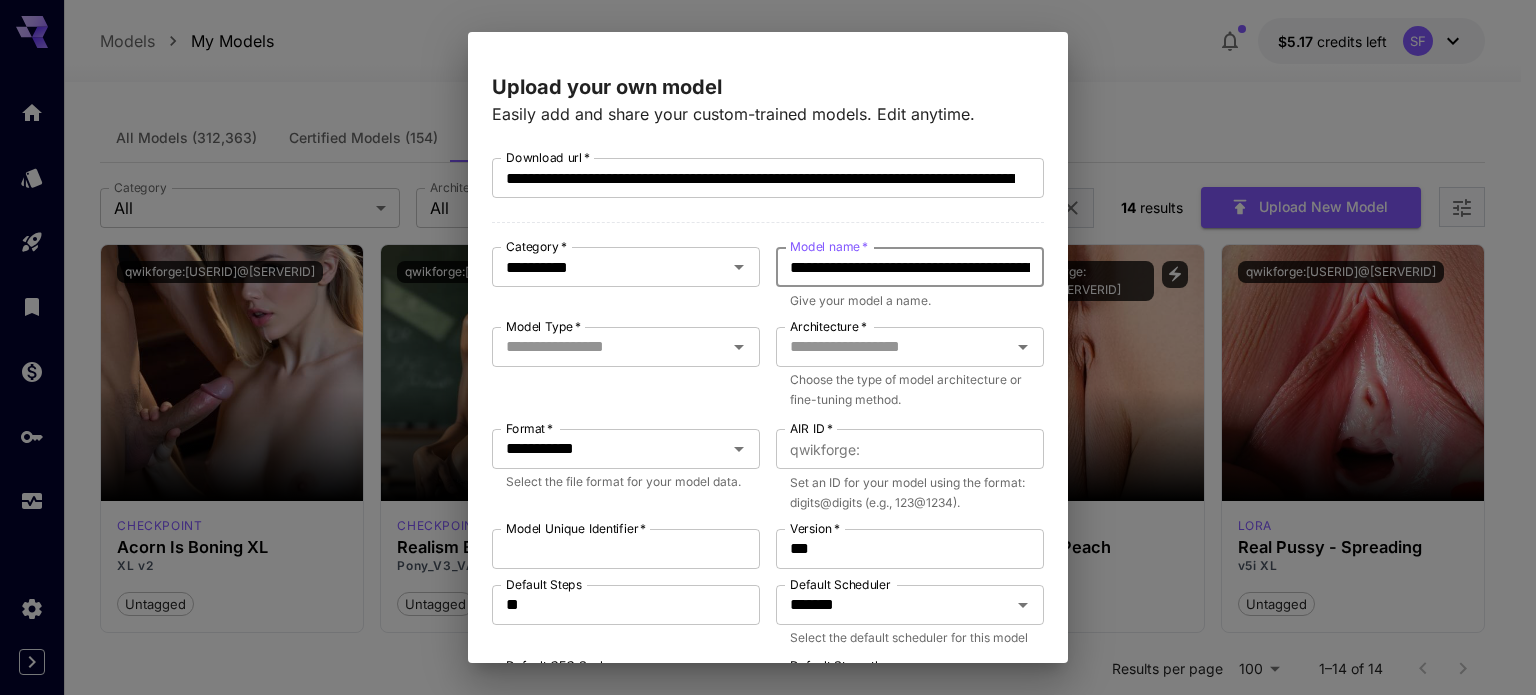 scroll, scrollTop: 0, scrollLeft: 440, axis: horizontal 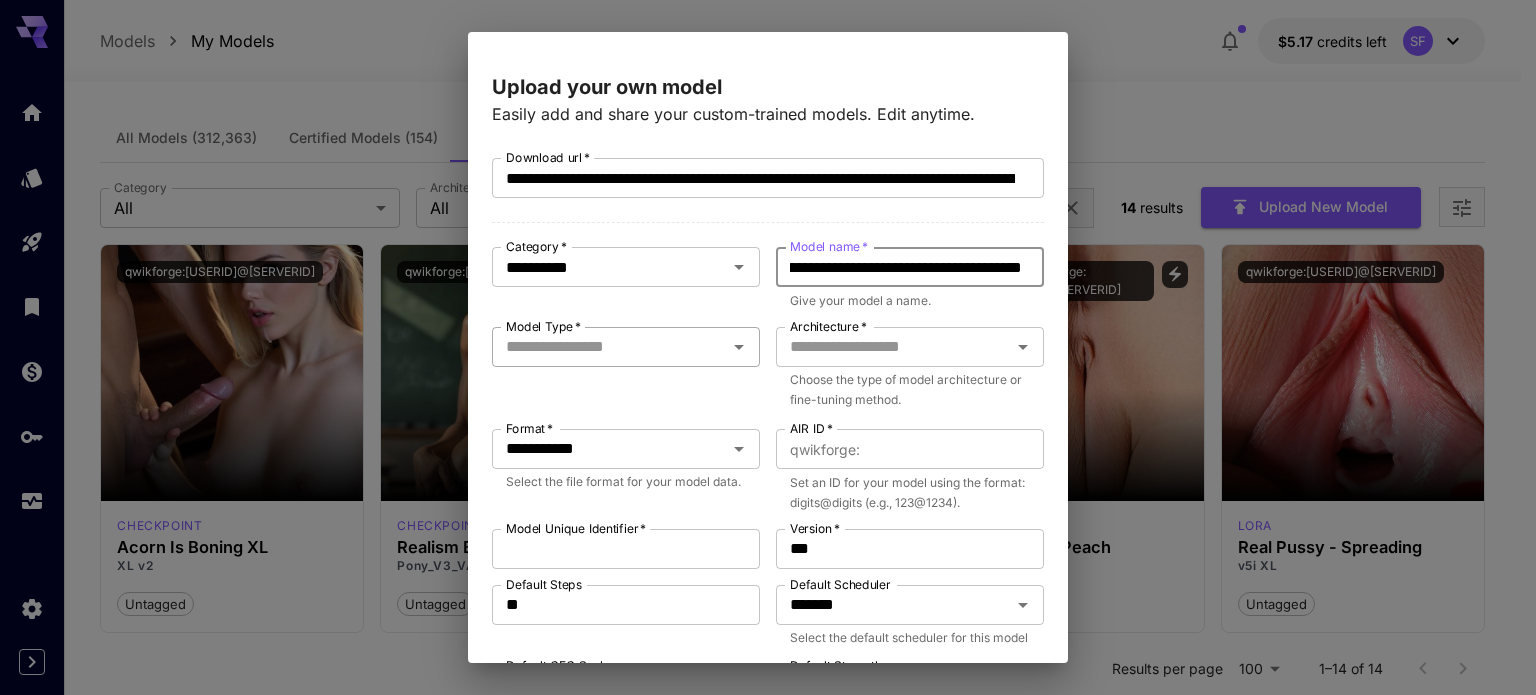 type on "**********" 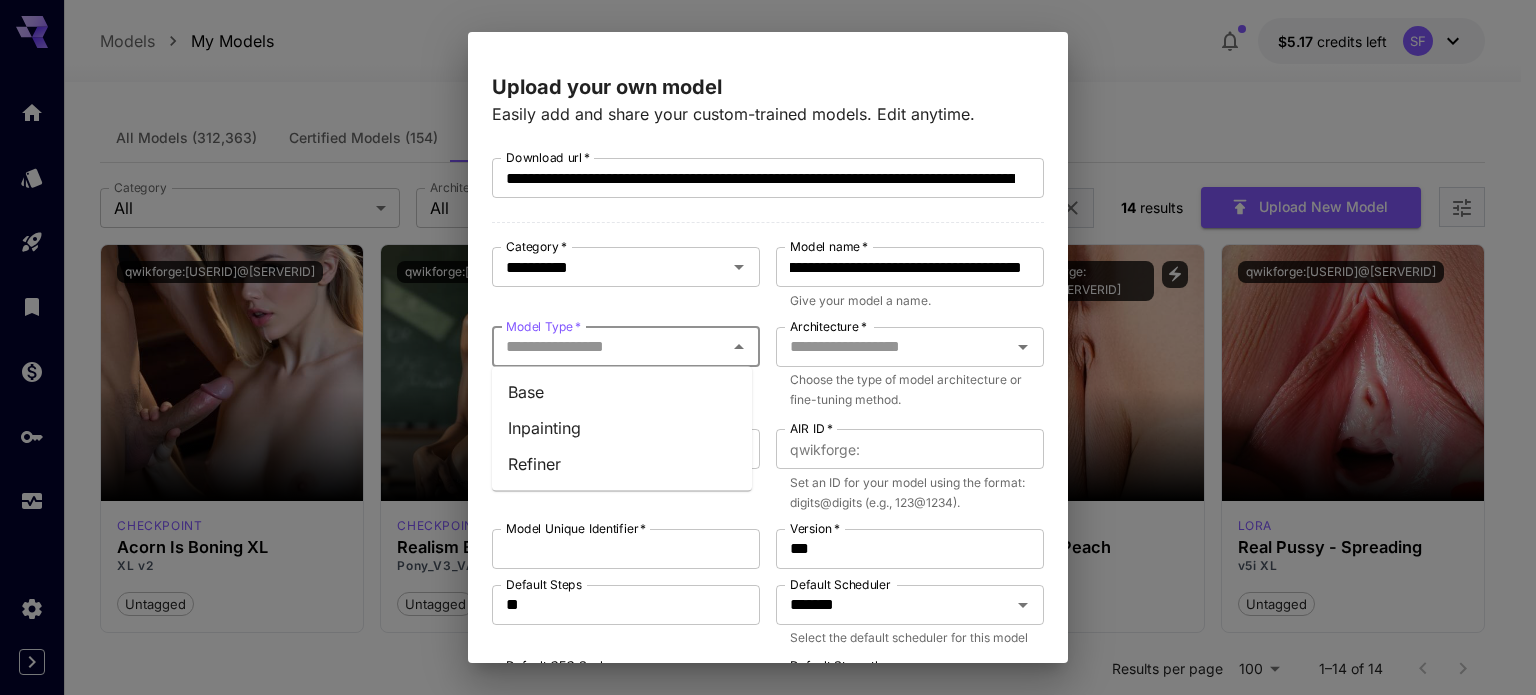 scroll, scrollTop: 0, scrollLeft: 0, axis: both 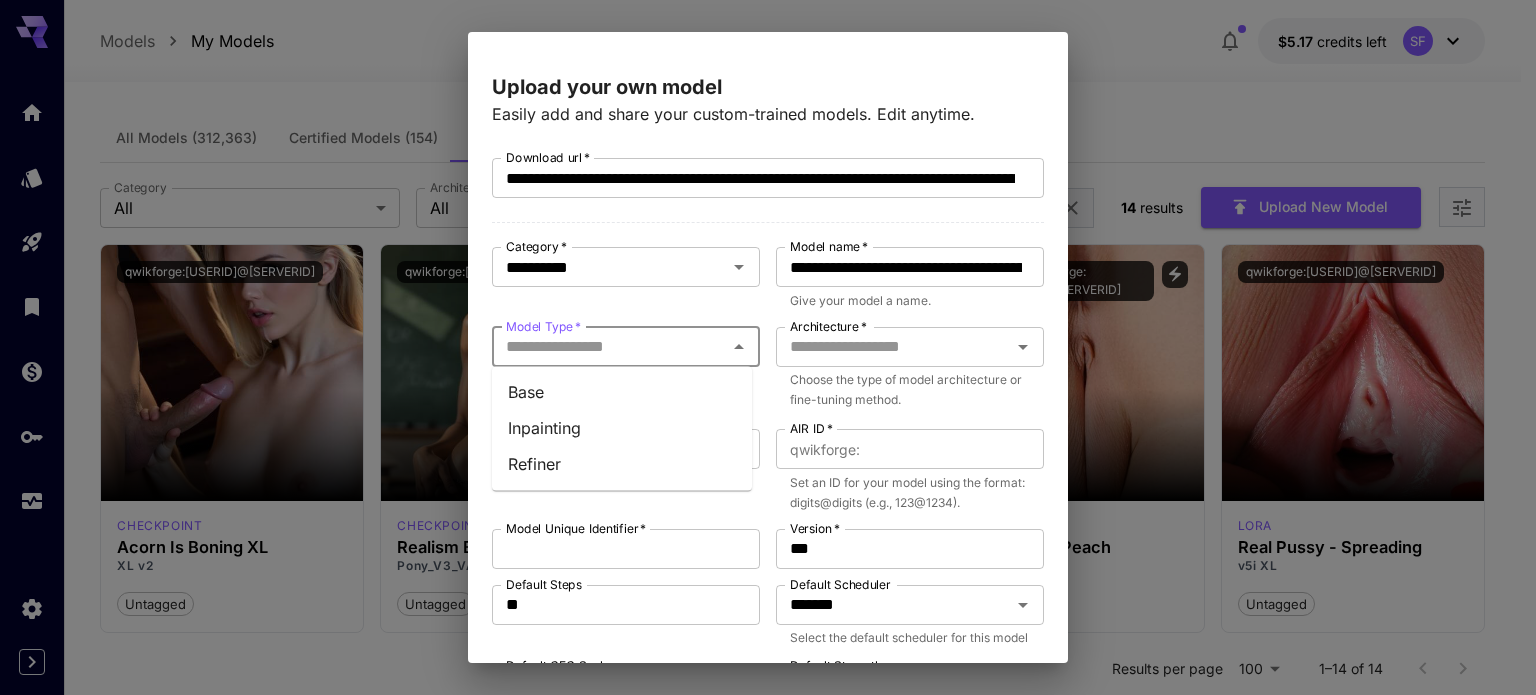 click on "Base" at bounding box center [622, 392] 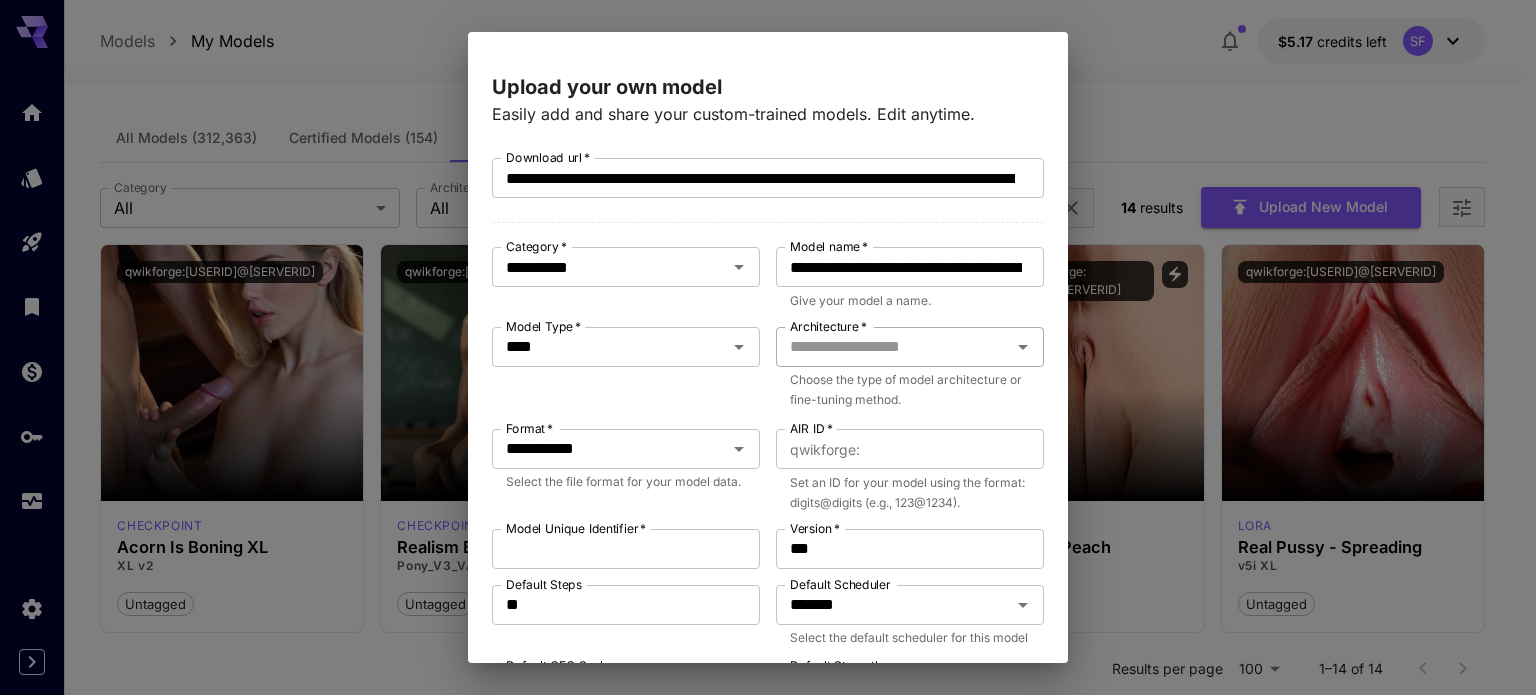 click on "Architecture   *" at bounding box center [893, 347] 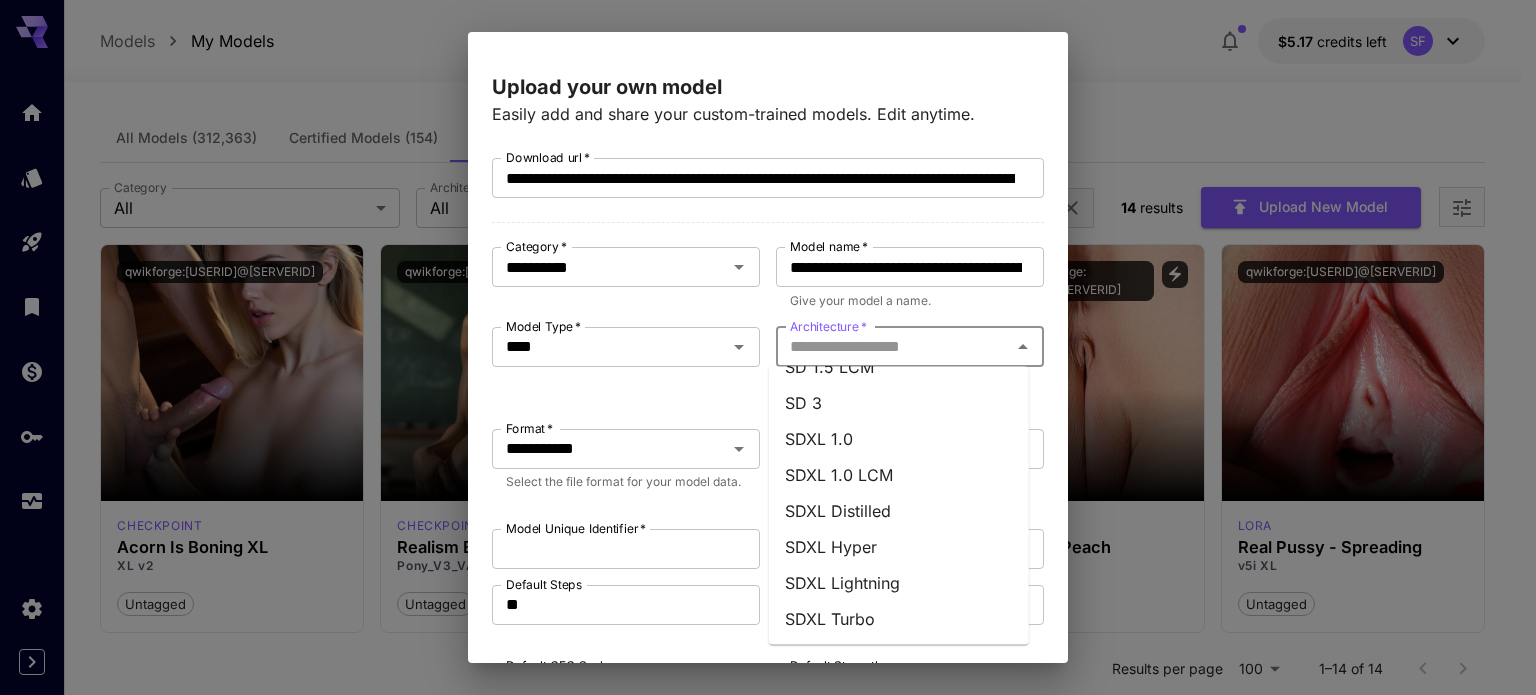 scroll, scrollTop: 255, scrollLeft: 0, axis: vertical 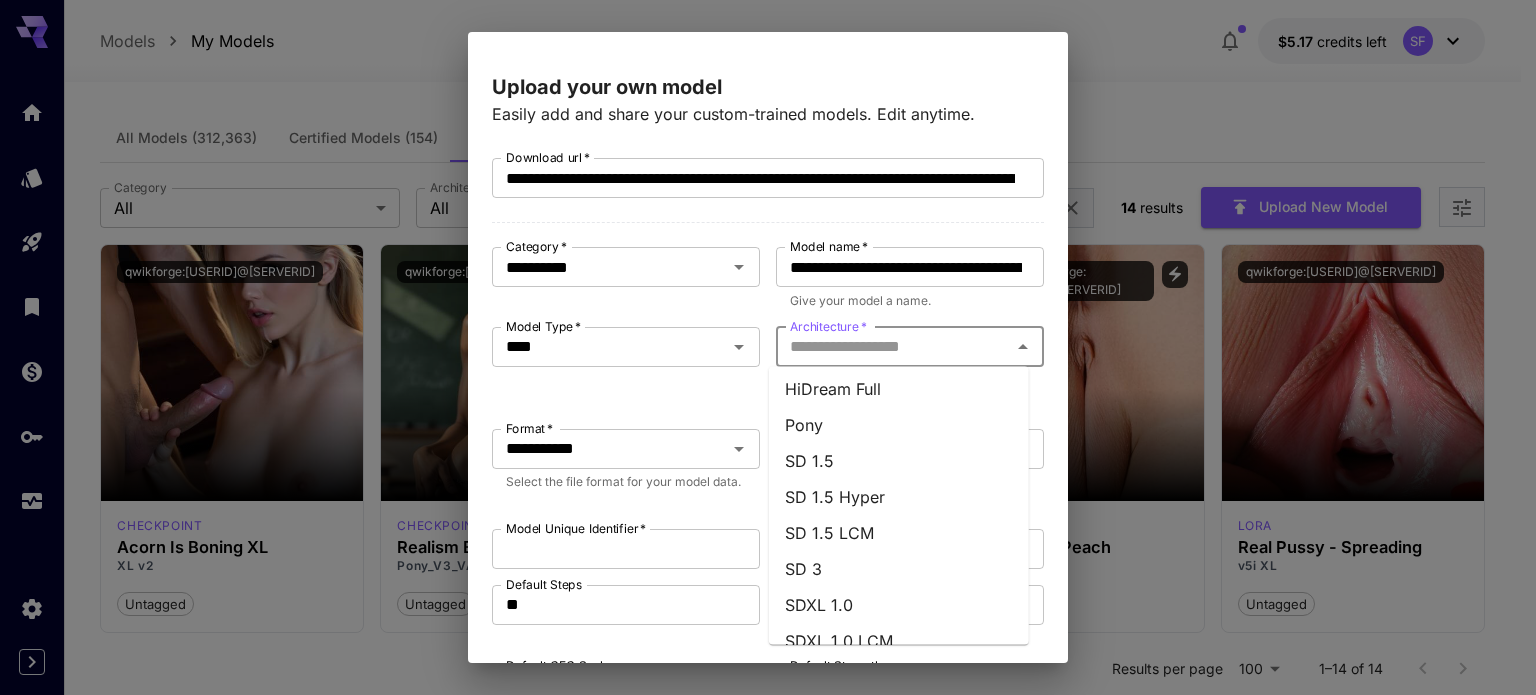 click on "Pony" at bounding box center (899, 425) 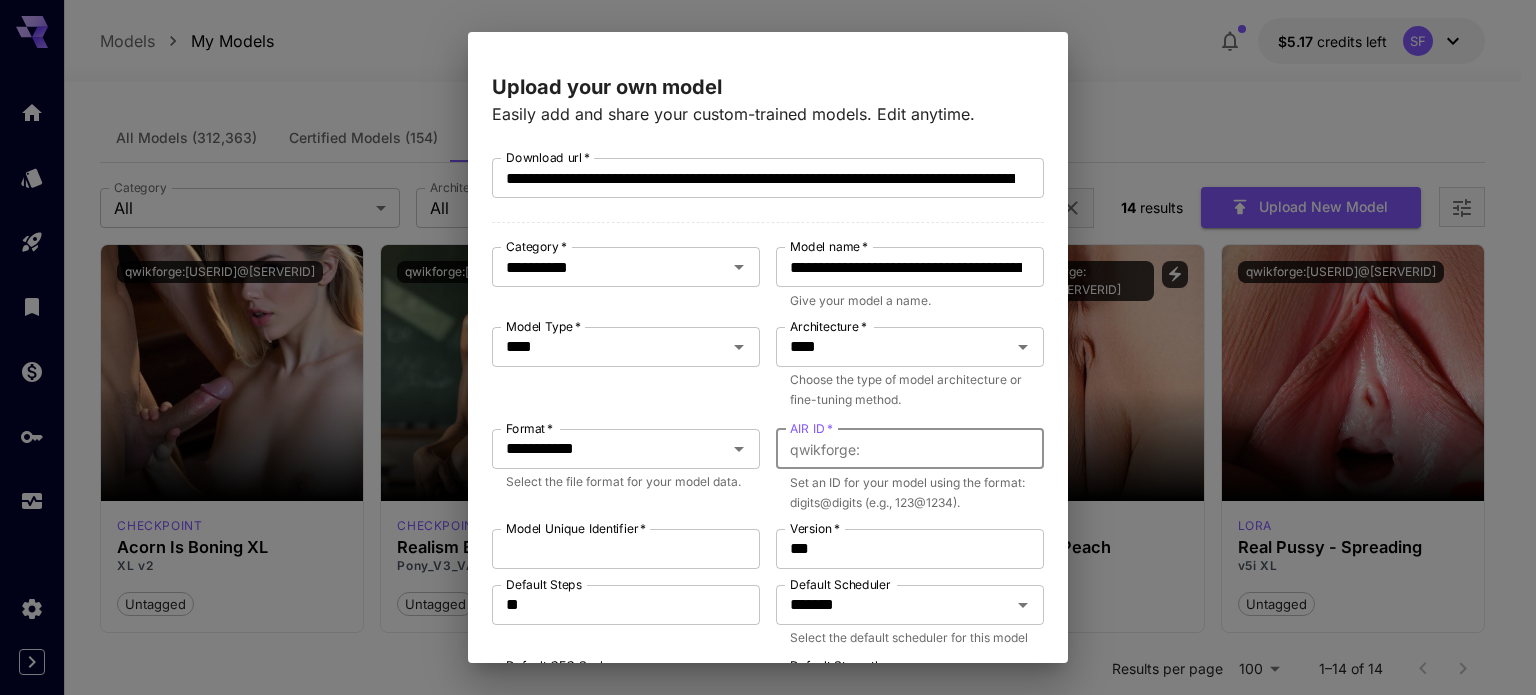 click on "AIR ID   *" at bounding box center (956, 449) 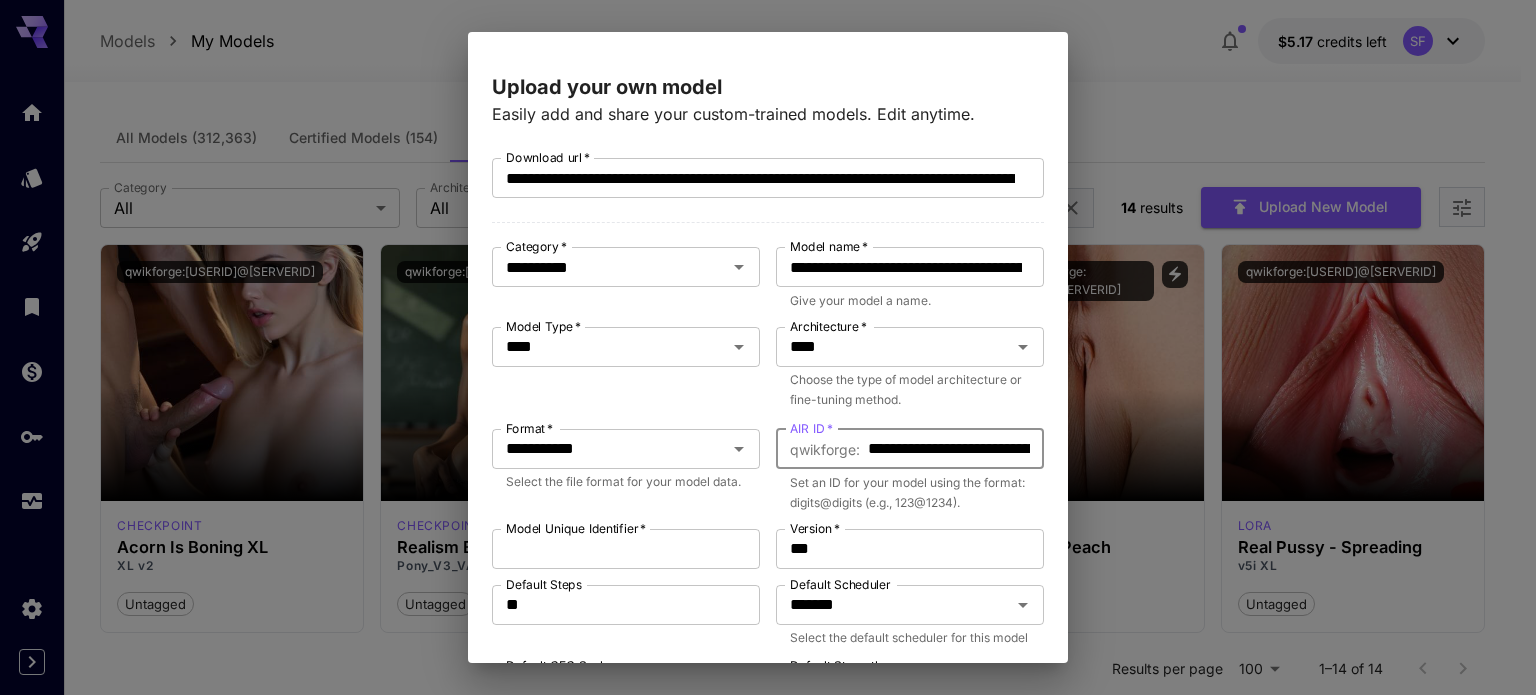scroll, scrollTop: 0, scrollLeft: 200, axis: horizontal 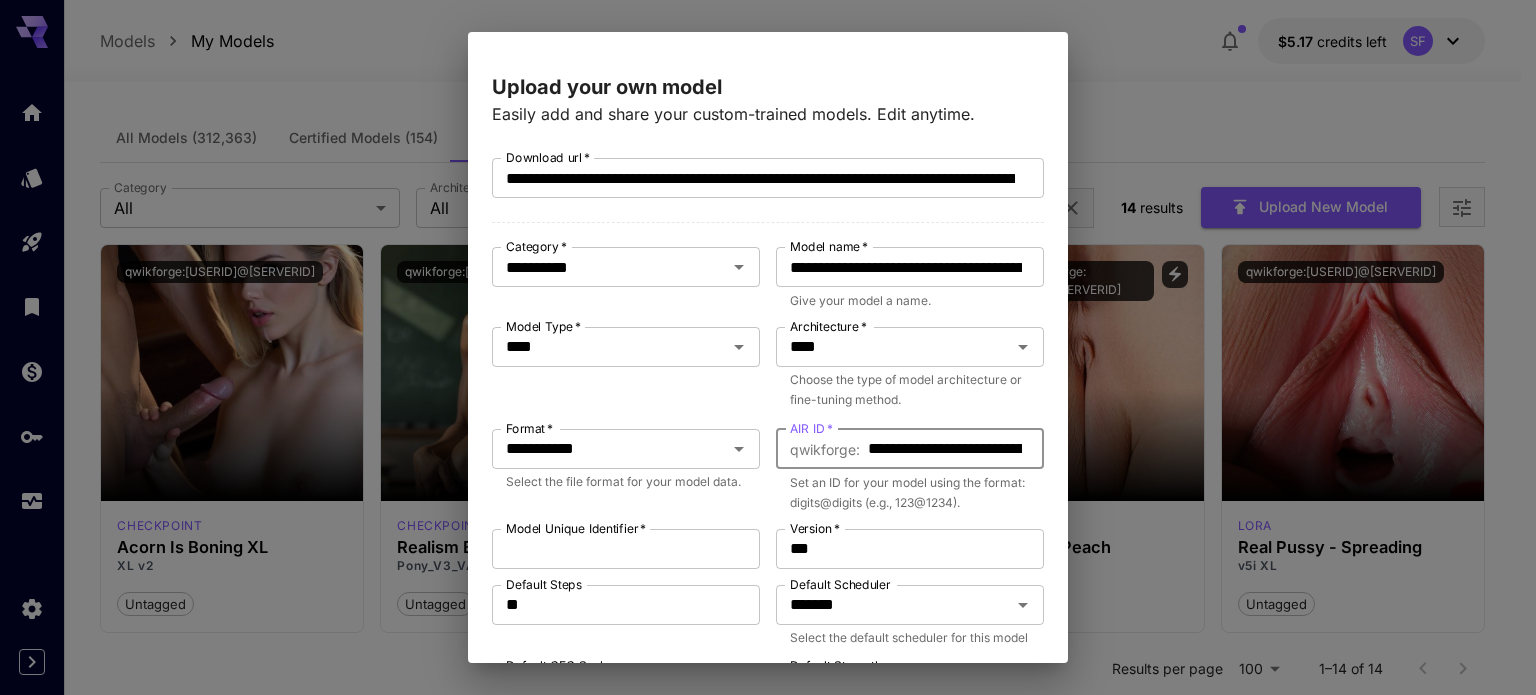 drag, startPoint x: 885, startPoint y: 447, endPoint x: 805, endPoint y: 447, distance: 80 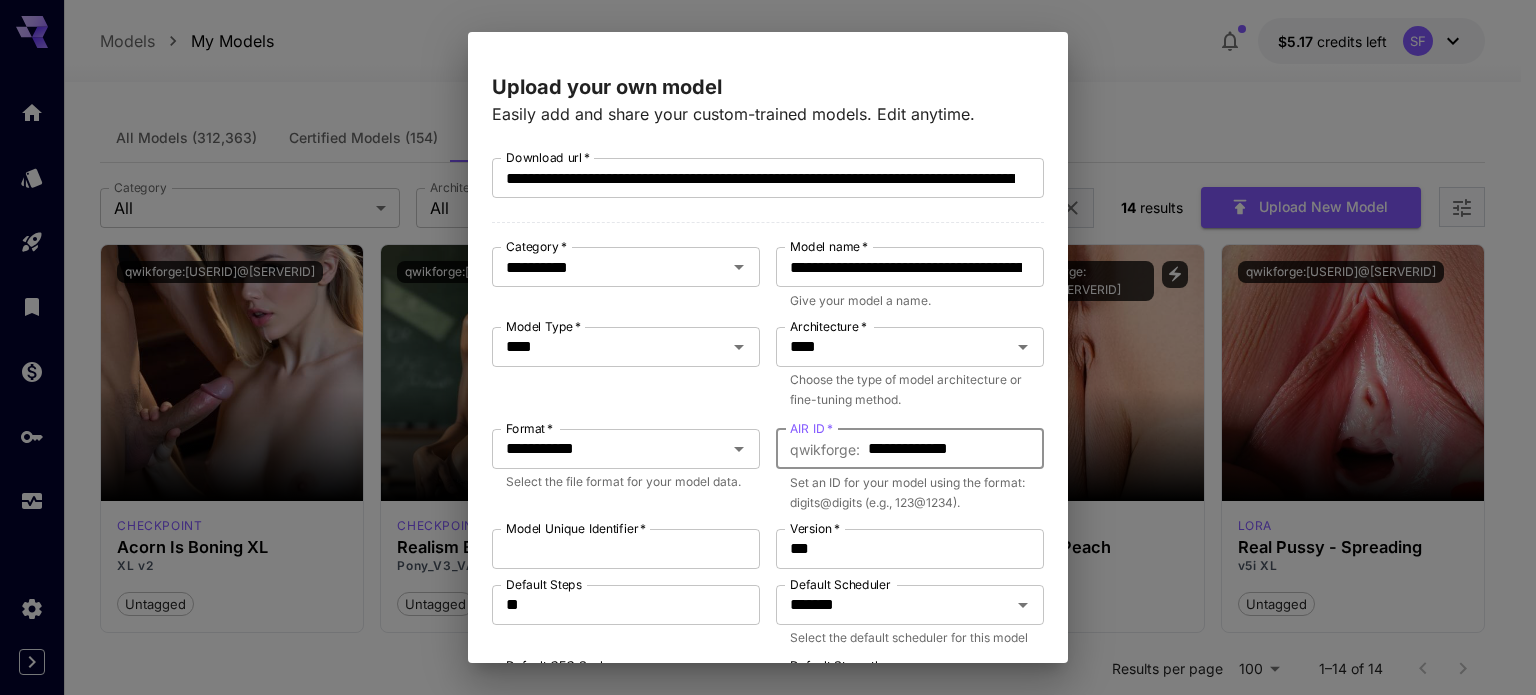 type on "**********" 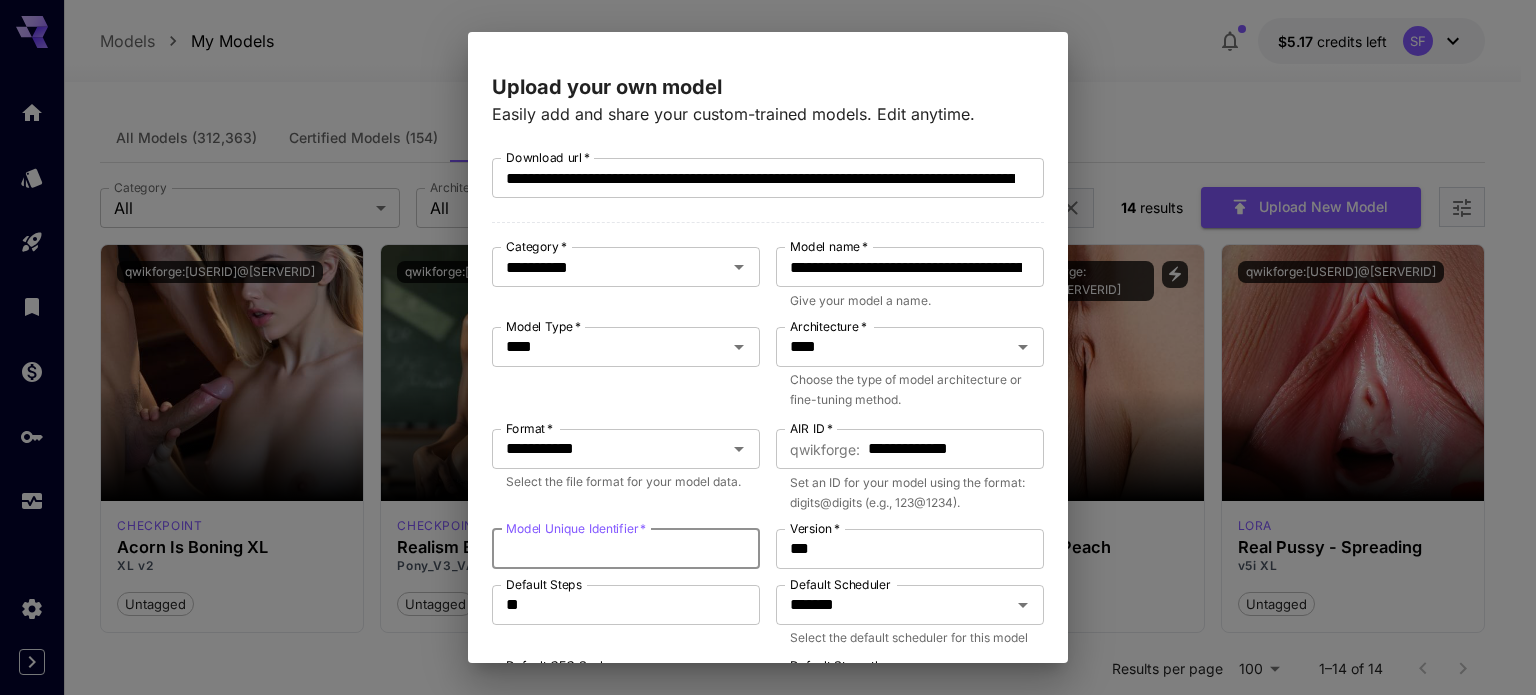 click on "Model Unique Identifier   *" at bounding box center [626, 549] 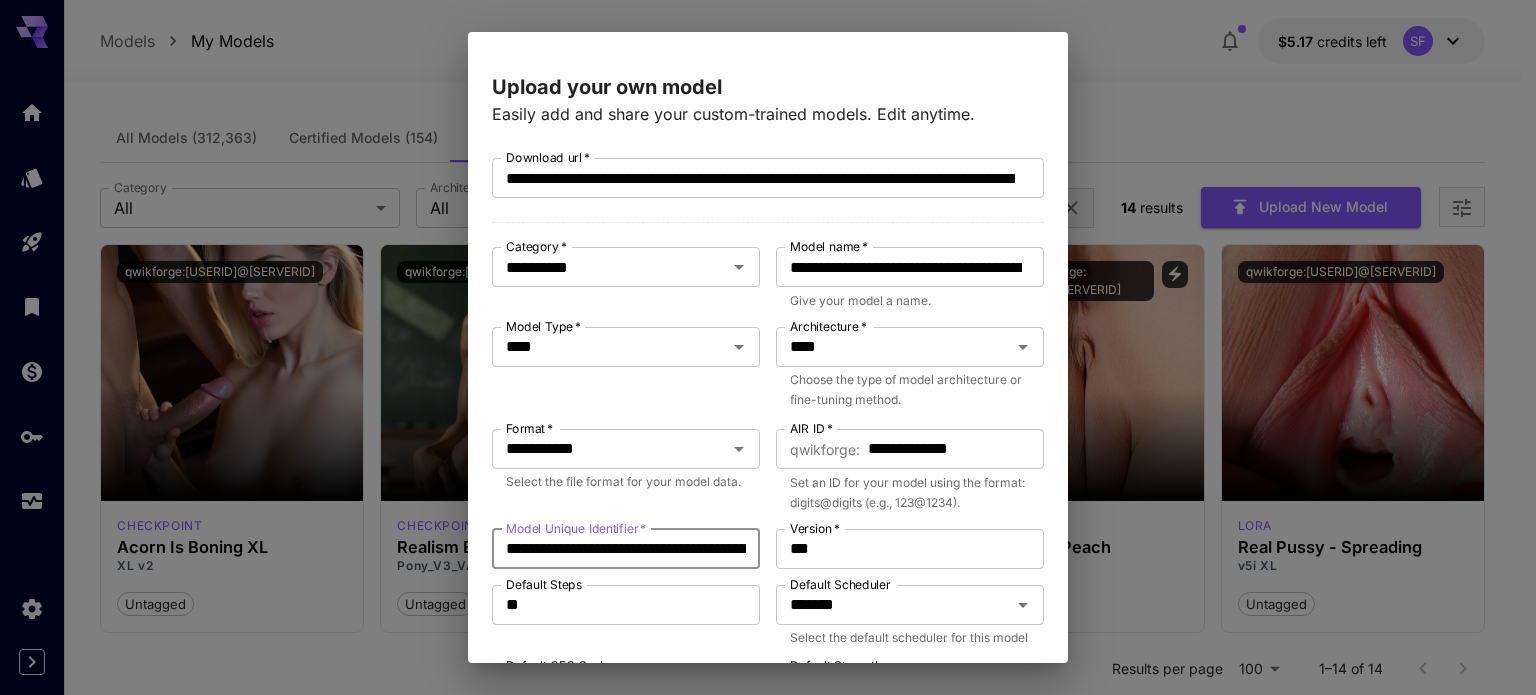 scroll, scrollTop: 0, scrollLeft: 398, axis: horizontal 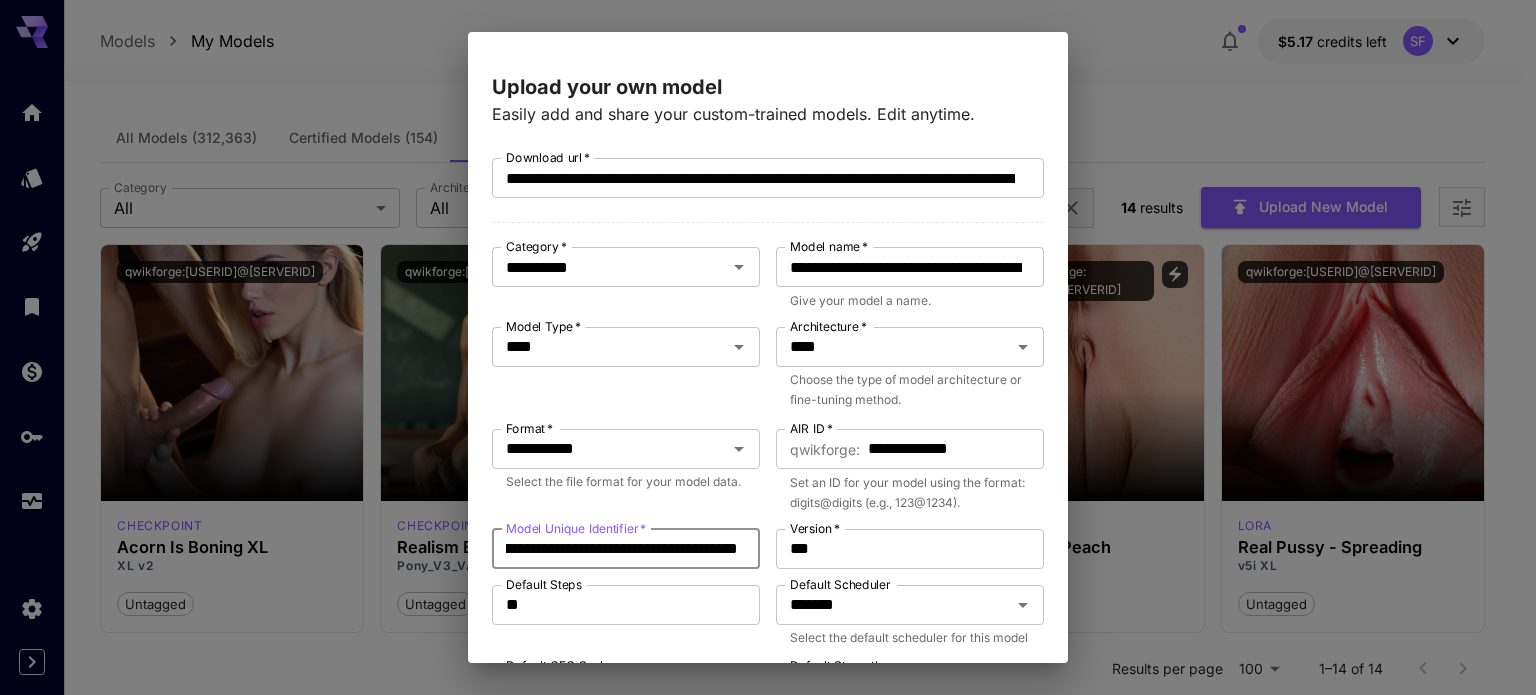 type on "**********" 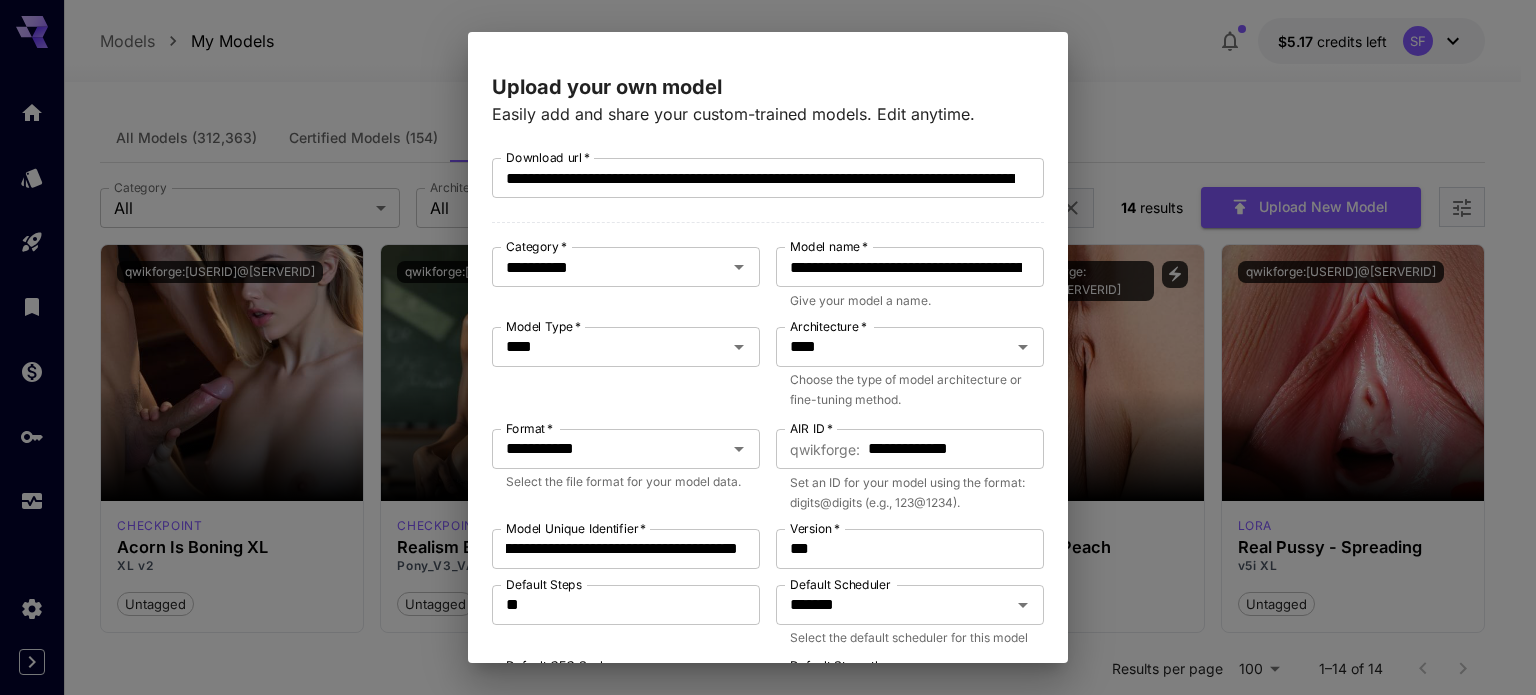 scroll, scrollTop: 0, scrollLeft: 0, axis: both 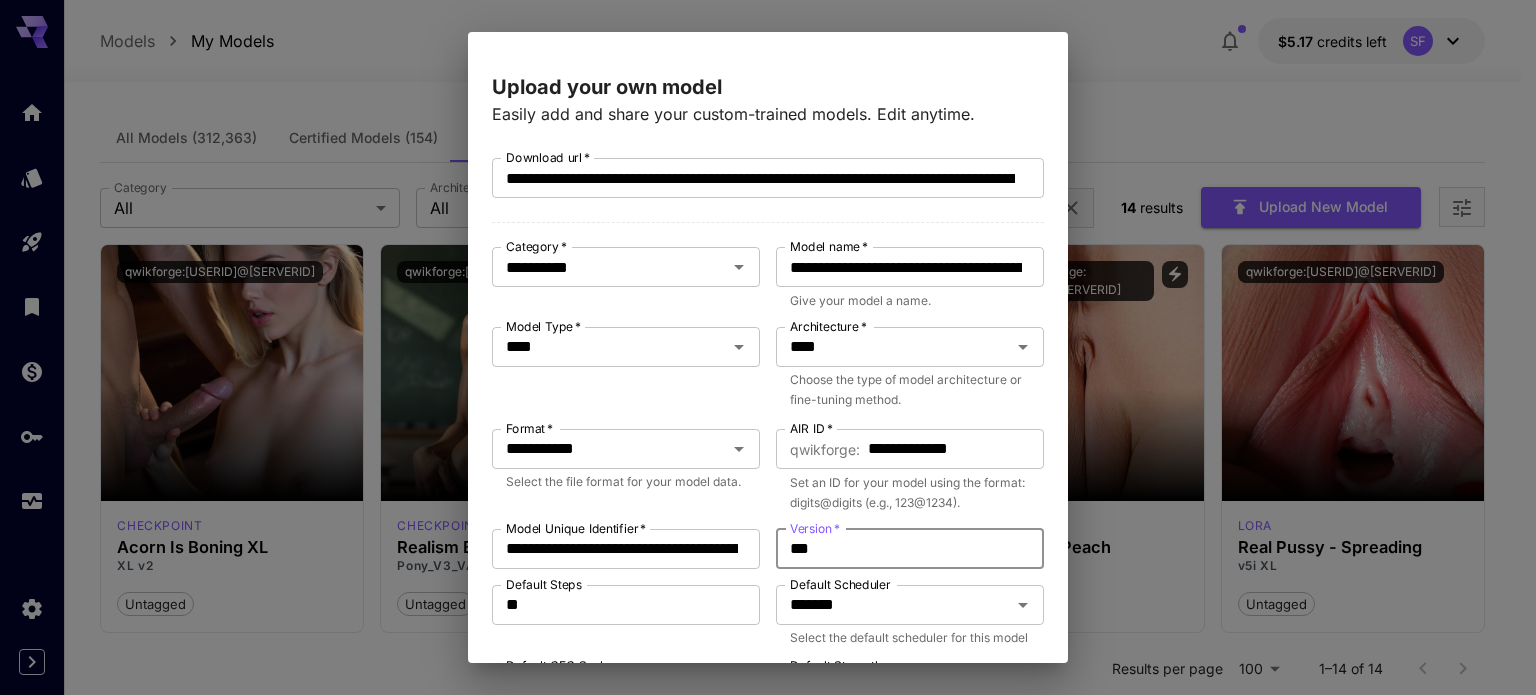 drag, startPoint x: 847, startPoint y: 560, endPoint x: 776, endPoint y: 559, distance: 71.00704 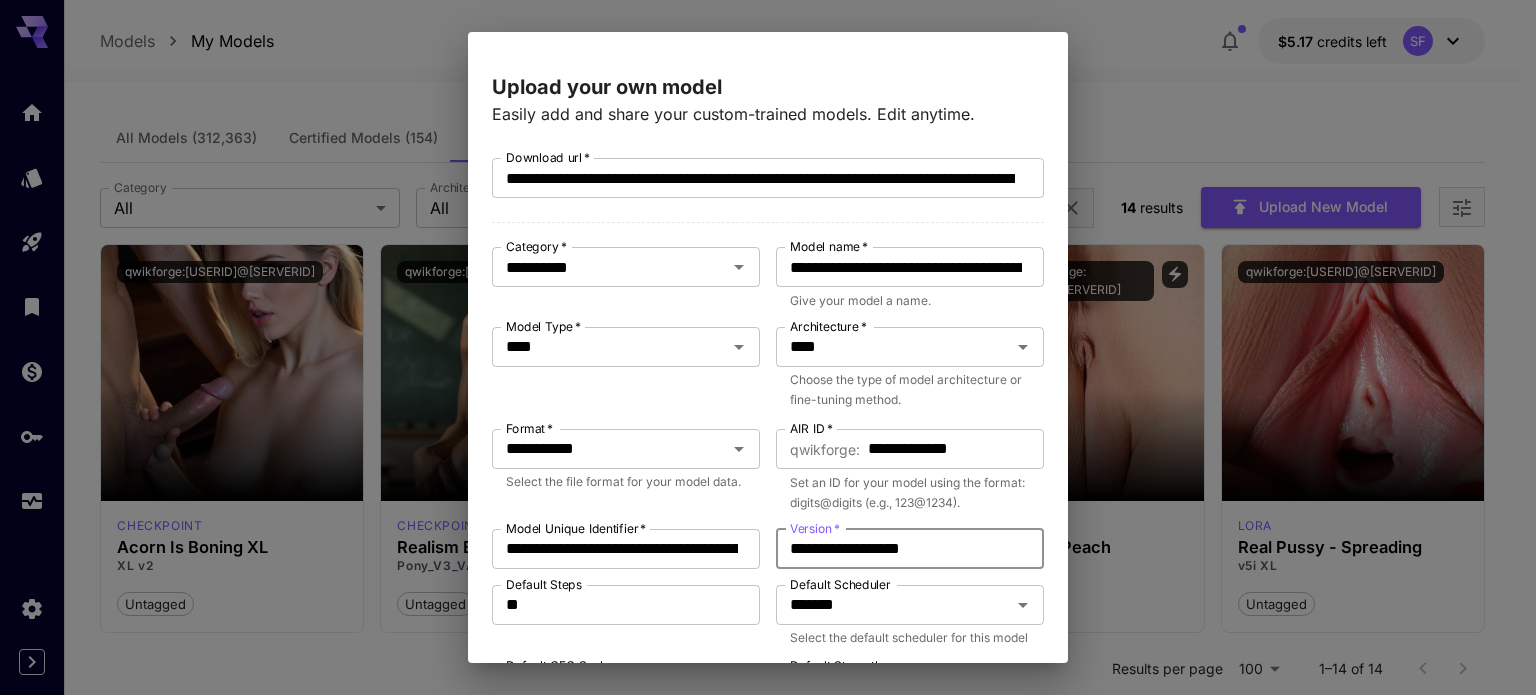 type on "**********" 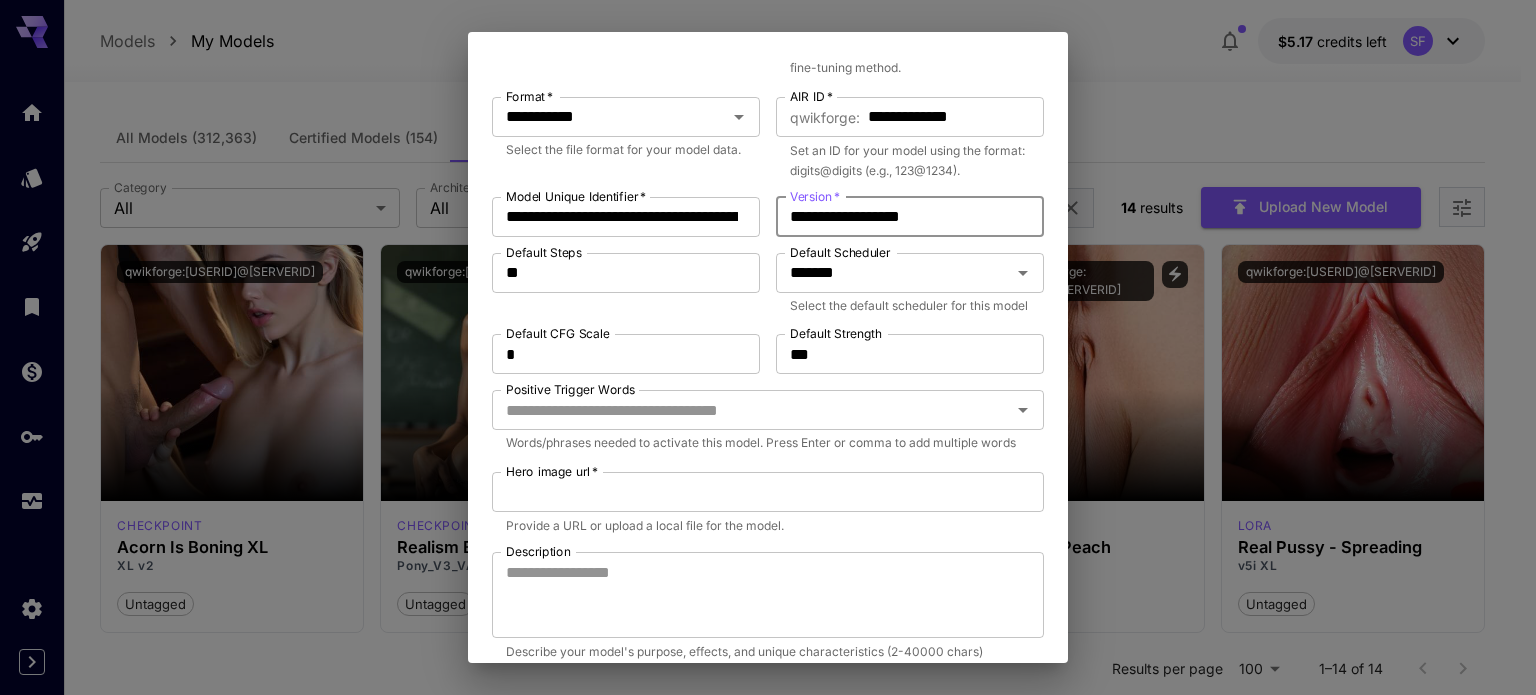 scroll, scrollTop: 333, scrollLeft: 0, axis: vertical 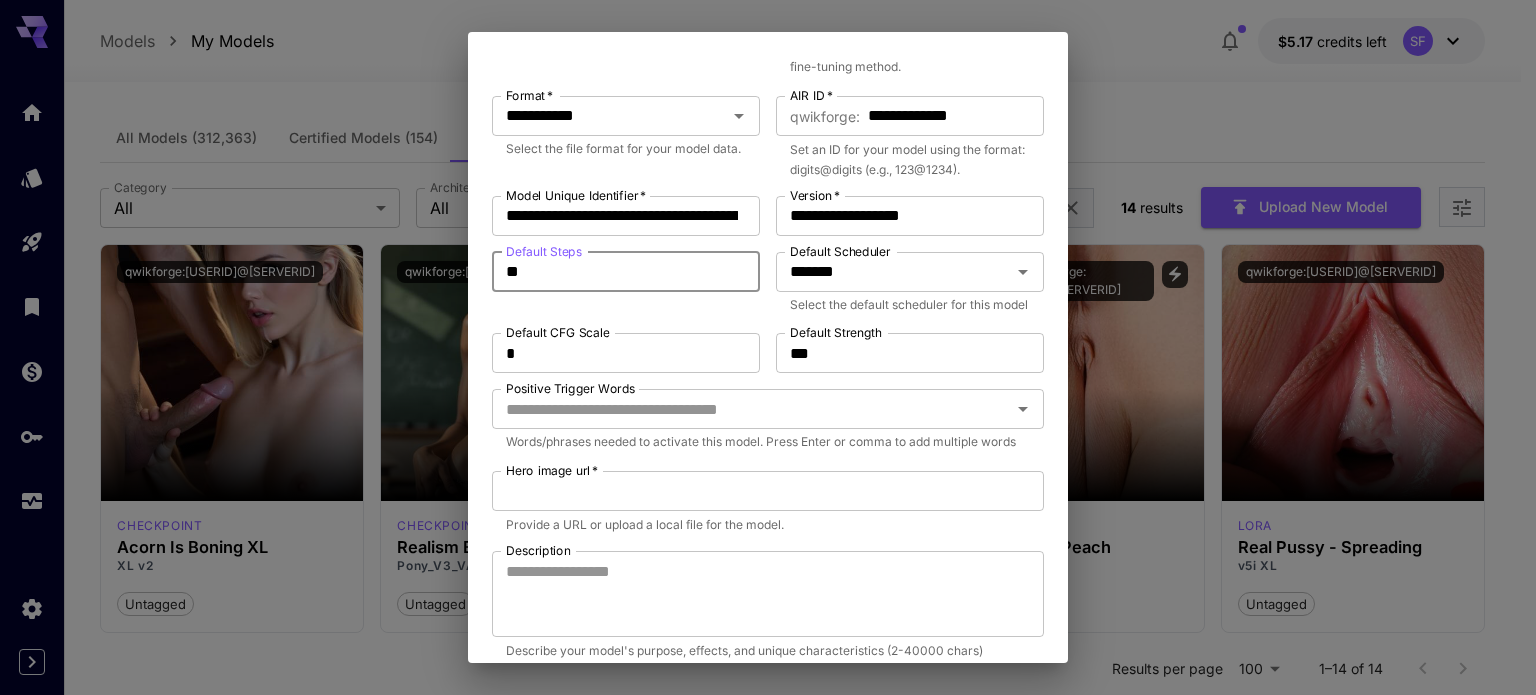 drag, startPoint x: 516, startPoint y: 275, endPoint x: 500, endPoint y: 273, distance: 16.124516 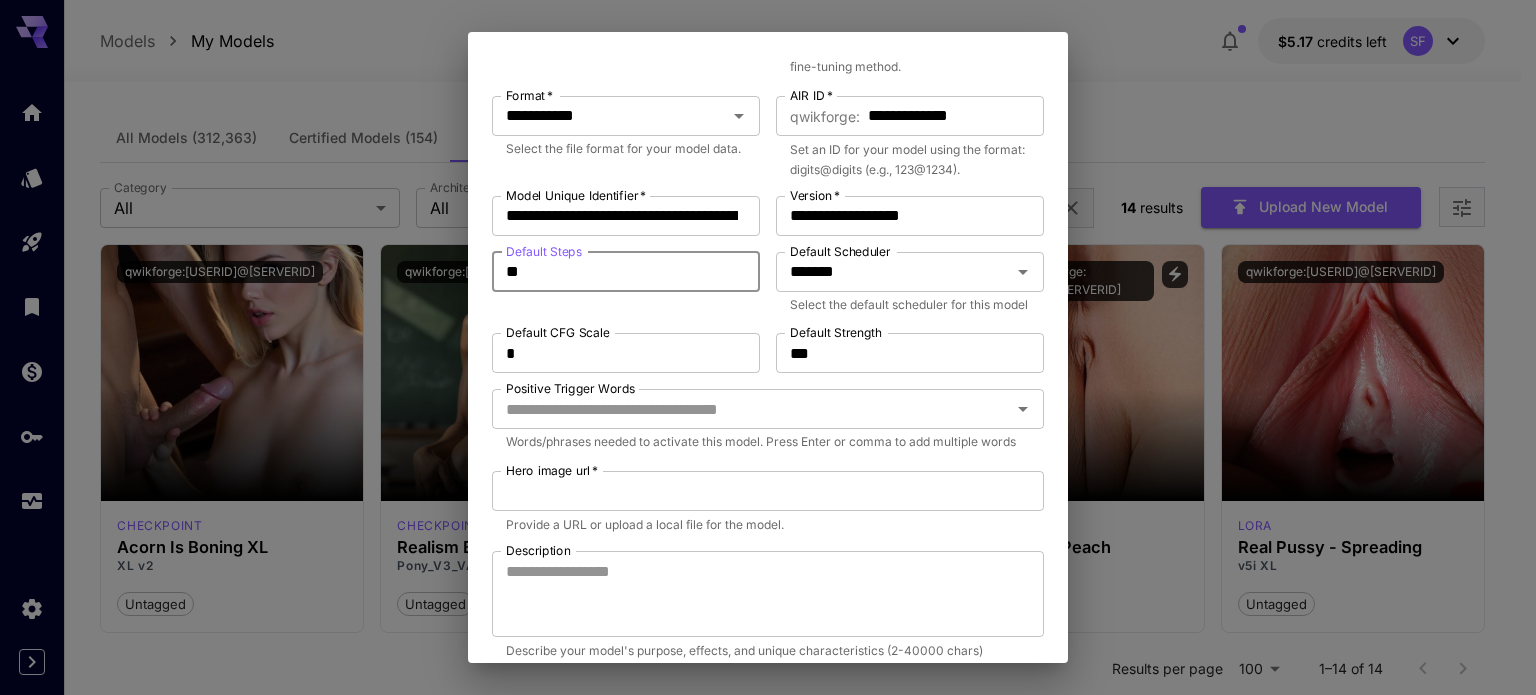 type on "**" 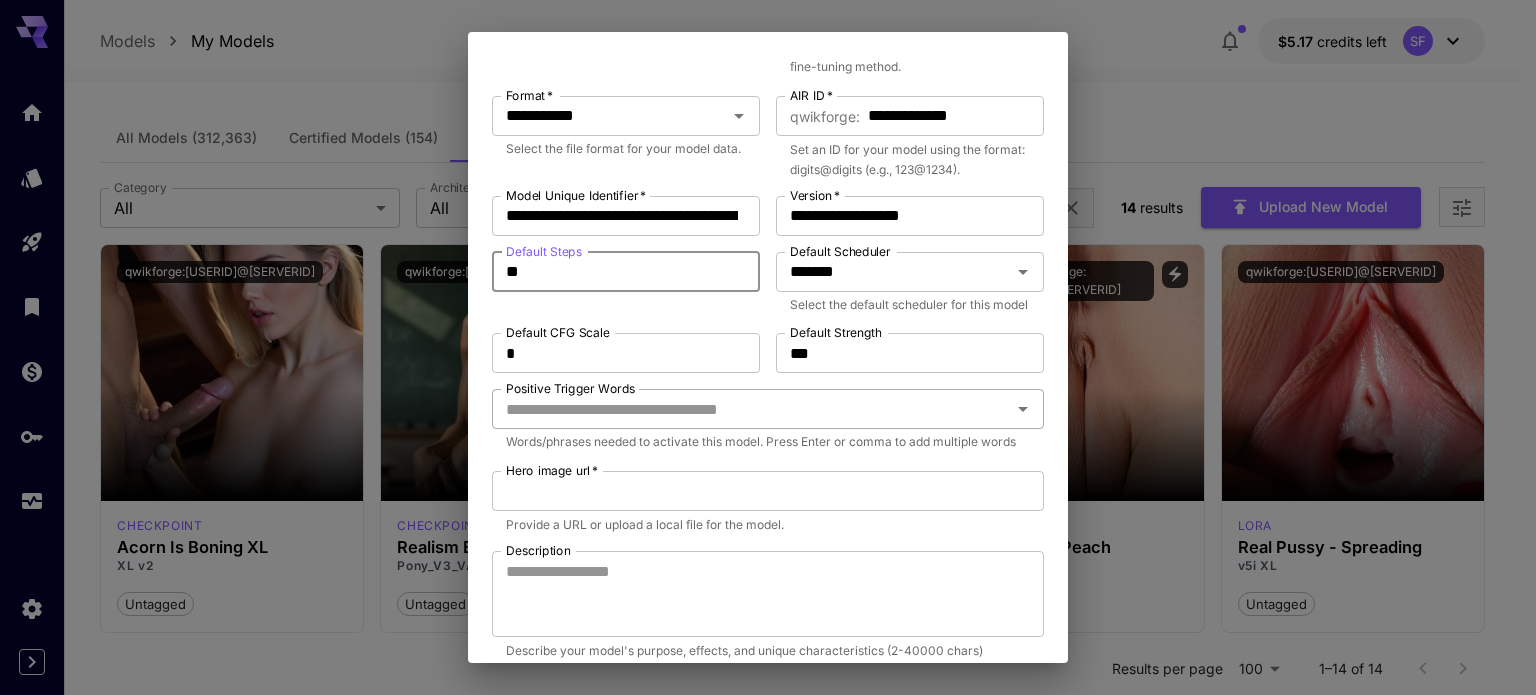 click on "Positive Trigger Words" at bounding box center [751, 409] 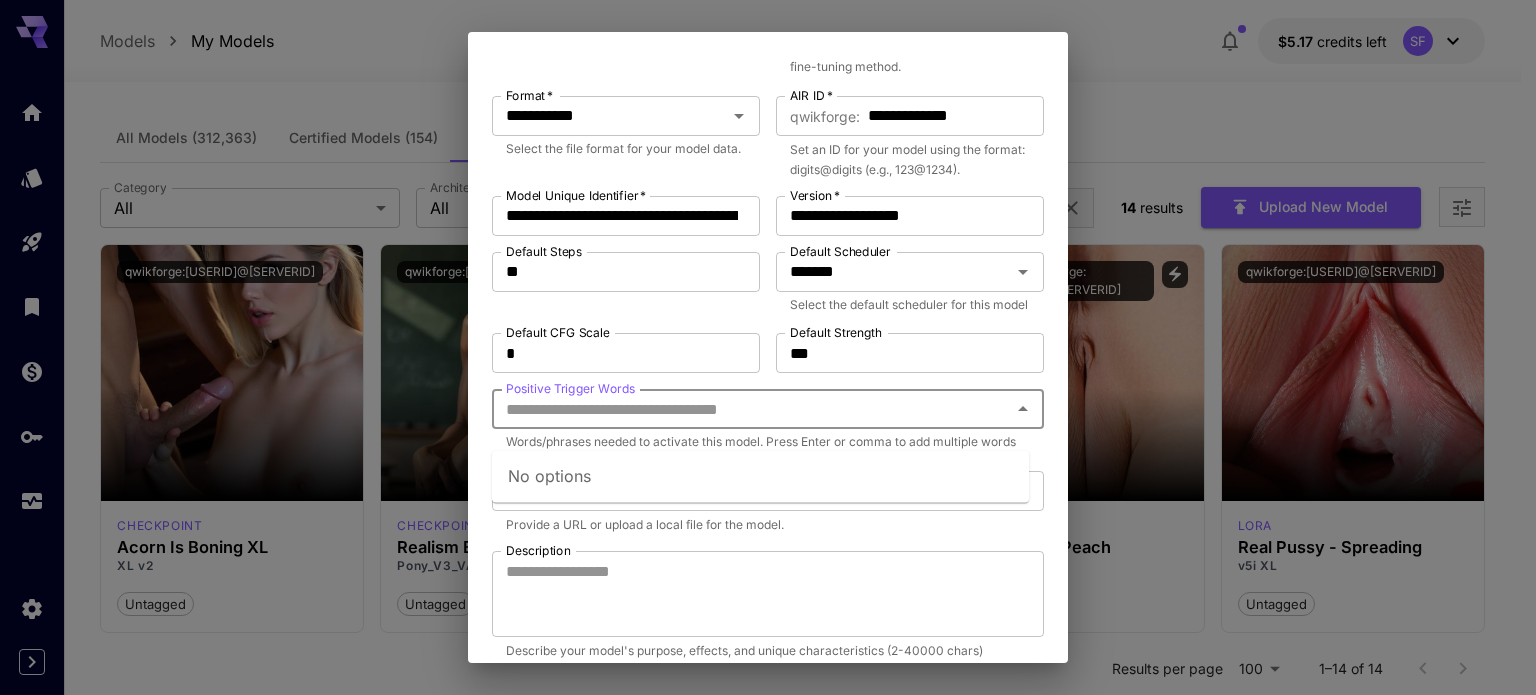 paste on "**********" 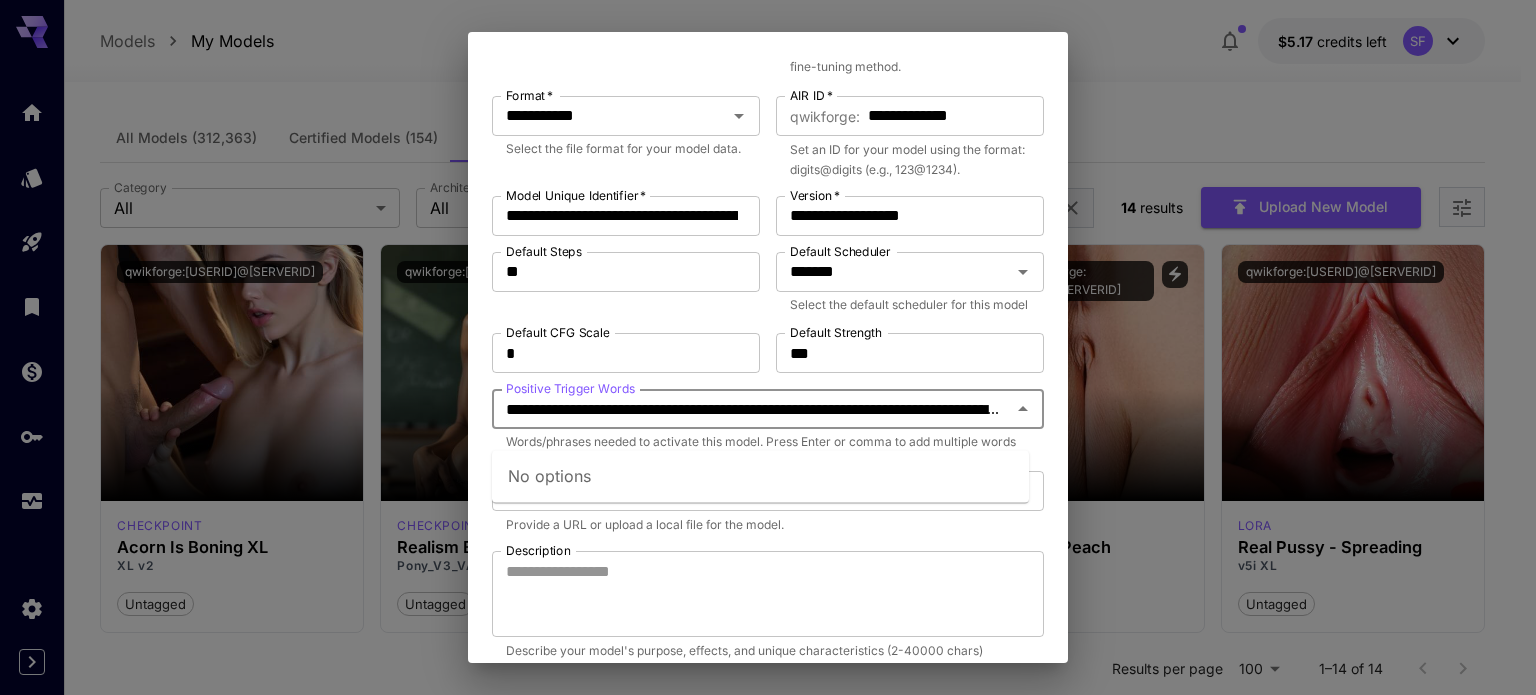 scroll, scrollTop: 0, scrollLeft: 603, axis: horizontal 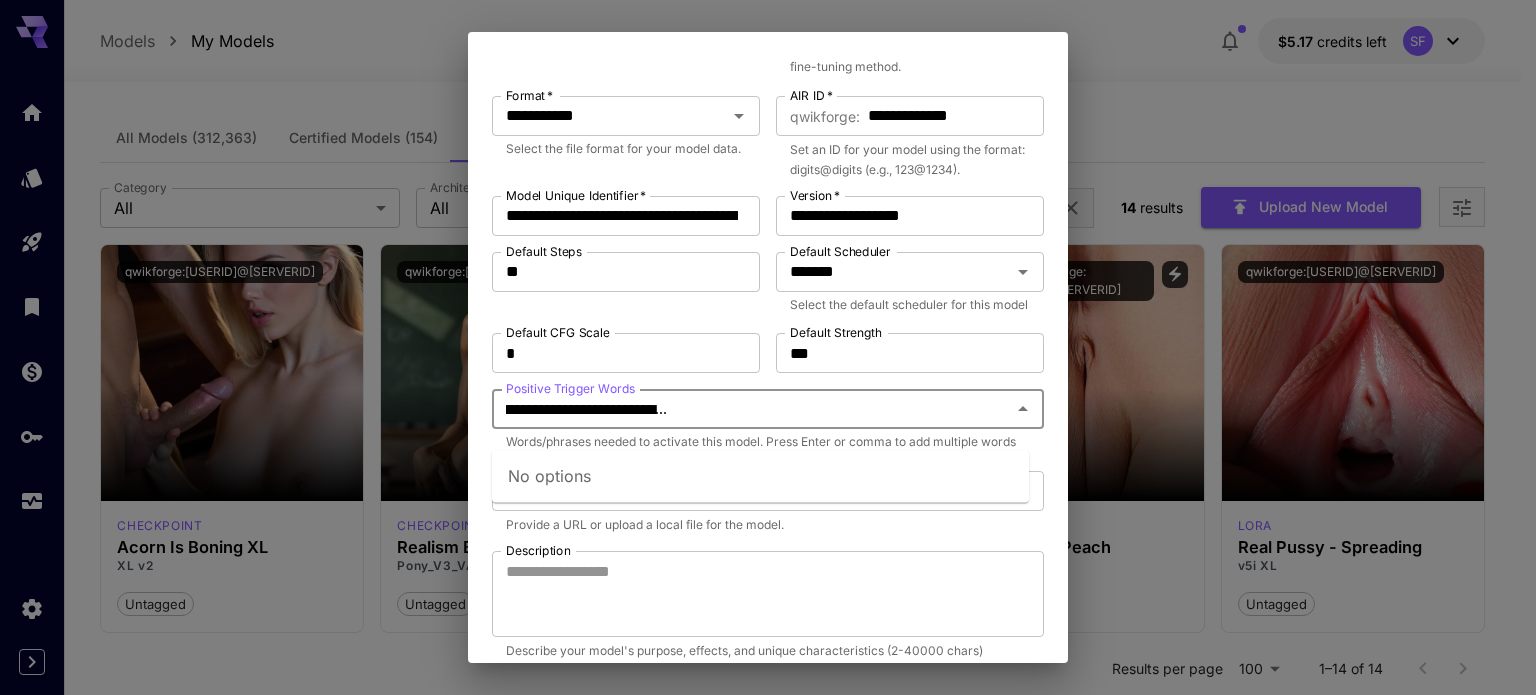 type on "**********" 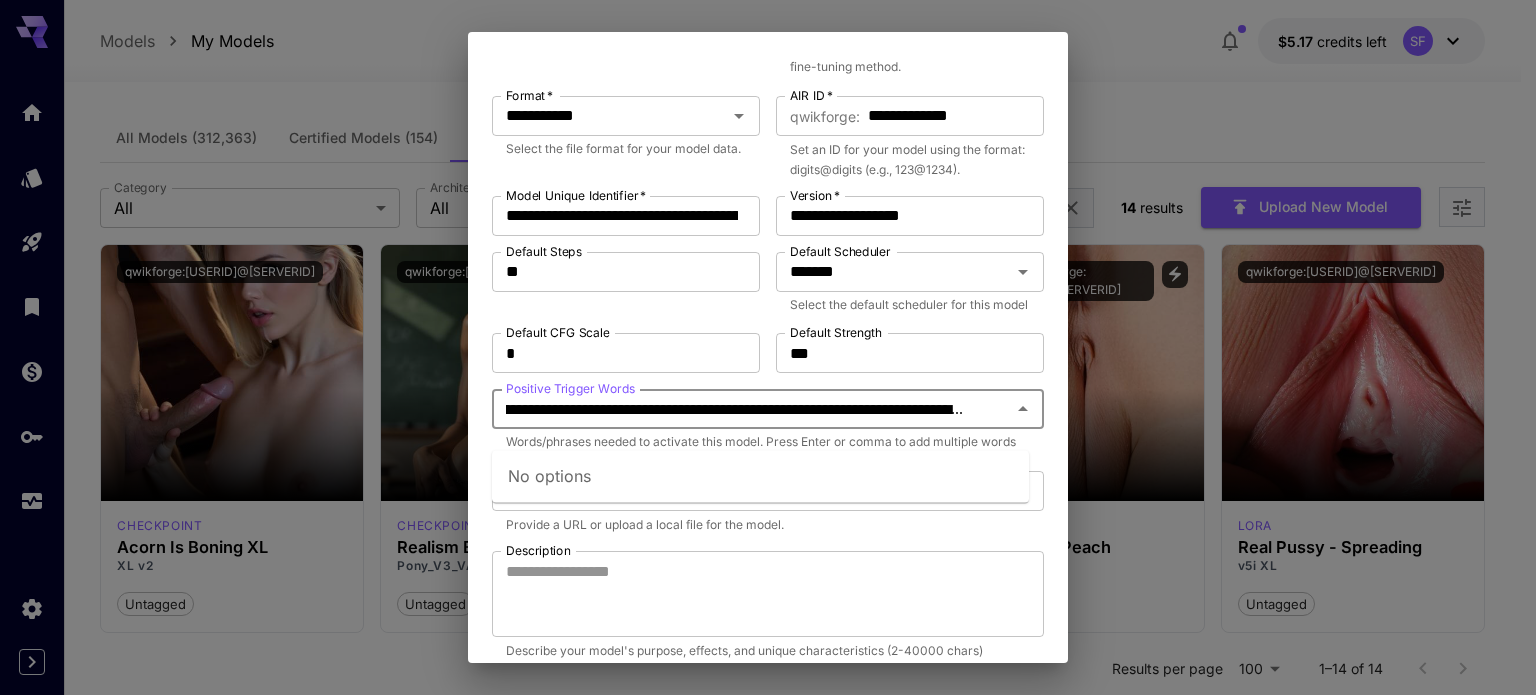 scroll, scrollTop: 0, scrollLeft: 0, axis: both 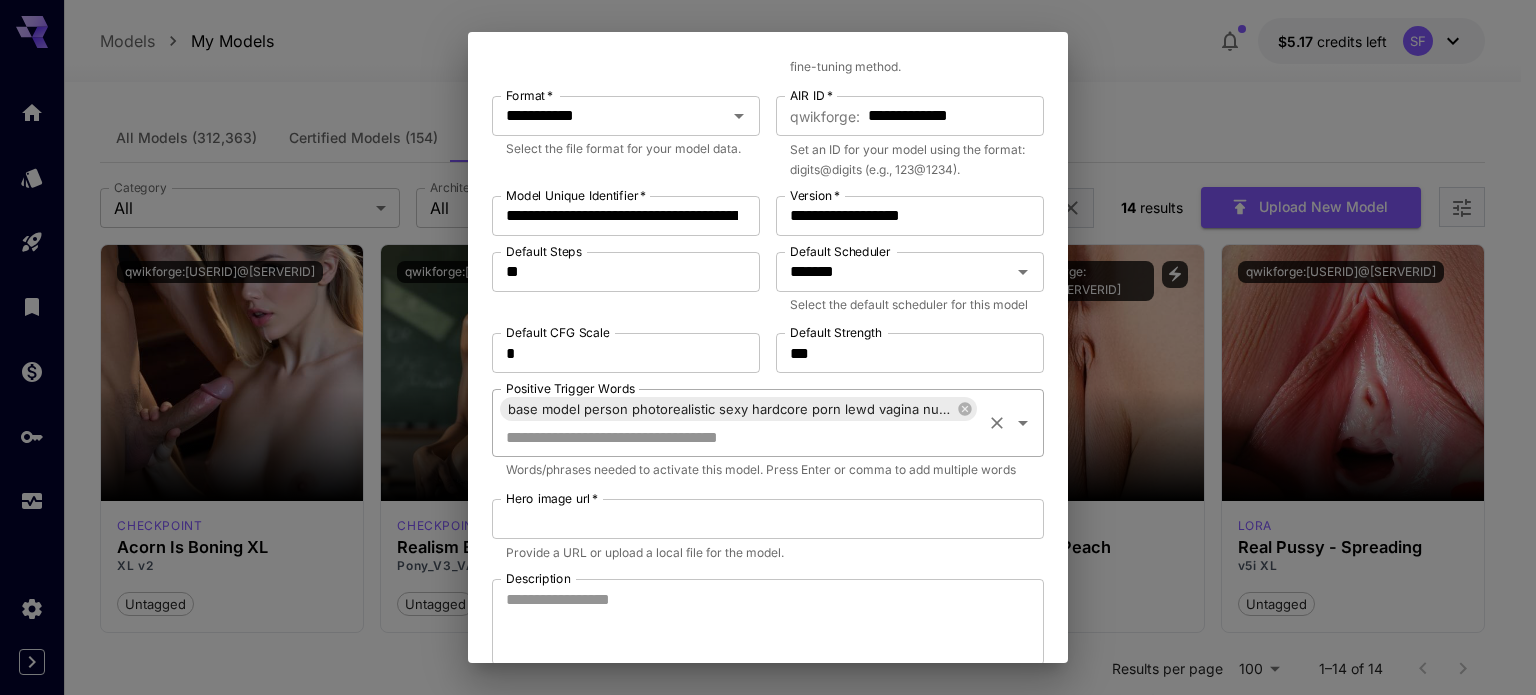 drag, startPoint x: 911, startPoint y: 431, endPoint x: 521, endPoint y: 428, distance: 390.01154 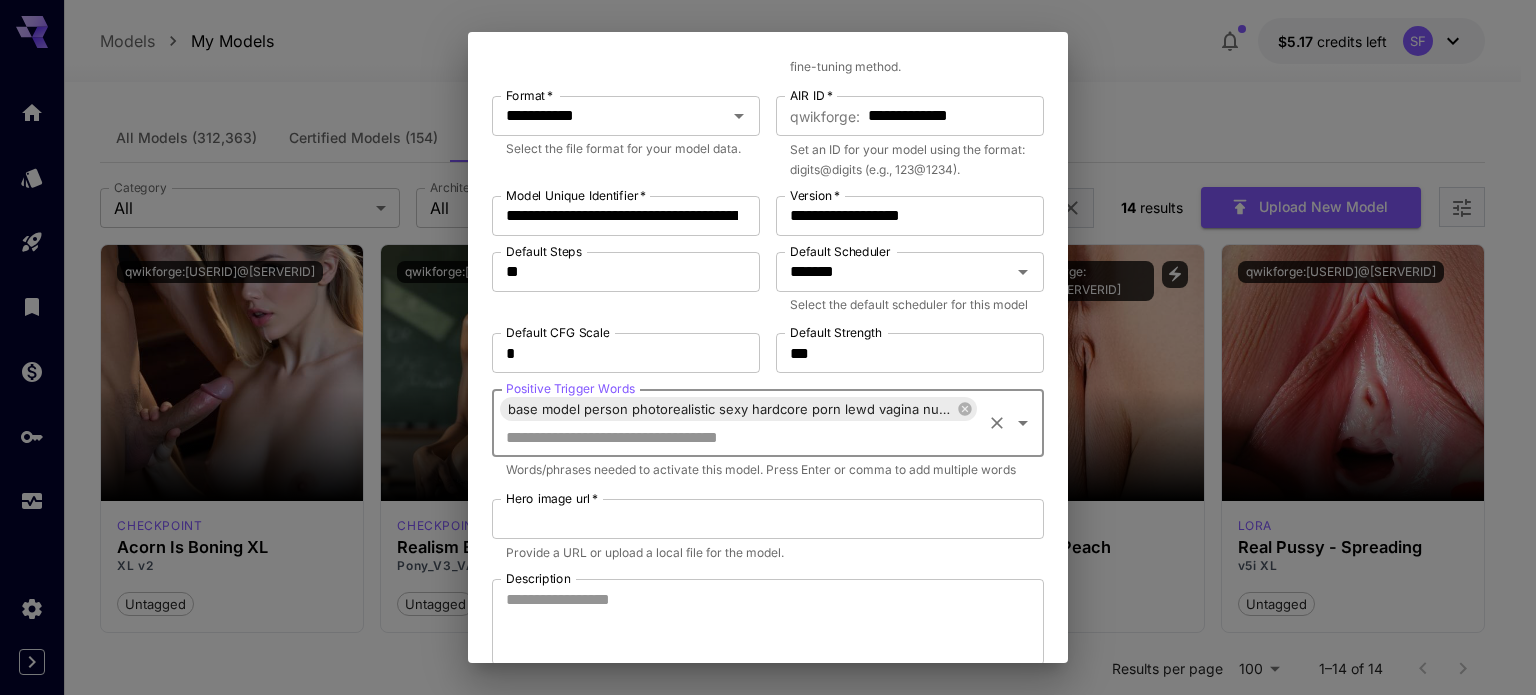 drag, startPoint x: 508, startPoint y: 430, endPoint x: 860, endPoint y: 444, distance: 352.2783 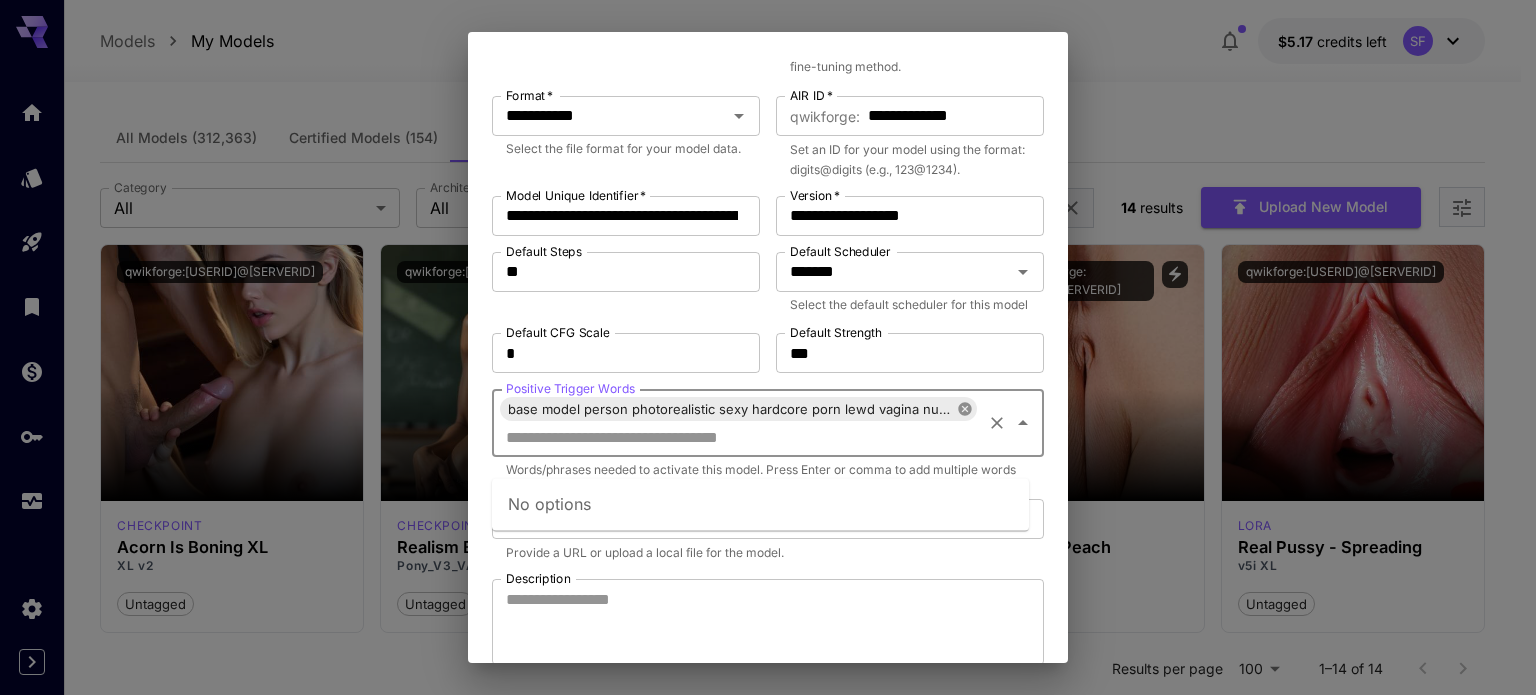 click 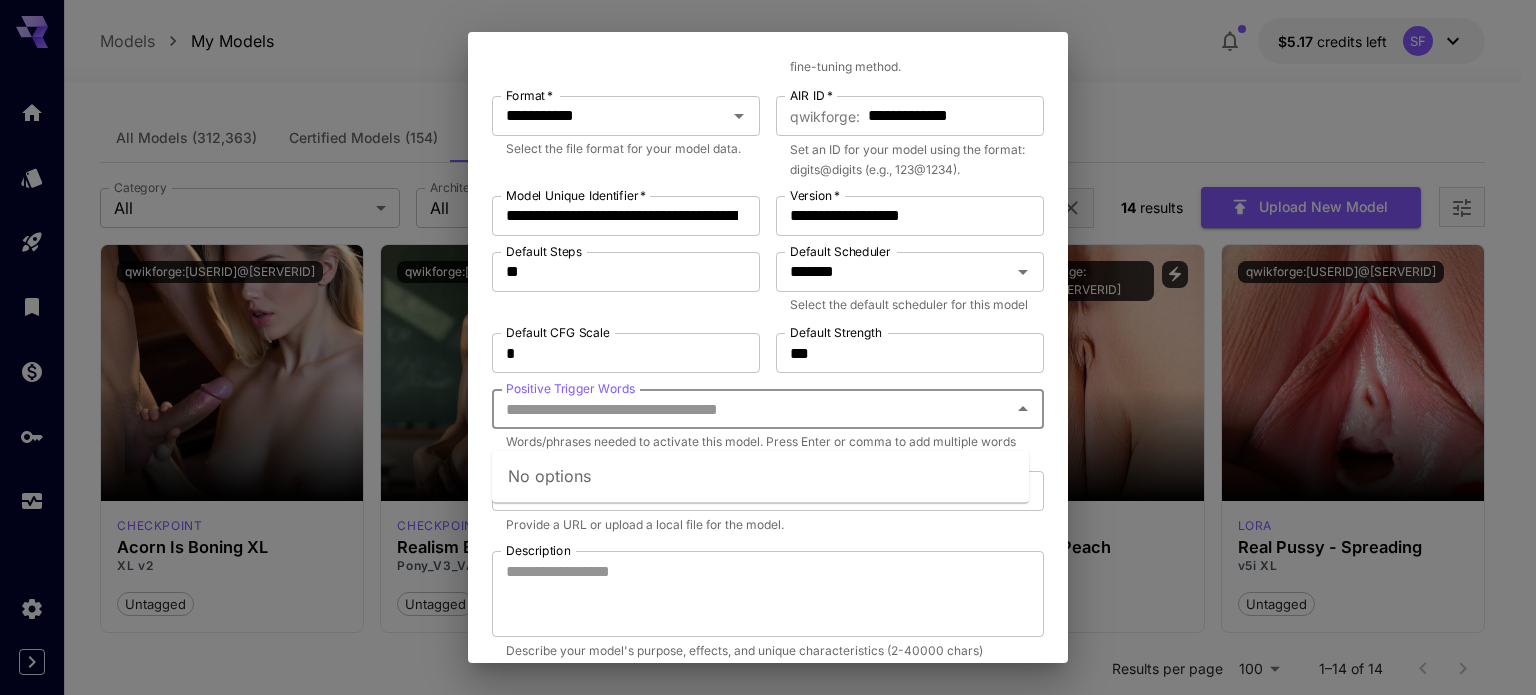 click on "Positive Trigger Words" at bounding box center (751, 409) 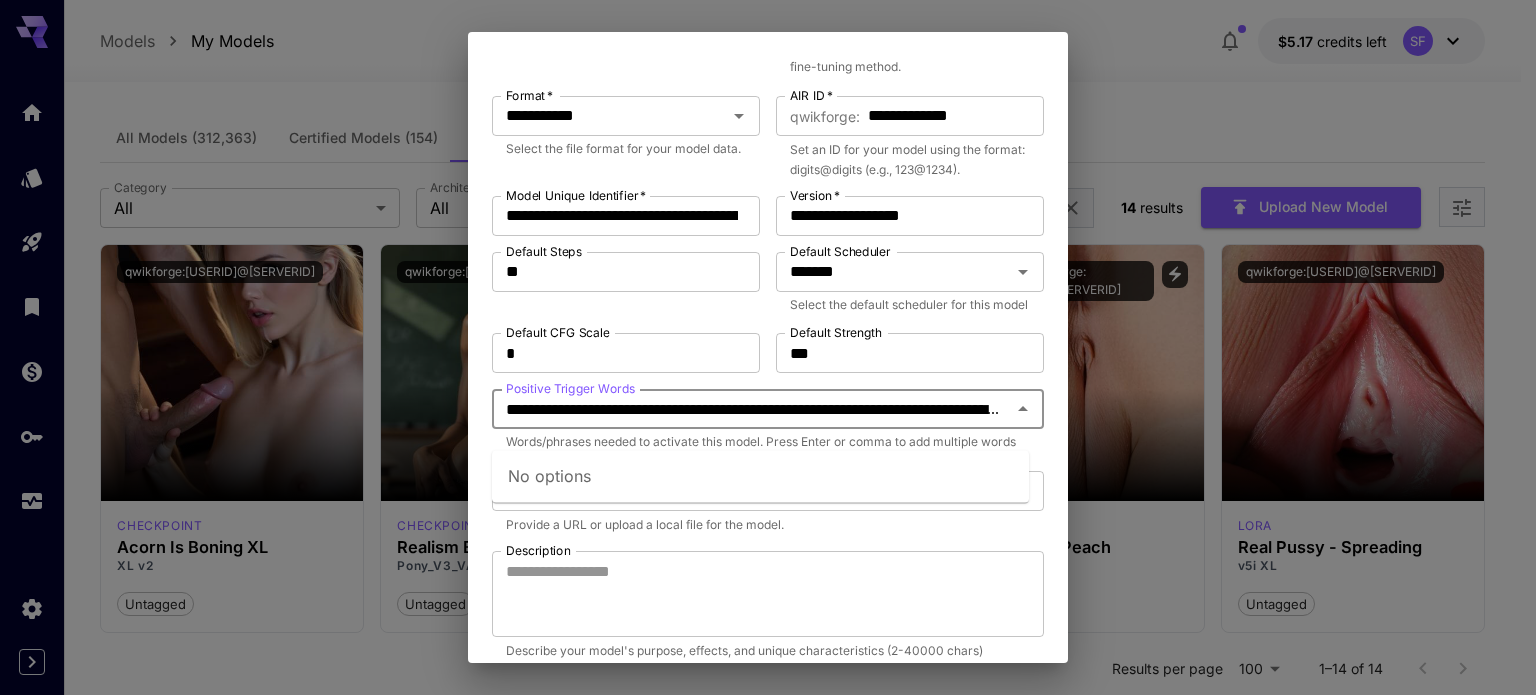 scroll, scrollTop: 0, scrollLeft: 396, axis: horizontal 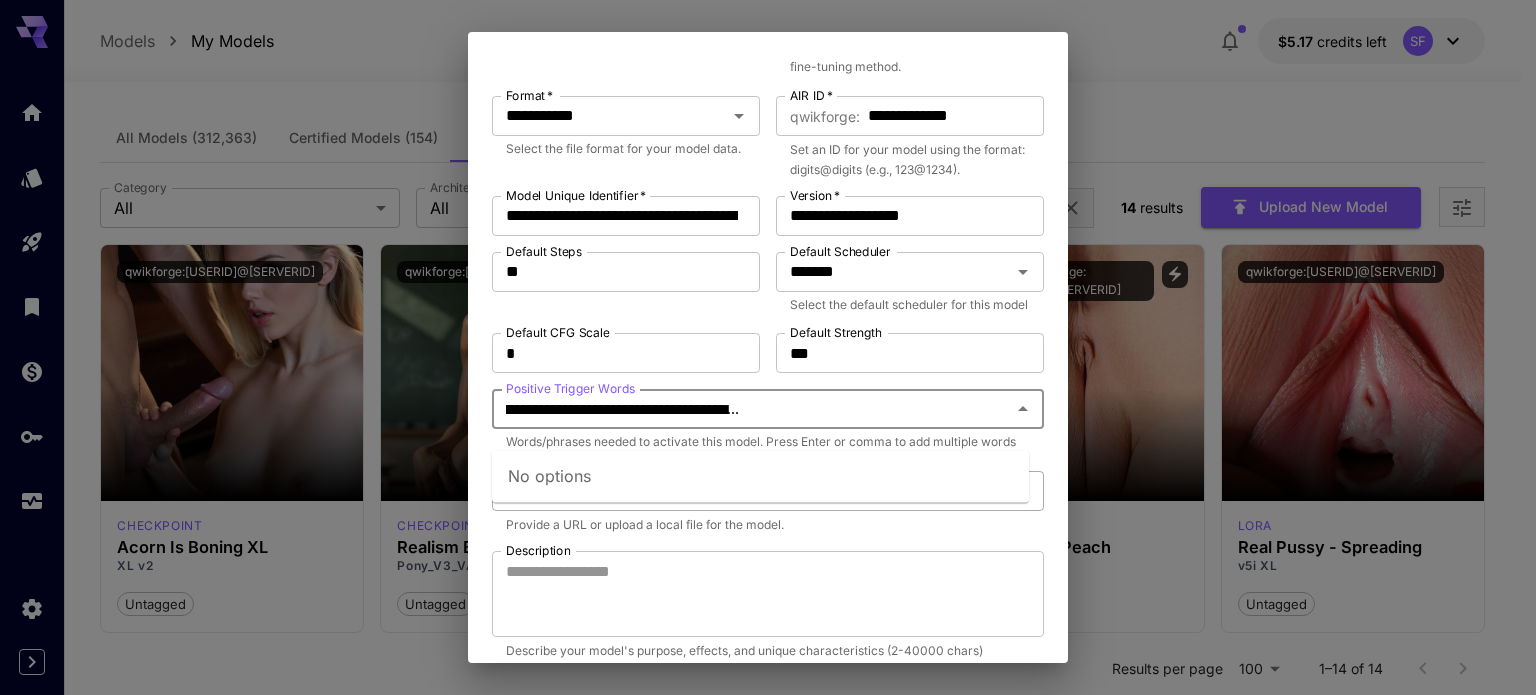 type on "**********" 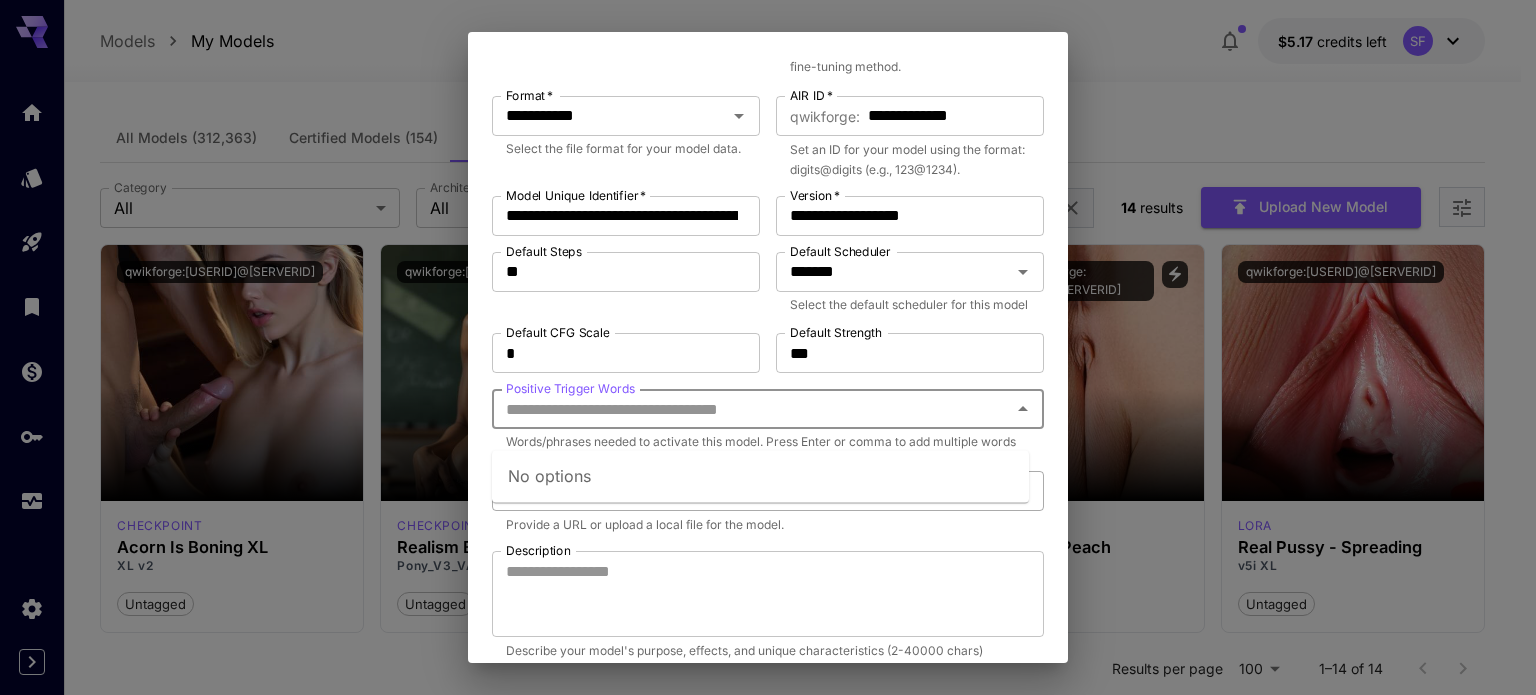 click on "Hero image url   *" at bounding box center (768, 491) 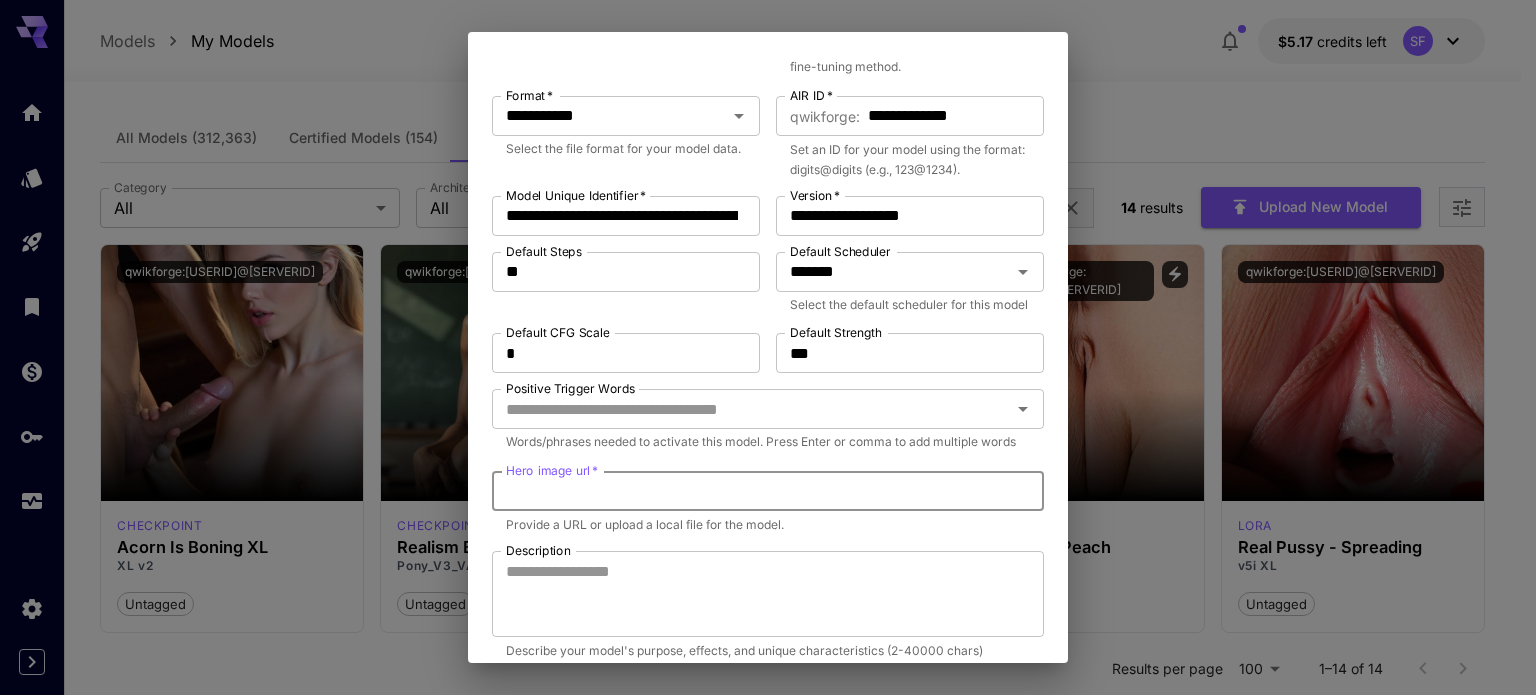 click on "Hero image url   *" at bounding box center (768, 491) 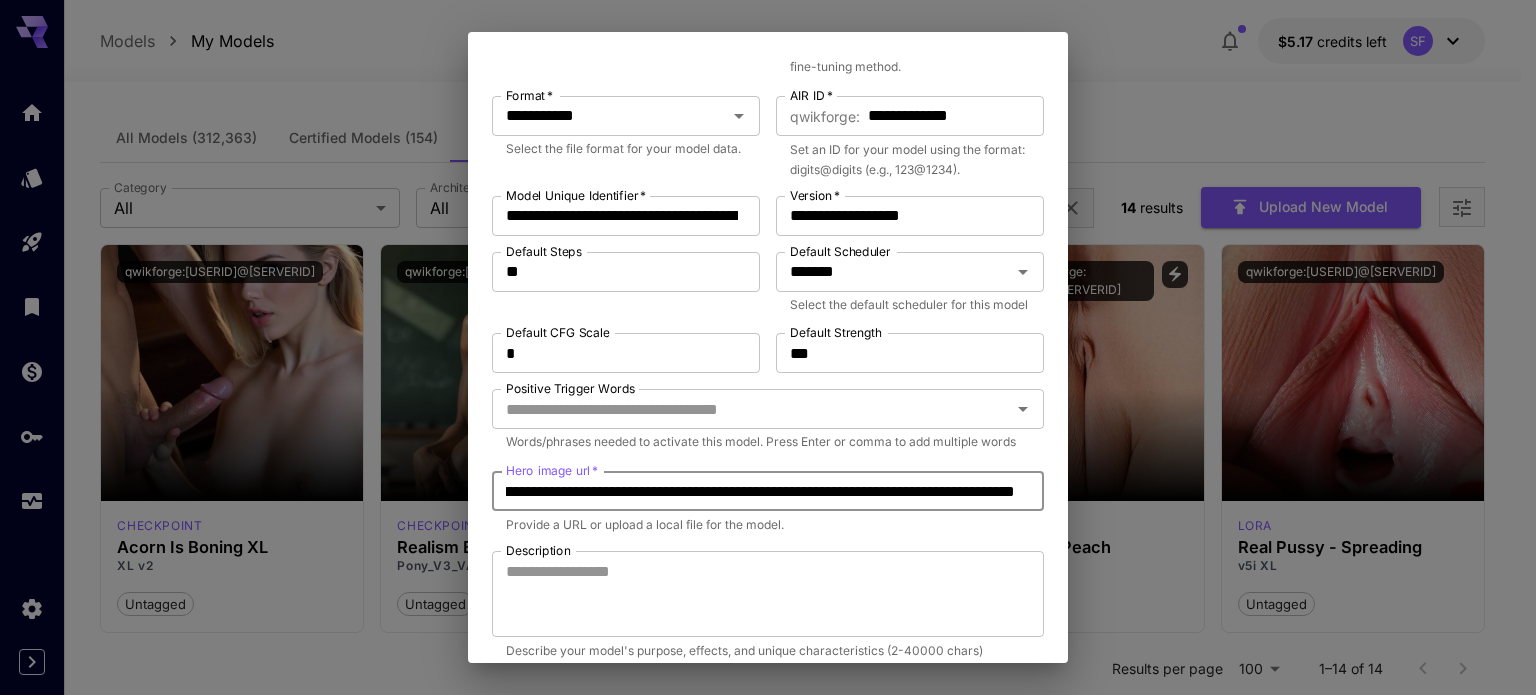 scroll, scrollTop: 0, scrollLeft: 460, axis: horizontal 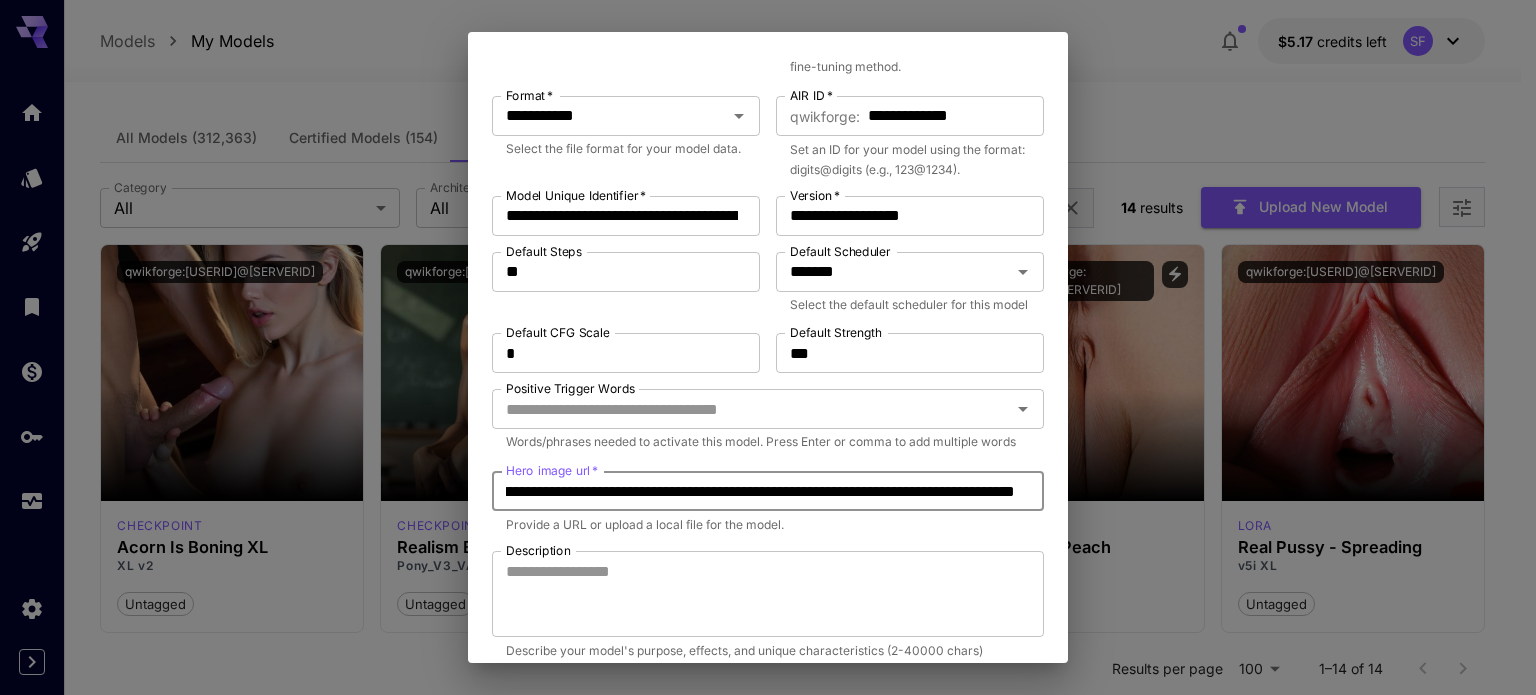 type on "**********" 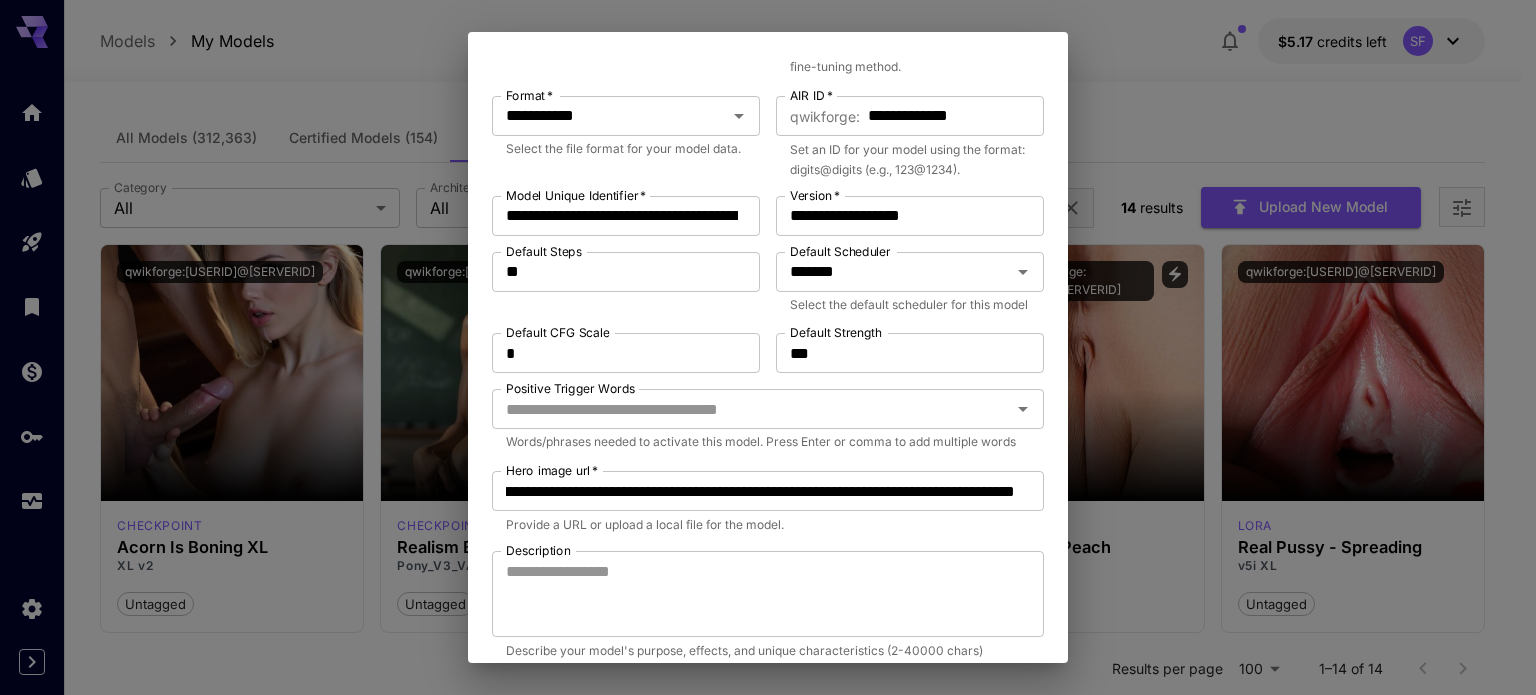 scroll, scrollTop: 0, scrollLeft: 0, axis: both 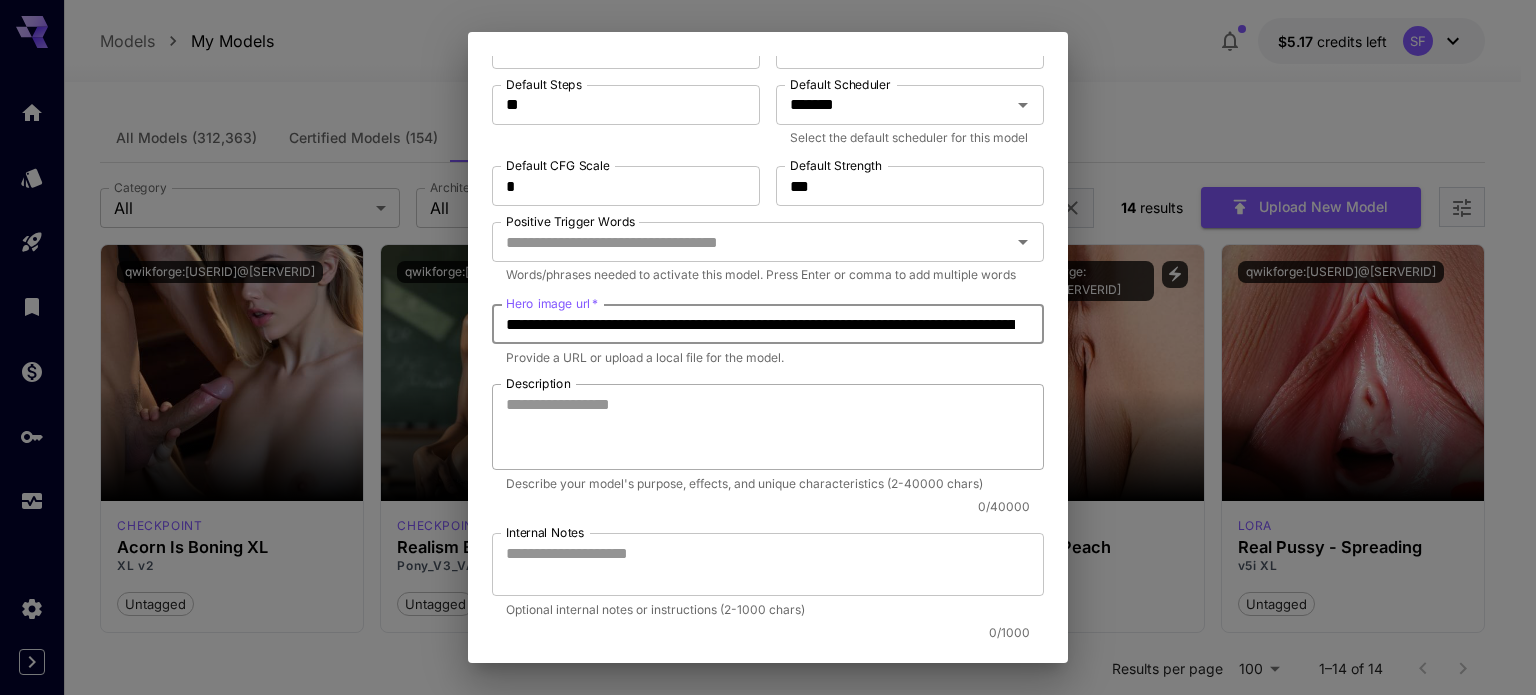 click on "Description" at bounding box center [768, 427] 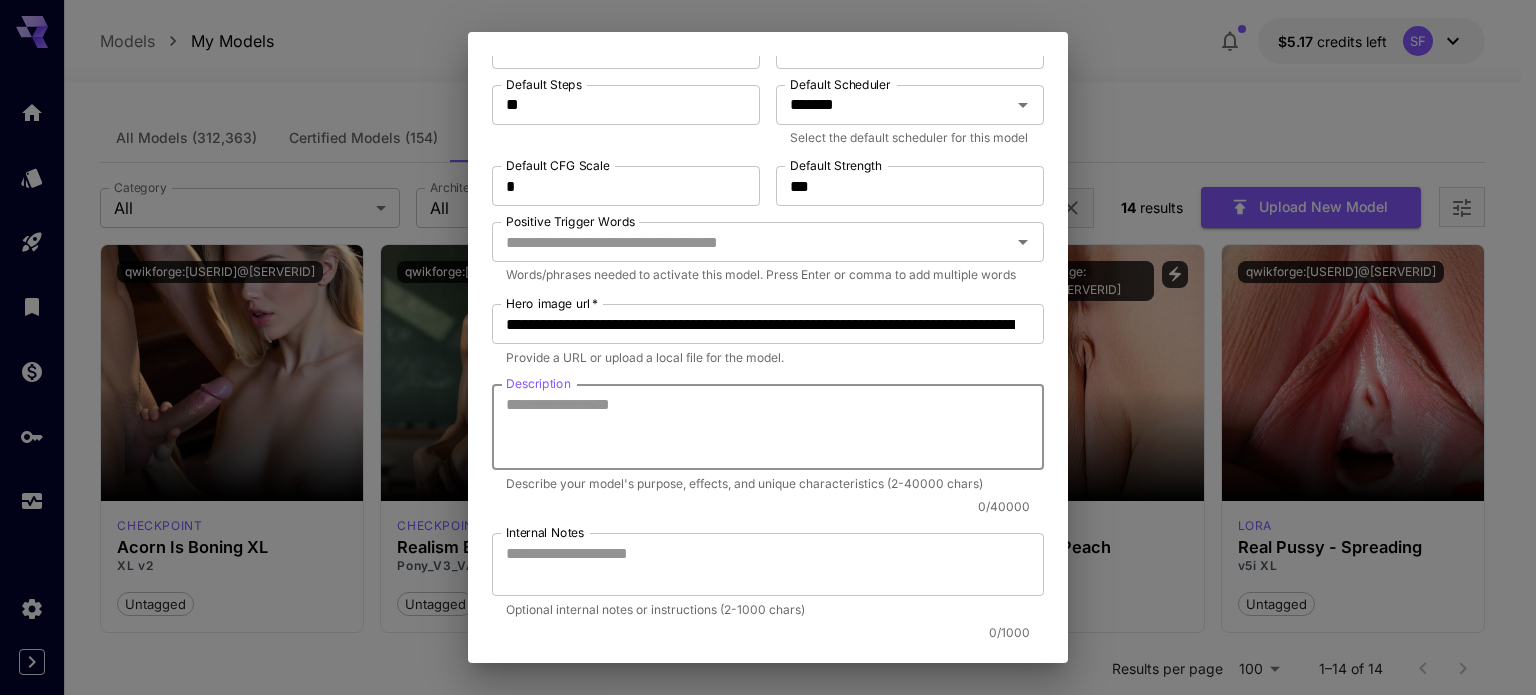 paste on "**********" 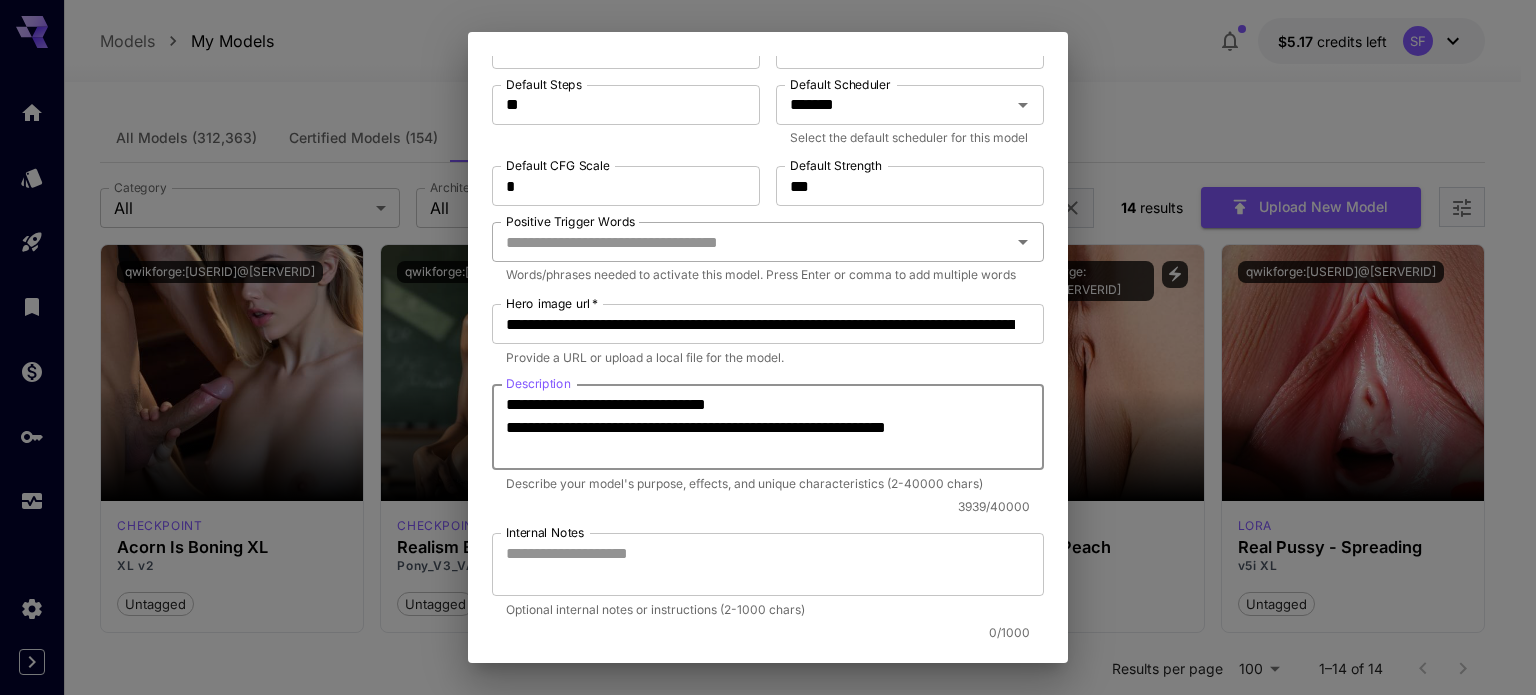 scroll, scrollTop: 2735, scrollLeft: 0, axis: vertical 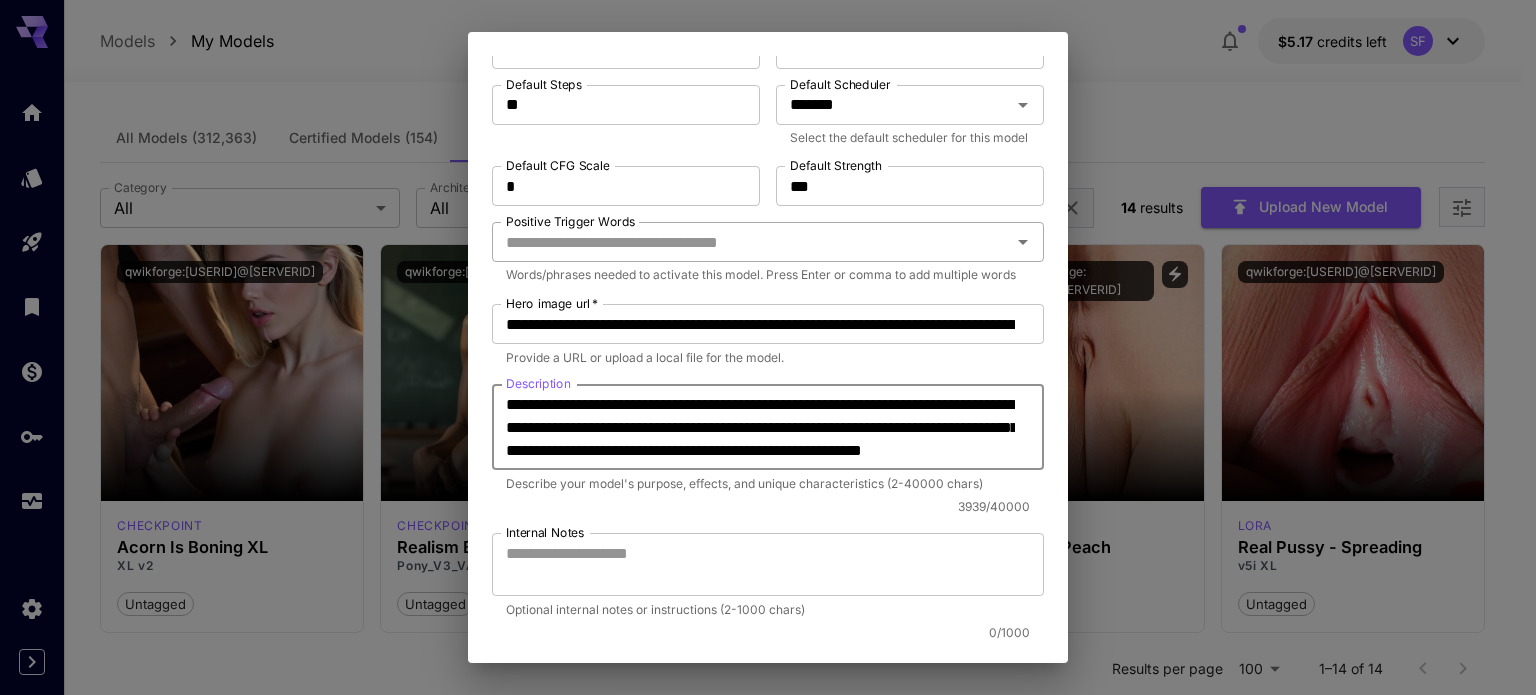 type on "**********" 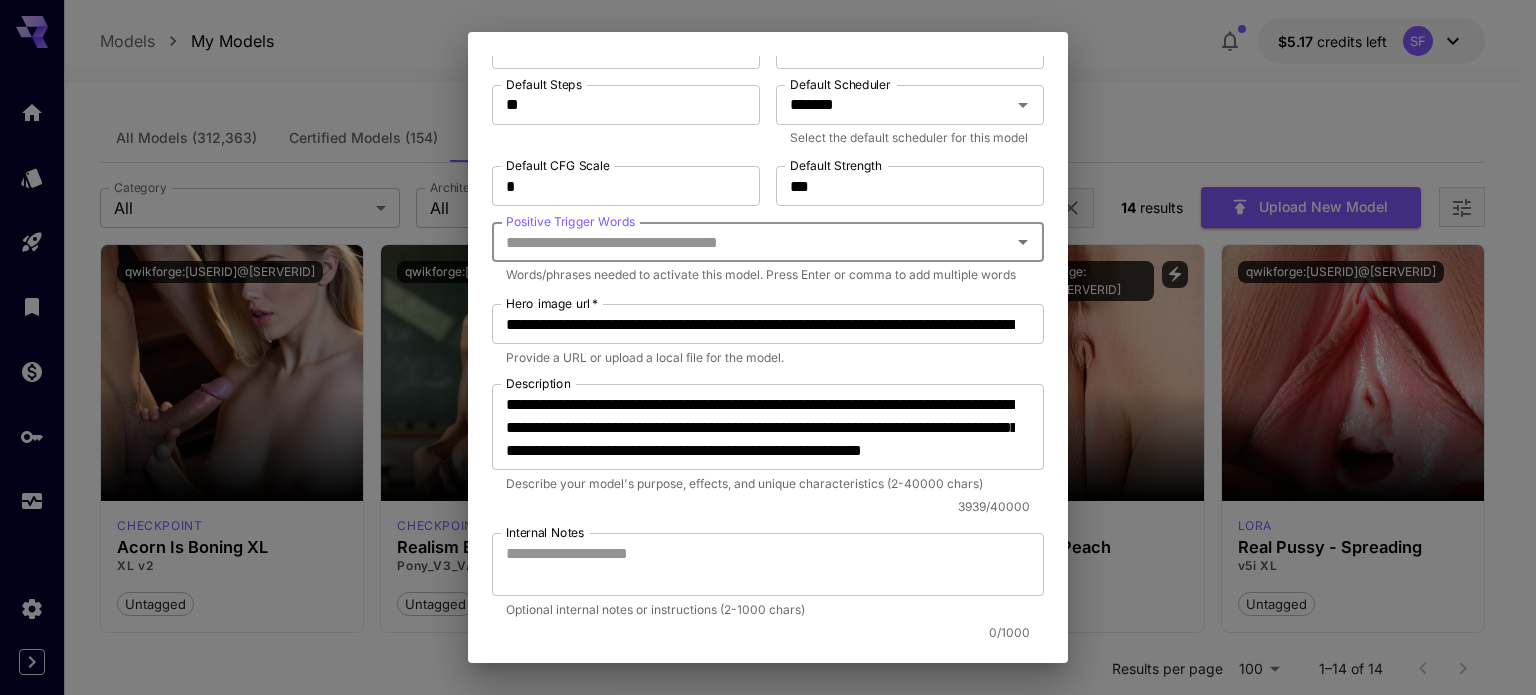 click on "Positive Trigger Words" at bounding box center [744, 242] 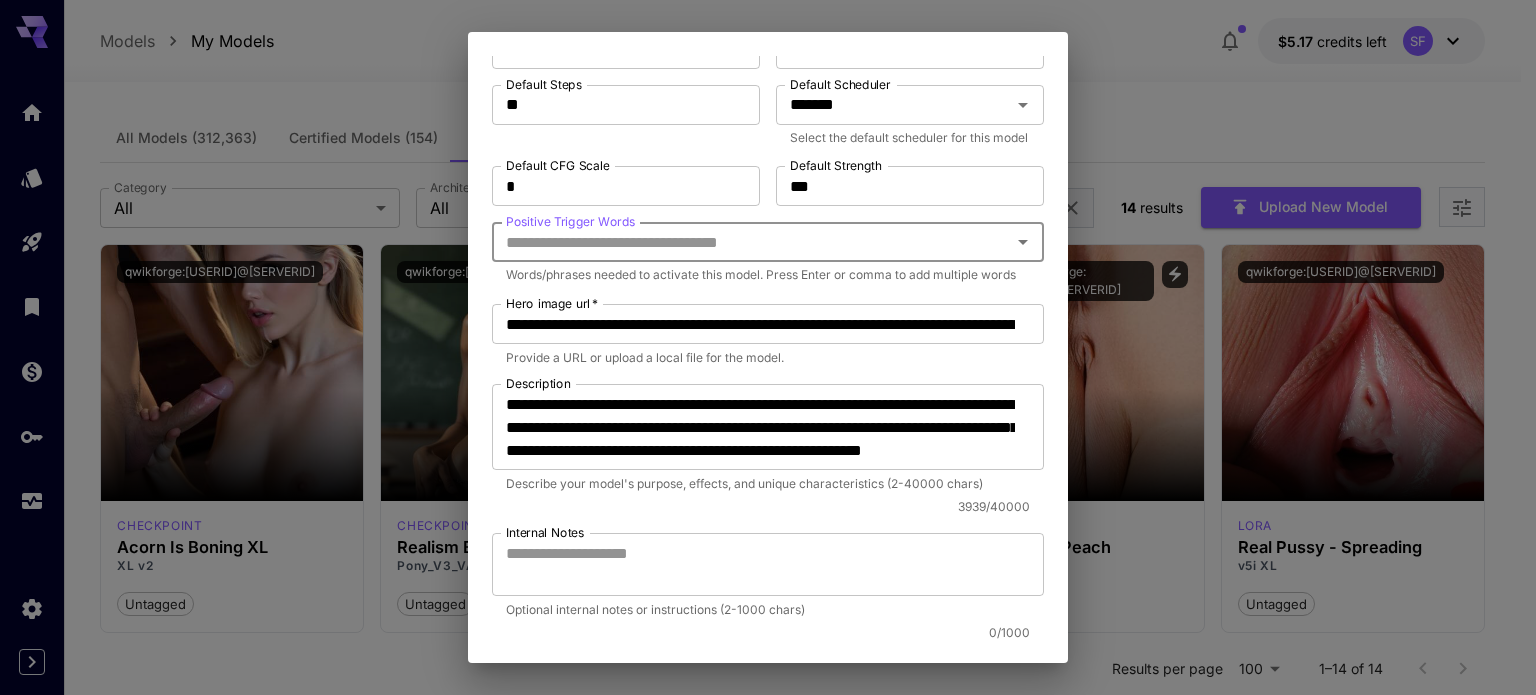 scroll, scrollTop: 666, scrollLeft: 0, axis: vertical 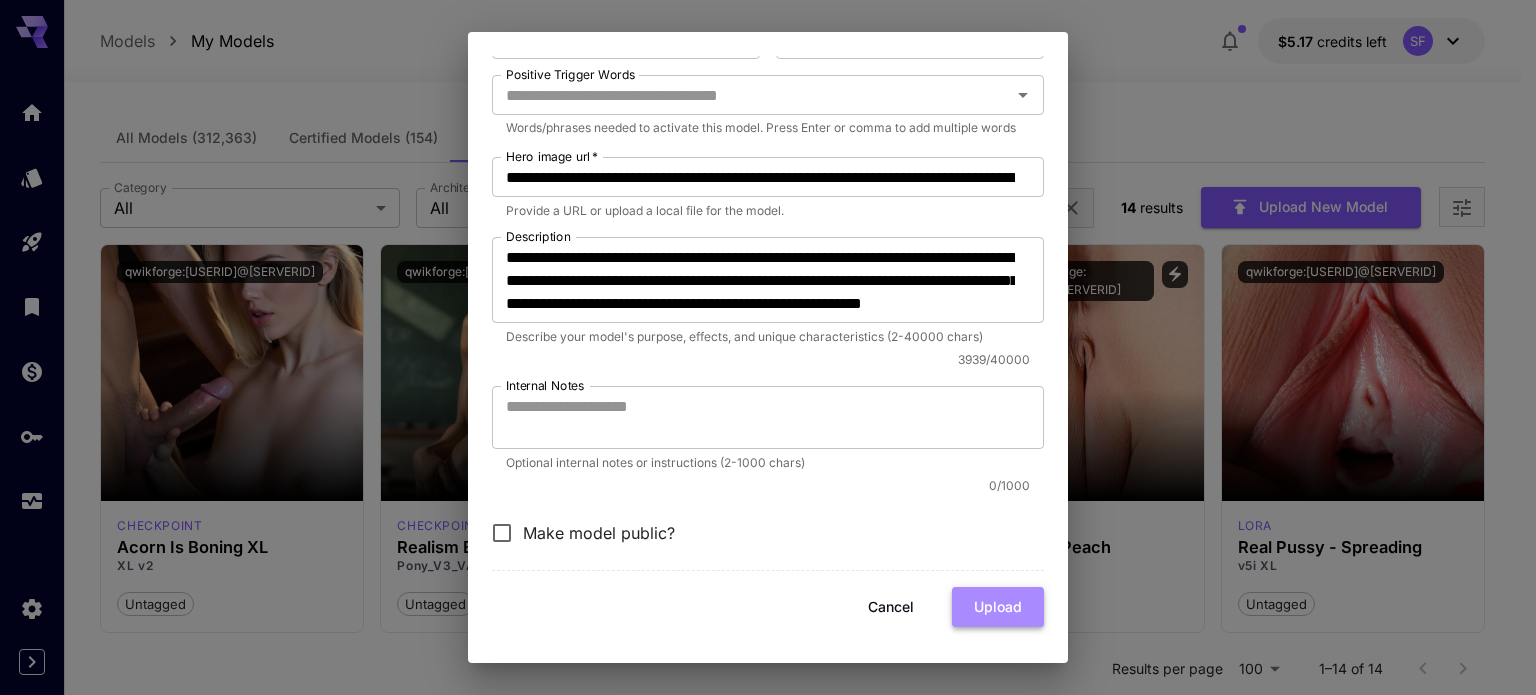 click on "Upload" at bounding box center (998, 607) 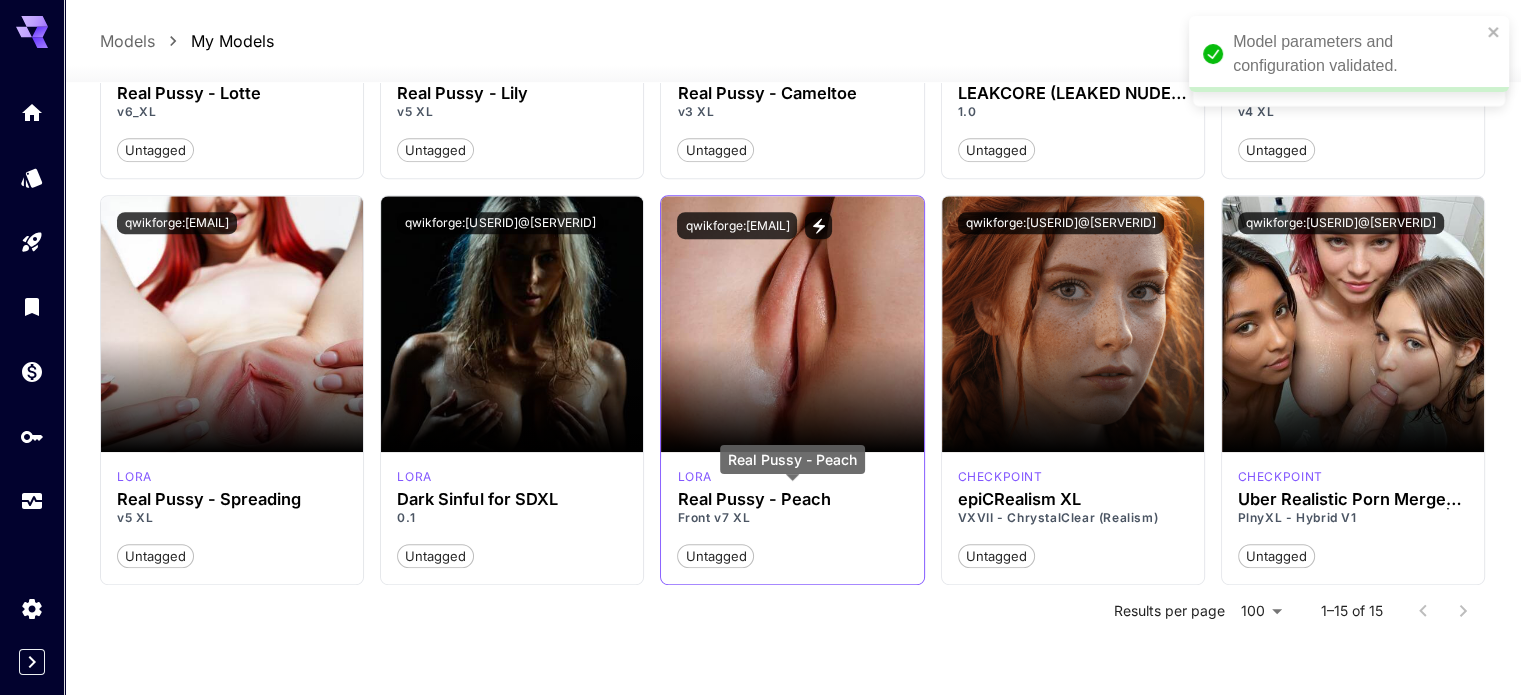 scroll, scrollTop: 0, scrollLeft: 0, axis: both 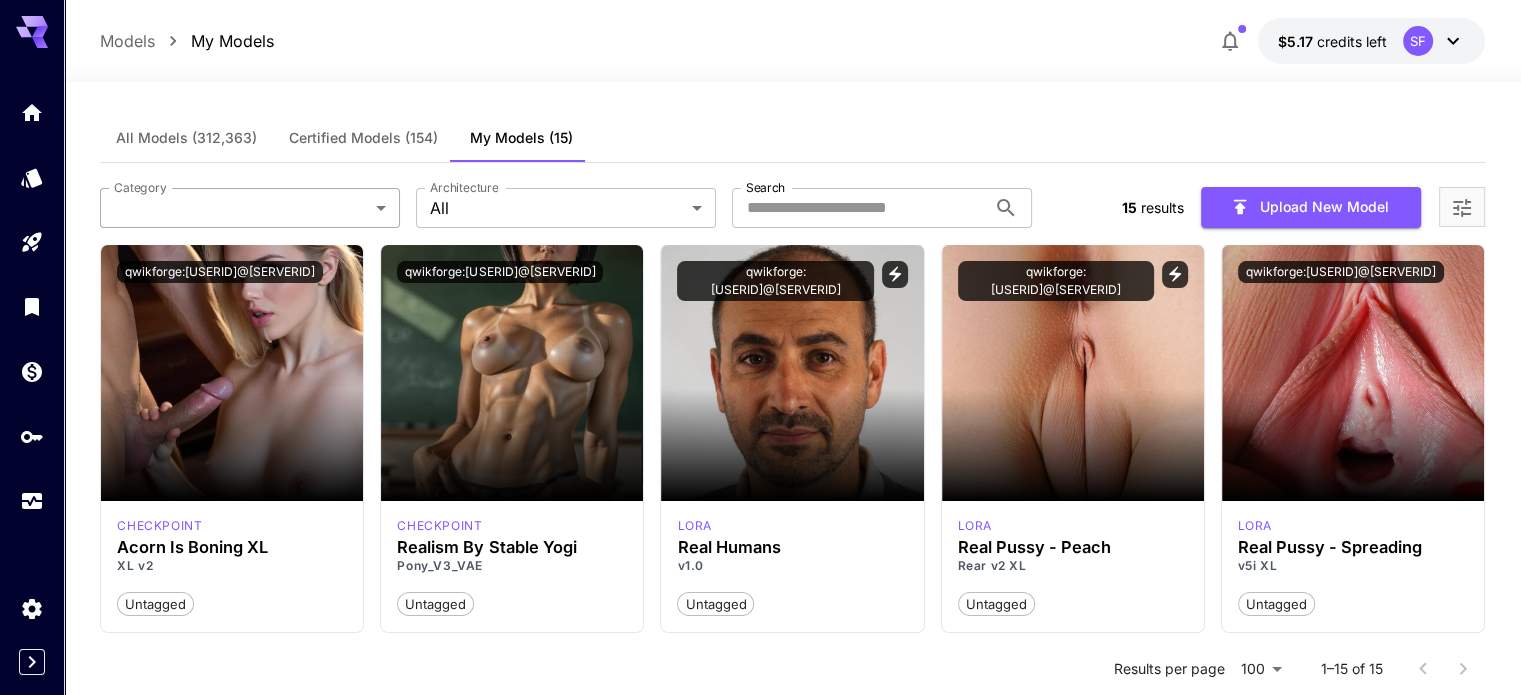 click on "Models My Models $5.17    credits left  SF All Models (312,363) Certified Models (154) My Models (15) Category ​ Category Architecture All *** Architecture Search Search 15   results Upload New Model Launch in Playground qwikforge:[USERID]@[SERVERID] checkpoint Acorn Is Boning XL XL v2 Untagged Launch in Playground qwikforge:[USERID]@[SERVERID] checkpoint Realism By Stable Yogi Pony_V3_VAE Untagged Launch in Playground qwikforge:[USERID]@[SERVERID] lora Real Humans v1.0 Untagged Launch in Playground qwikforge:[USERID]@[SERVERID] lora Real Pussy - Peach Rear v2 XL Untagged Launch in Playground qwikforge:[USERID]@[SERVERID] lora Real Pussy - Spreading v5i XL Untagged Launch in Playground qwikforge:[USERID]@[SERVERID] lora Real Pussy - Lotte v6_XL Untagged Launch in Playground qwikforge:[USERID]@[SERVERID] lora Real Pussy - Lily v5 XL Untagged Launch in Playground qwikforge:[USERID]@[SERVERID] lora Real Pussy - Cameltoe v3 XL Untagged Launch in Playground qwikforge:[USERID]@[SERVERID] lora LEAKCORE (LEAKED NUDES STYLE, Realism, Amateur) 1.0 Untagged lora" at bounding box center [760, 778] 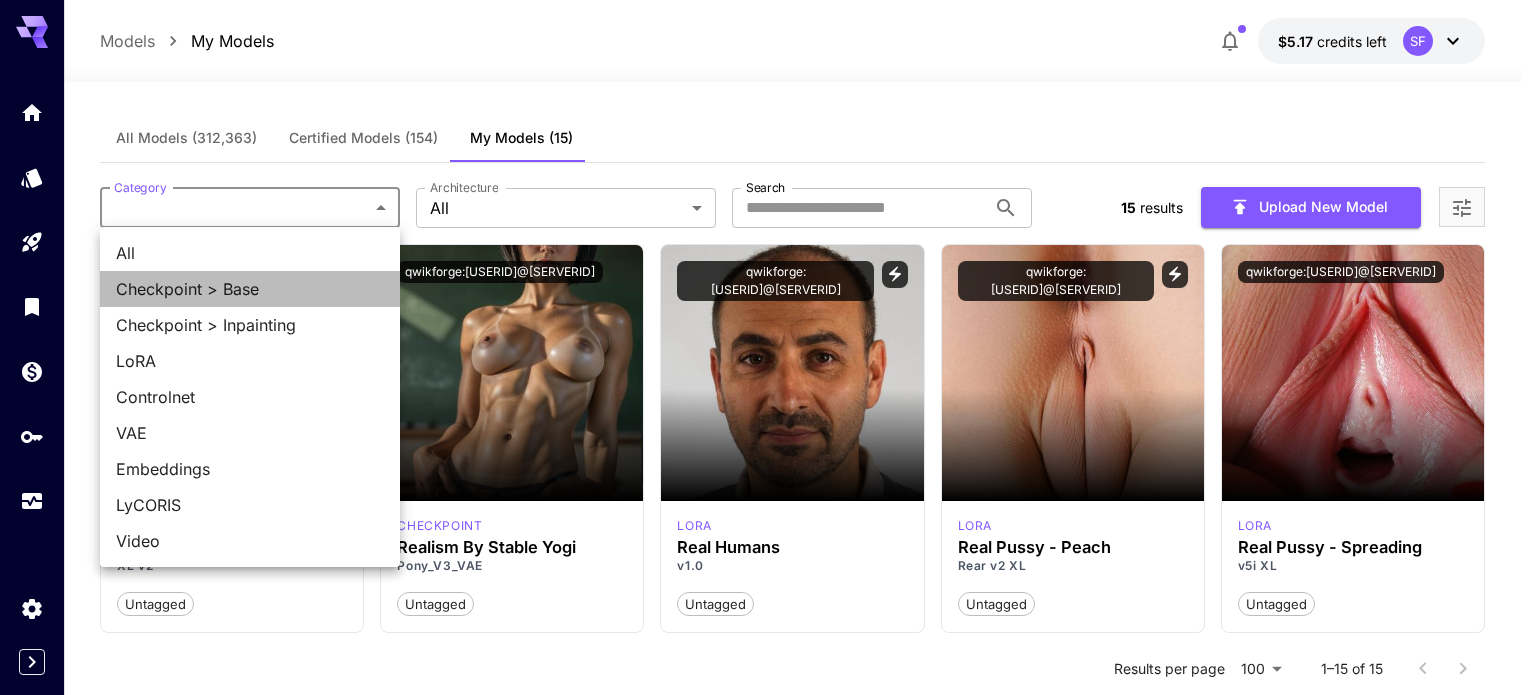 click on "Checkpoint > Base" at bounding box center [250, 289] 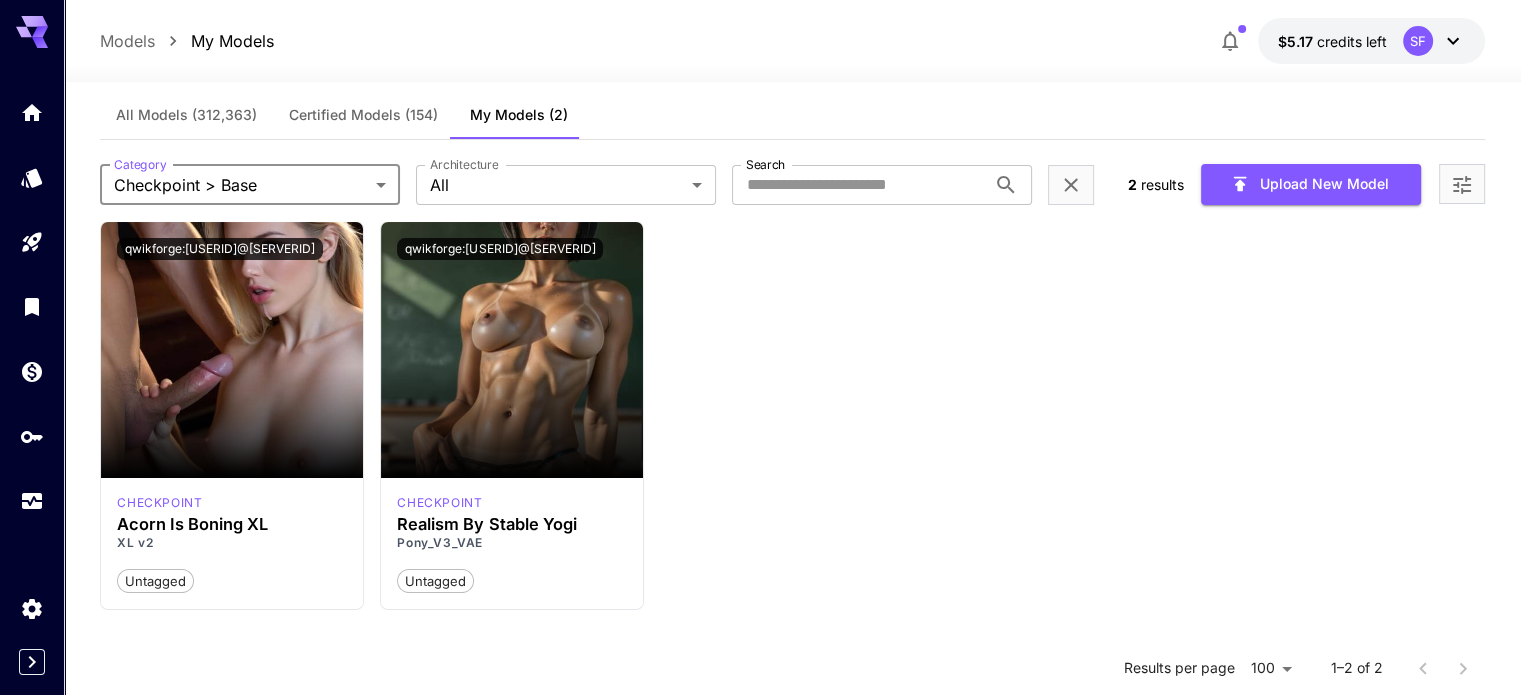 scroll, scrollTop: 21, scrollLeft: 0, axis: vertical 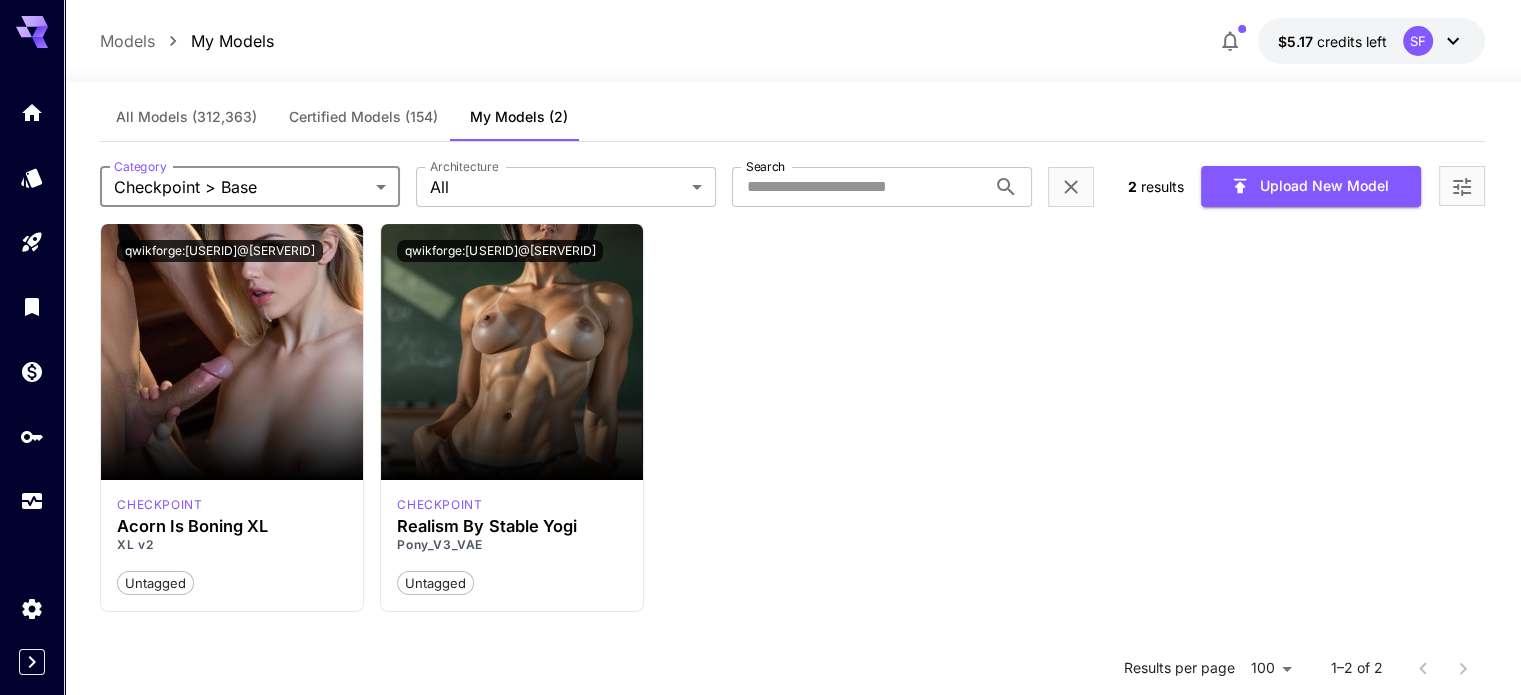 click on "**********" at bounding box center [760, 504] 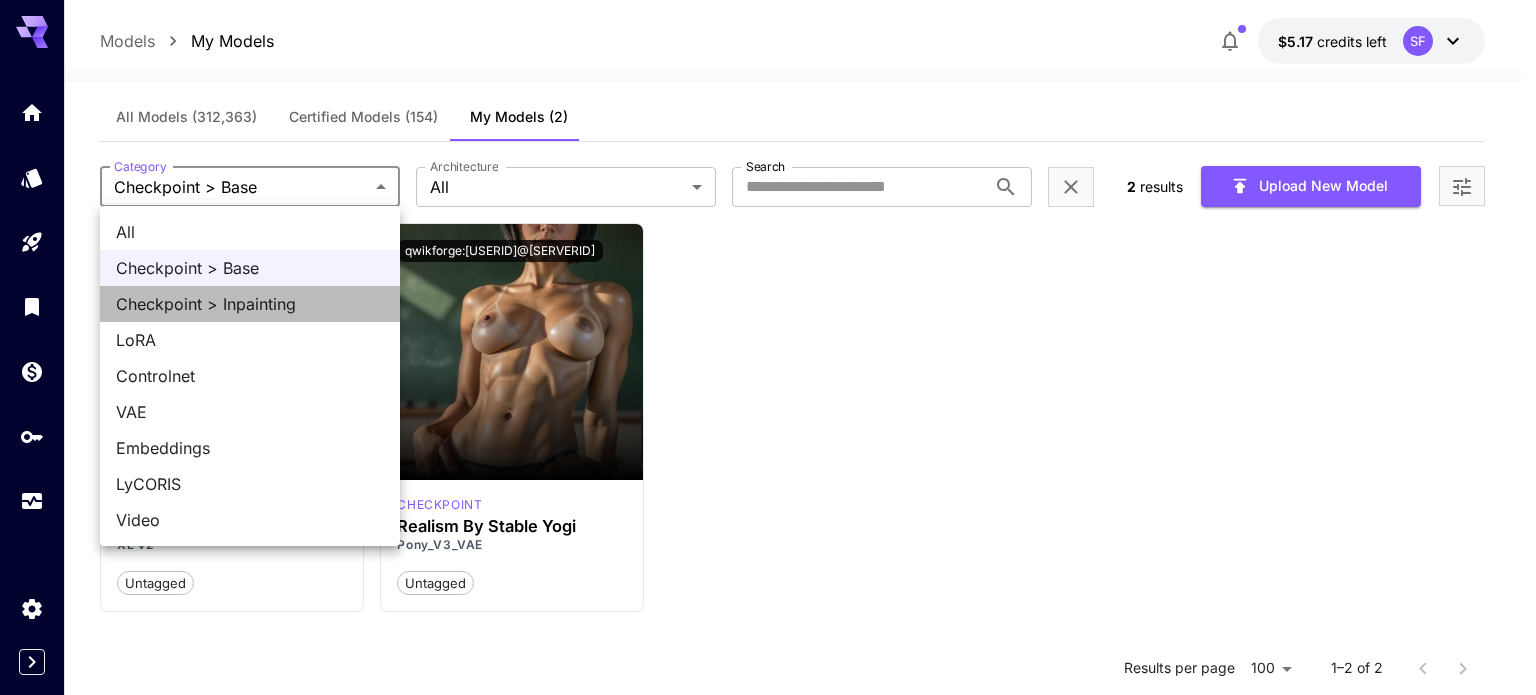 click on "Checkpoint > Inpainting" at bounding box center (250, 304) 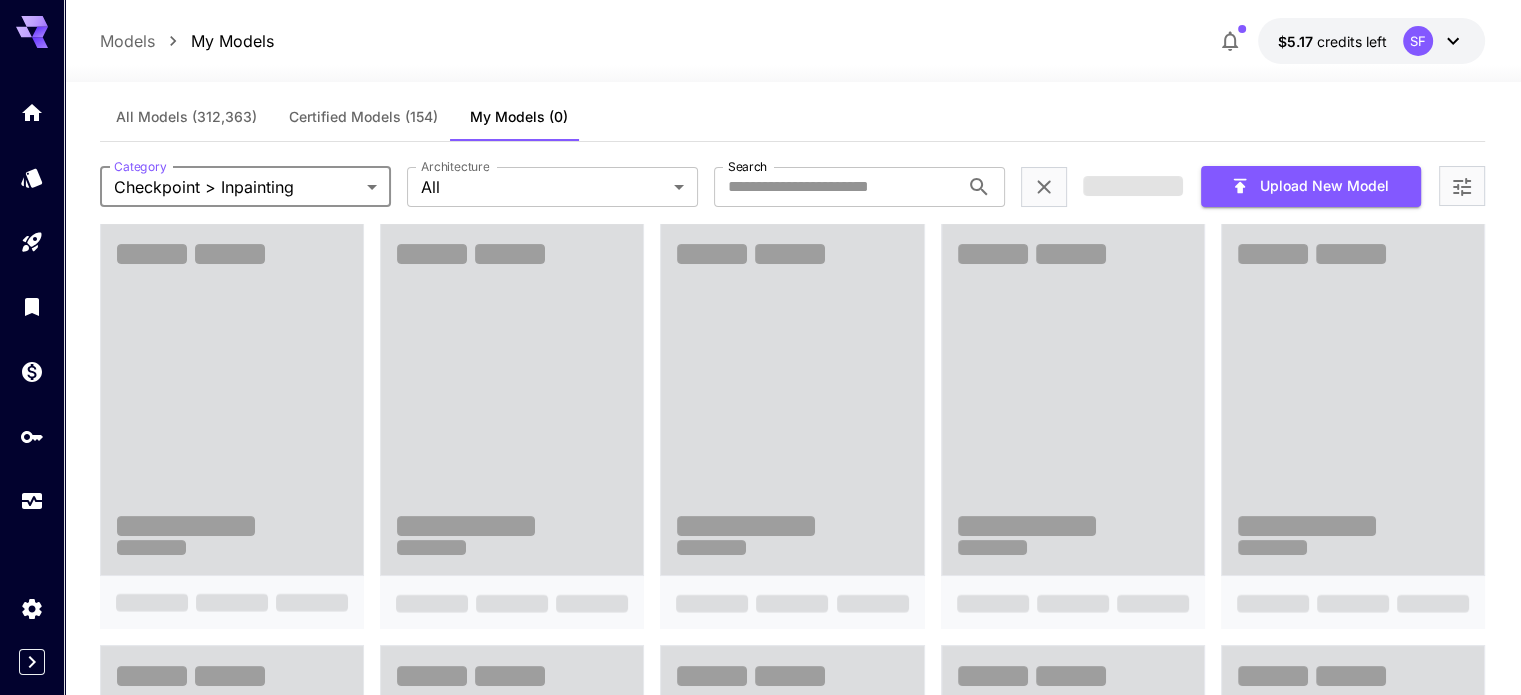 scroll, scrollTop: 0, scrollLeft: 0, axis: both 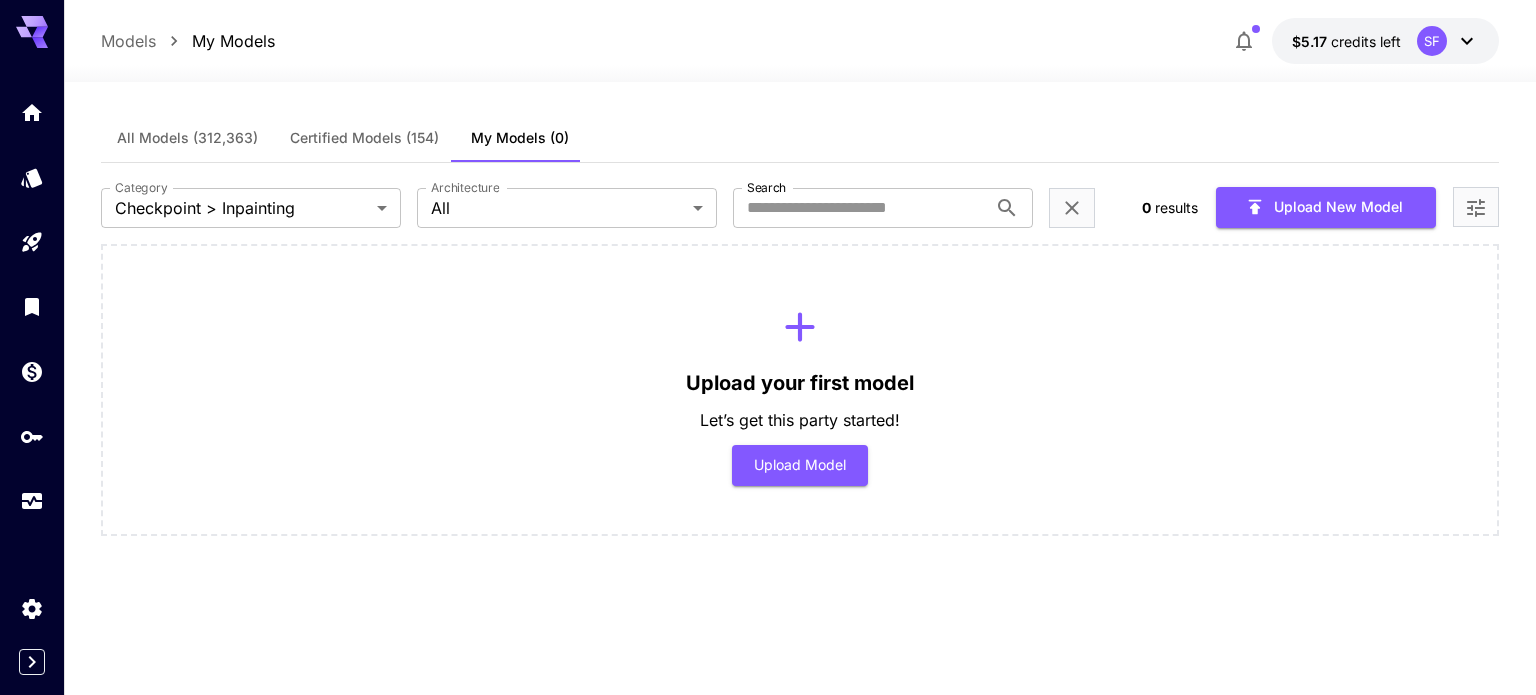 click on "**********" at bounding box center [800, 203] 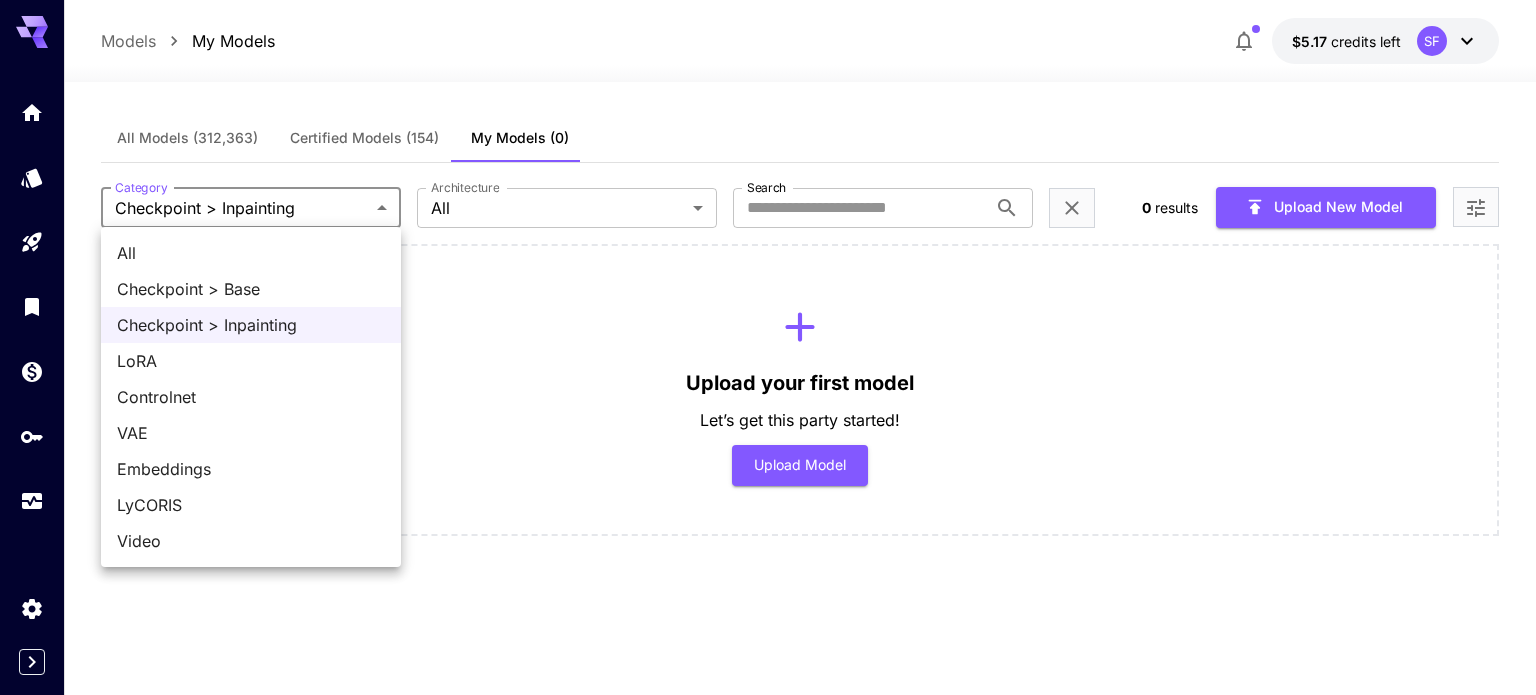 click on "**********" at bounding box center (768, 347) 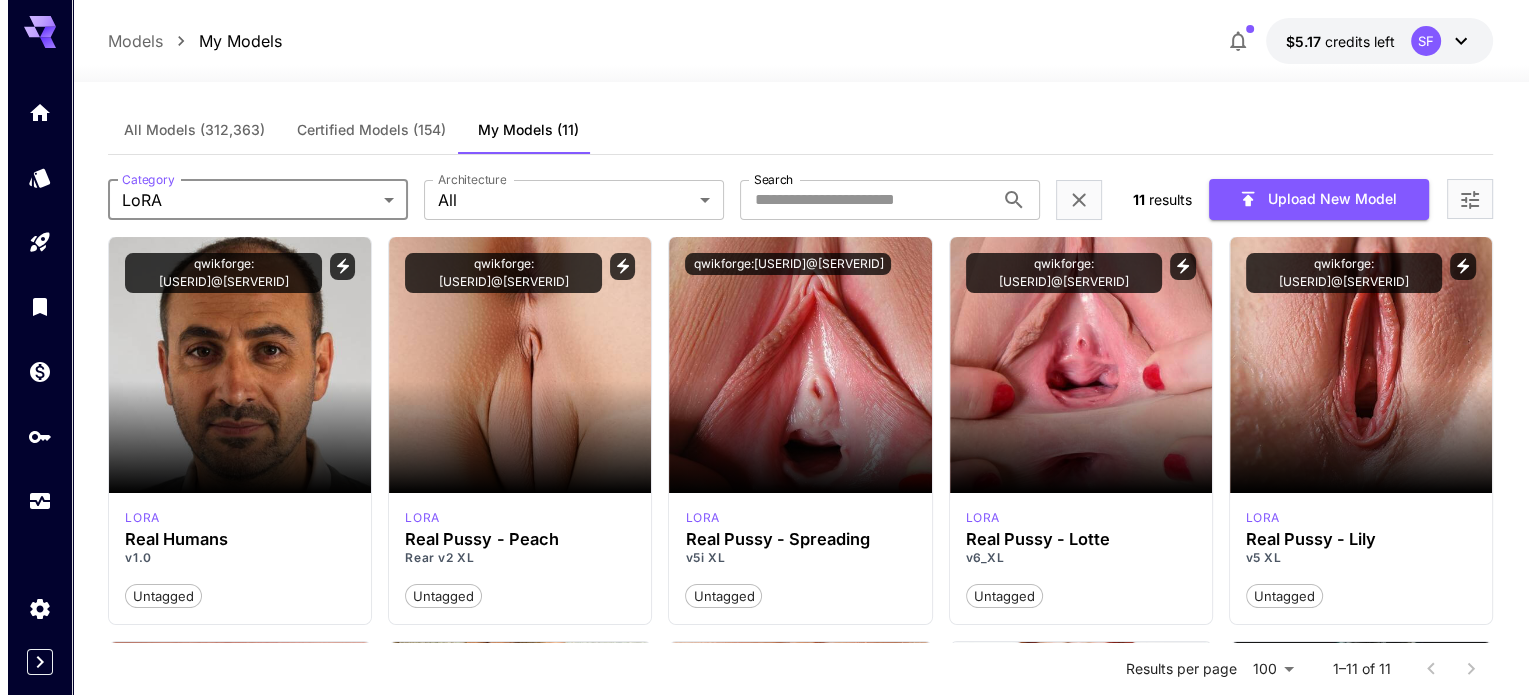 scroll, scrollTop: 0, scrollLeft: 0, axis: both 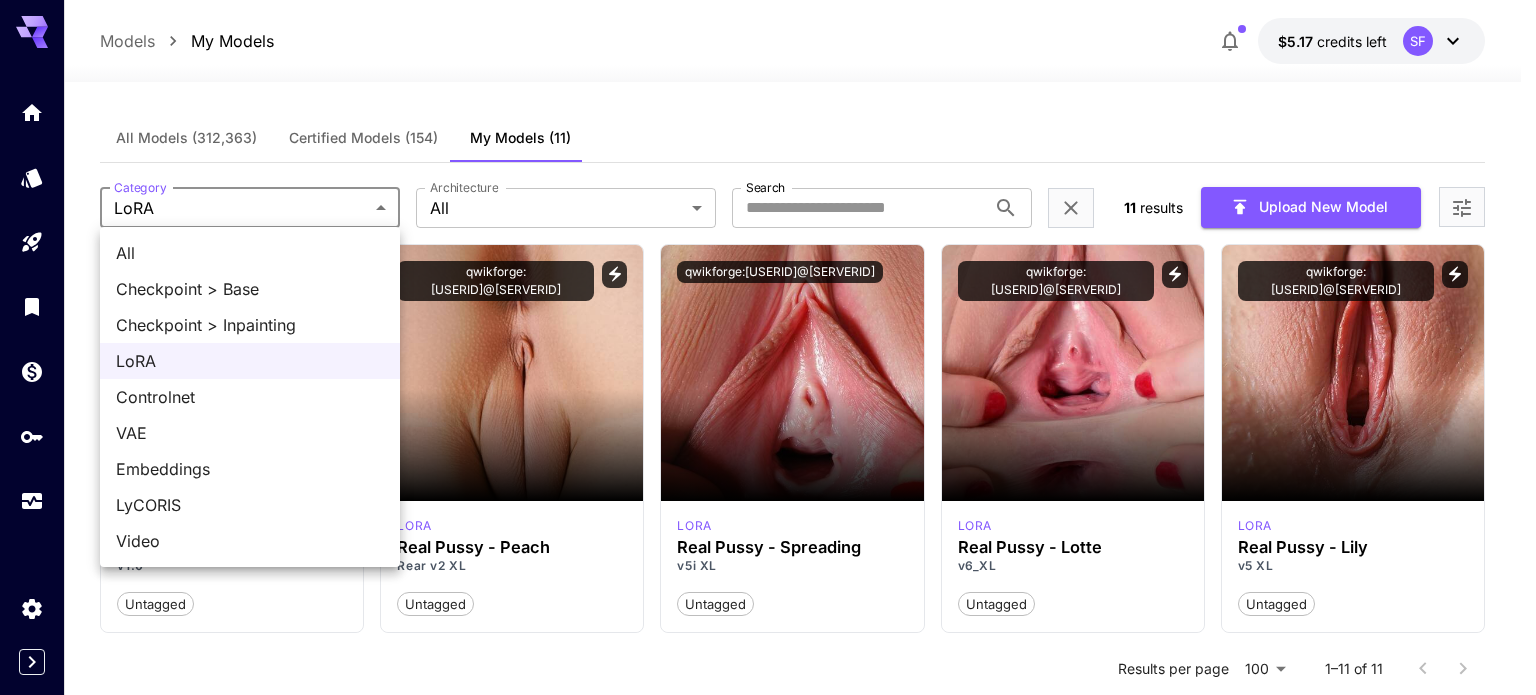 click on "Models My Models $[PRICE]    credits left  SF All Models ([NUMBER]) Certified Models ([NUMBER]) My Models ([NUMBER]) Category LoRA **** Category Architecture All *** Architecture Search Search [NUMBER]   results Upload New Model Launch in Playground qwikforge:[EMAIL] lora Real Humans v[NUMBER] Untagged Launch in Playground qwikforge:[EMAIL] lora Real Pussy - Peach Rear v[NUMBER] XL Untagged Launch in Playground qwikforge:[EMAIL] lora Real Pussy - Spreading v[NUMBER] XL Untagged Launch in Playground qwikforge:[EMAIL] lora Real Pussy - Lotte v[NUMBER]_XL Untagged Launch in Playground qwikforge:[EMAIL] lora Real Pussy - Lily v[NUMBER] XL Untagged Launch in Playground qwikforge:[EMAIL] lora Real Pussy - Cameltoe v[NUMBER] XL Untagged Launch in Playground qwikforge:[EMAIL] lora LEAKCORE (LEAKED NUDES STYLE, Realism, Amateur) [NUMBER] Untagged Launch in Playground qwikforge:[EMAIL] lora Real Pussy - Butterfly v[NUMBER] XL Untagged Launch in Playground qwikforge:[EMAIL] lora Real Pussy - Spreading v[NUMBER] XL Untagged lora [NUMBER] lora" at bounding box center [768, 778] 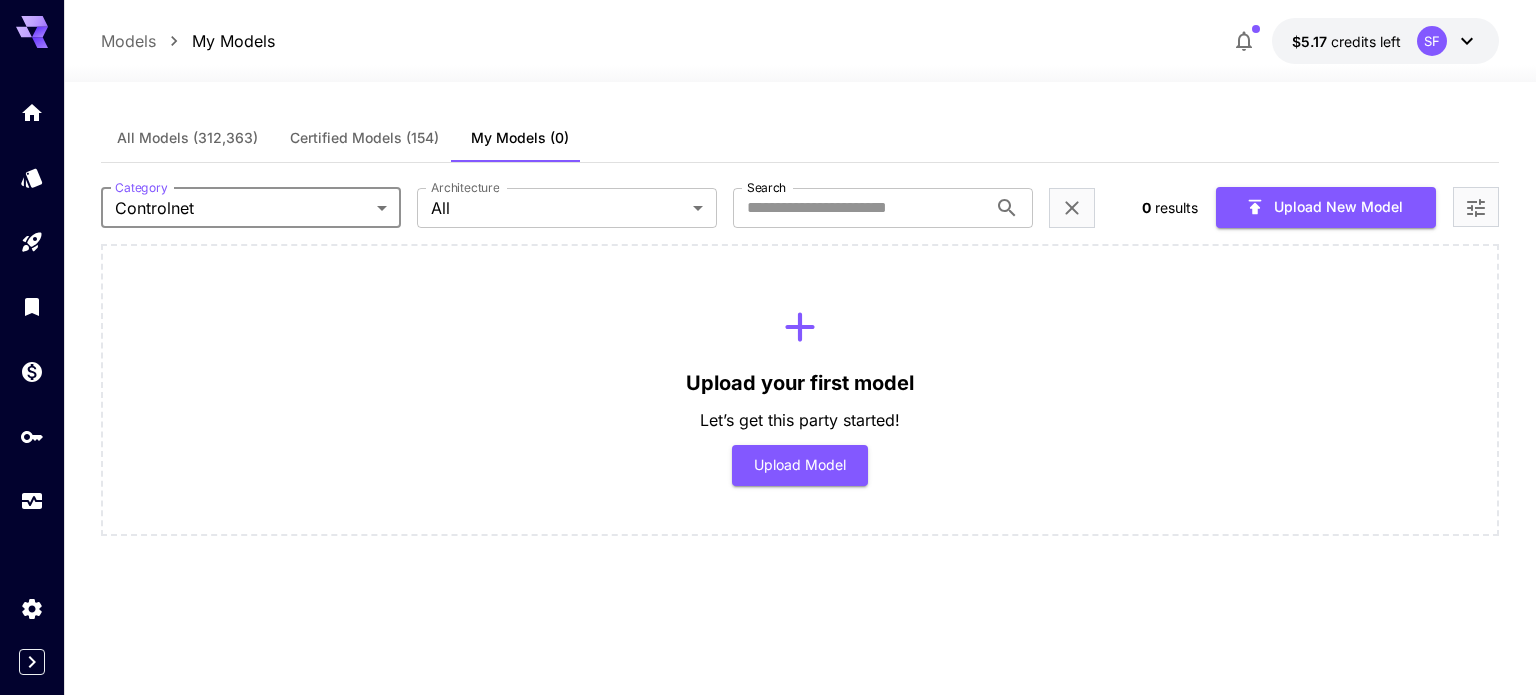click on "**********" at bounding box center [768, 347] 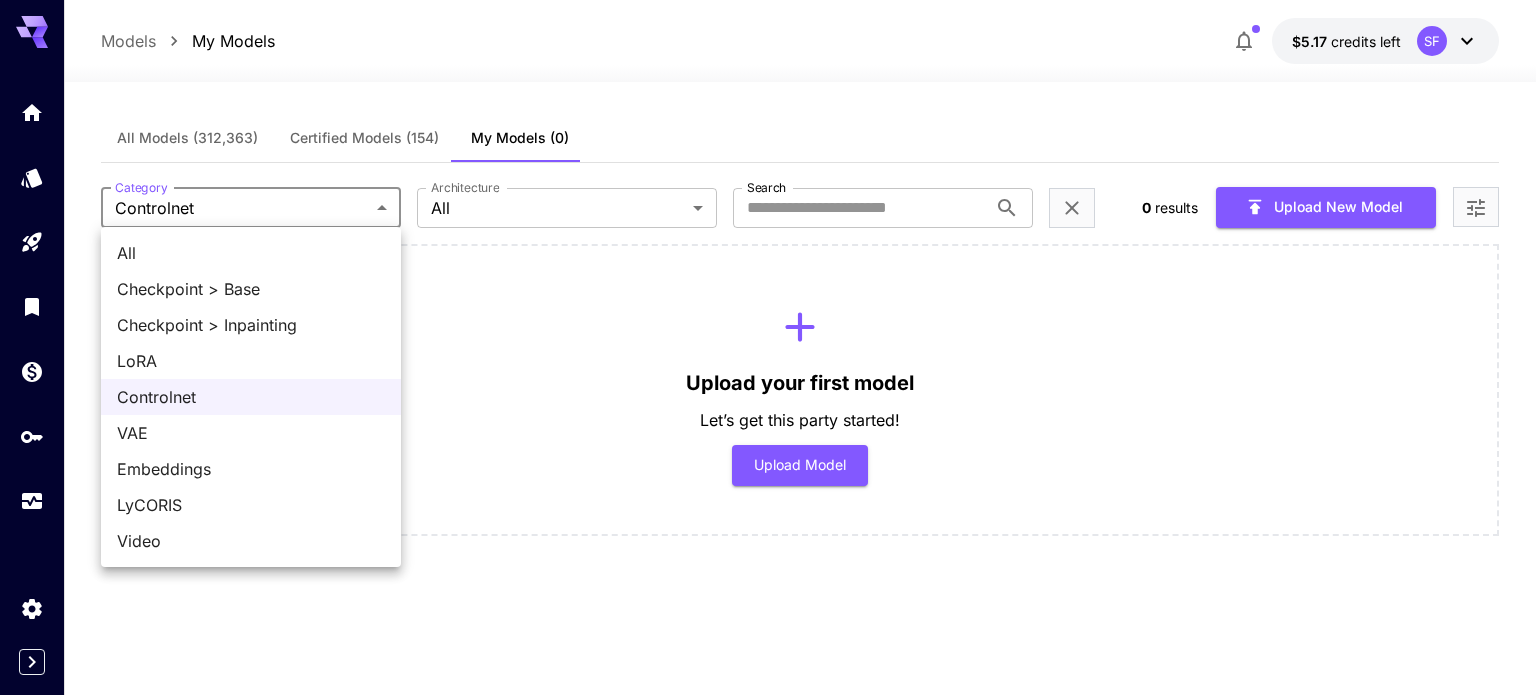 click on "VAE" at bounding box center [251, 433] 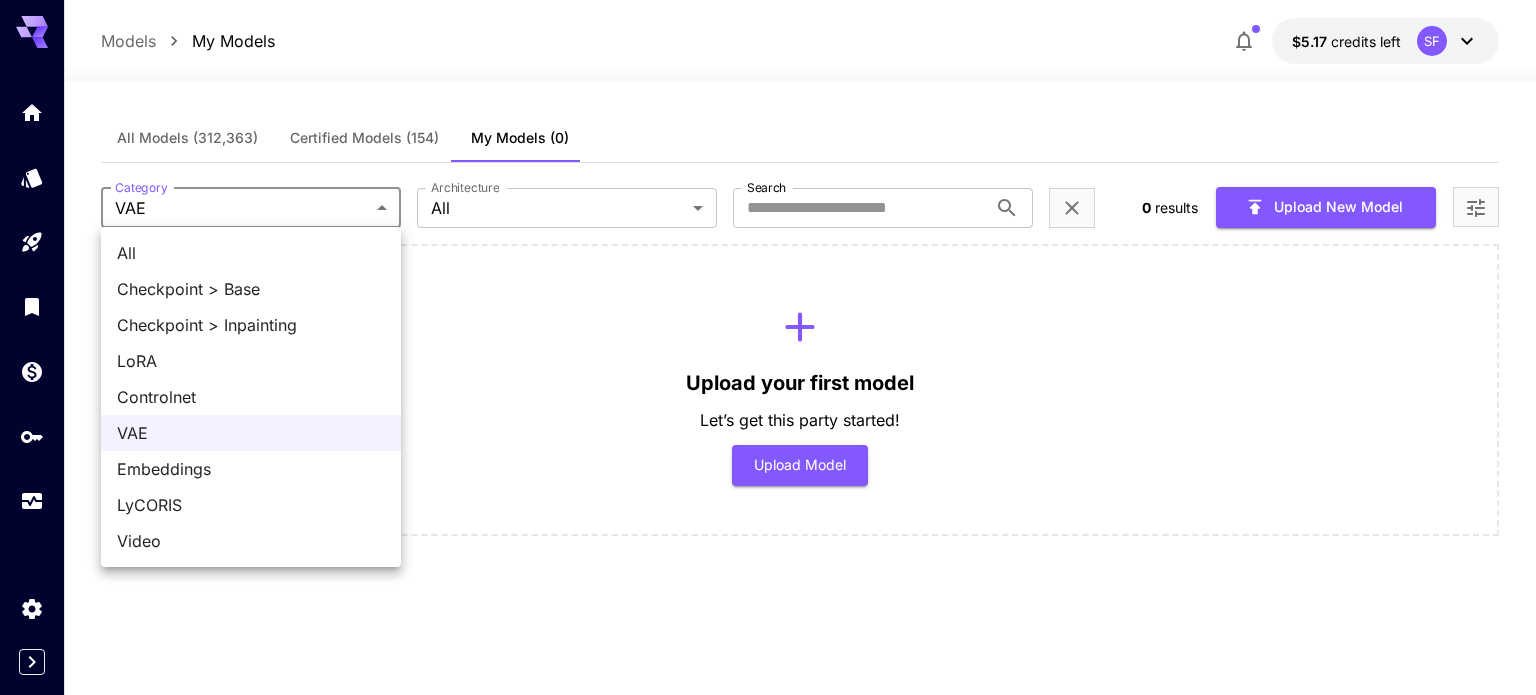 click on "Models My Models $5.17    credits left  SF All Models (312,363) Certified Models (154) My Models (0) Category VAE *** Category Architecture All *** Architecture Search Search 0   results Upload New Model Upload your first model Let’s get this party started! Upload Model
×
$3.60
All Checkpoint > Base Checkpoint > Inpainting LoRA Controlnet VAE Embeddings LyCORIS Video" at bounding box center [768, 347] 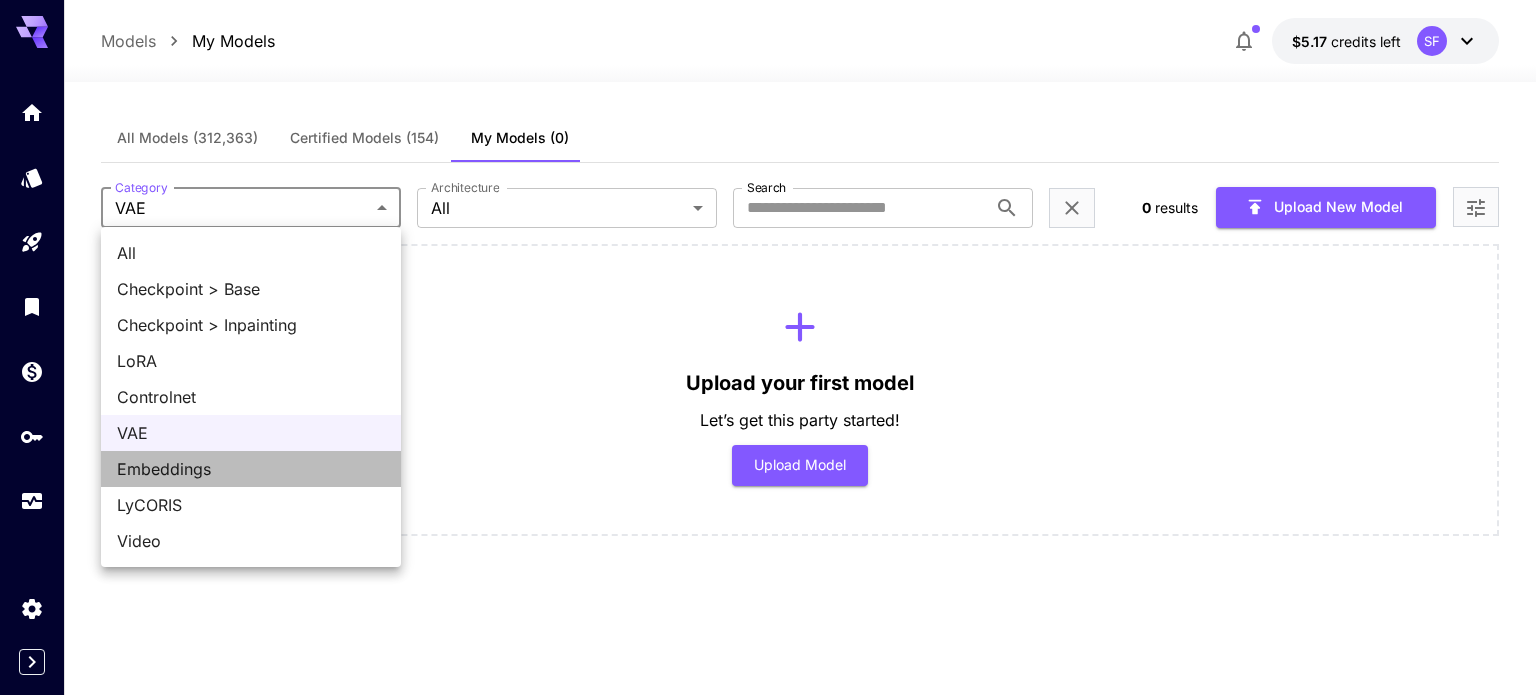 click on "Embeddings" at bounding box center (251, 469) 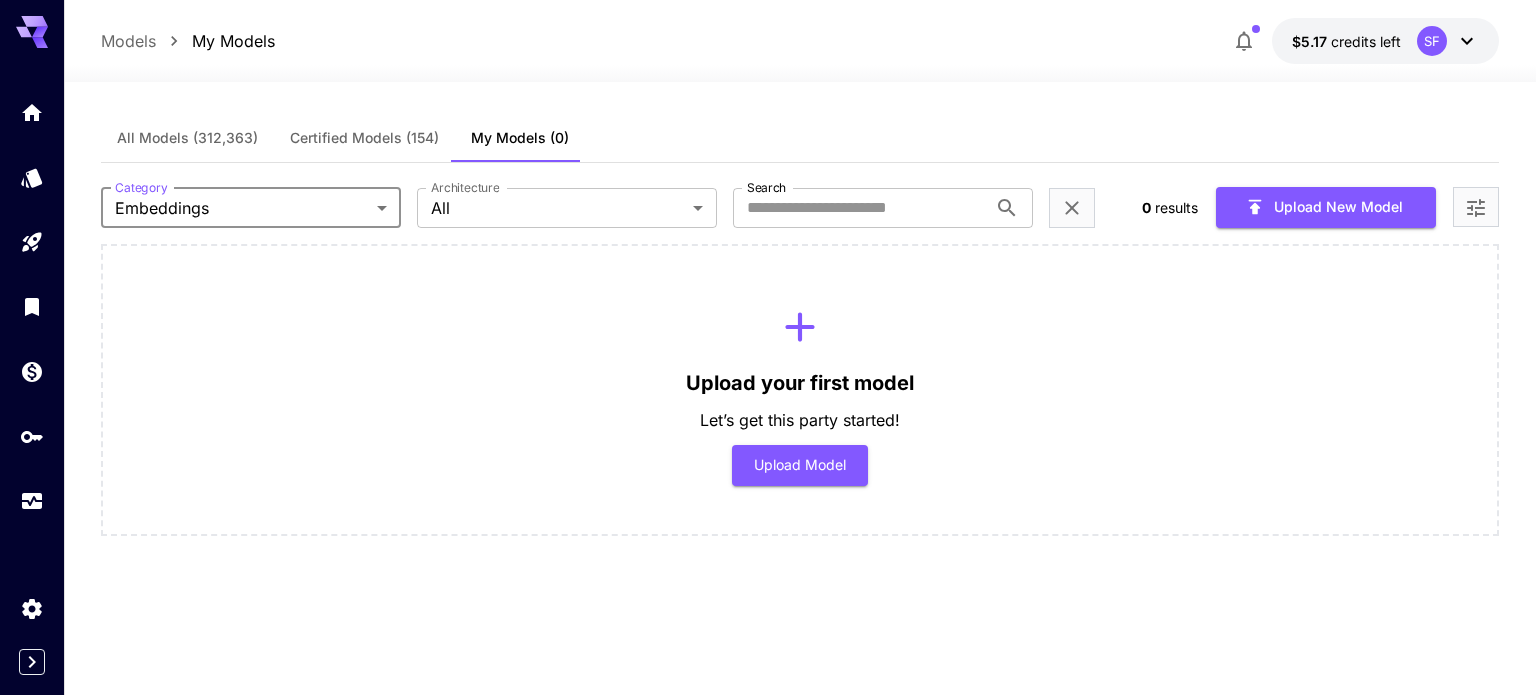 click on "**********" at bounding box center [768, 347] 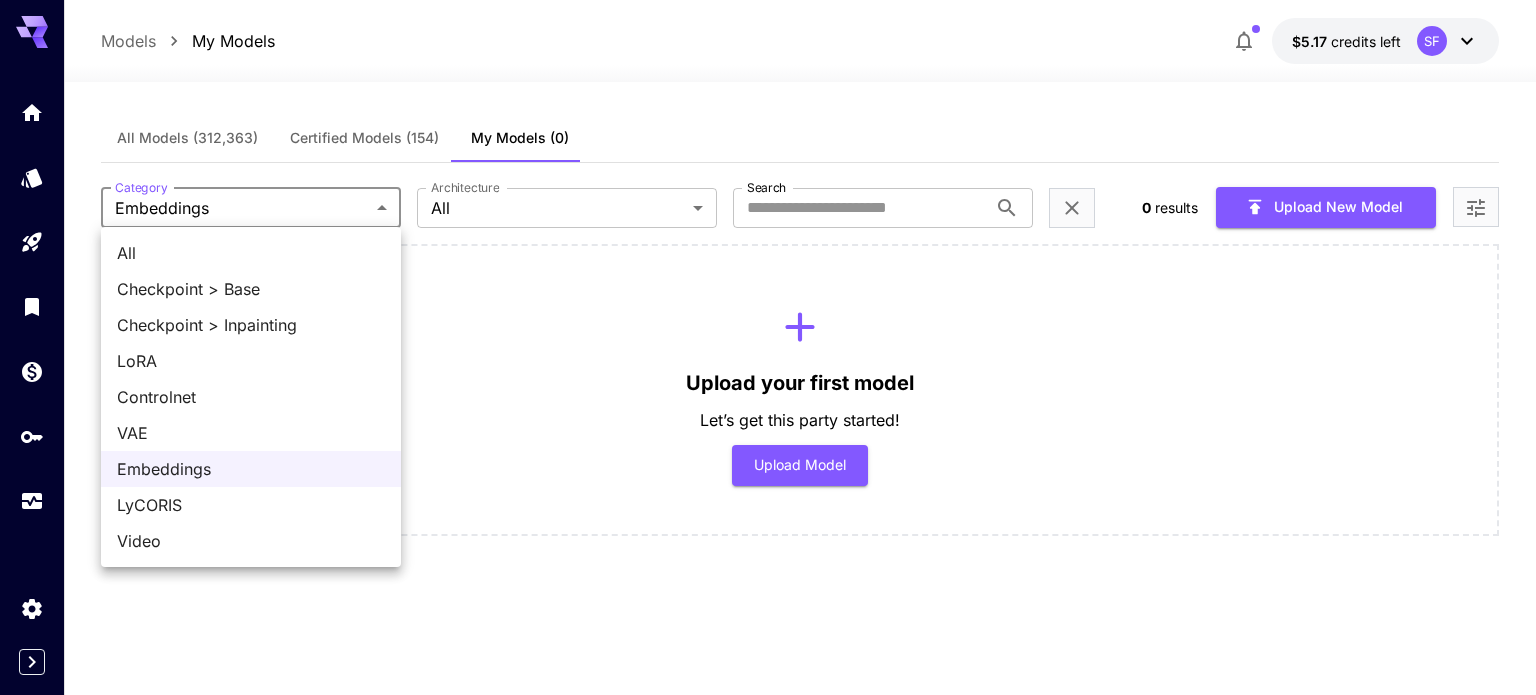 click on "LyCORIS" at bounding box center (251, 505) 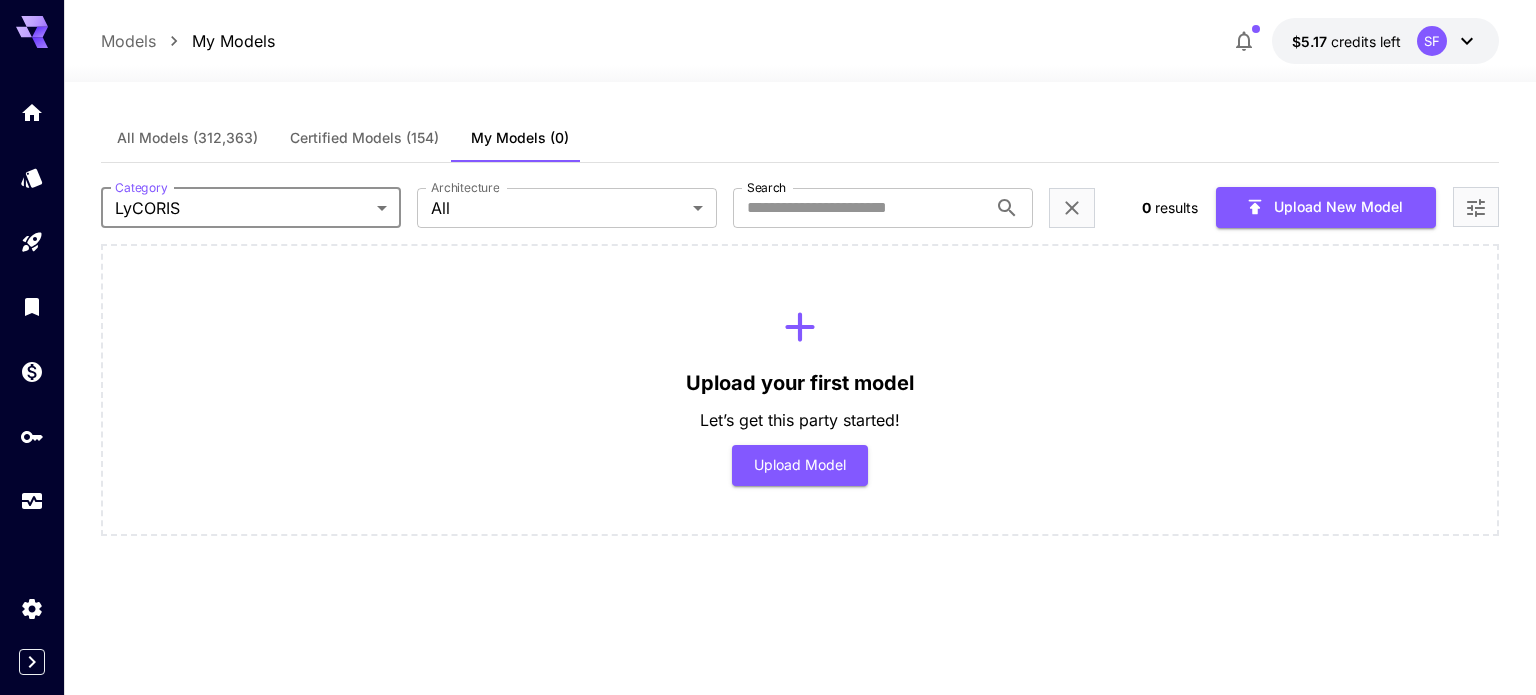 click on "Models My Models $5.17    credits left  SF All Models (312,363) Certified Models (154) My Models (0) Category LyCORIS ******* Category Architecture All *** Architecture Search Search 0   results Upload New Model Upload your first model Let’s get this party started! Upload Model
×
$3.60" at bounding box center [768, 347] 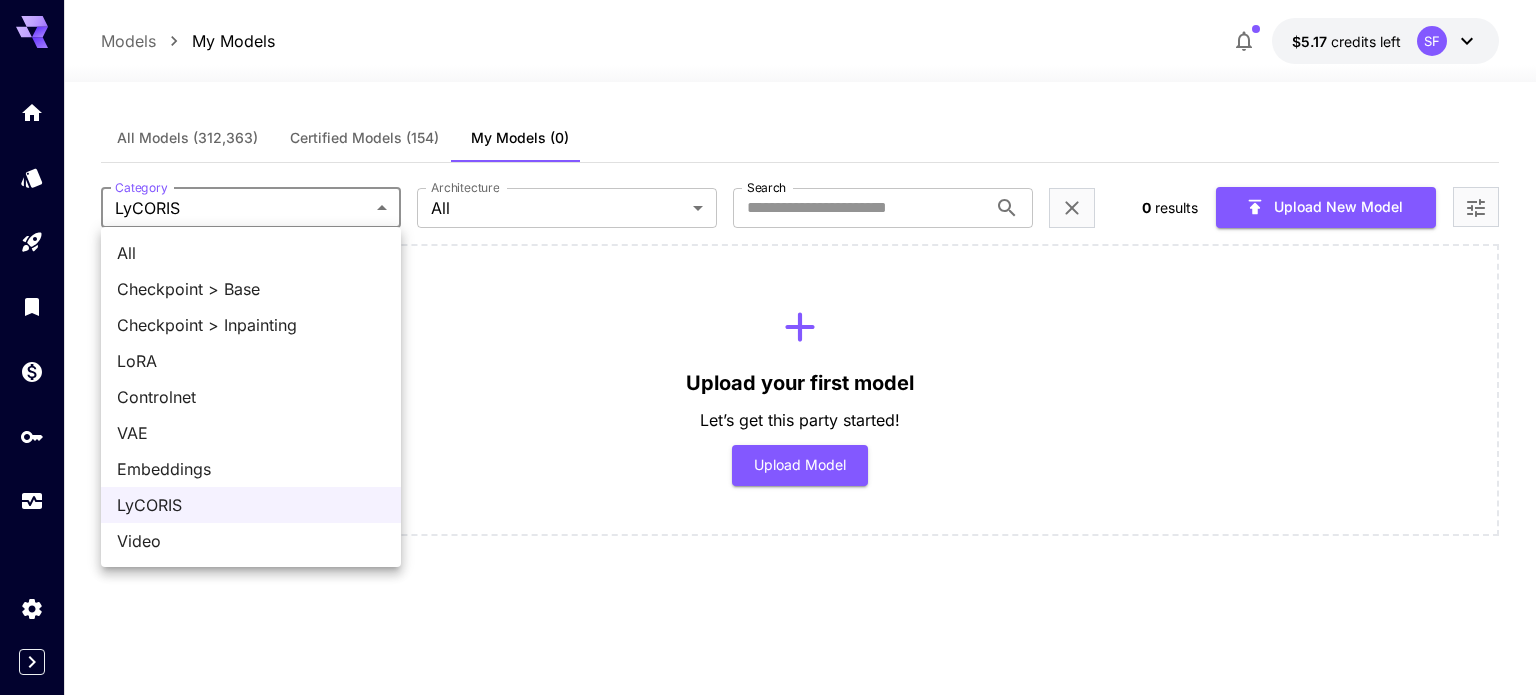 click on "Video" at bounding box center (251, 541) 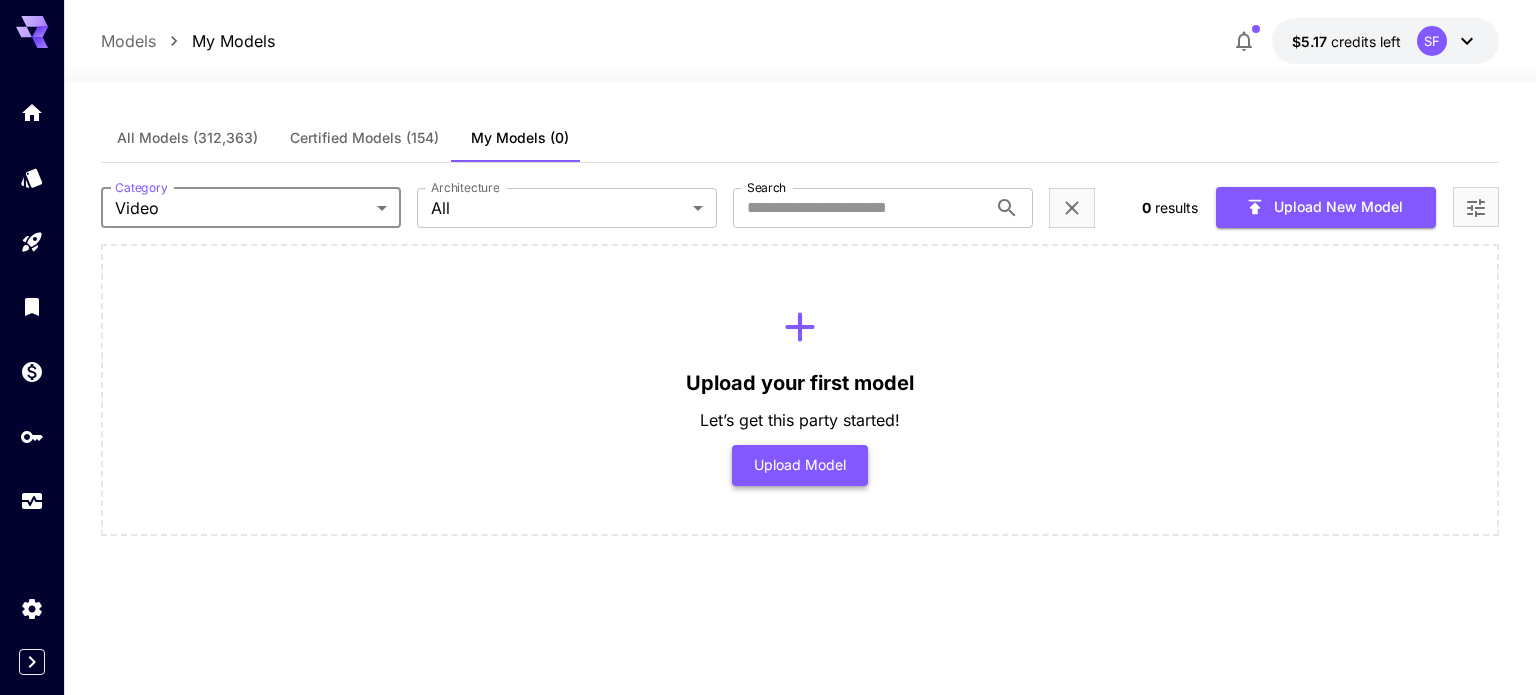 click on "Upload Model" at bounding box center [800, 465] 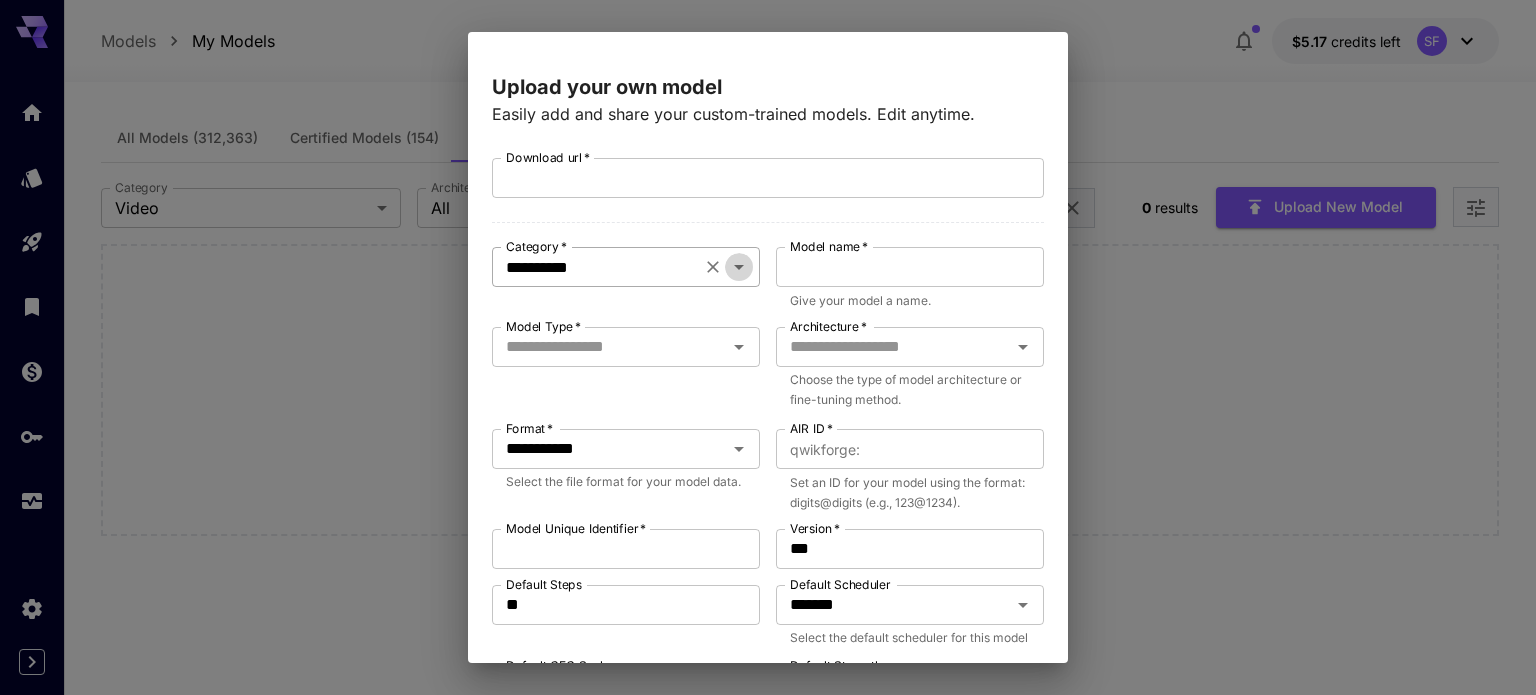 click 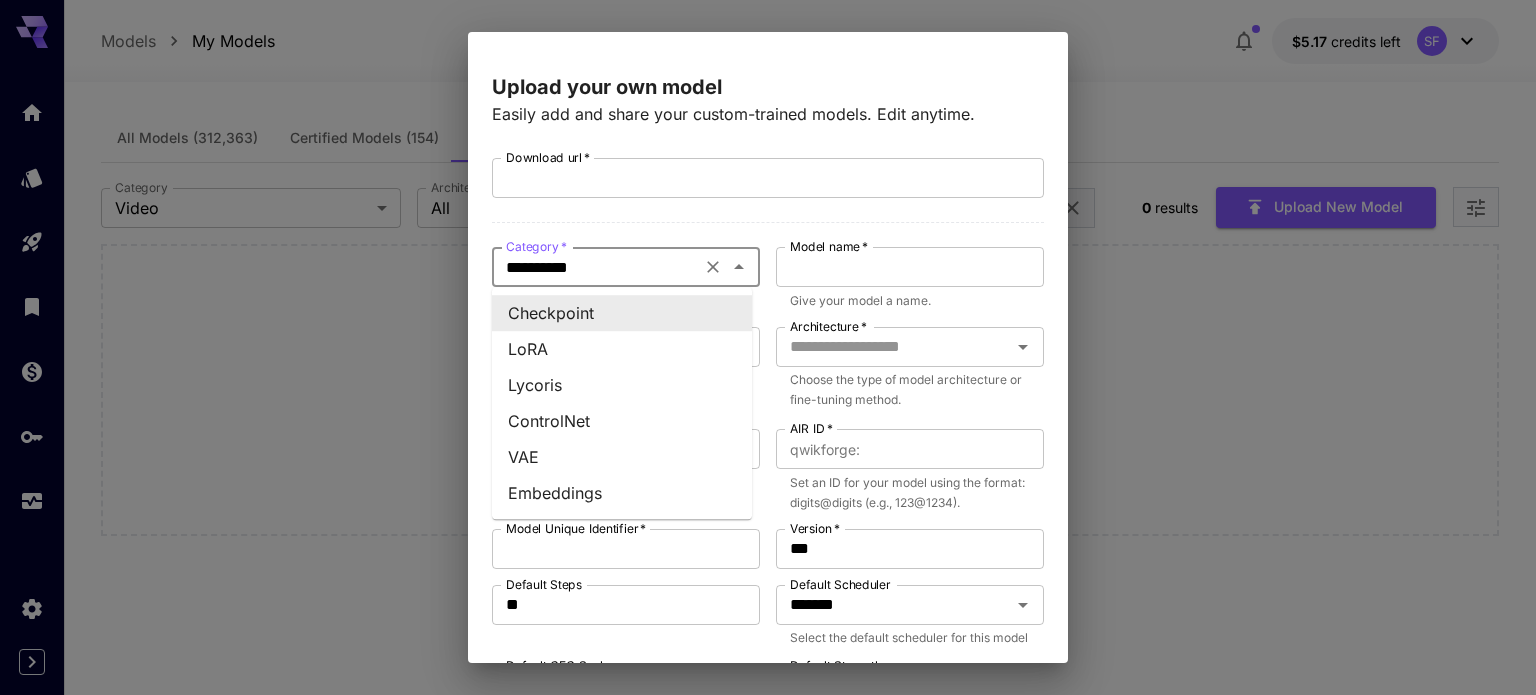 click on "**********" at bounding box center (768, 688) 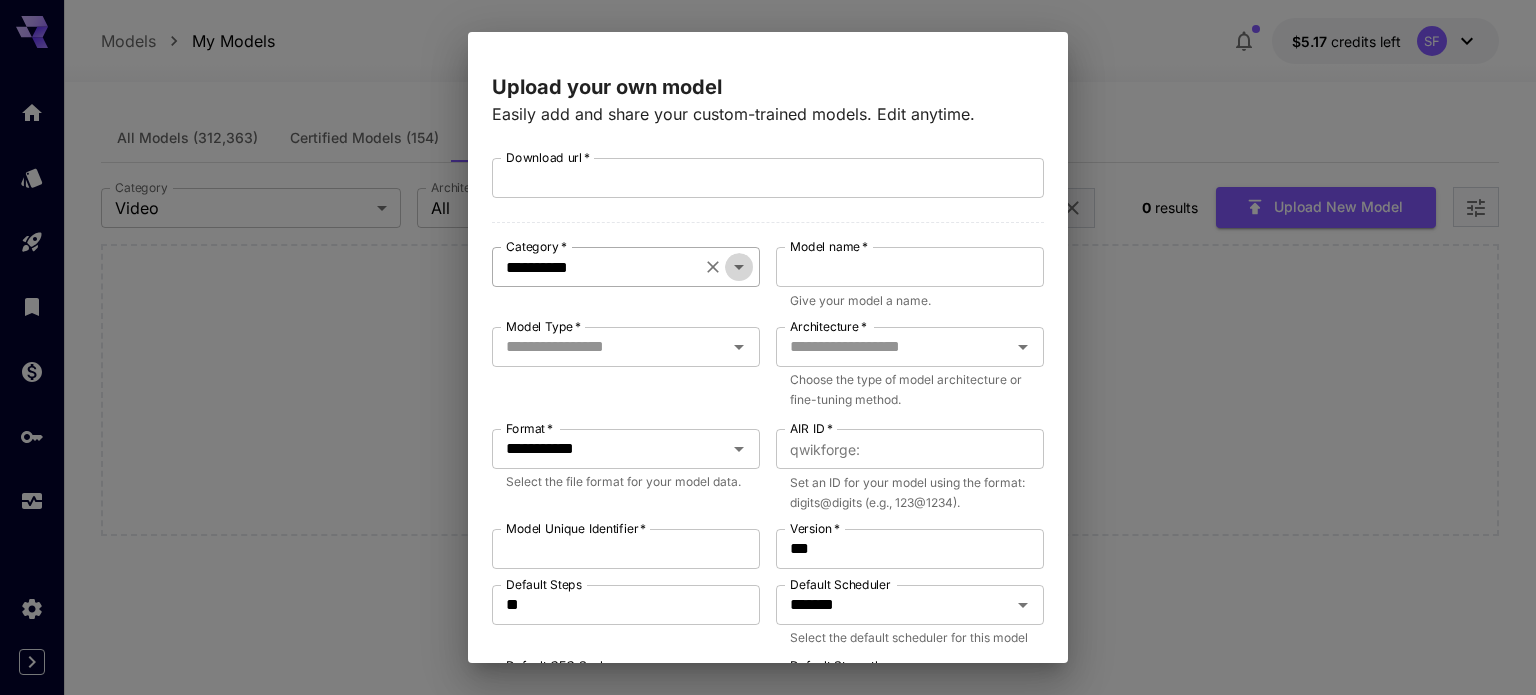 click 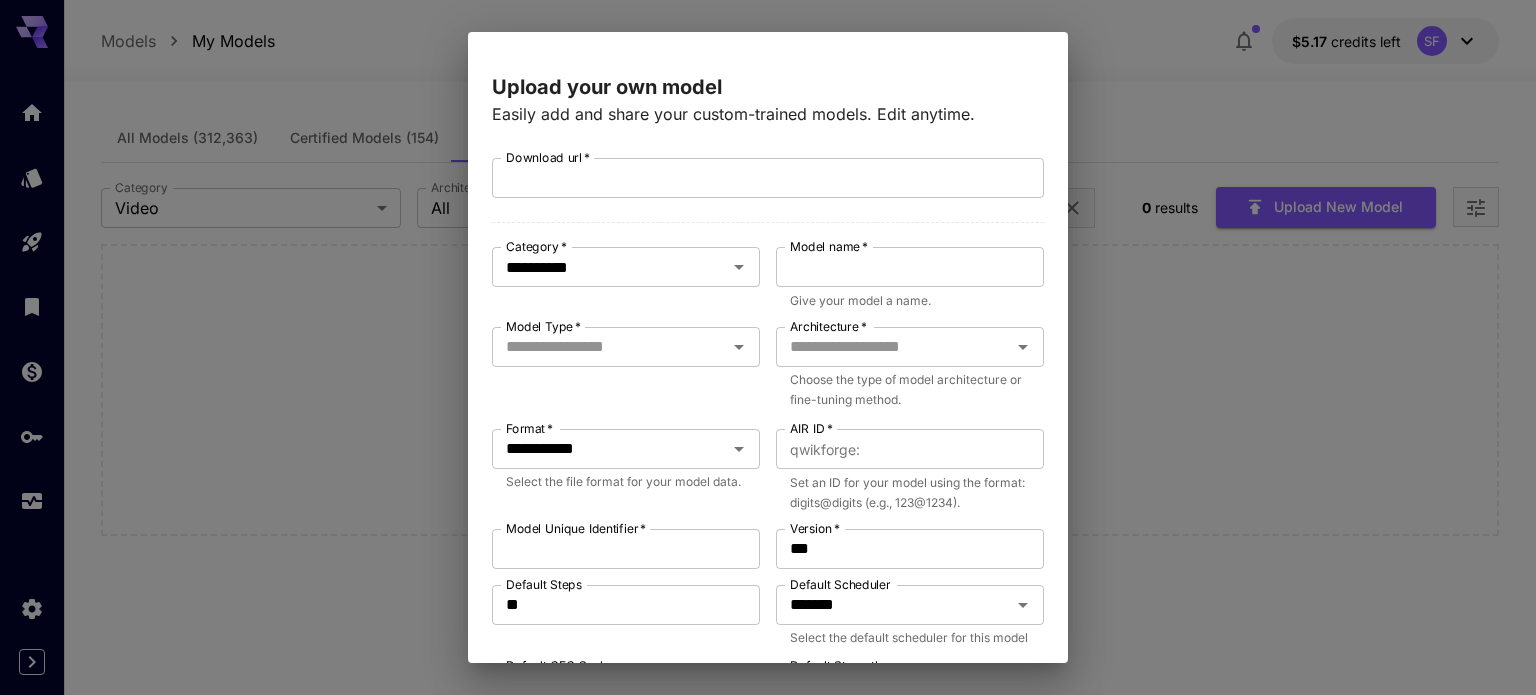 click on "**********" at bounding box center [768, 688] 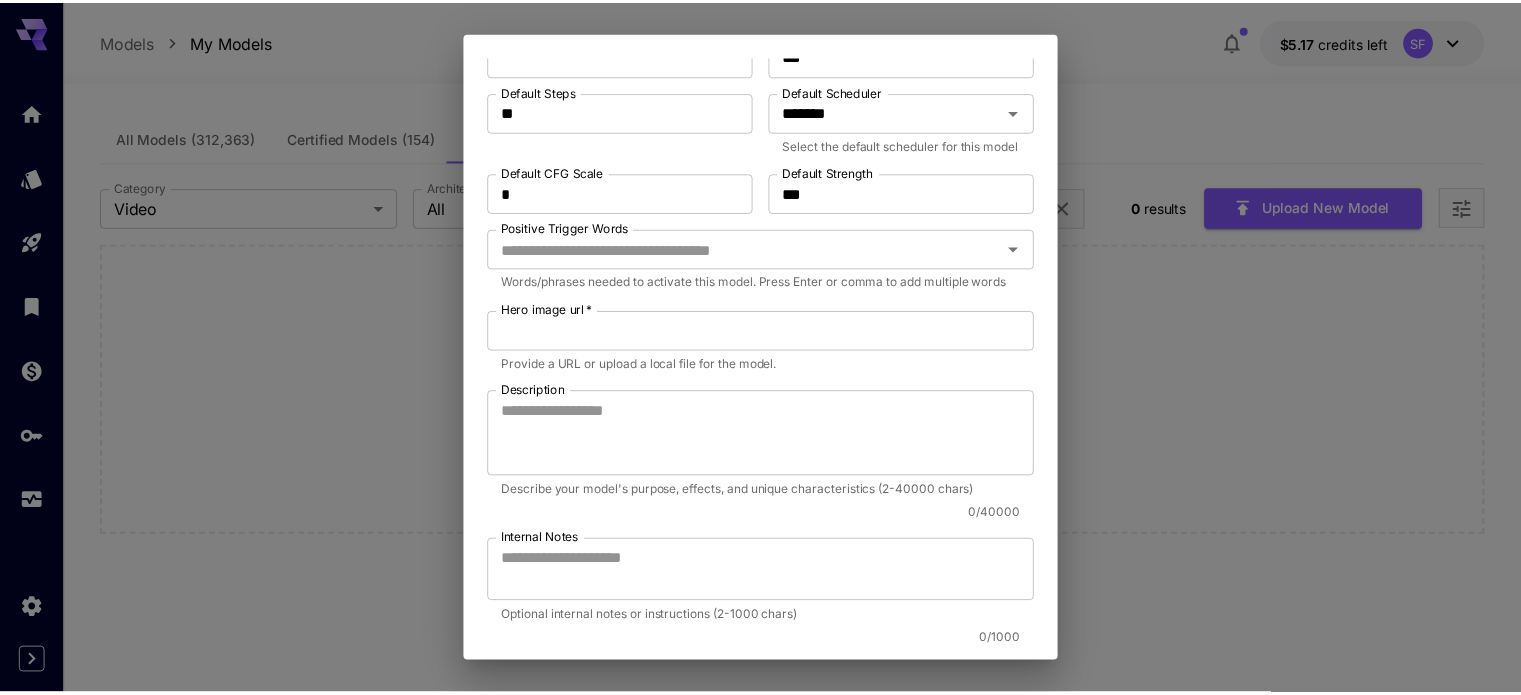 scroll, scrollTop: 666, scrollLeft: 0, axis: vertical 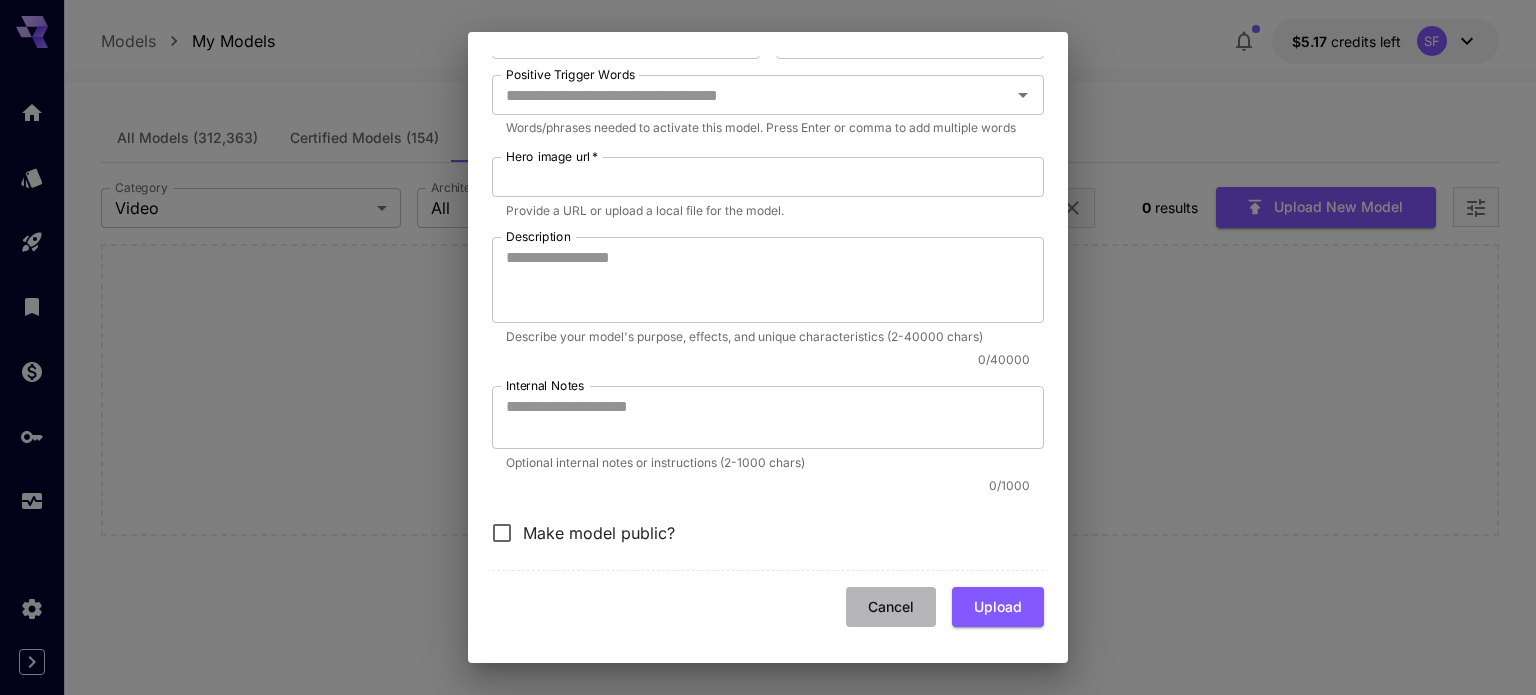 click on "Cancel" at bounding box center (891, 607) 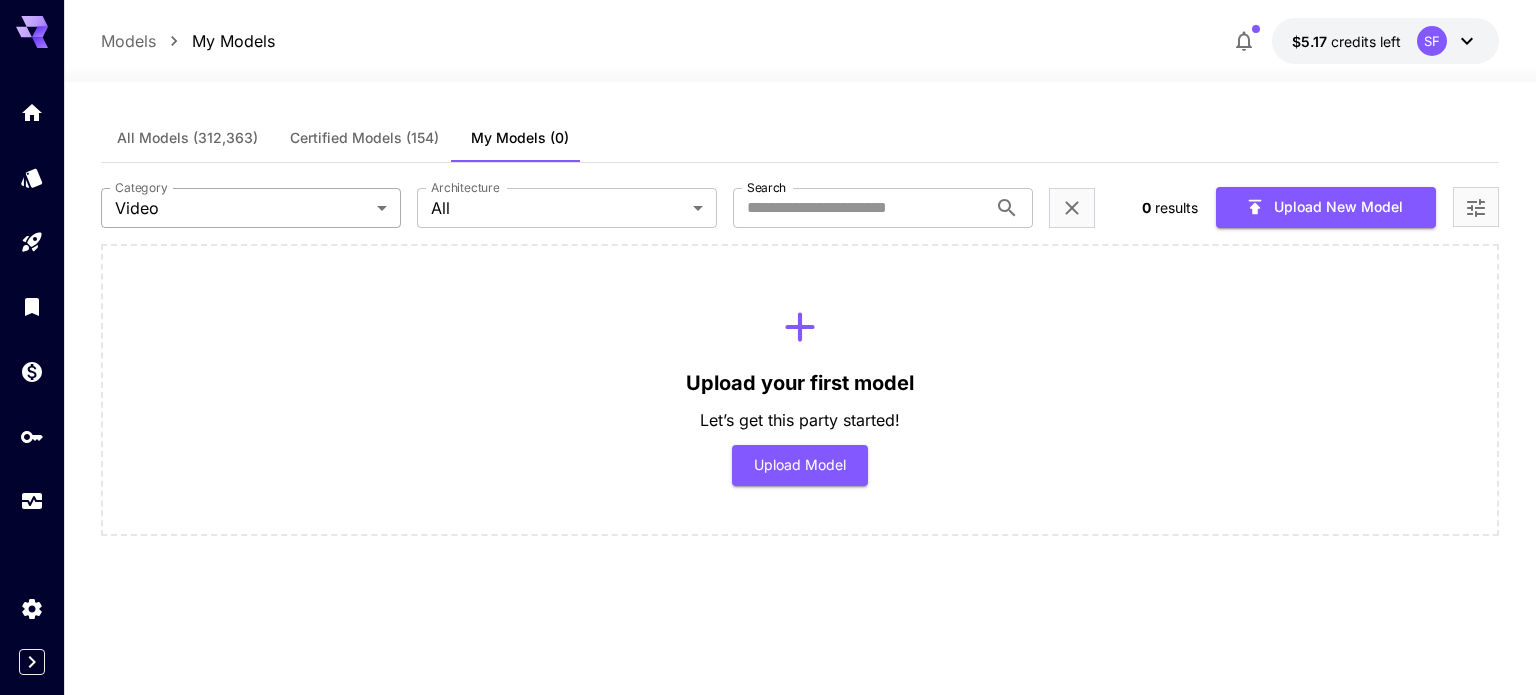 click on "Models My Models $5.17    credits left  SF All Models (312,363) Certified Models (154) My Models (0) Category Video ***** Category Architecture All *** Architecture Search Search 0   results Upload New Model Upload your first model Let’s get this party started! Upload Model
×
$3.60" at bounding box center [768, 347] 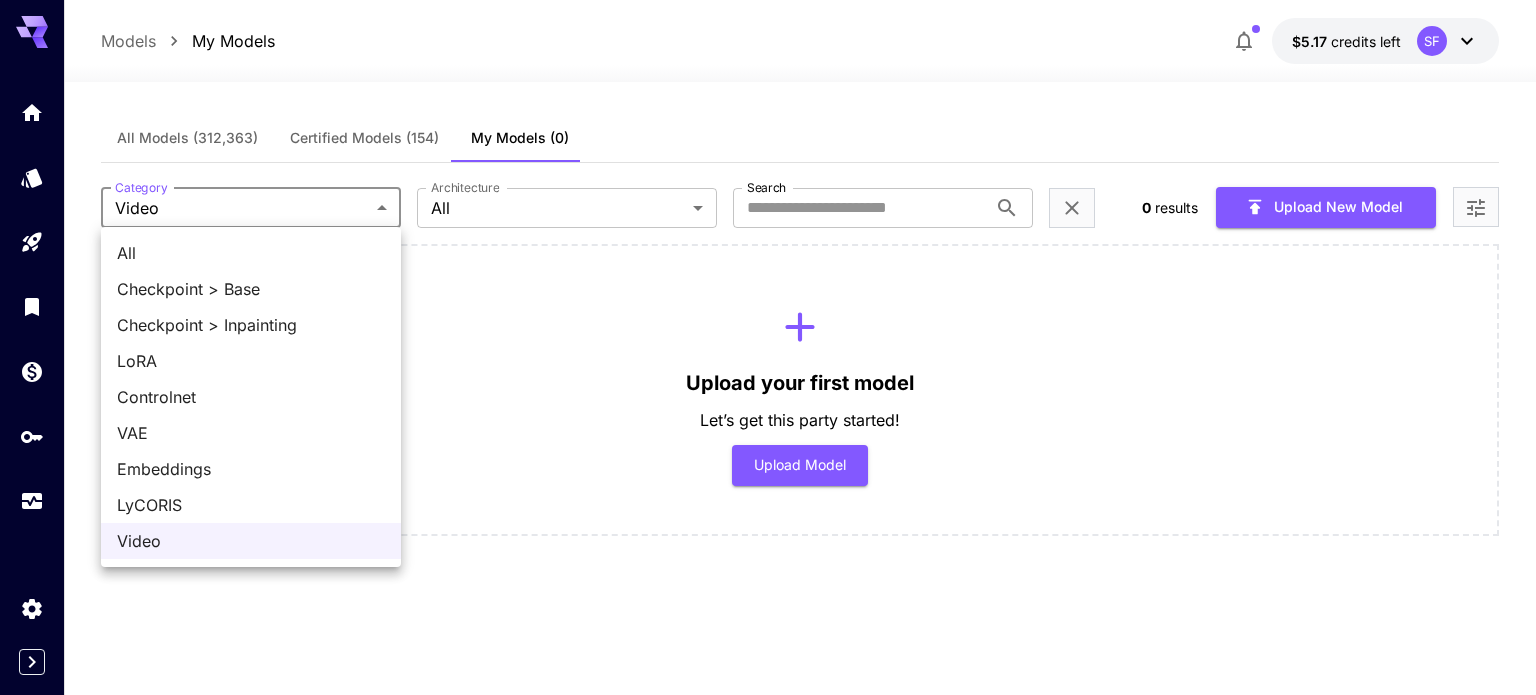 click on "All" at bounding box center [251, 253] 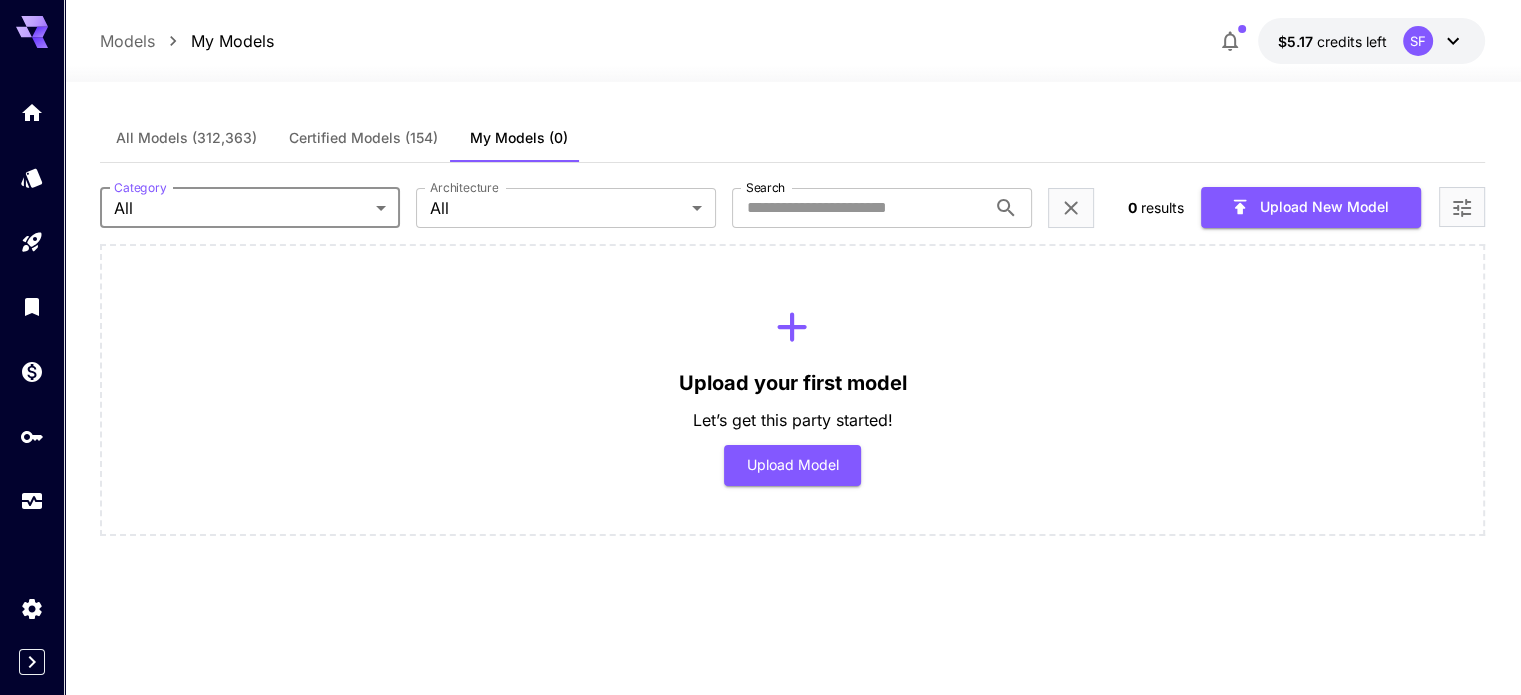 click on "Models My Models $5.17    credits left  SF All Models (312,363) Certified Models (154) My Models (0) Category All *** Category Architecture All *** Architecture Search Search 0   results Upload New Model Upload your first model Let’s get this party started! Upload Model
×
$3.60" at bounding box center (760, 347) 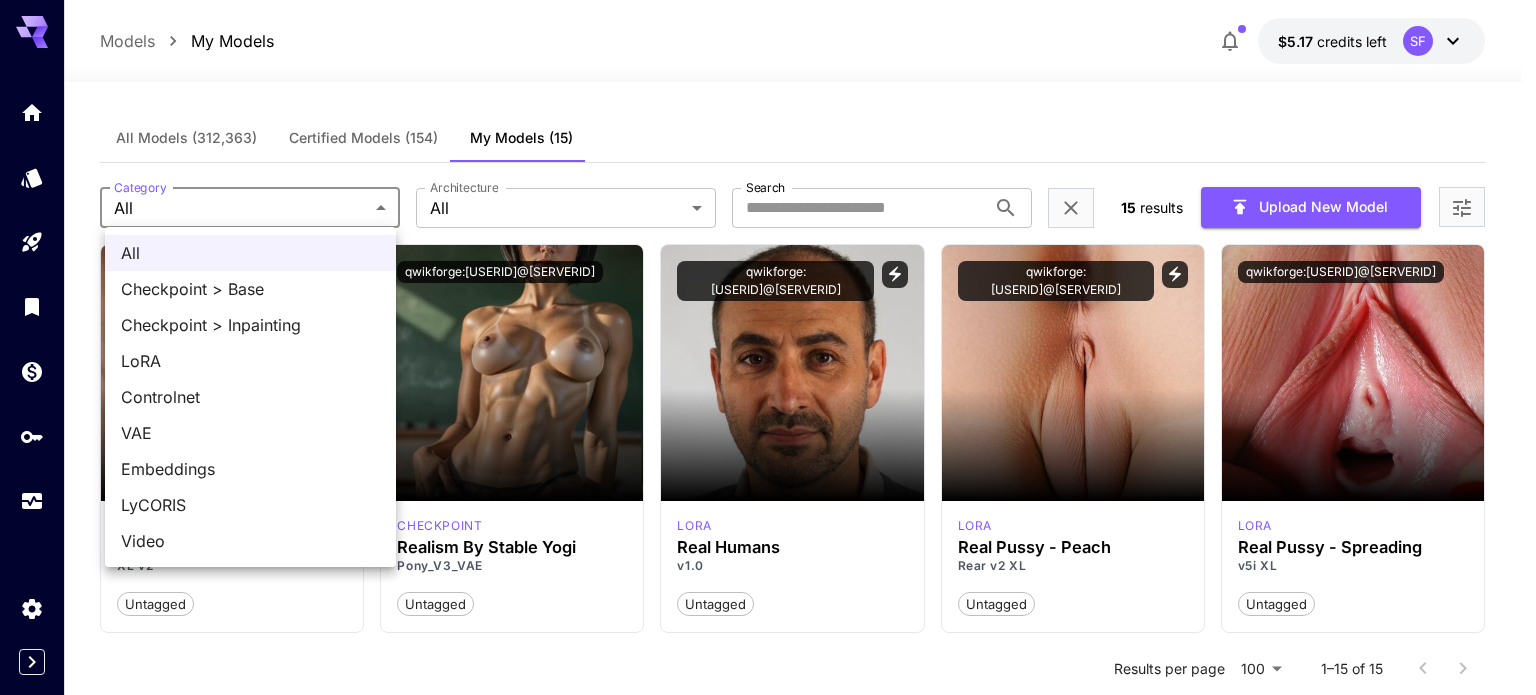 click on "Checkpoint > Base" at bounding box center (250, 289) 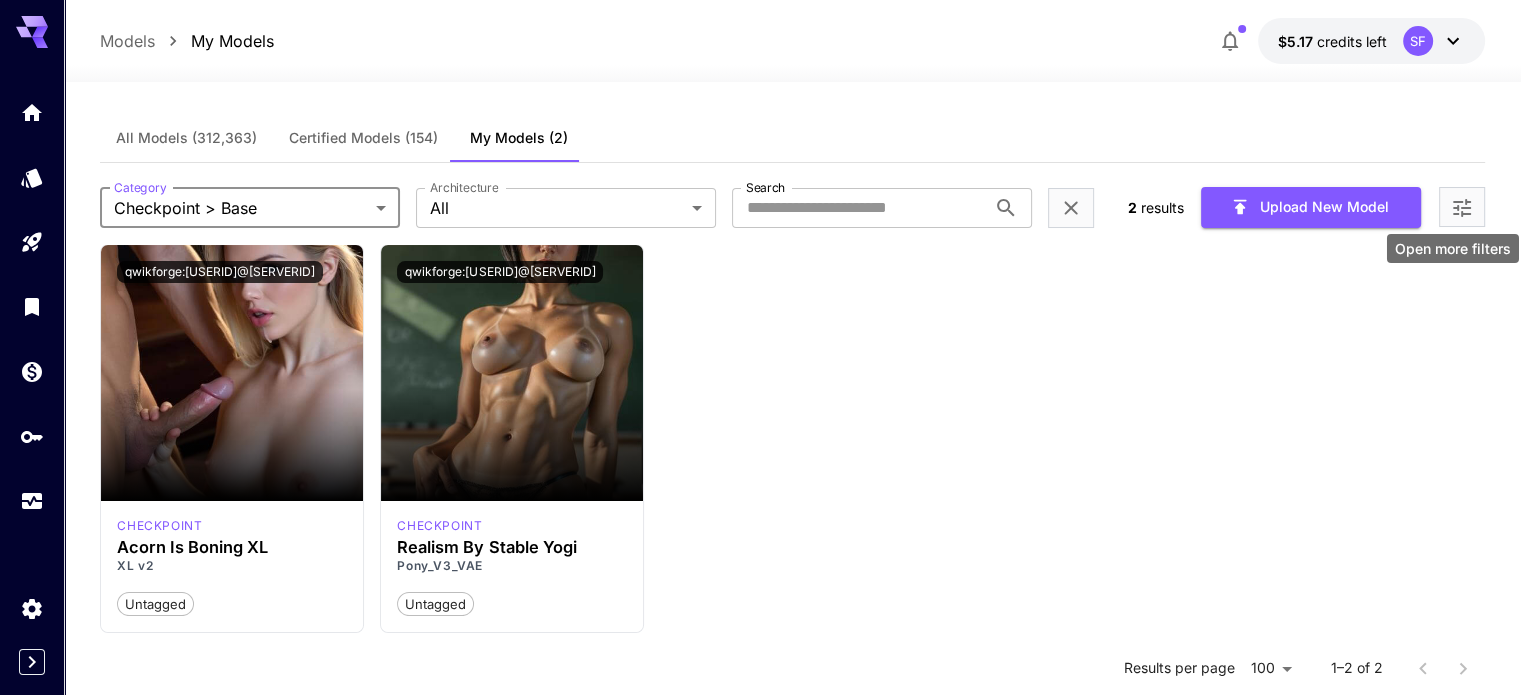 click 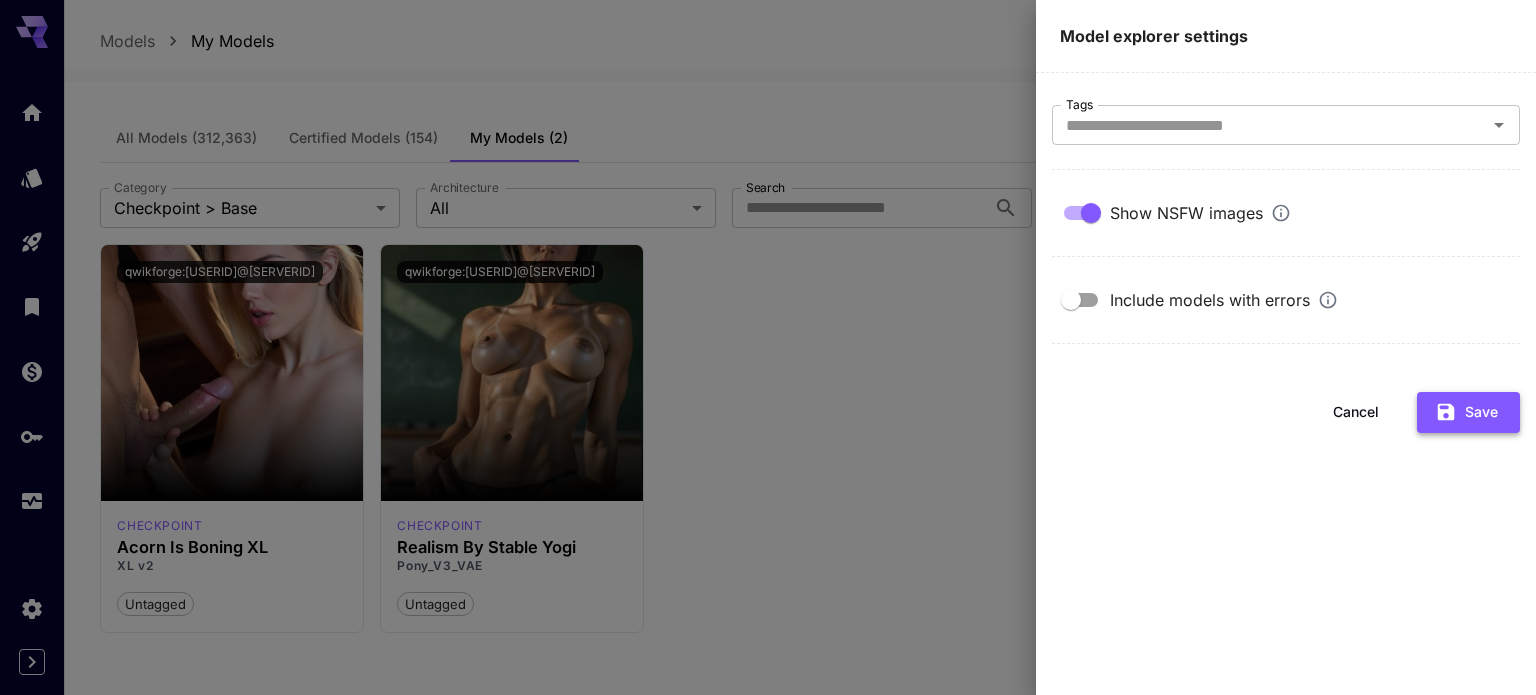 click 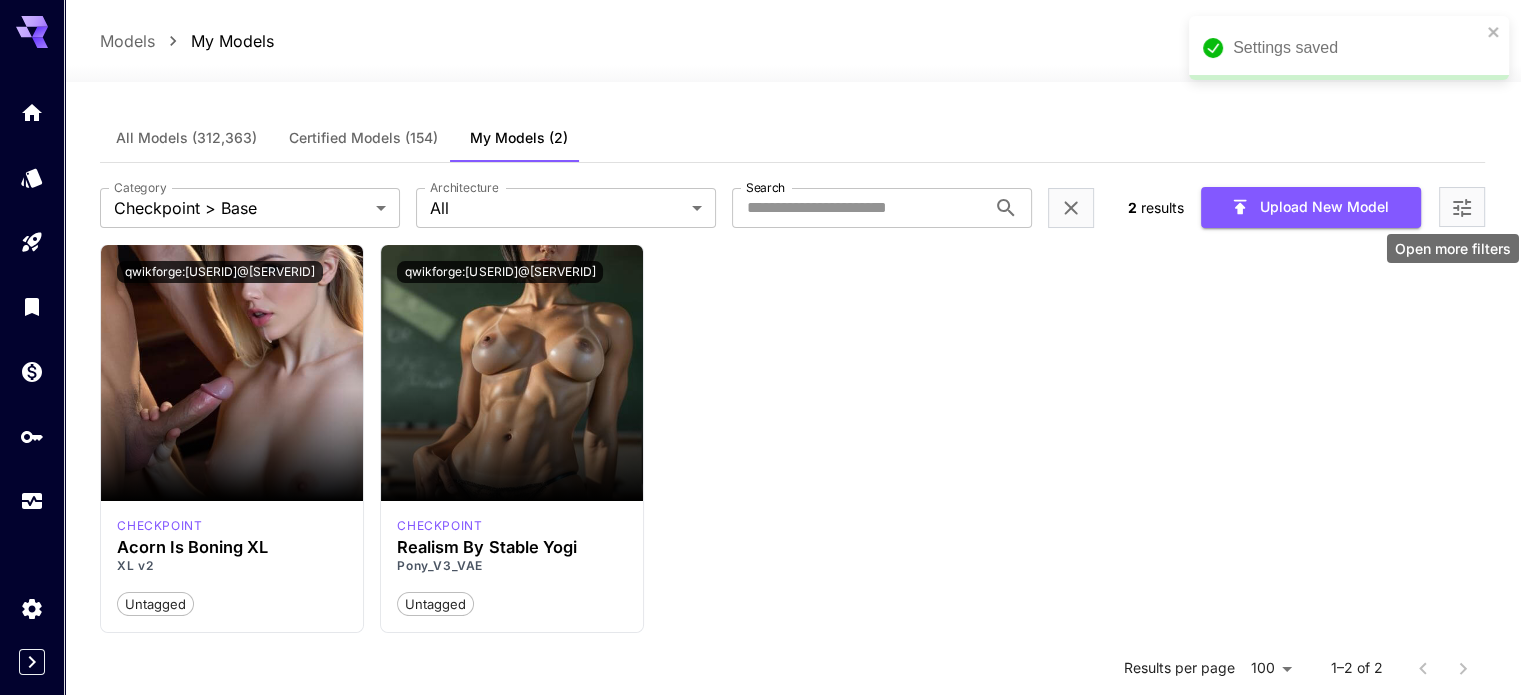 click 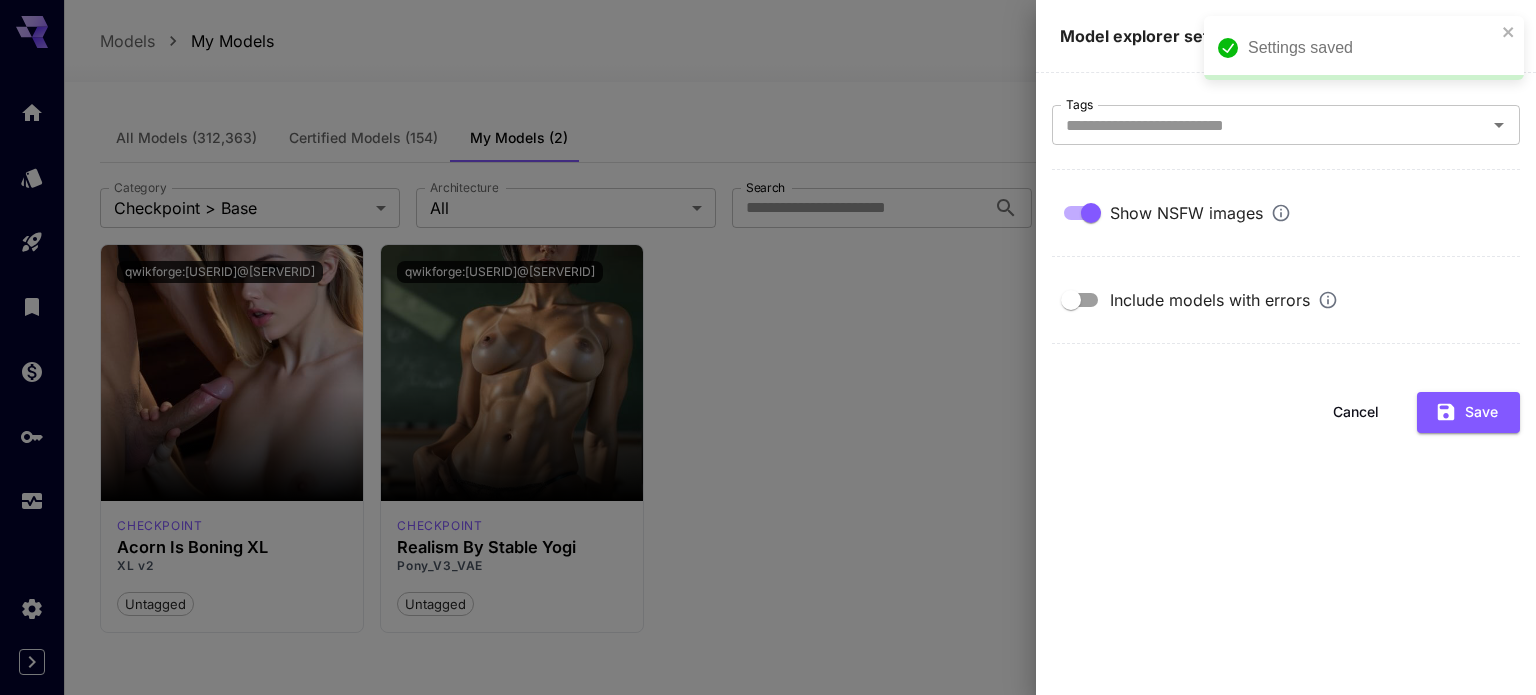 click on "Include models with errors" at bounding box center (1195, 300) 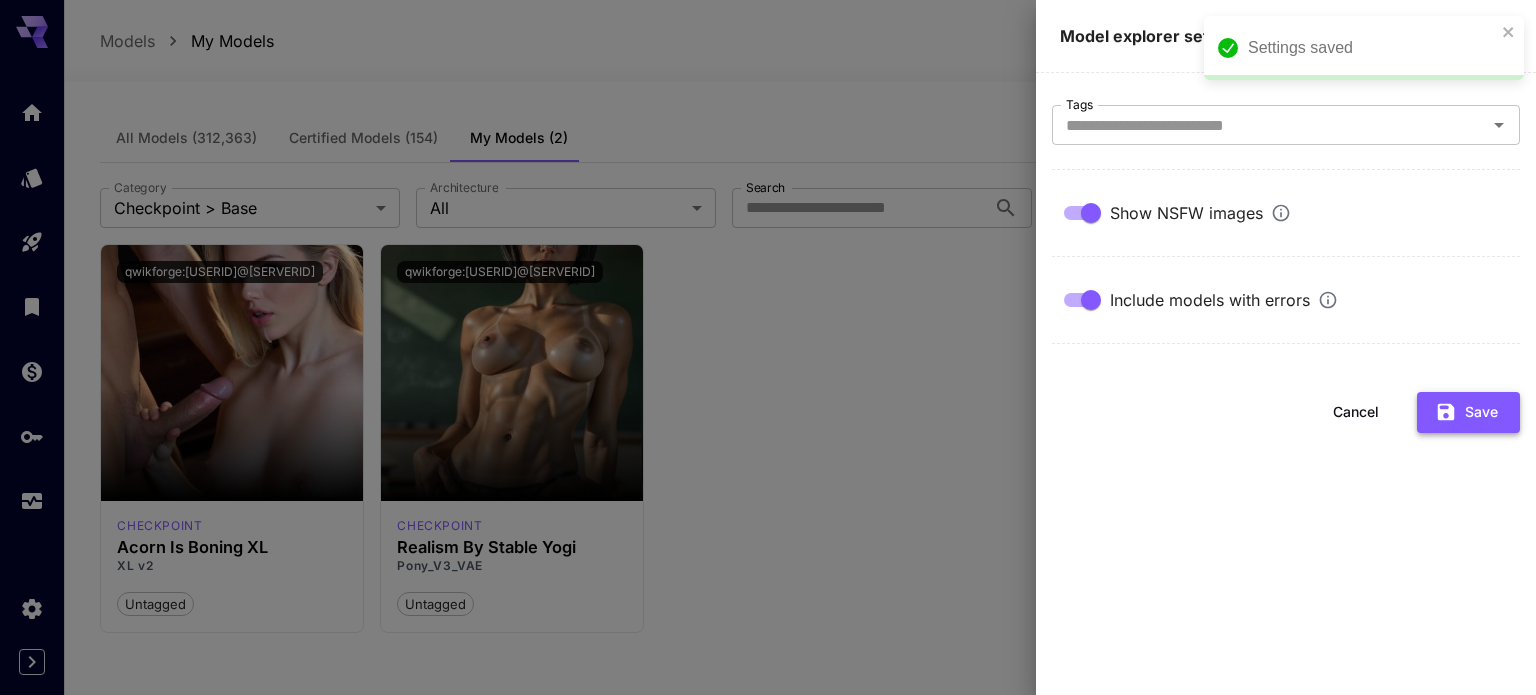 click on "Save" at bounding box center [1468, 412] 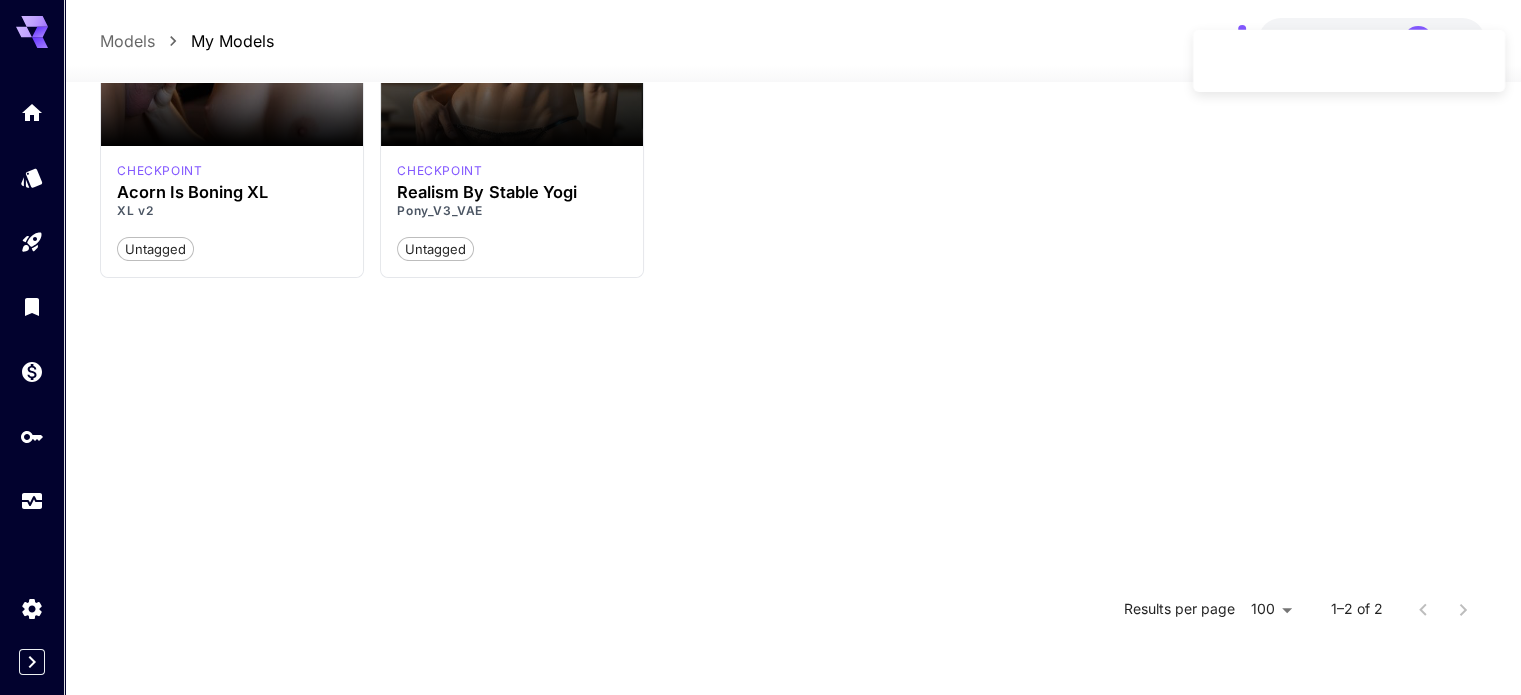 scroll, scrollTop: 21, scrollLeft: 0, axis: vertical 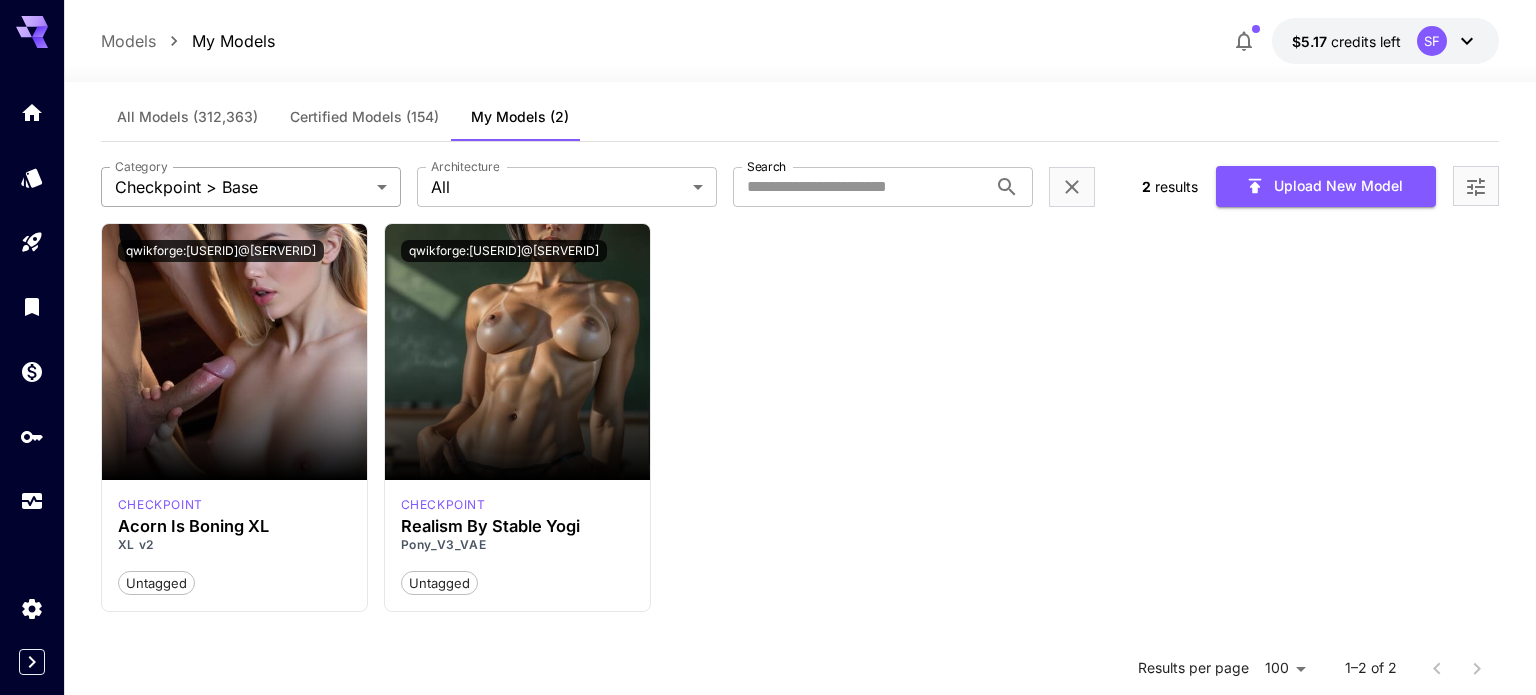 click on "**********" at bounding box center (768, 504) 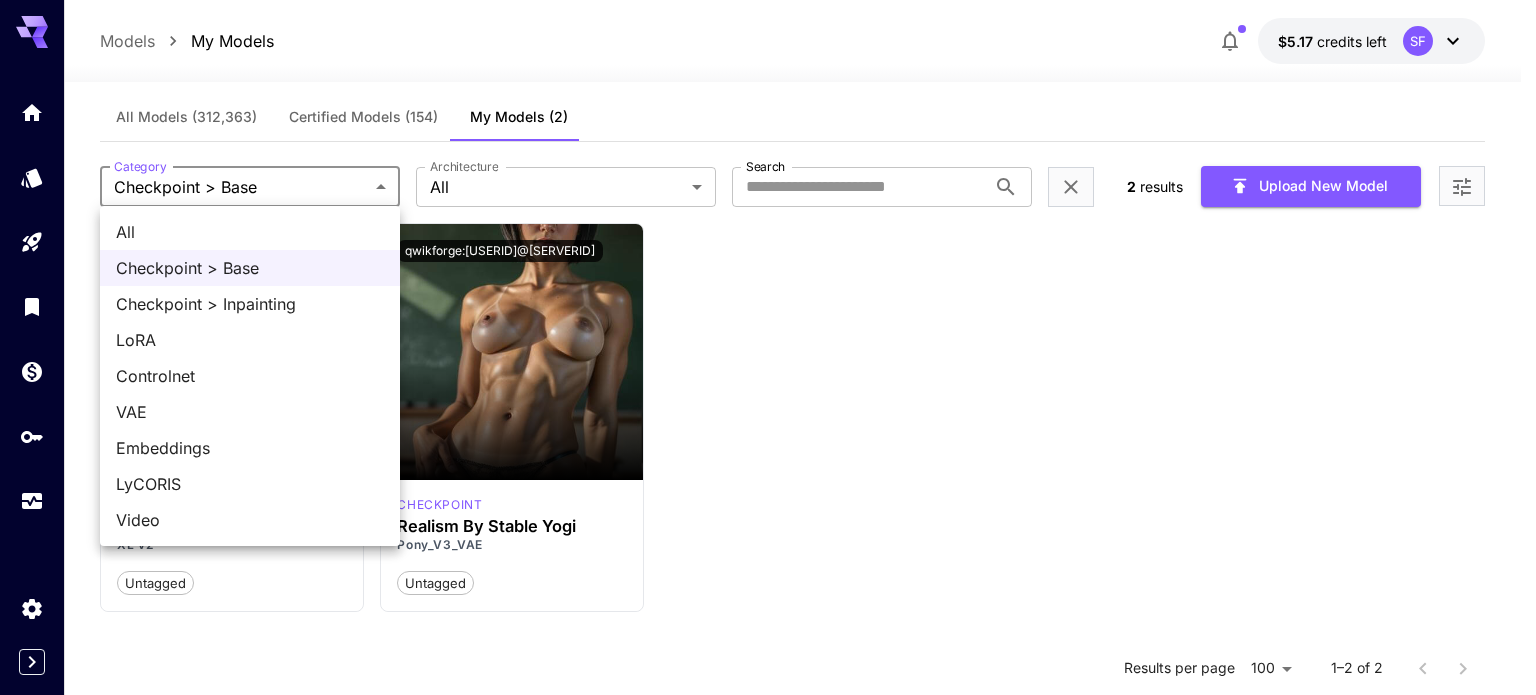 click on "All" at bounding box center [250, 232] 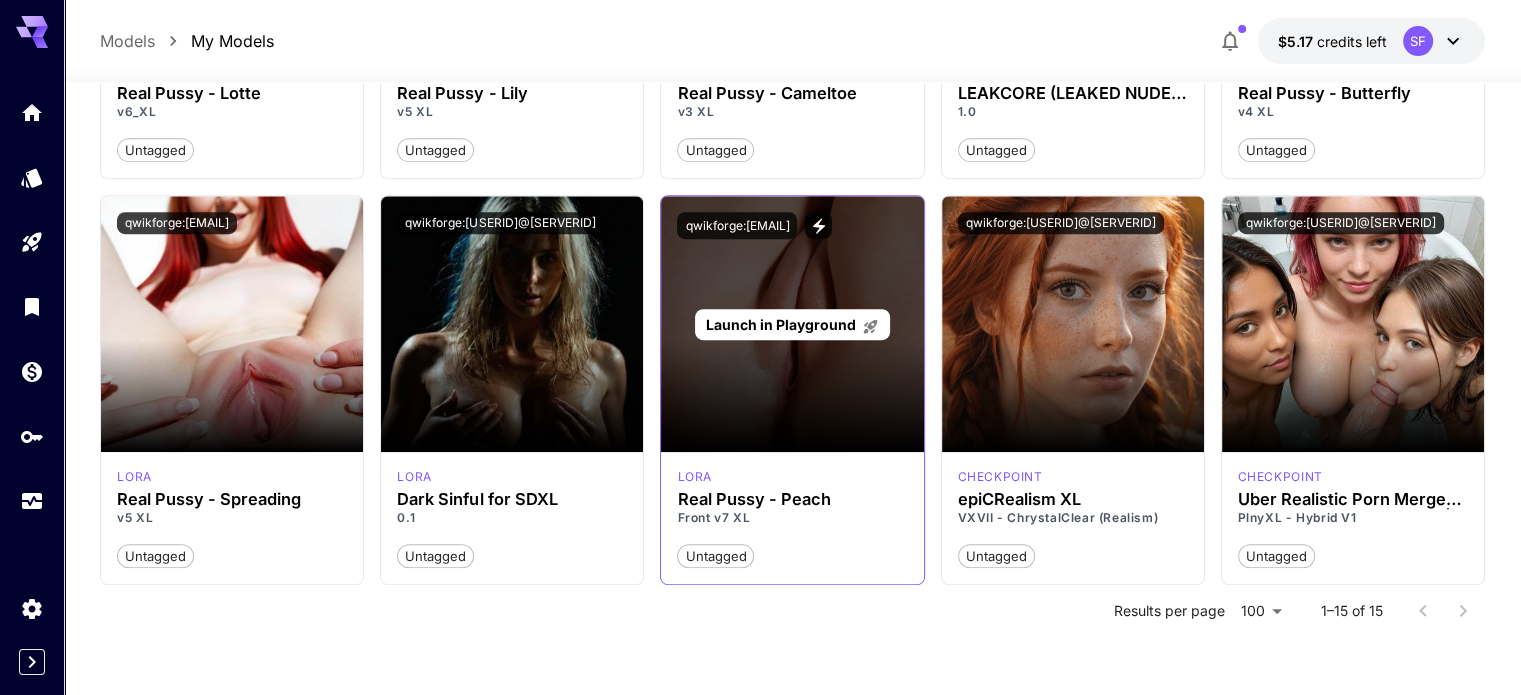 scroll, scrollTop: 0, scrollLeft: 0, axis: both 